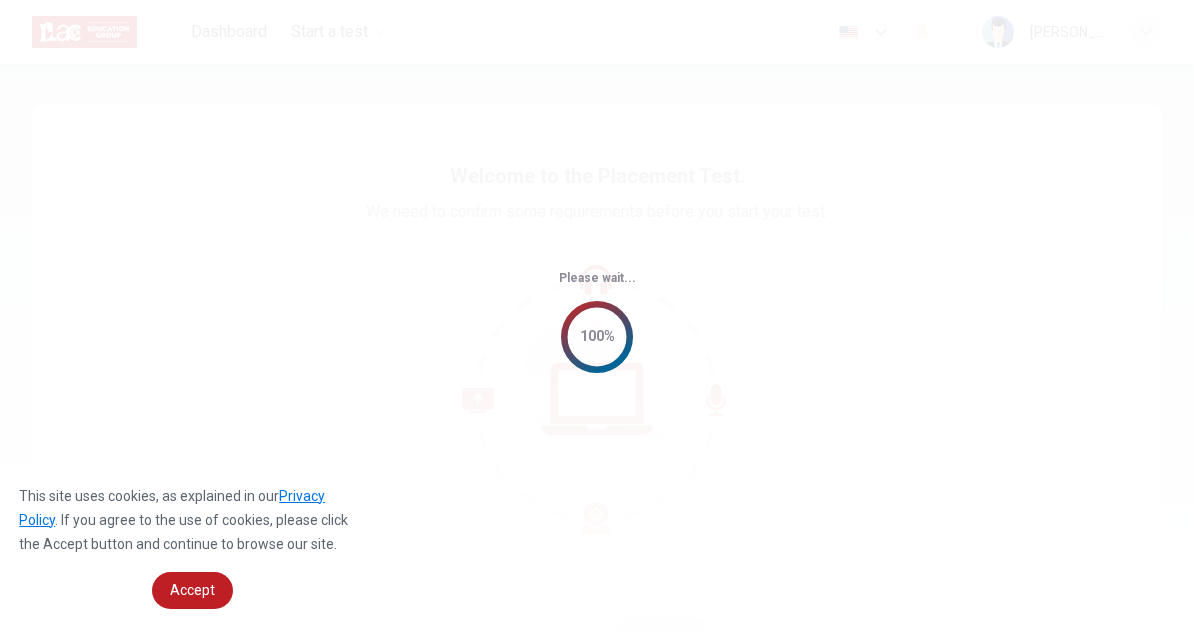 scroll, scrollTop: 0, scrollLeft: 0, axis: both 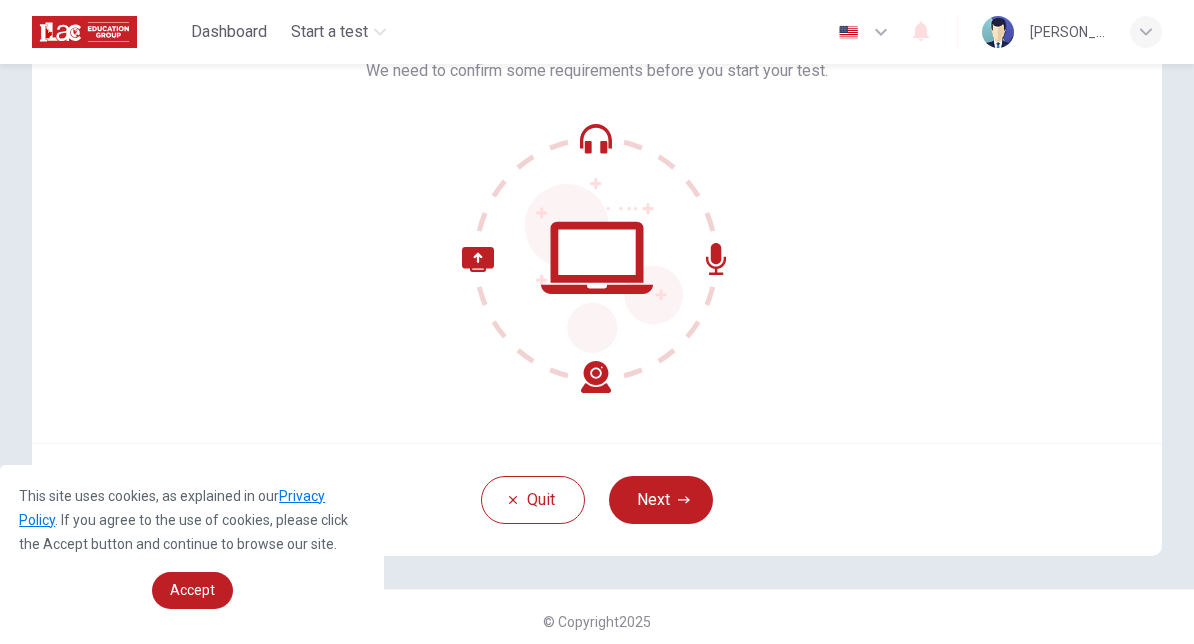 click on "Next" at bounding box center [661, 500] 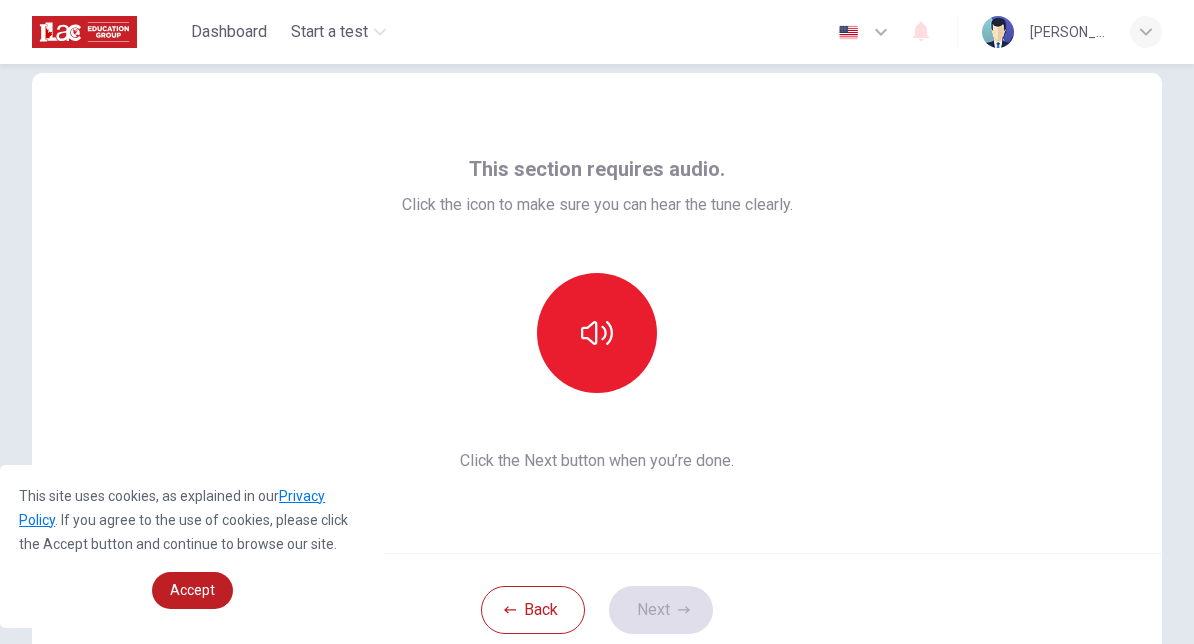 scroll, scrollTop: 21, scrollLeft: 0, axis: vertical 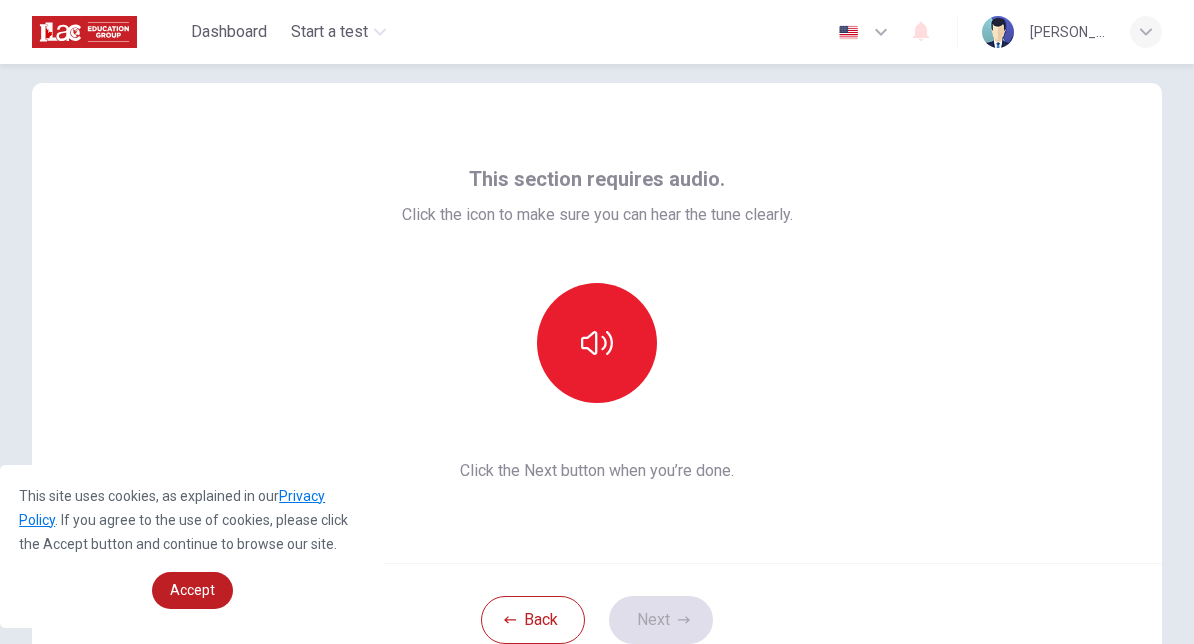 click at bounding box center [597, 343] 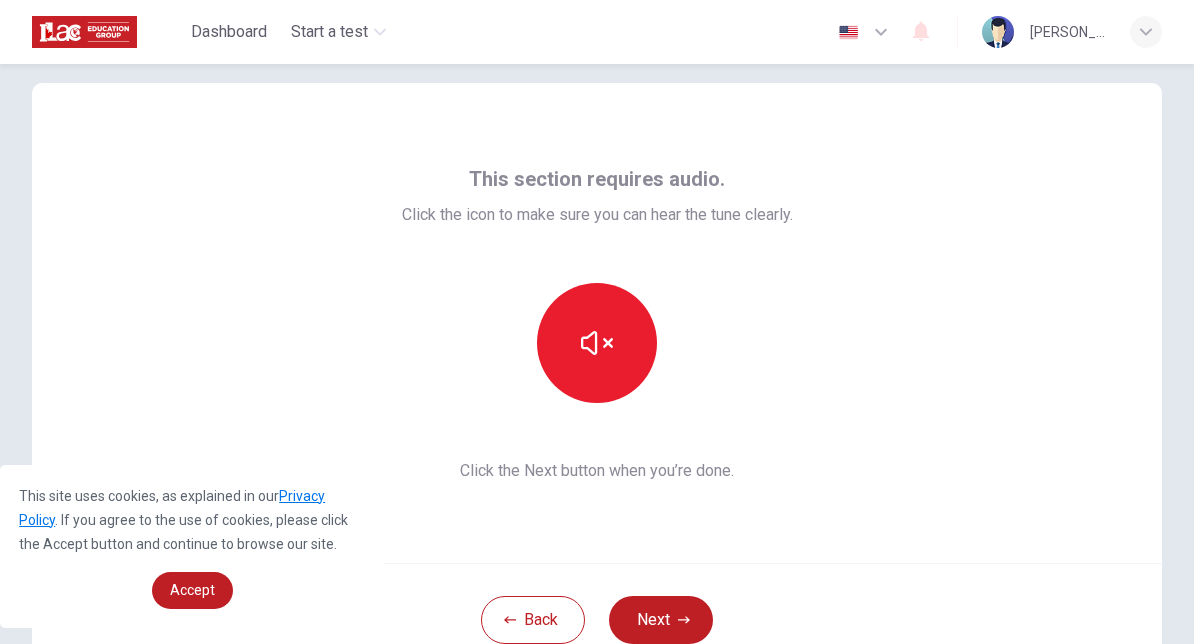 click at bounding box center [597, 343] 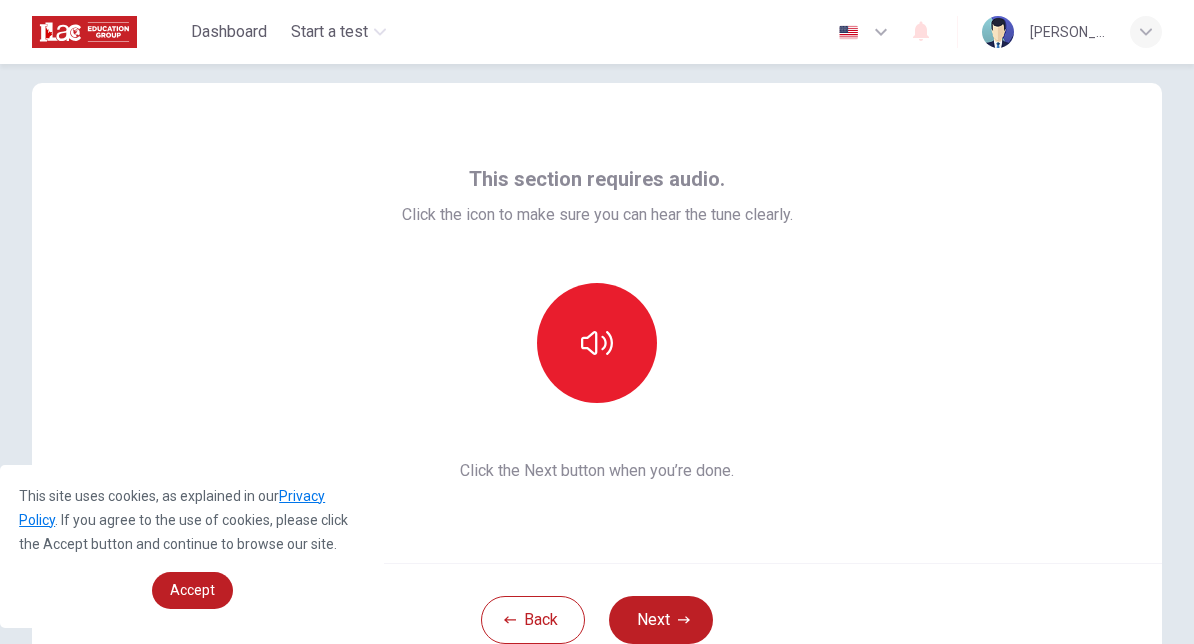 click at bounding box center (597, 343) 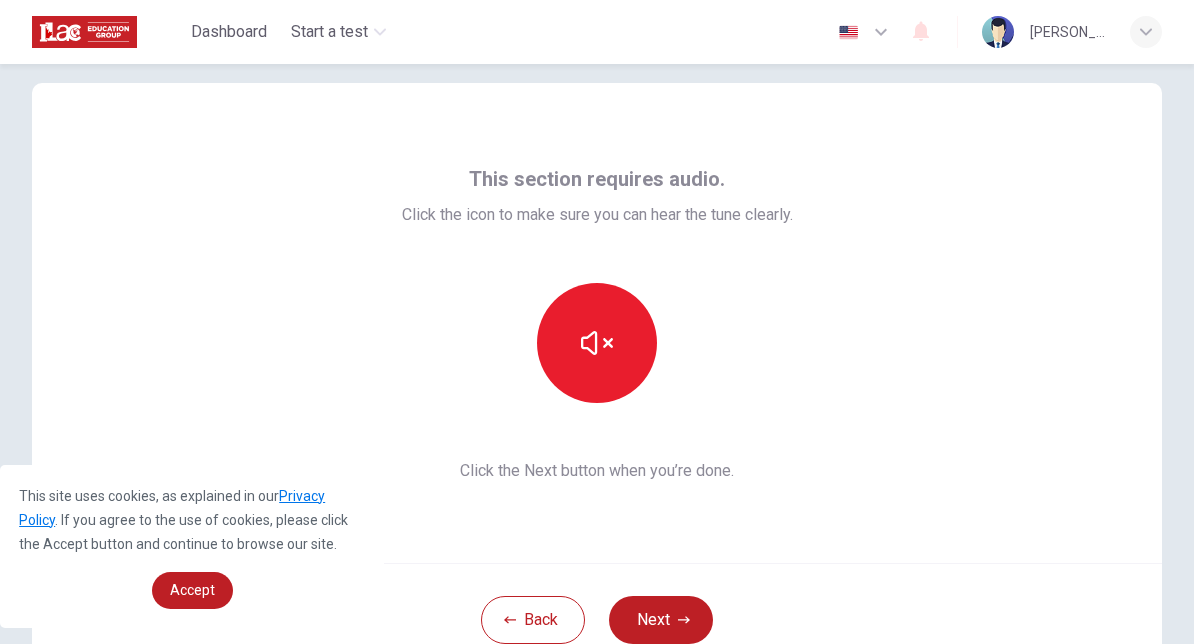 click 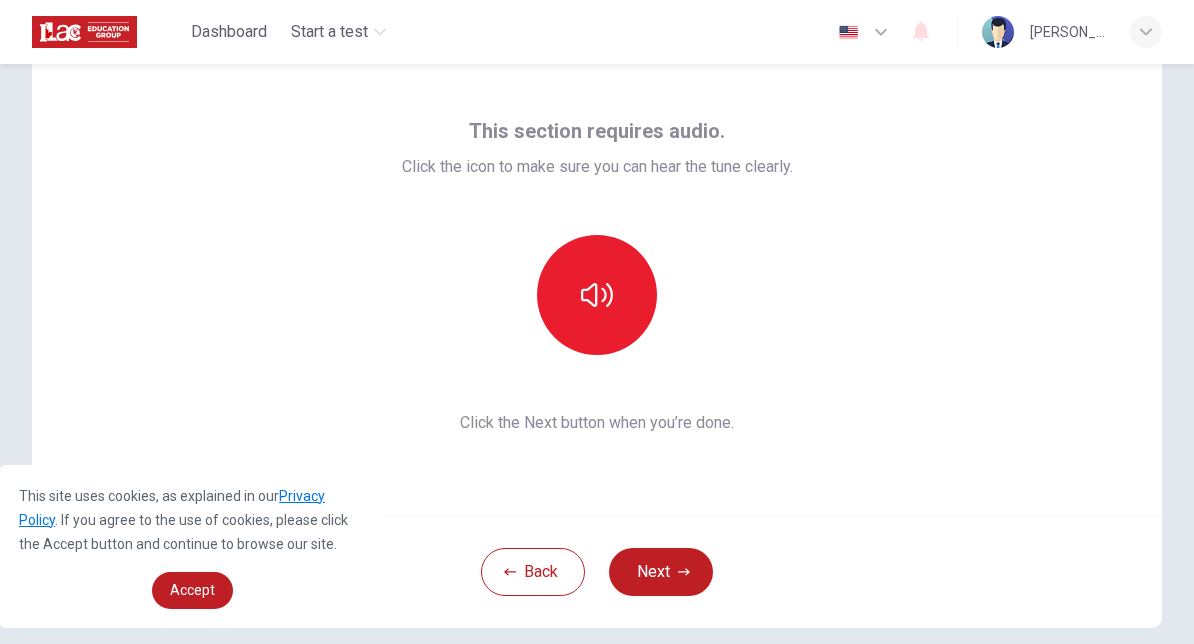 scroll, scrollTop: 68, scrollLeft: 0, axis: vertical 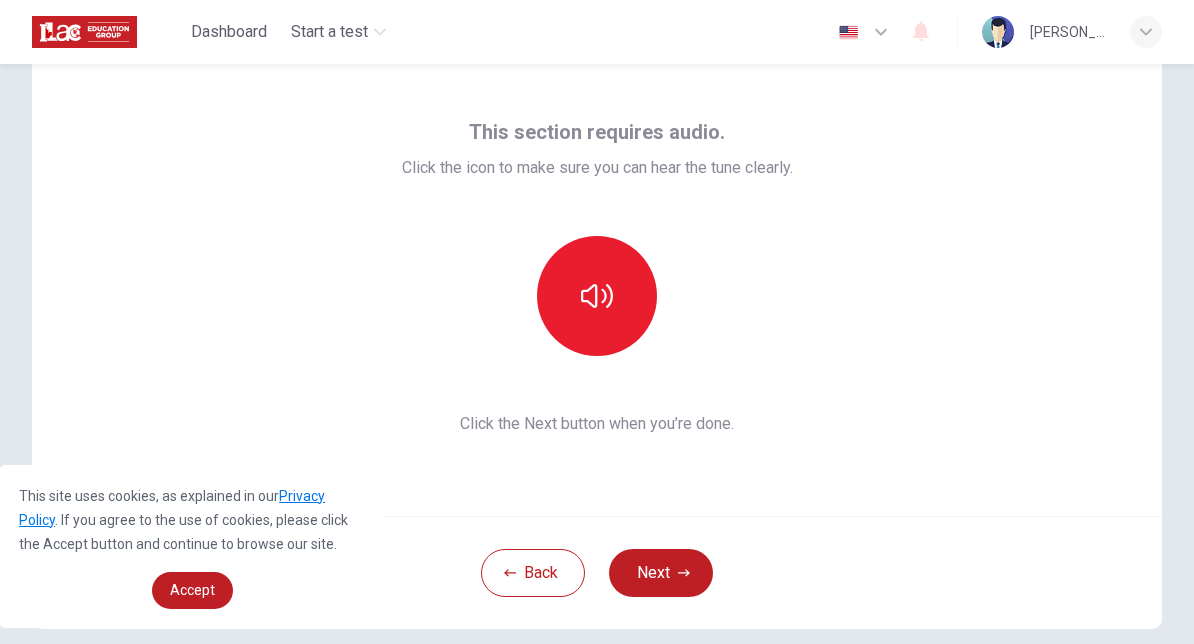 click on "Next" at bounding box center [661, 573] 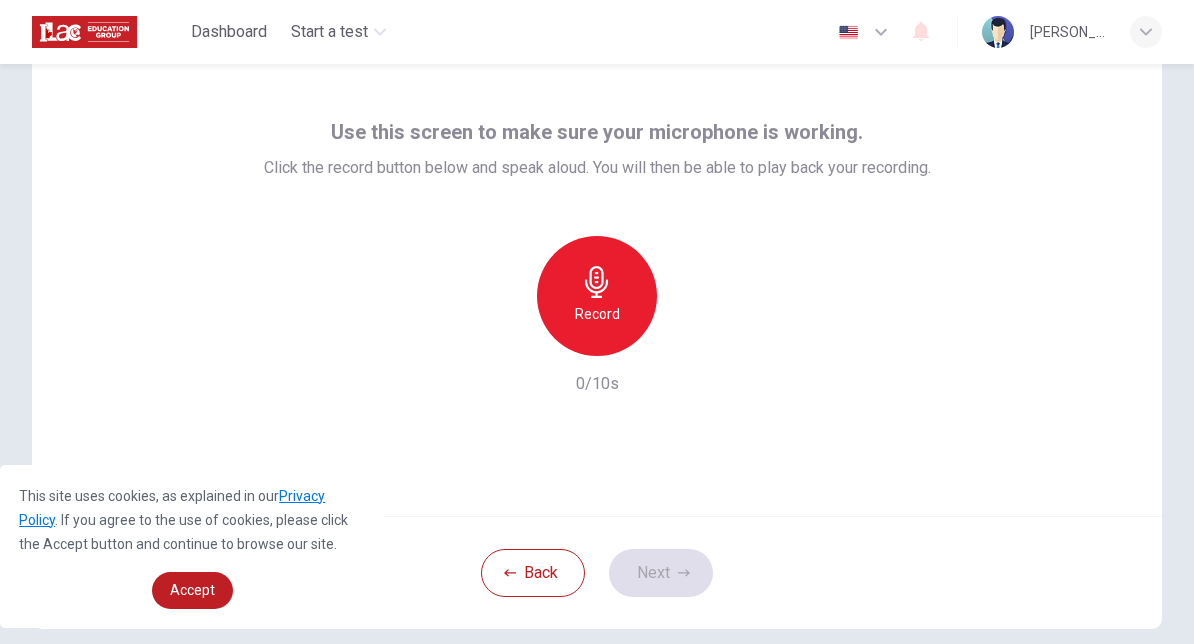 click on "Record" at bounding box center (597, 296) 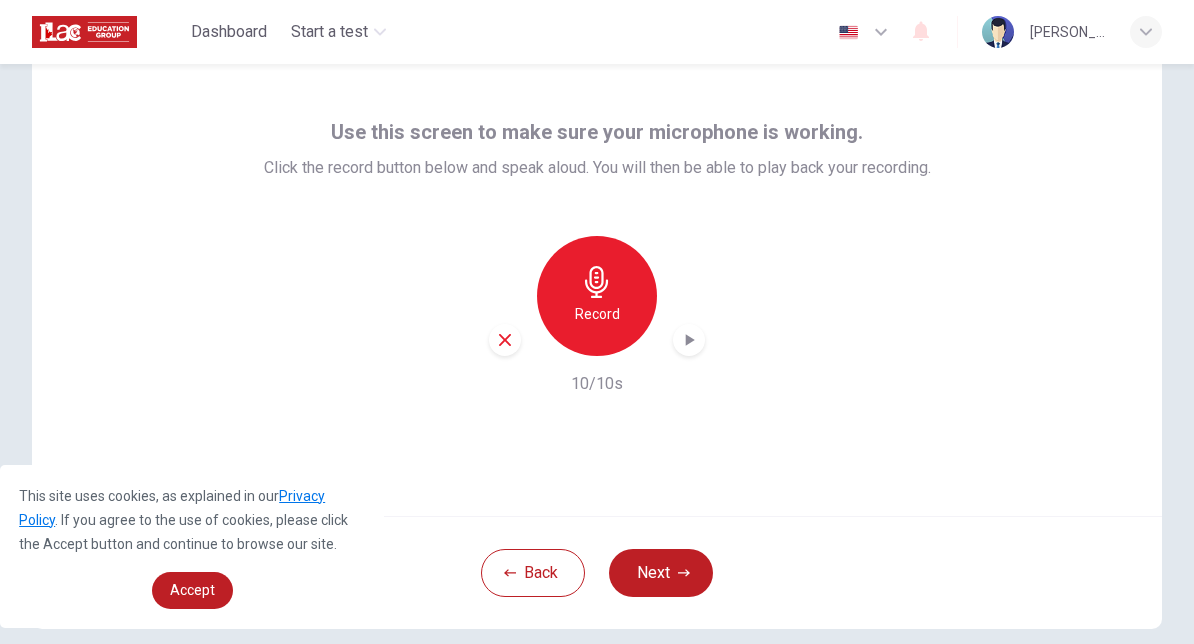 click on "Back" at bounding box center (533, 573) 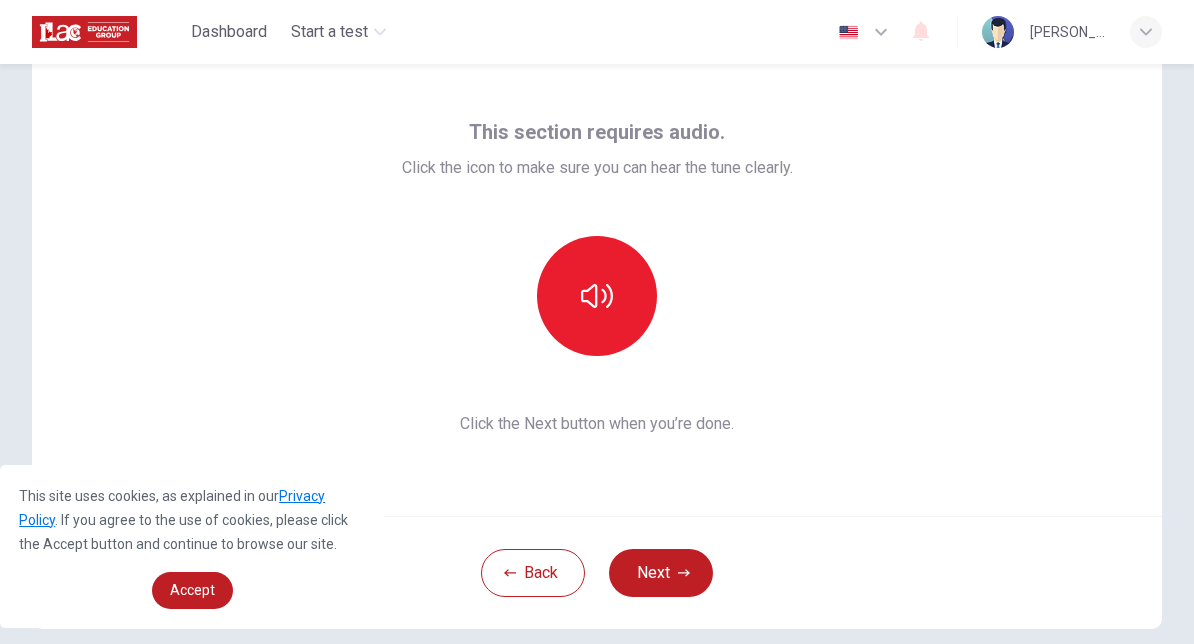 click at bounding box center (597, 296) 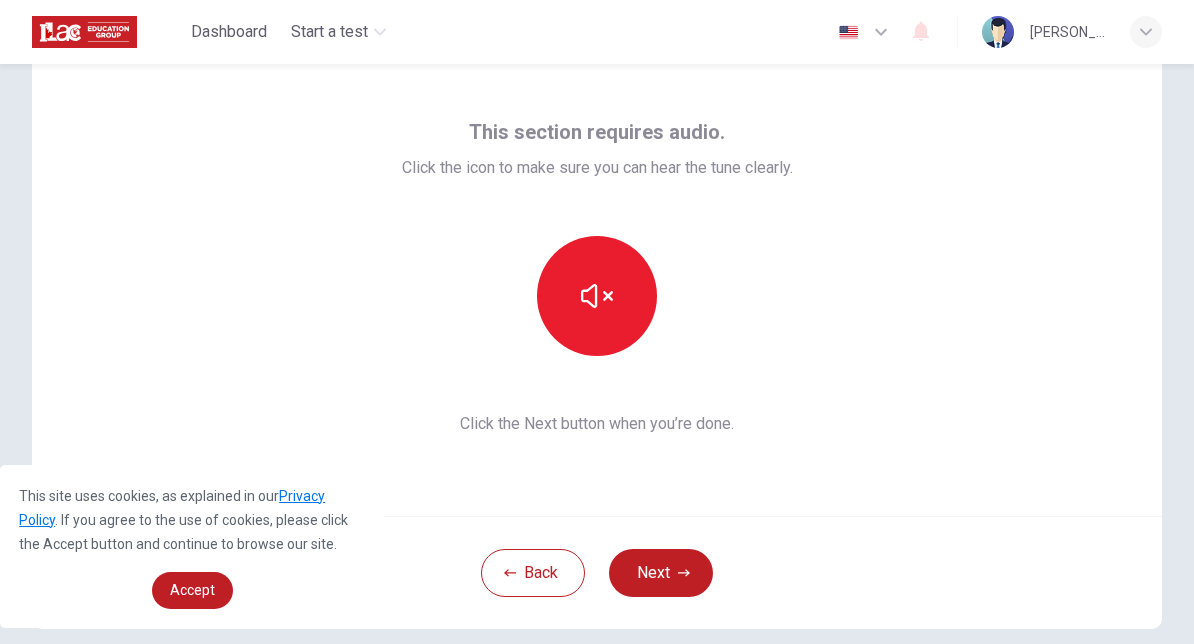 click at bounding box center (597, 296) 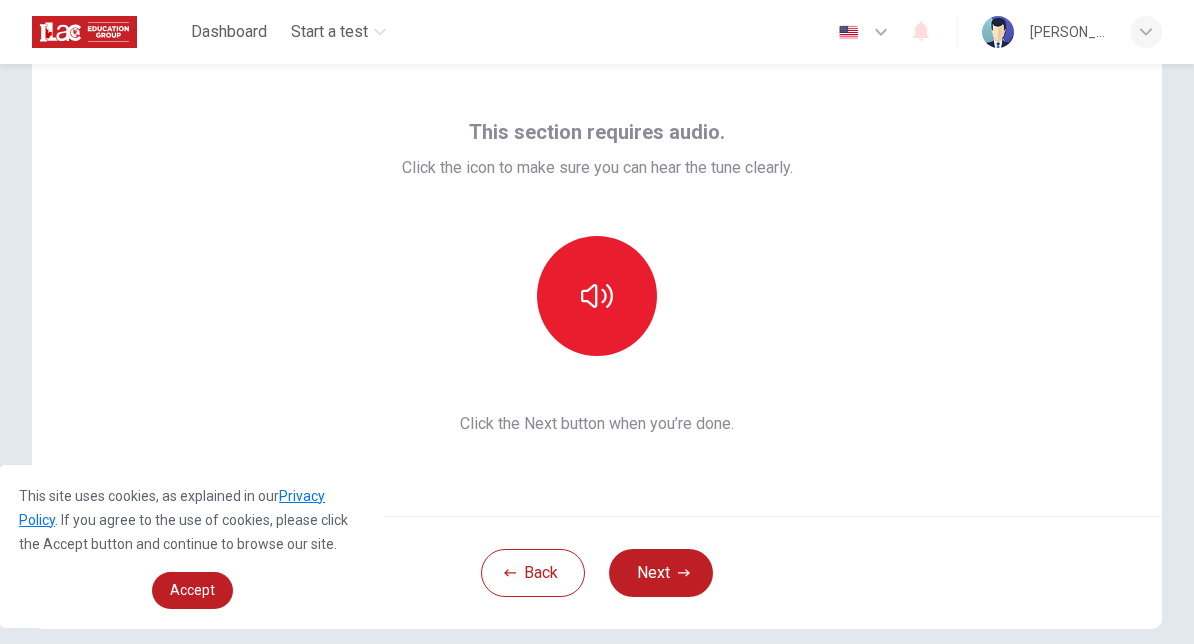 click 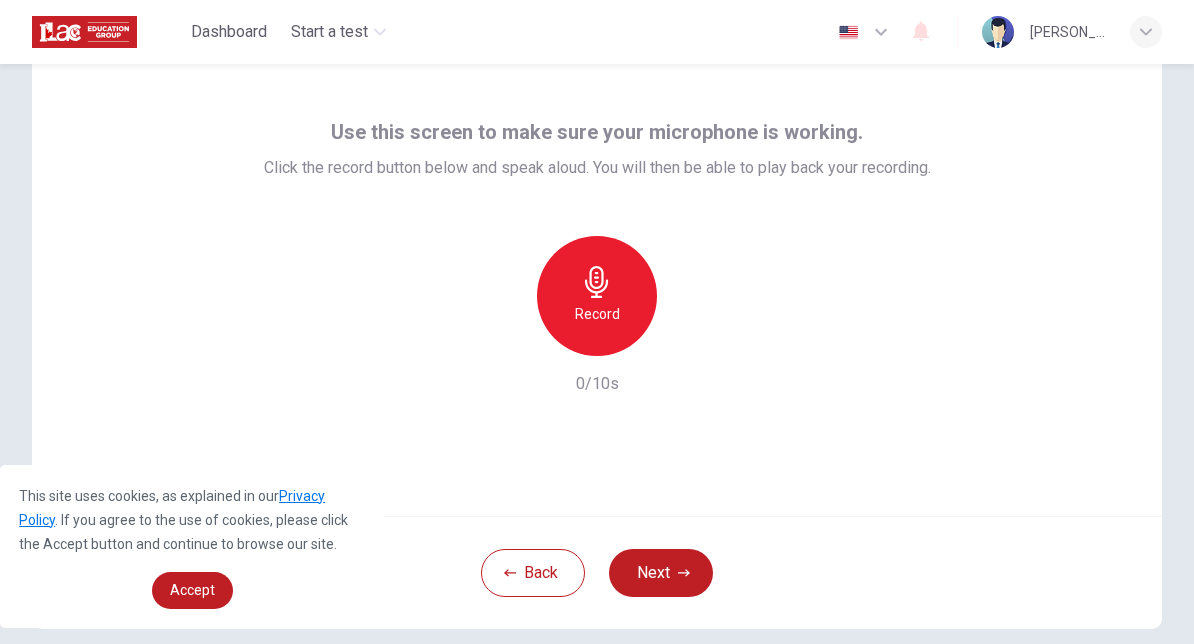 click on "Record" at bounding box center [597, 314] 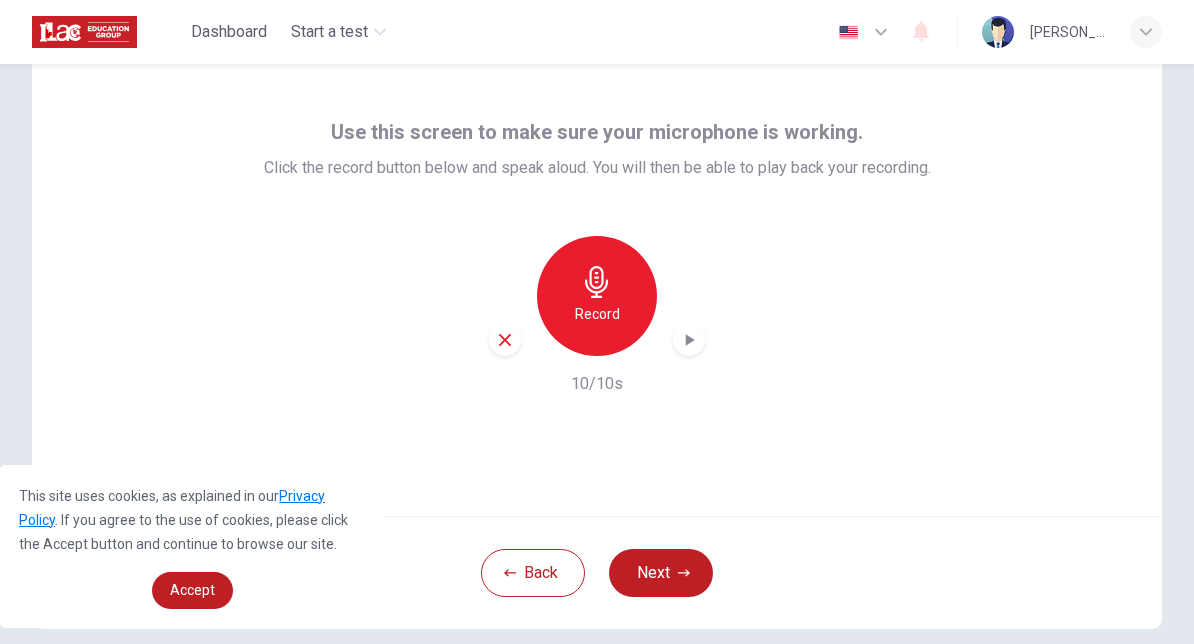 click 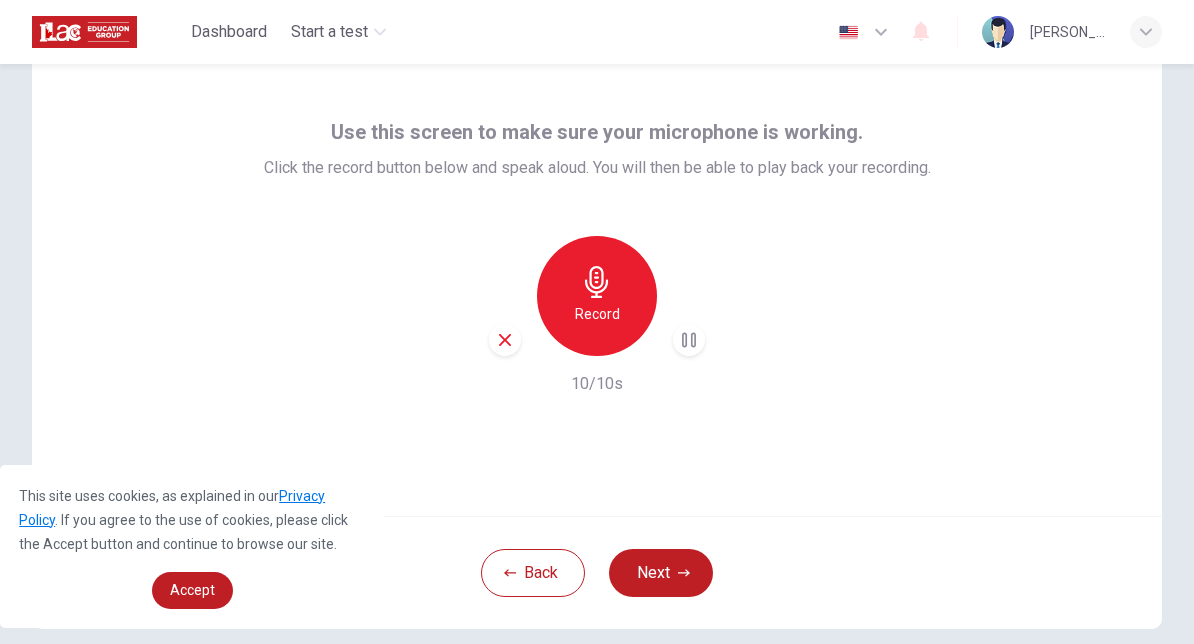 click 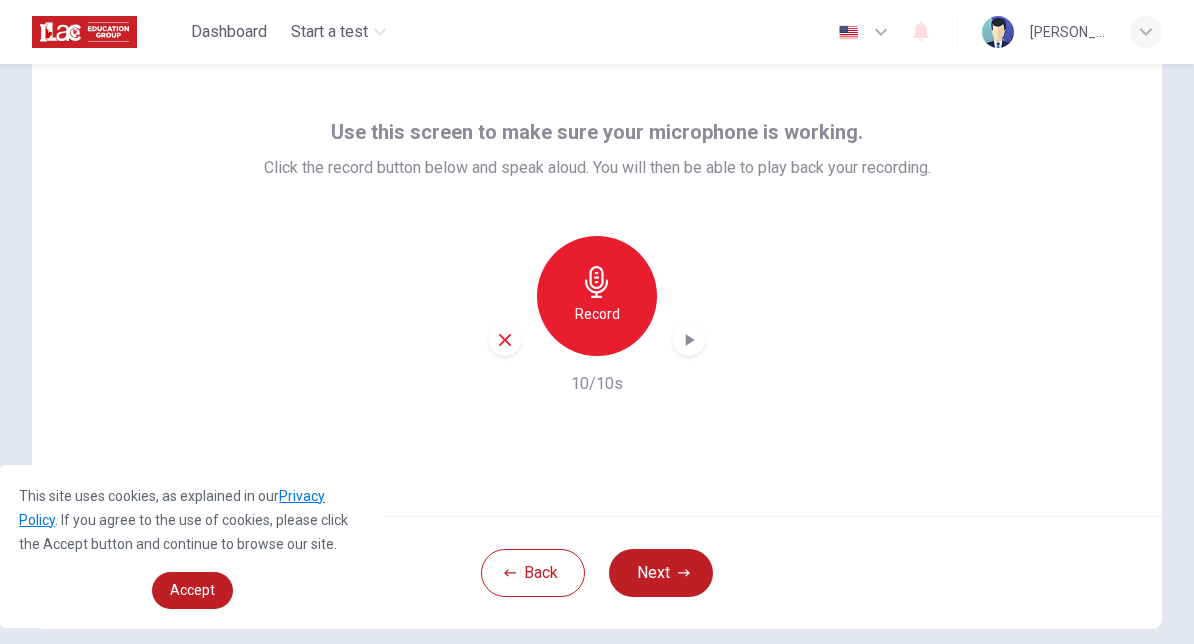 click 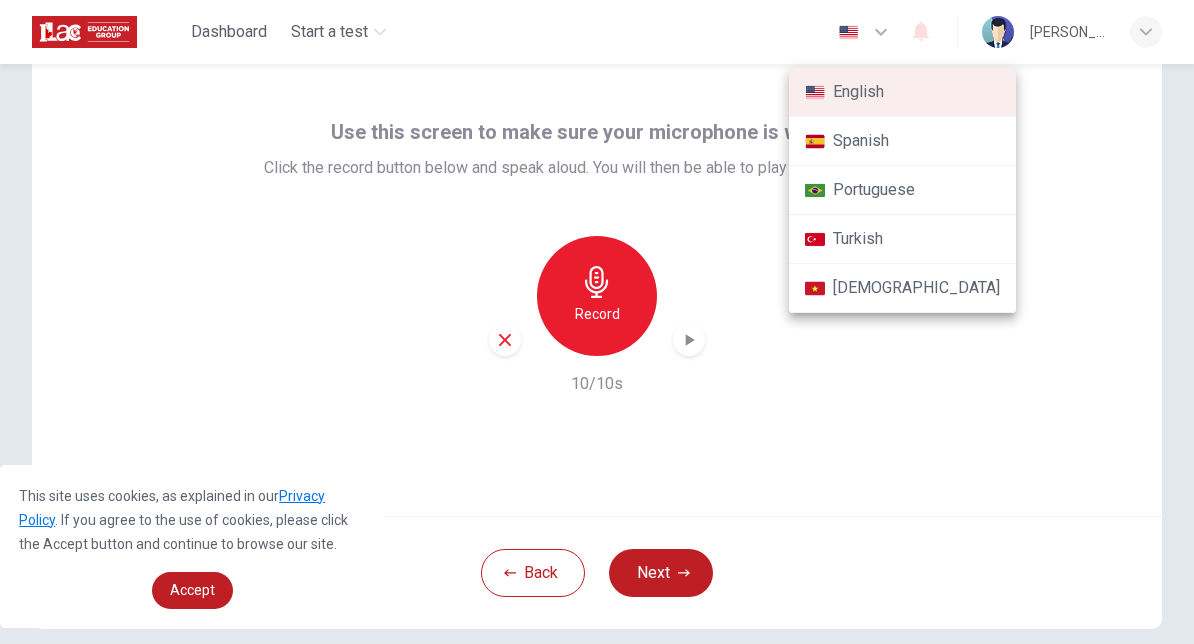 click at bounding box center [597, 322] 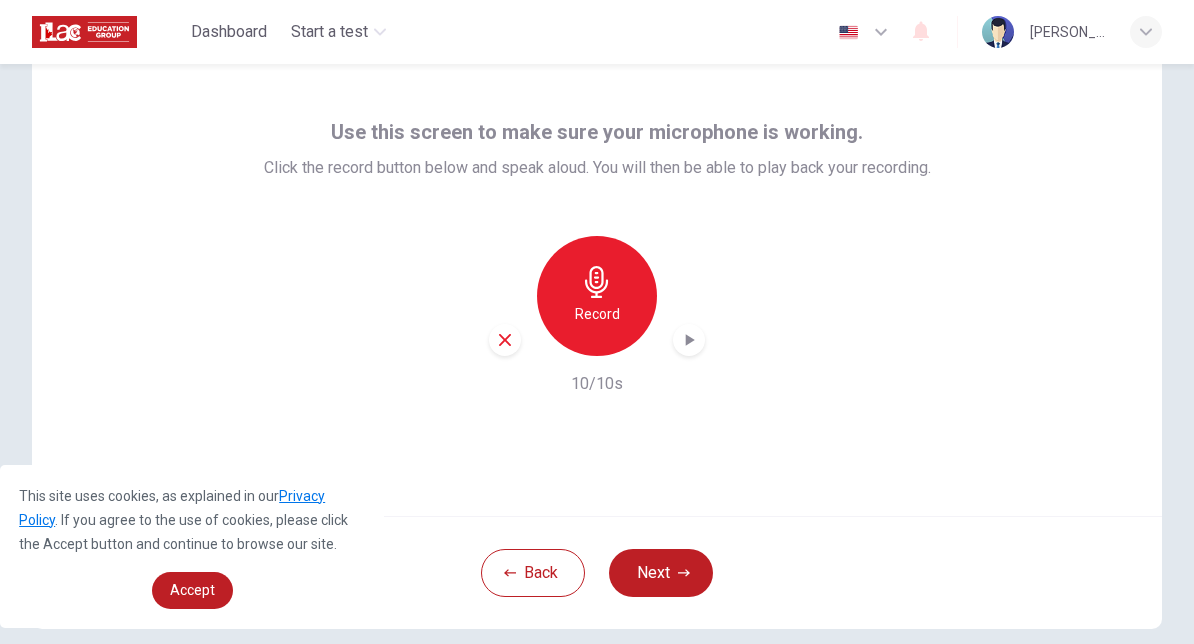click 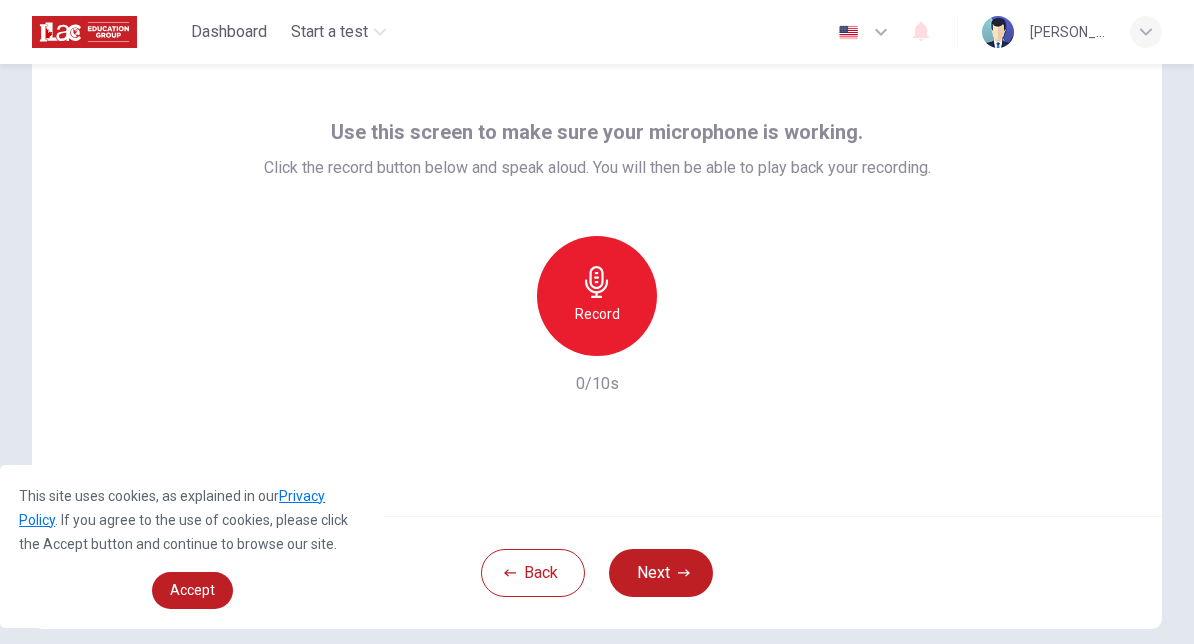 click on "Record" at bounding box center (597, 314) 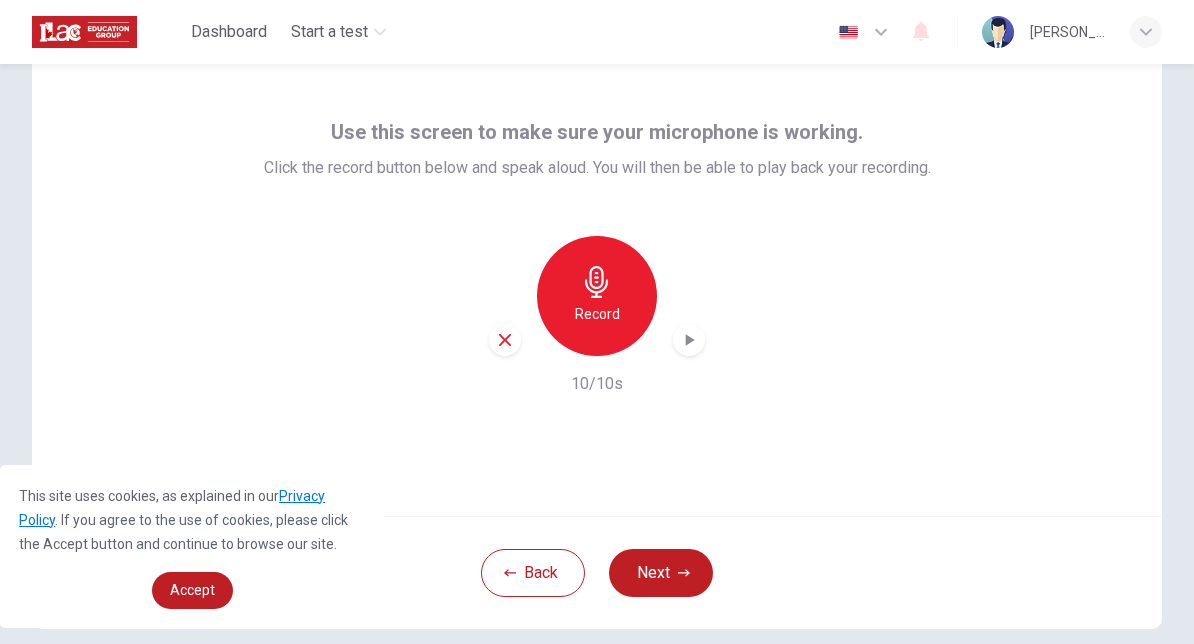 click on "Next" at bounding box center [661, 573] 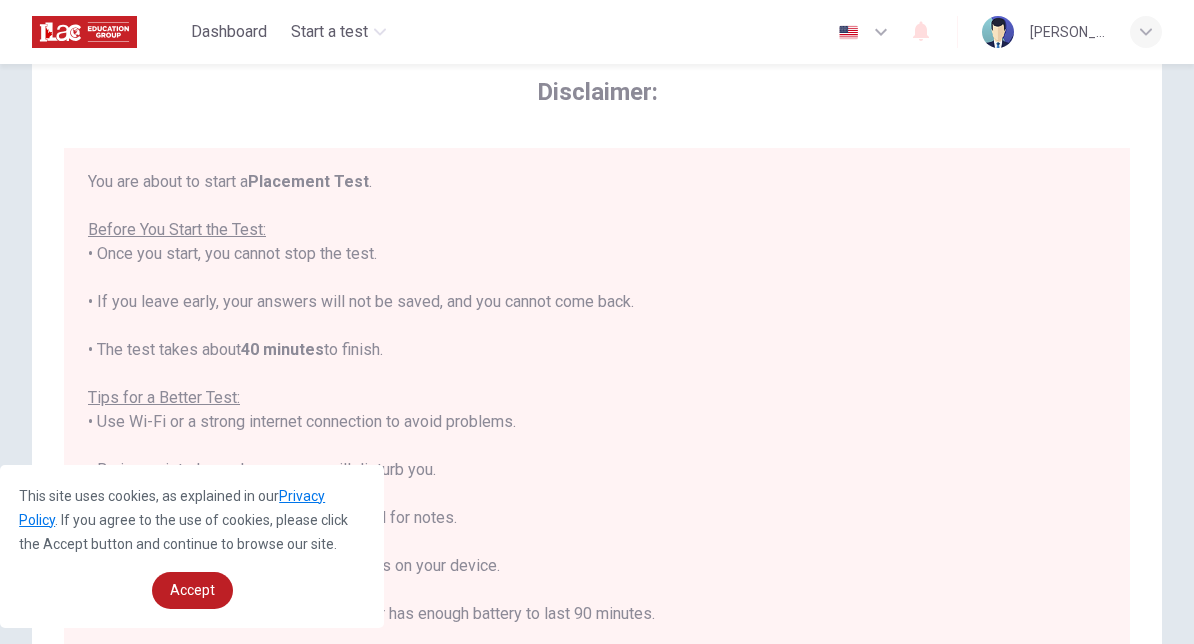 scroll, scrollTop: 4, scrollLeft: 0, axis: vertical 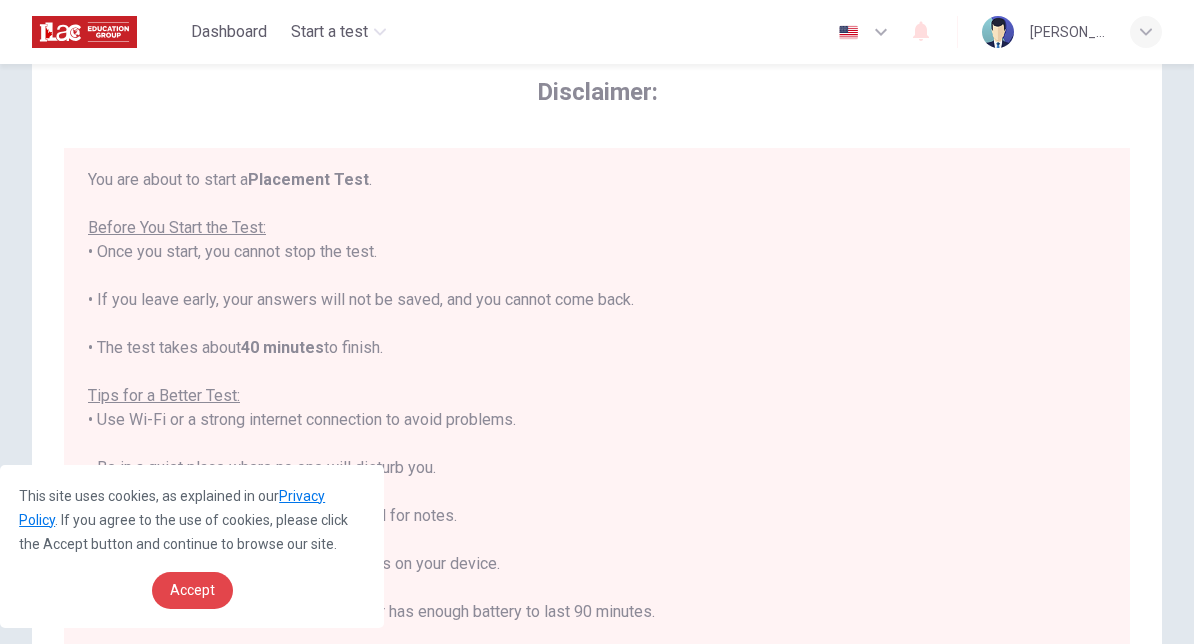 click on "Accept" at bounding box center [192, 590] 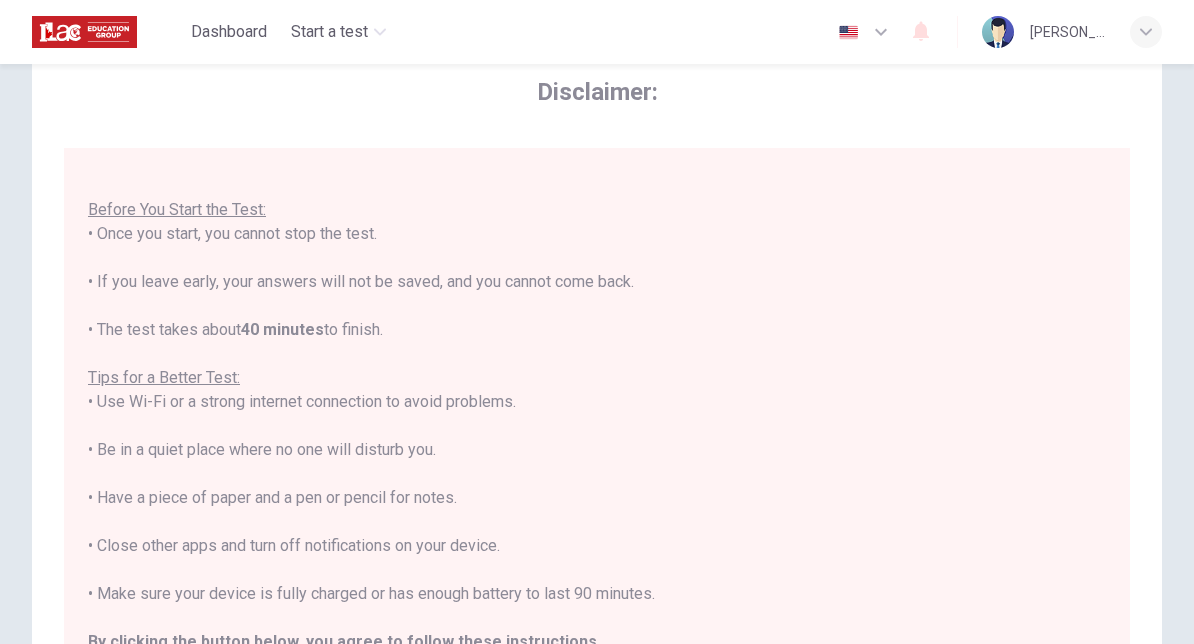 scroll, scrollTop: 21, scrollLeft: 0, axis: vertical 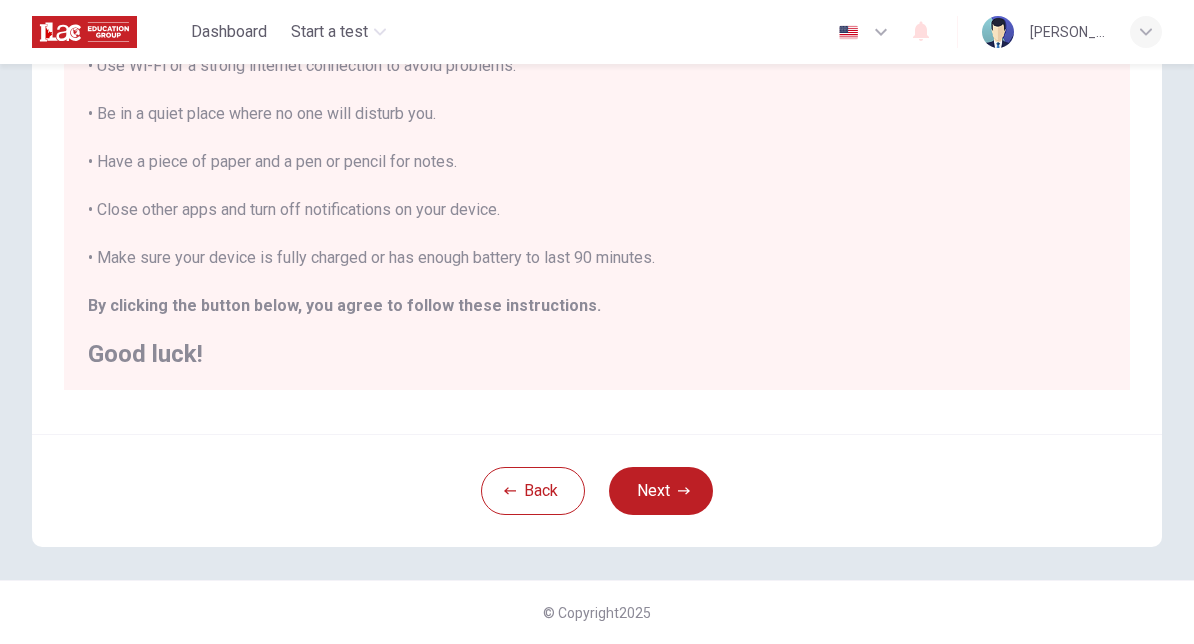 click on "Next" at bounding box center [661, 491] 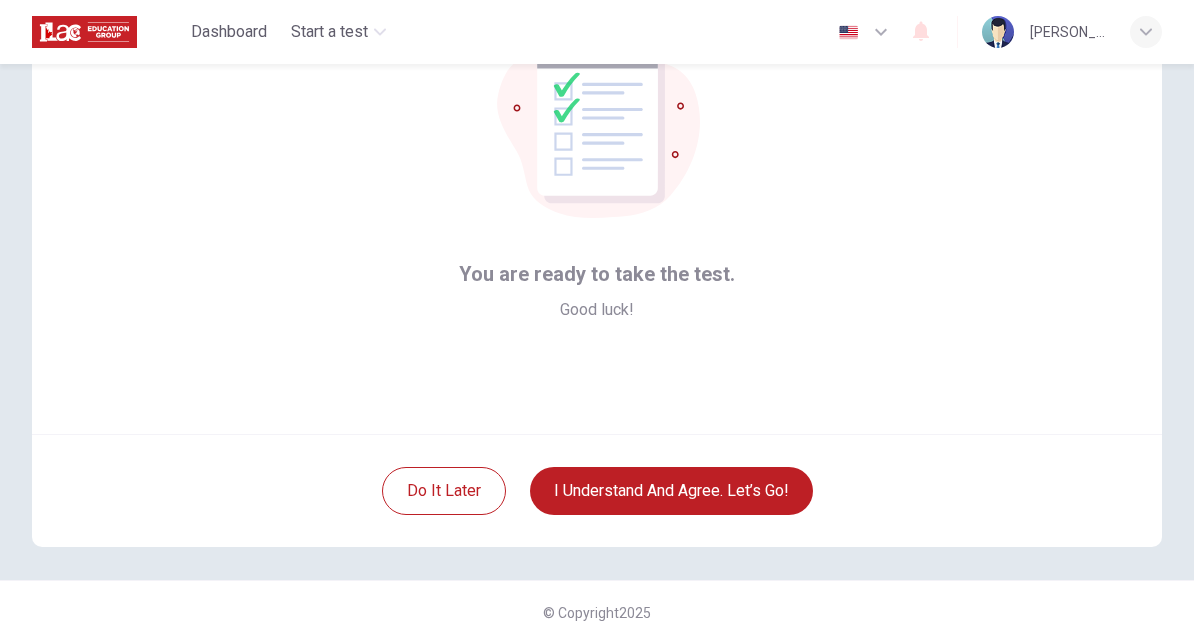 scroll, scrollTop: 150, scrollLeft: 0, axis: vertical 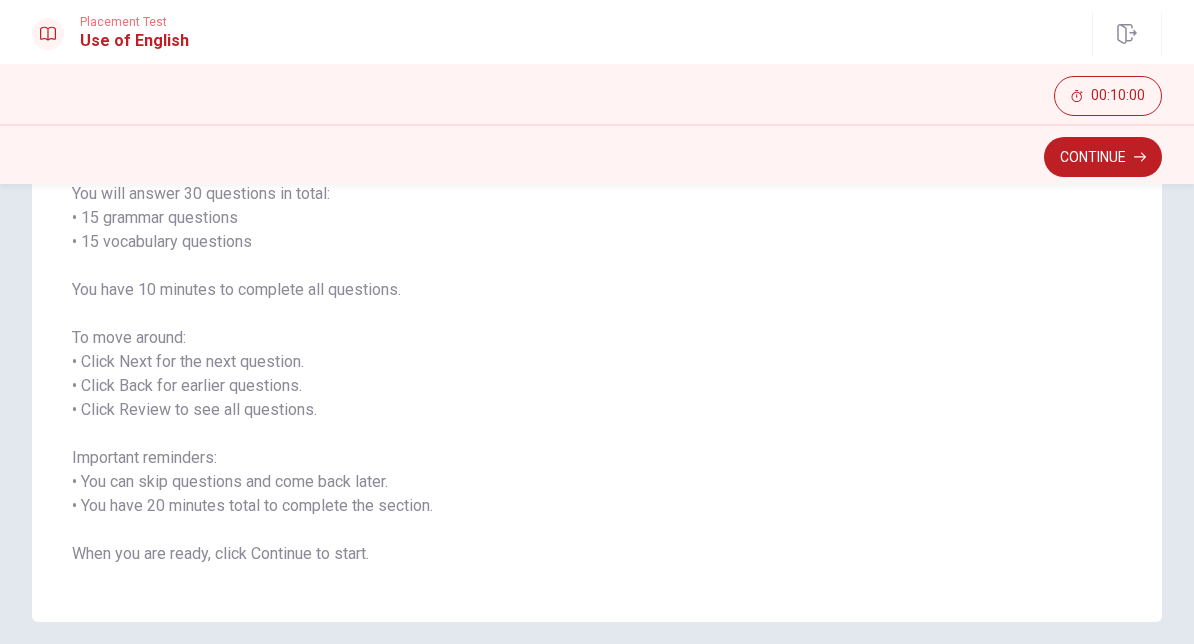 click on "Continue" at bounding box center (1103, 157) 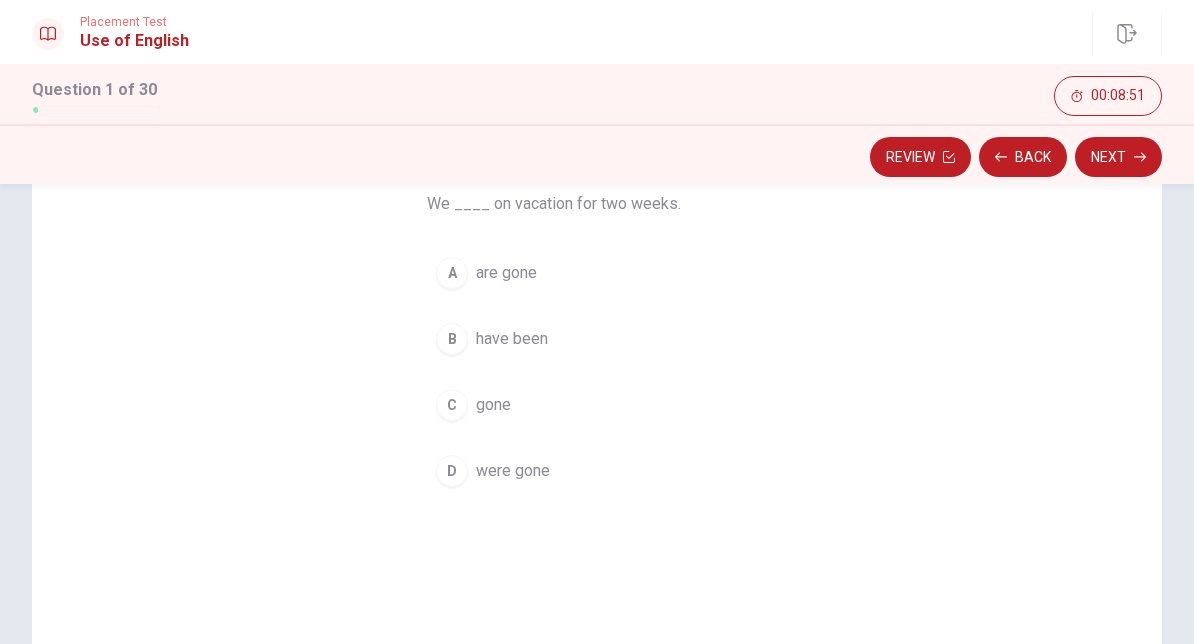 click on "A are gone B have been
C gone D were gone" at bounding box center (597, 372) 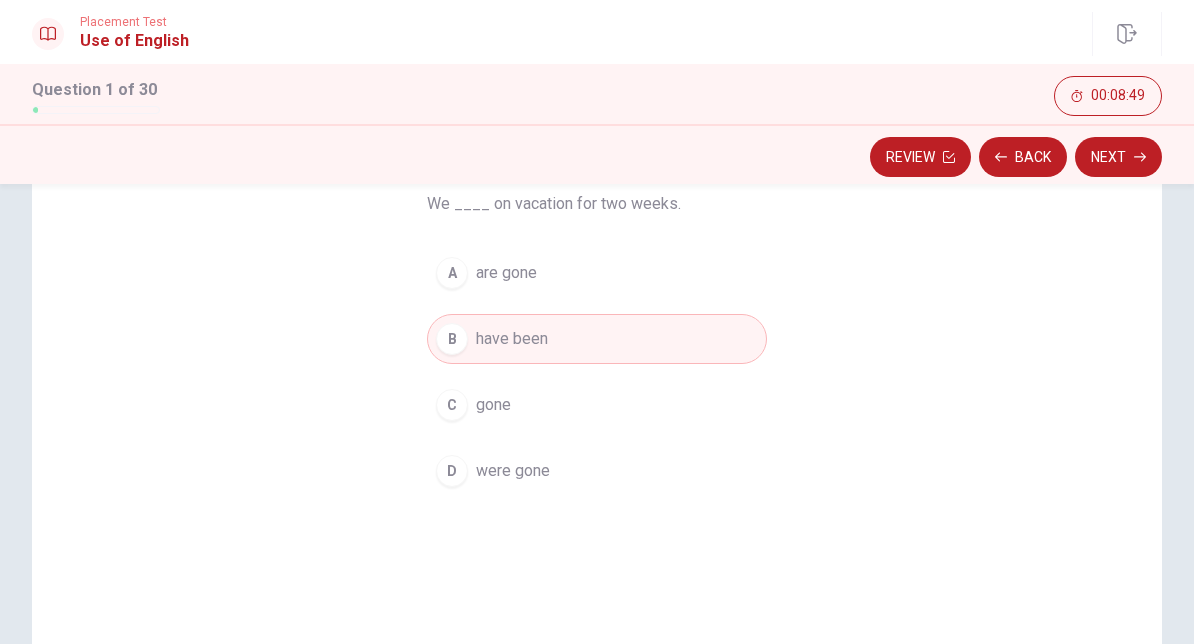 click on "Next" at bounding box center (1118, 157) 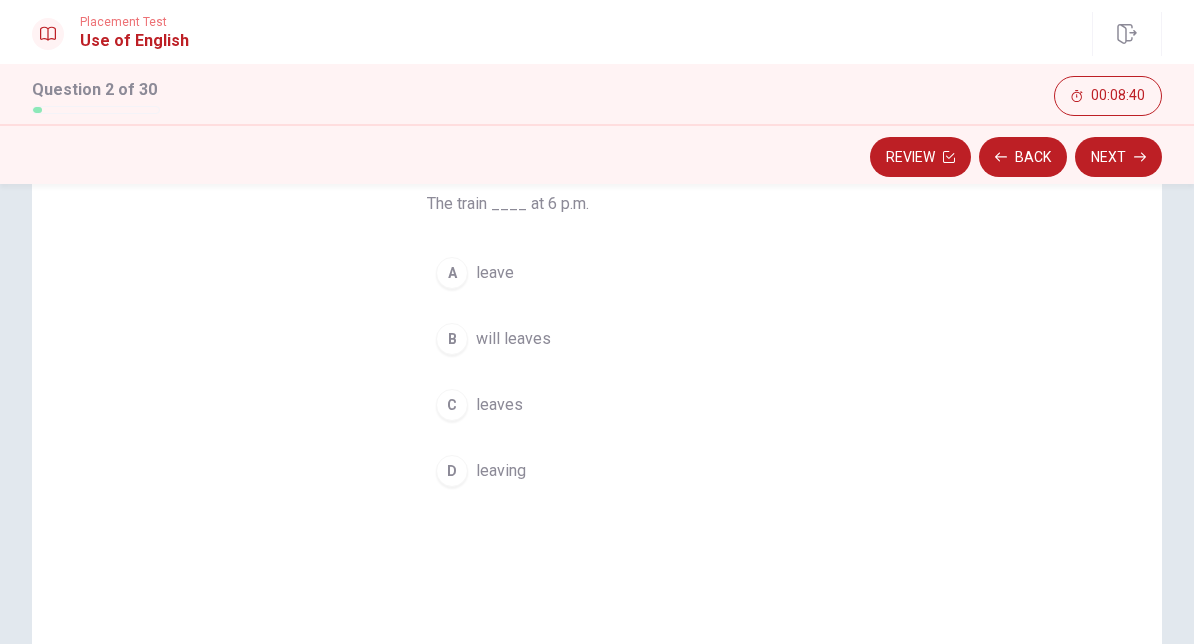 click on "B" at bounding box center (452, 339) 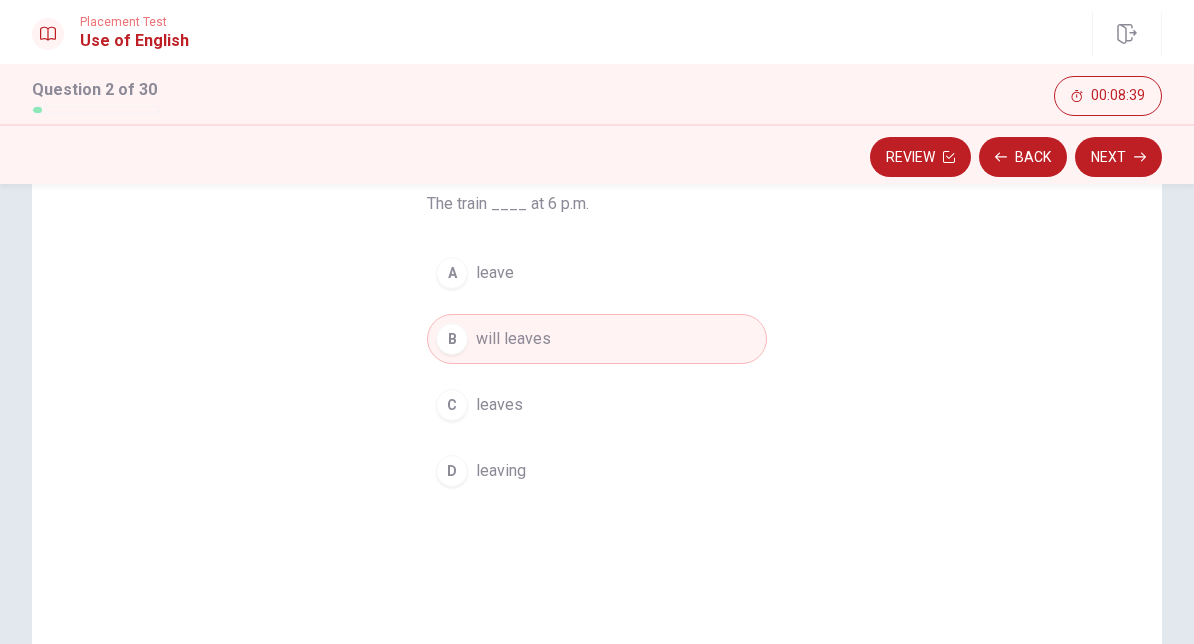 click on "Next" at bounding box center [1118, 157] 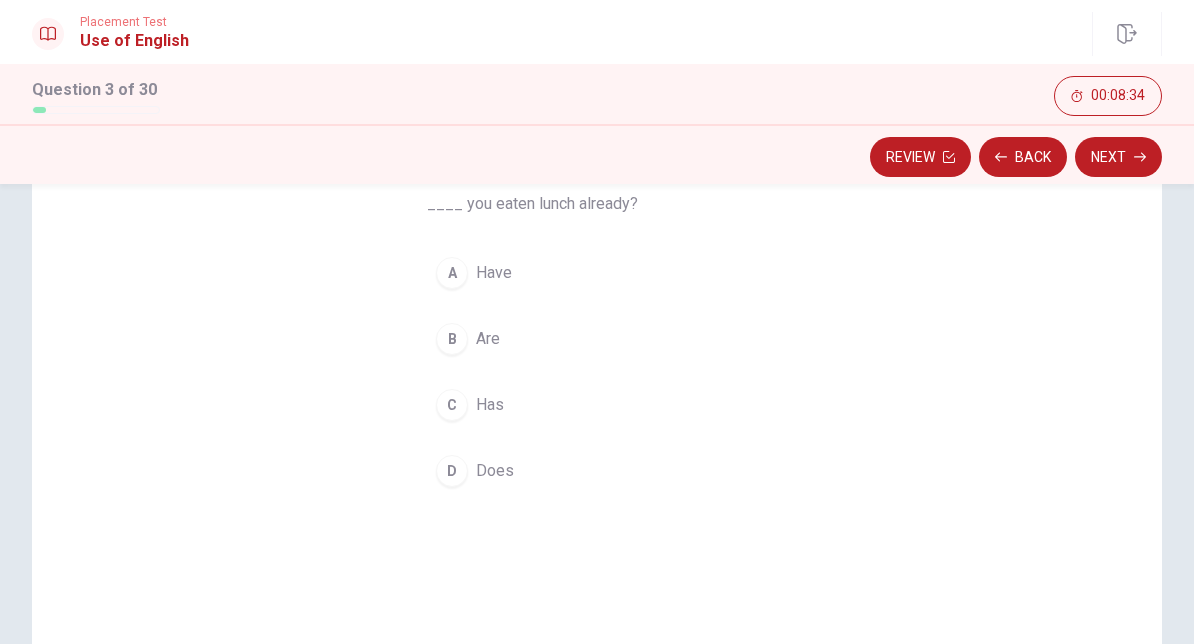 click on "A Have" at bounding box center (597, 273) 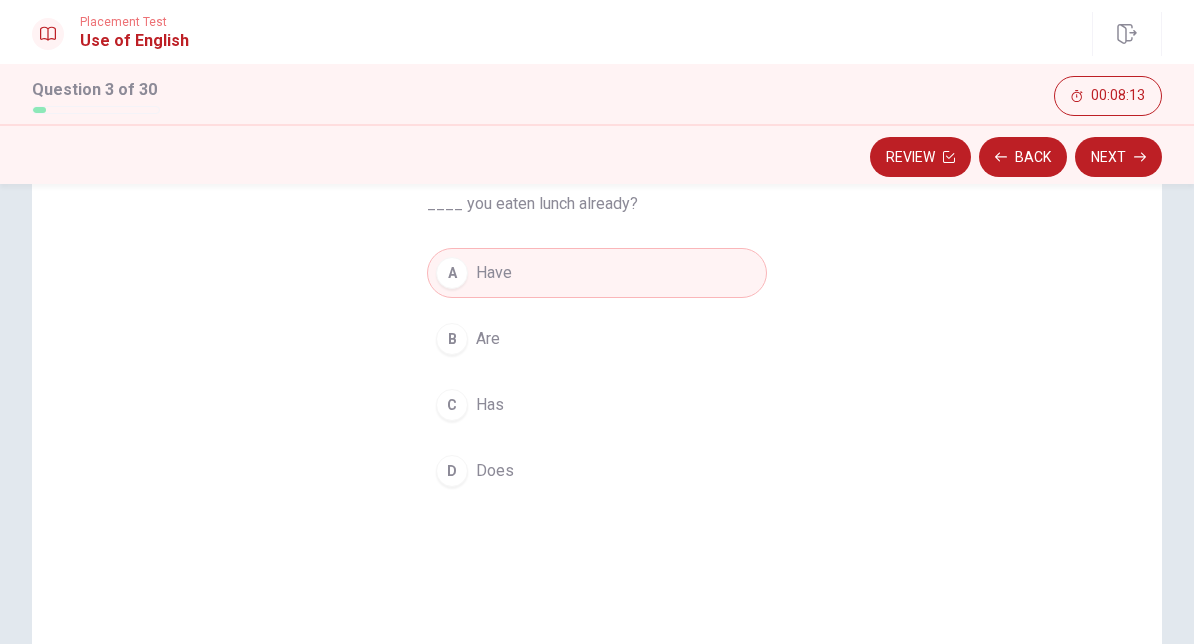 click on "Next" at bounding box center [1118, 157] 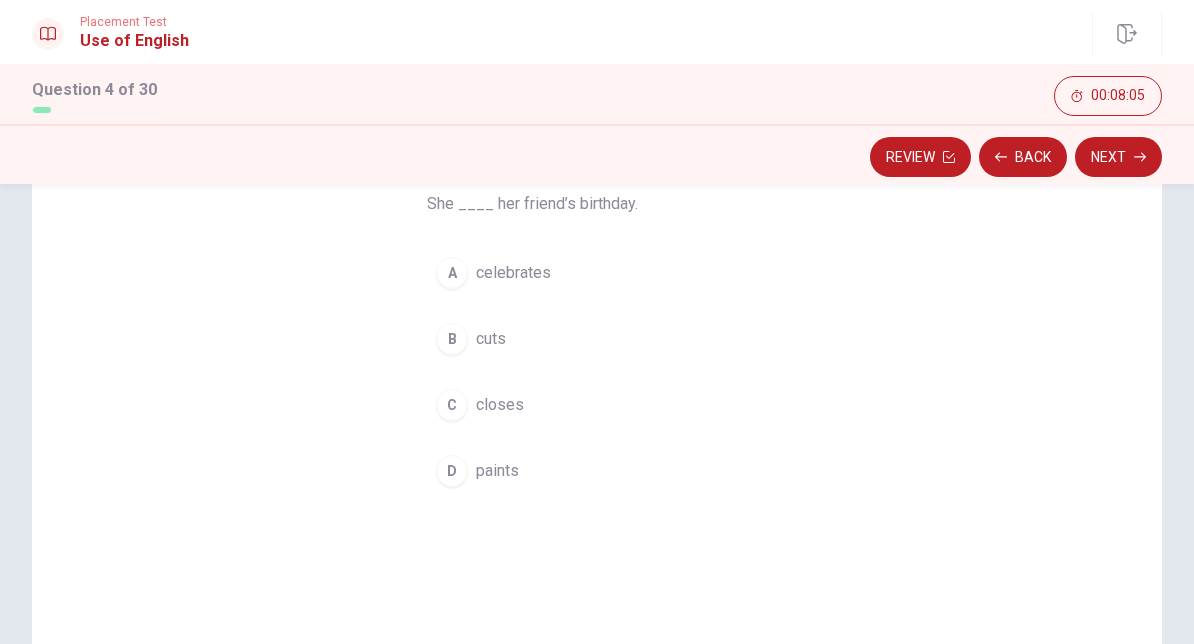 click on "A" at bounding box center (452, 273) 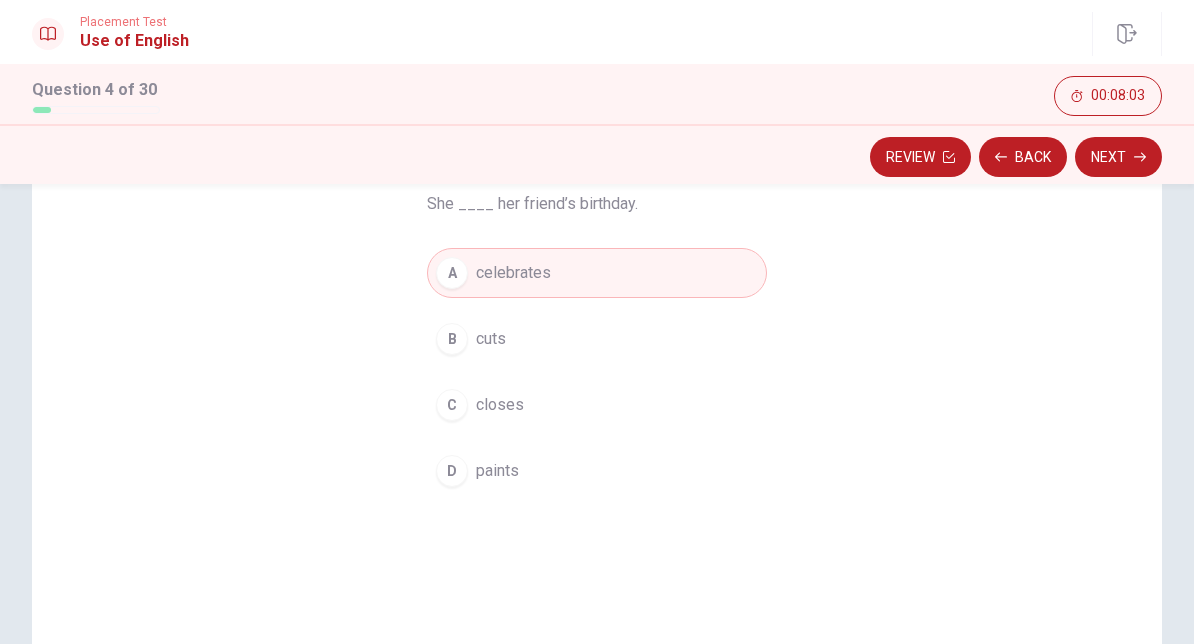 click 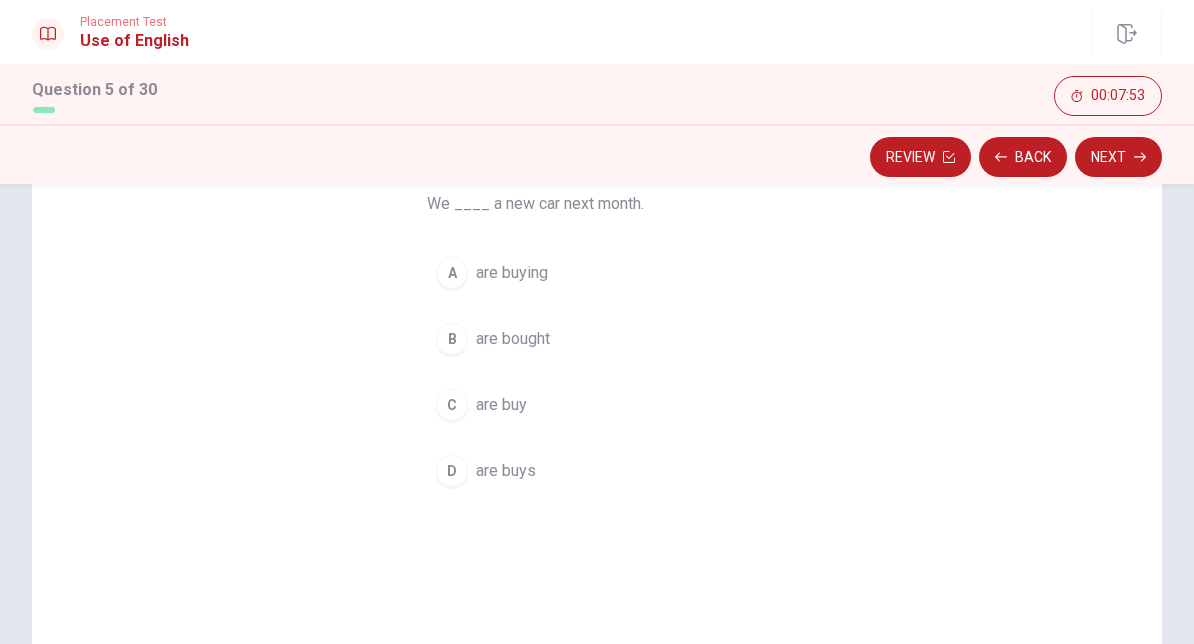 click on "A" at bounding box center [452, 273] 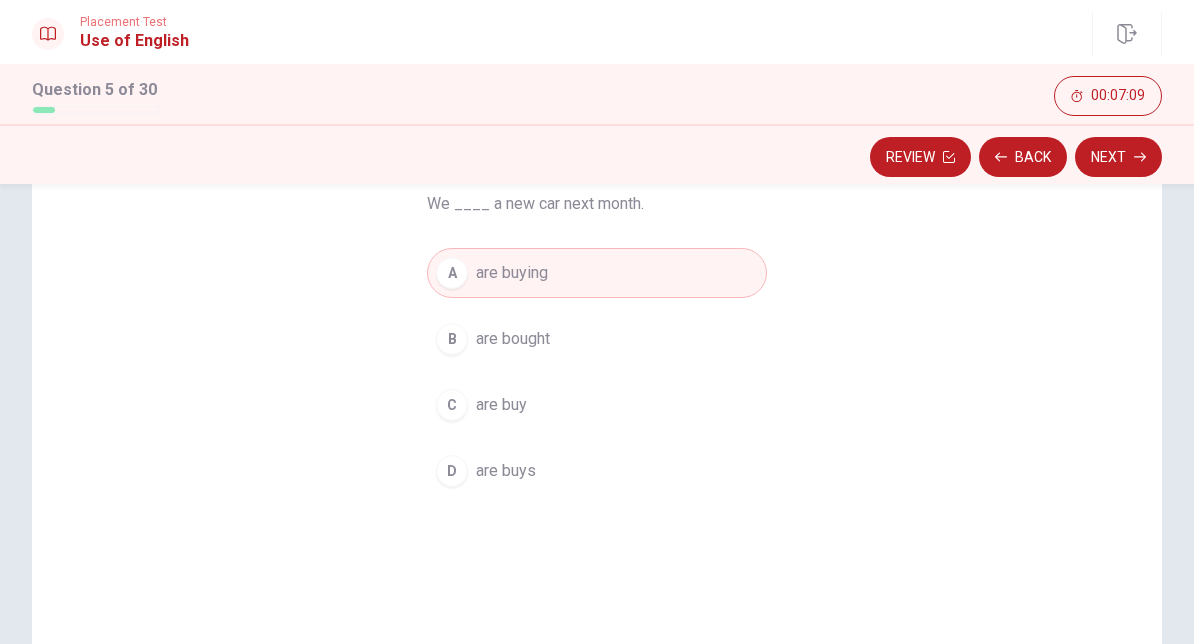 click 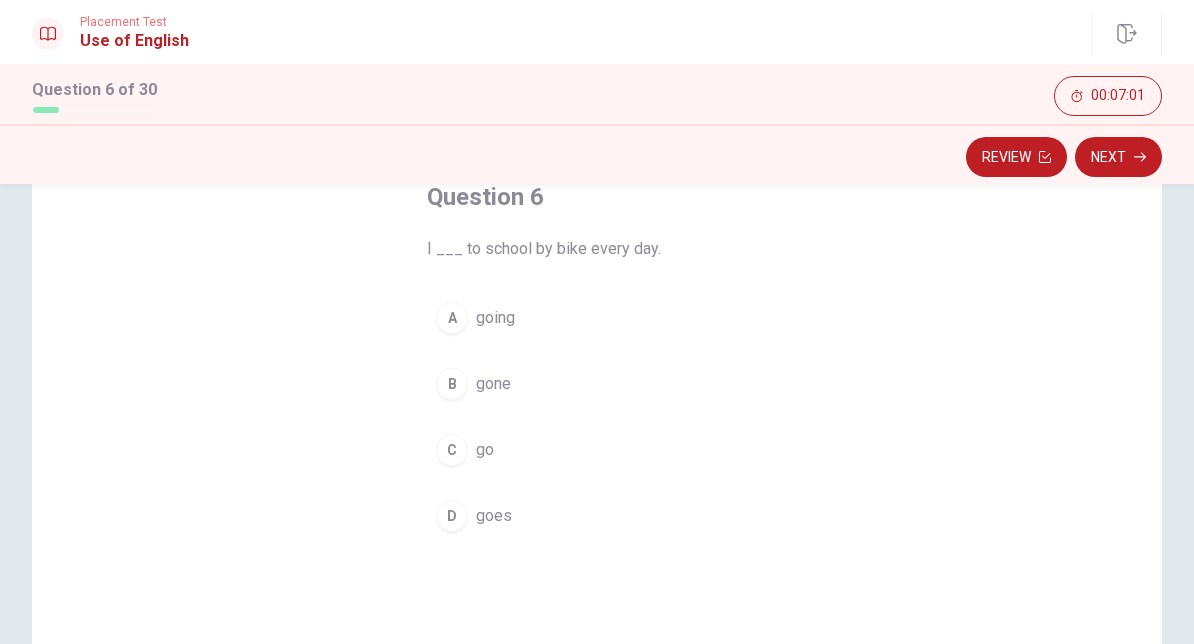 scroll, scrollTop: 120, scrollLeft: 0, axis: vertical 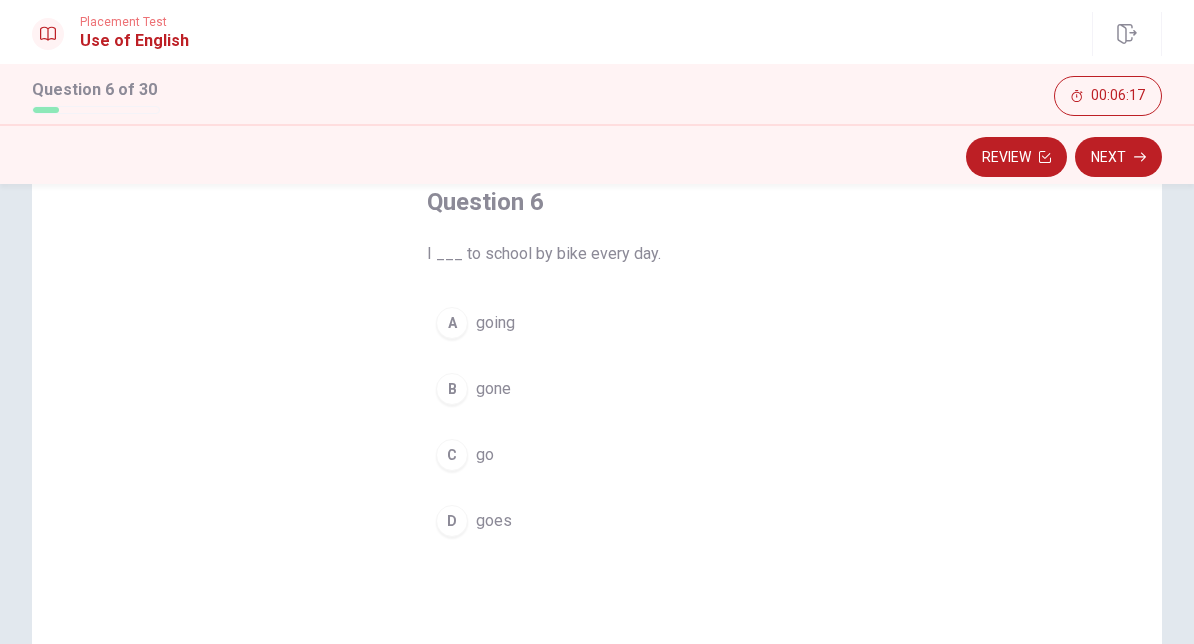 click on "A going" at bounding box center [597, 323] 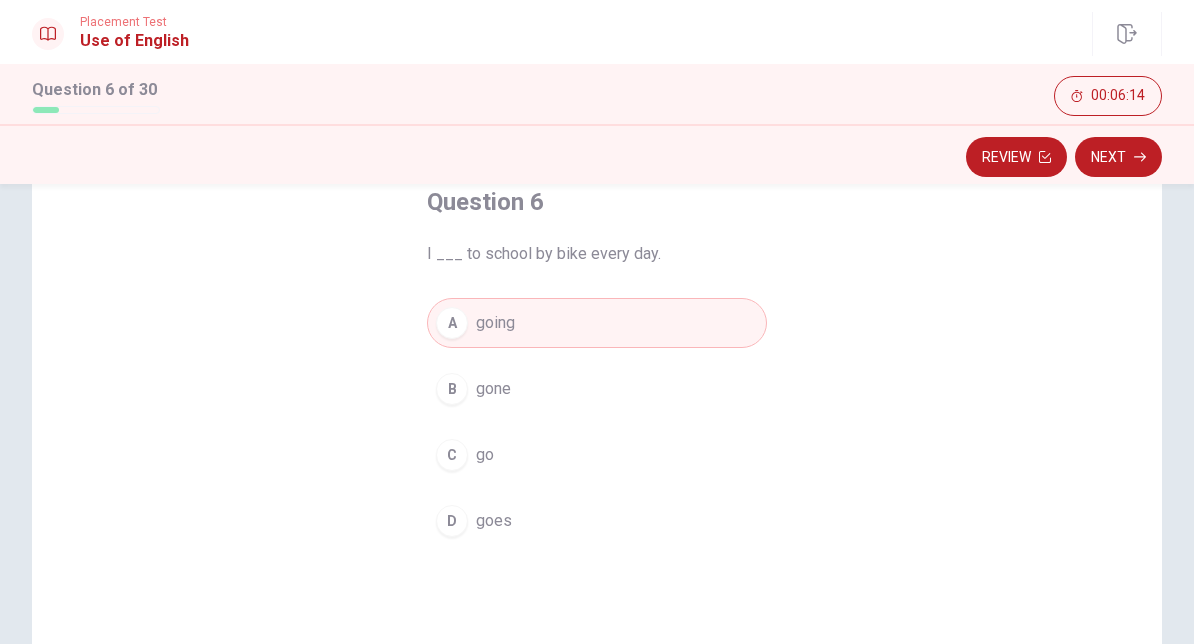 click on "Next" at bounding box center (1118, 157) 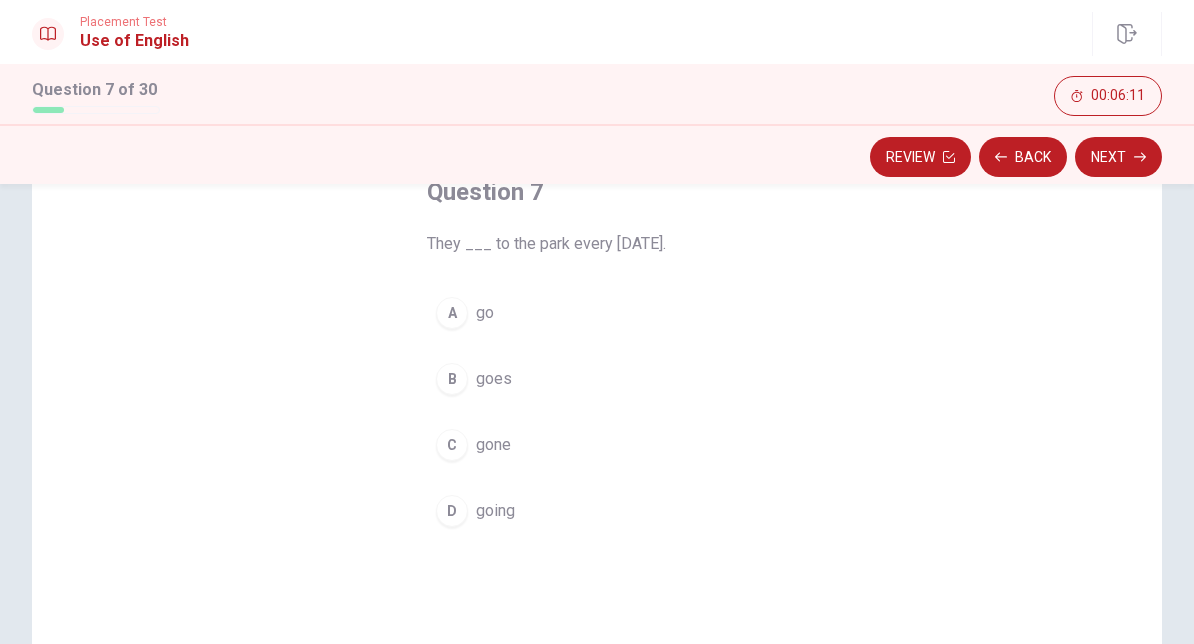 scroll, scrollTop: 128, scrollLeft: 0, axis: vertical 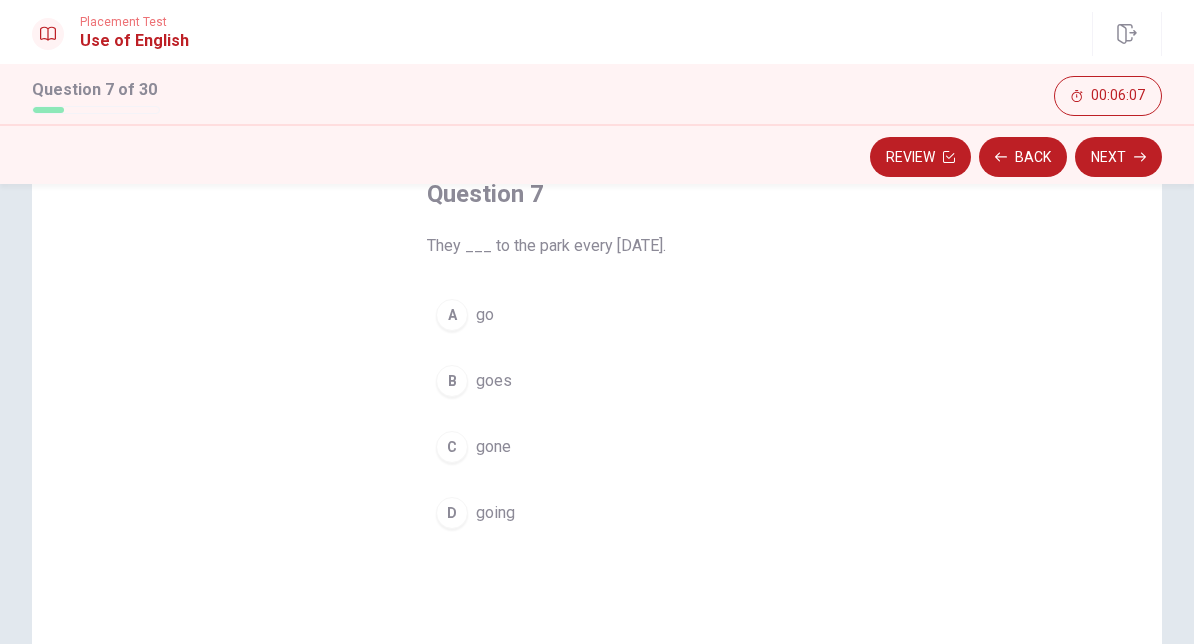 click on "going" at bounding box center [495, 513] 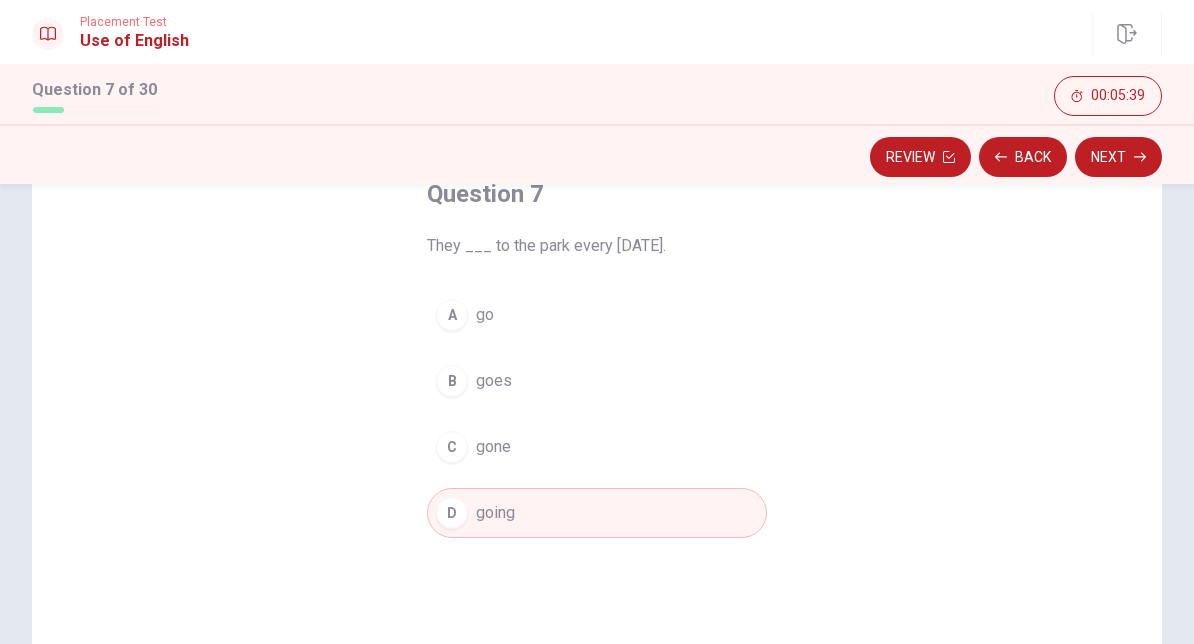 click on "Back" at bounding box center (1023, 157) 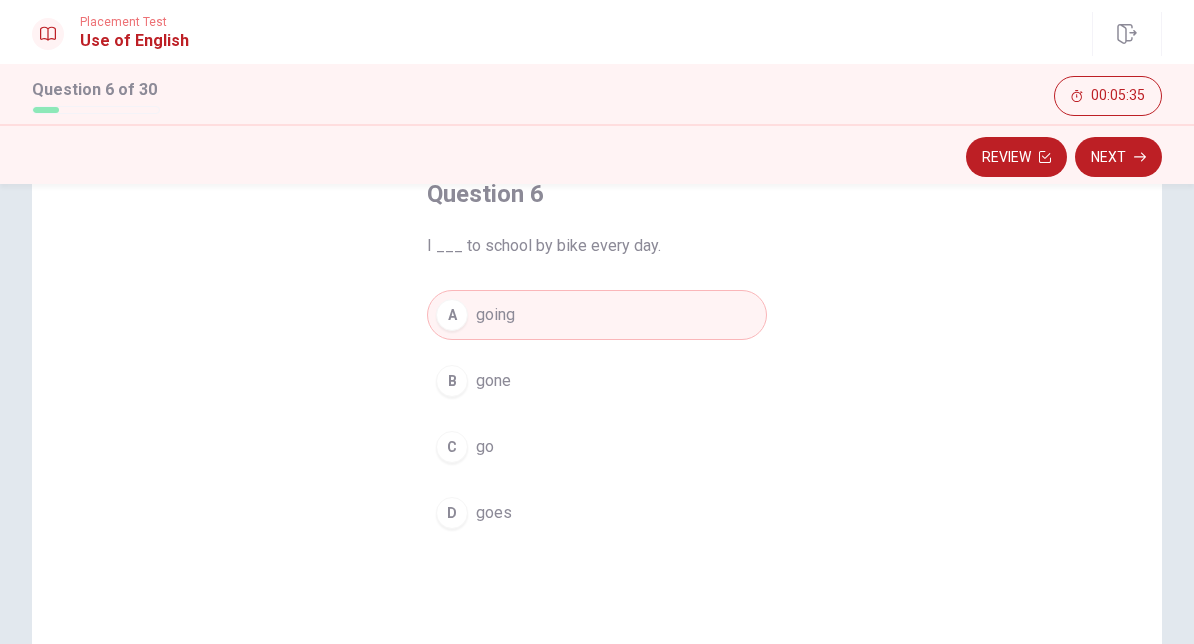 click on "C go" at bounding box center [597, 447] 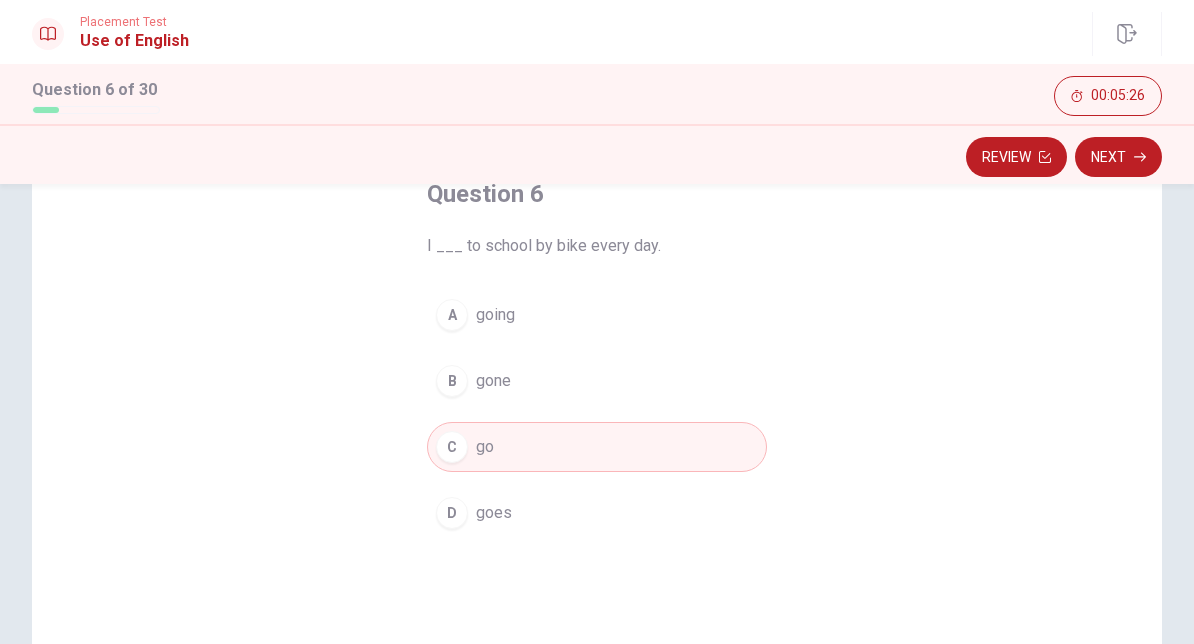 click on "Next" at bounding box center (1118, 157) 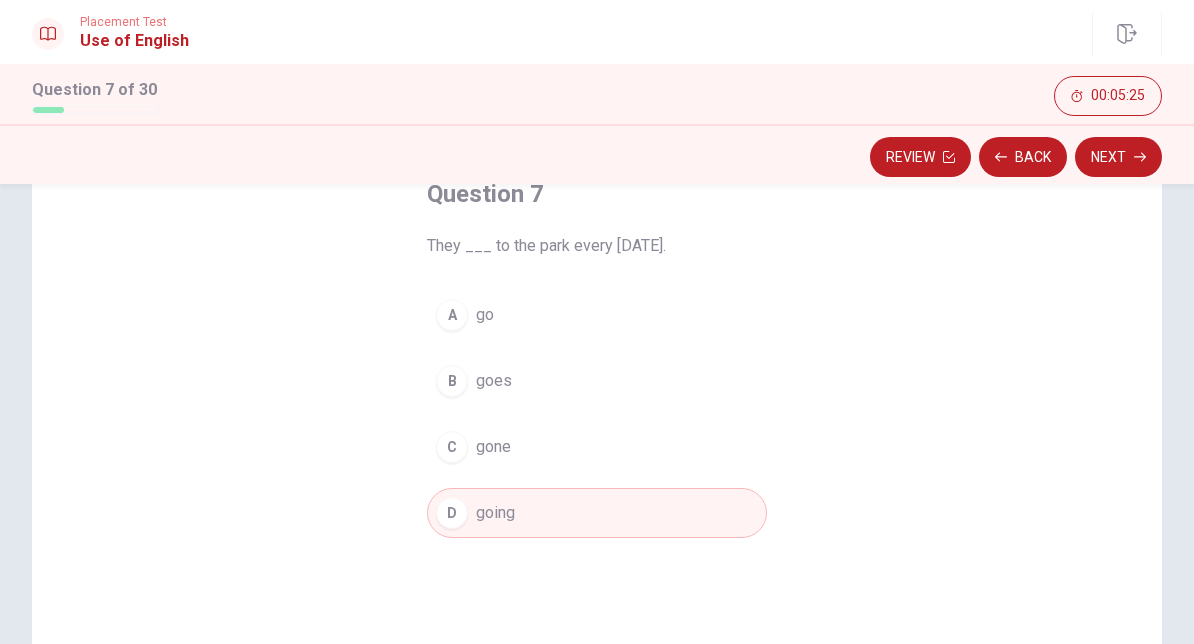 click on "go" at bounding box center [485, 315] 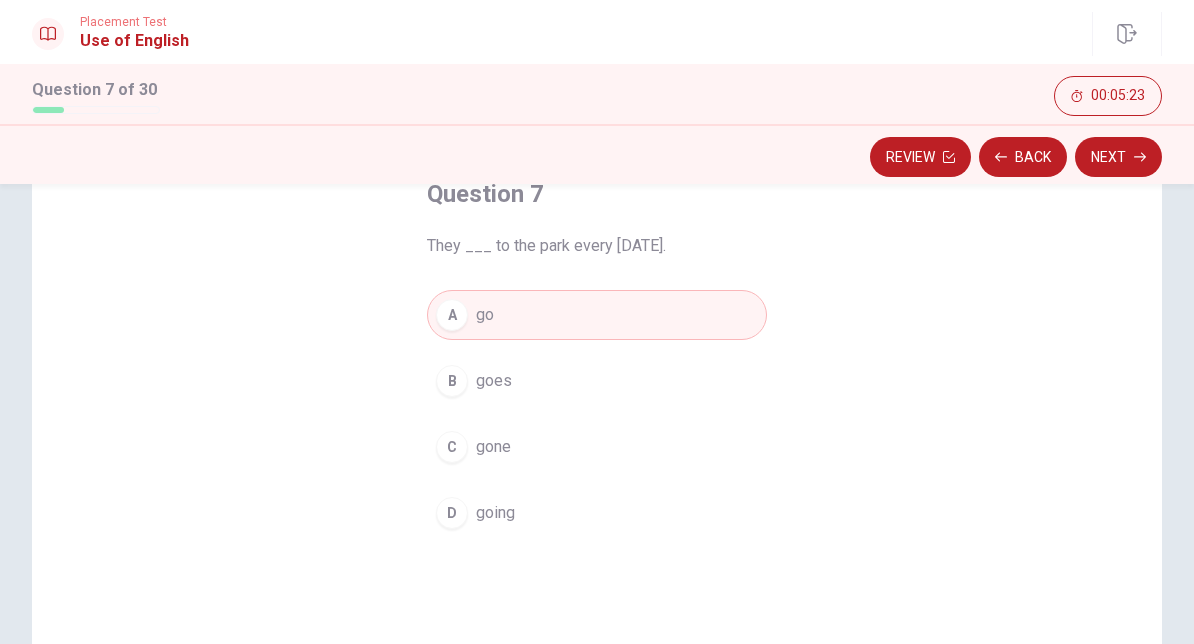 click on "Next" at bounding box center (1118, 157) 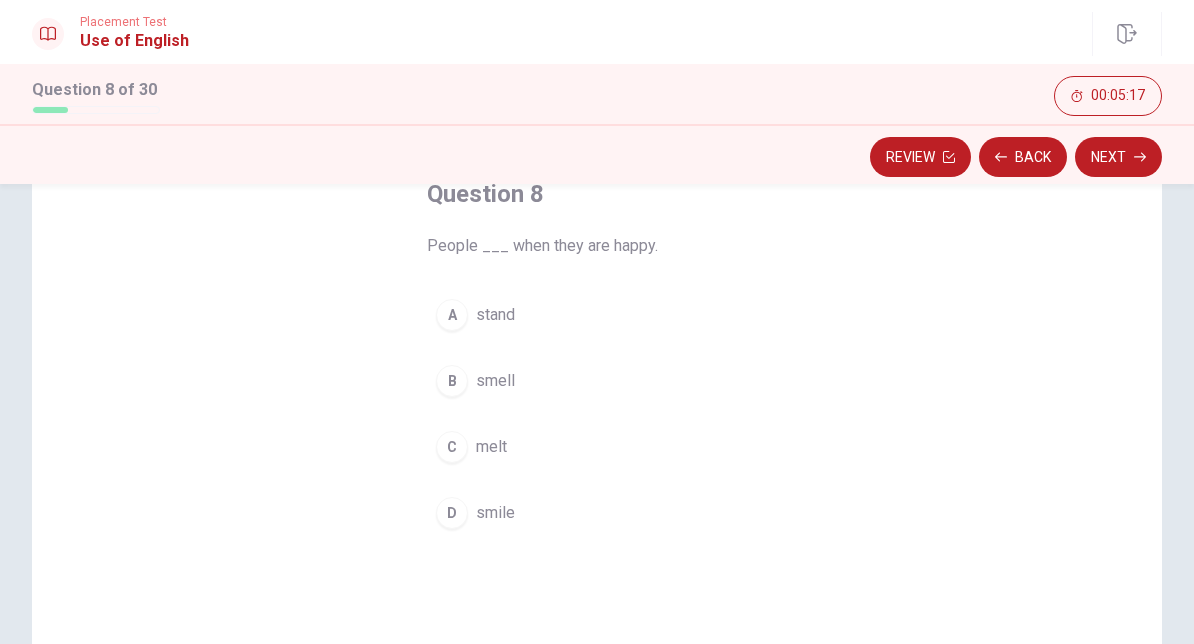 click on "D" at bounding box center (452, 513) 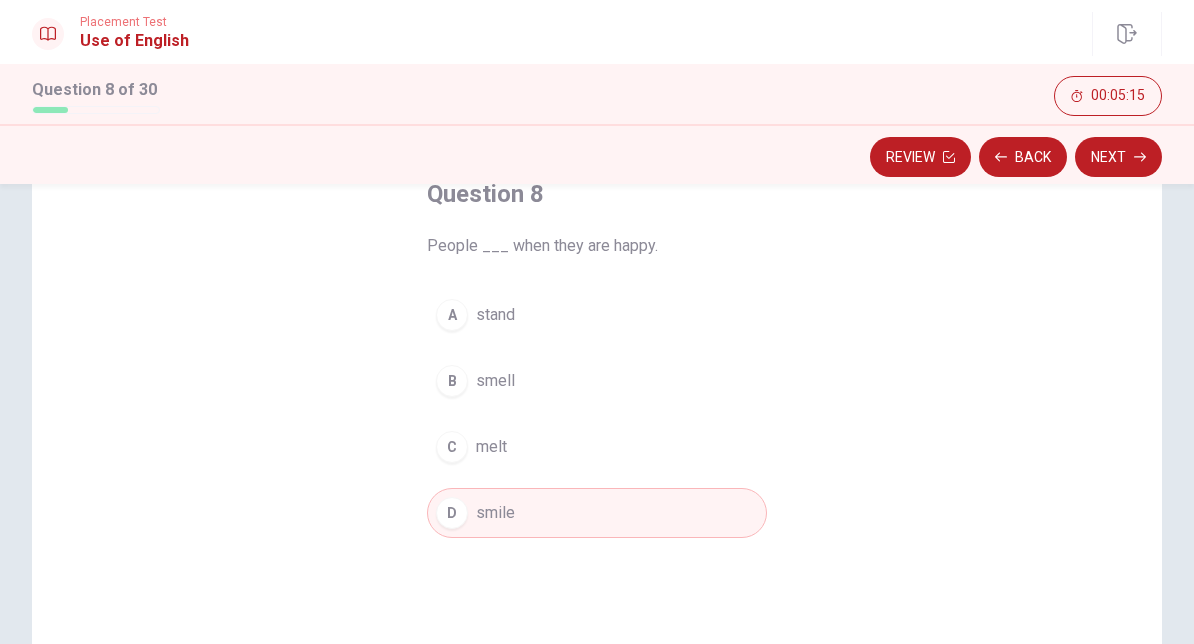 click on "Next" at bounding box center (1118, 157) 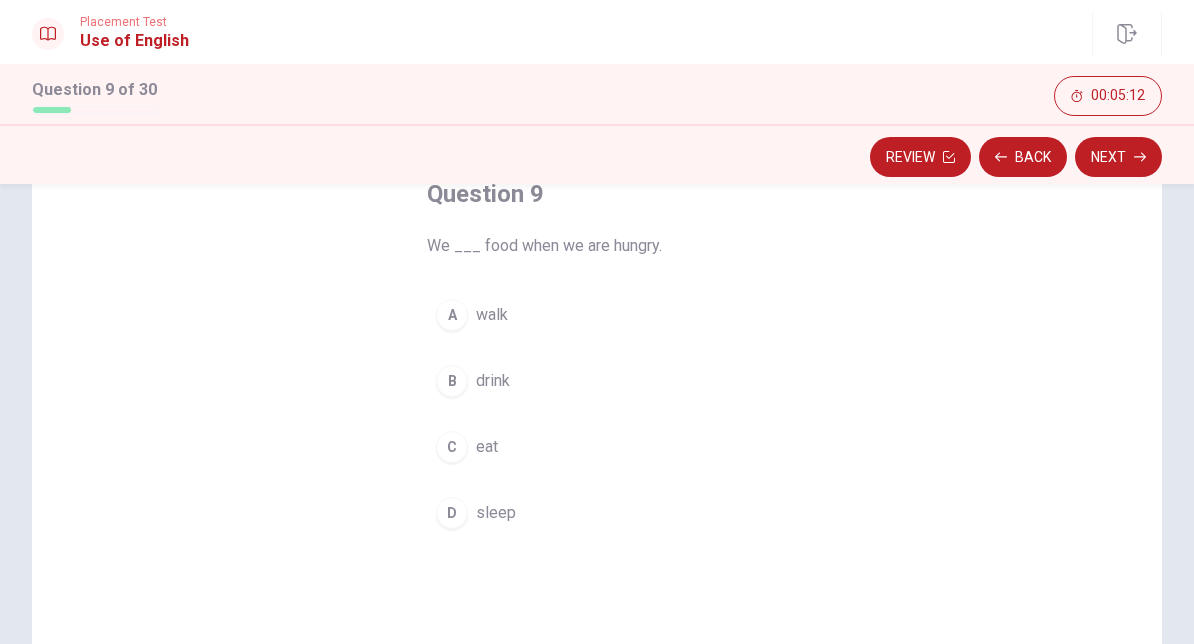 click on "C eat" at bounding box center [597, 447] 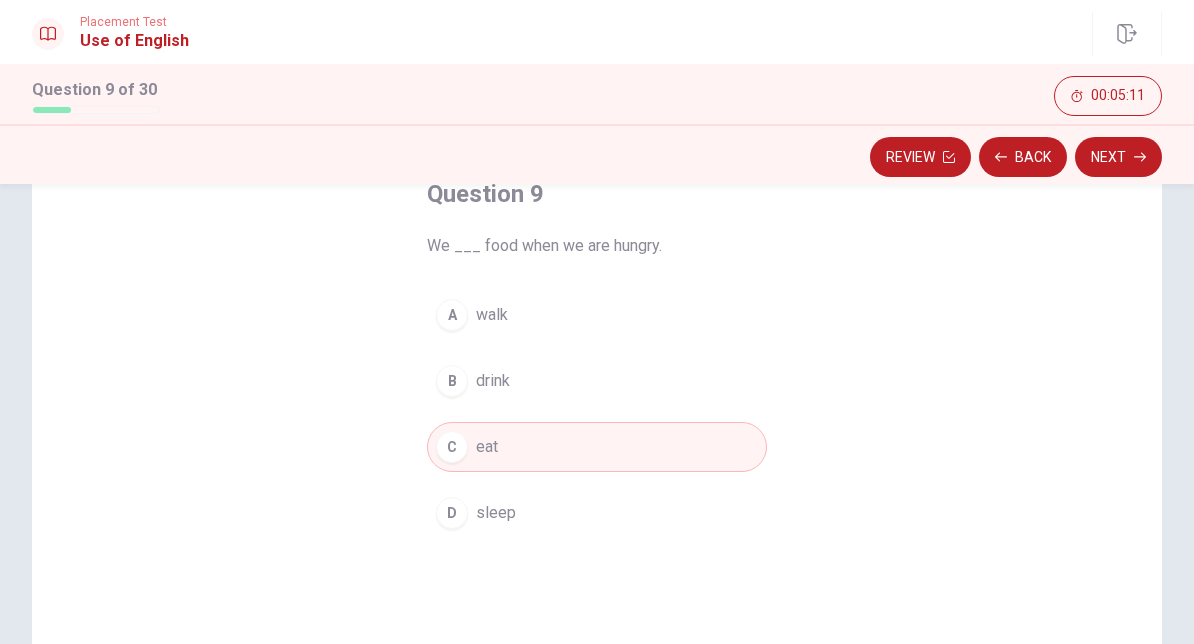 click on "Next" at bounding box center (1118, 157) 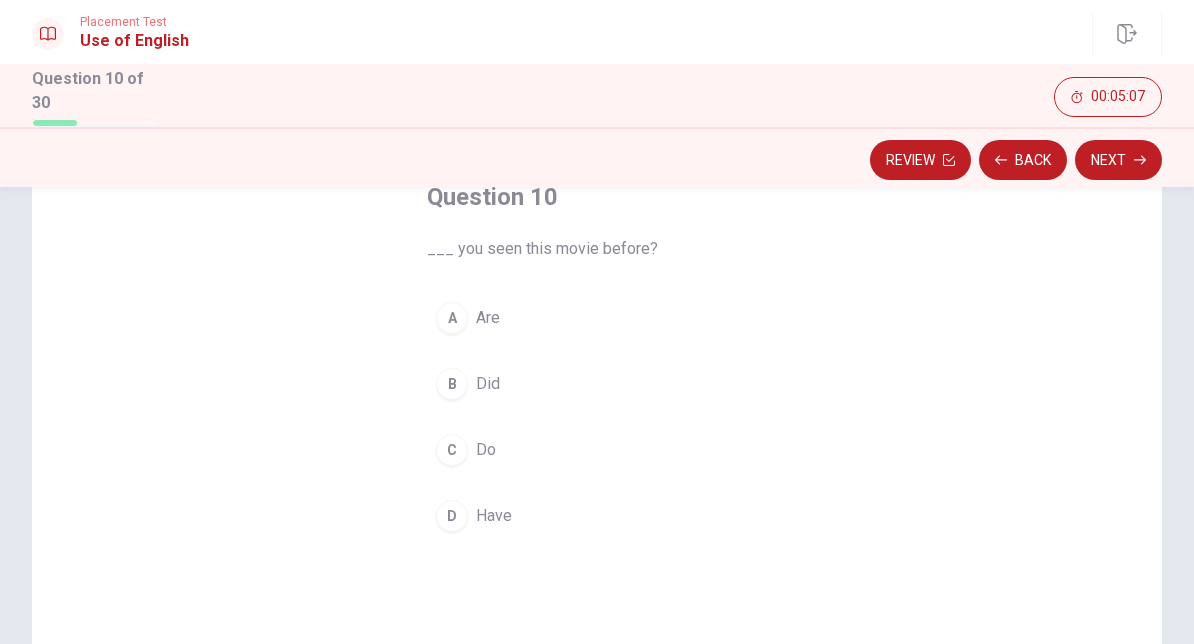 click on "B" at bounding box center [452, 384] 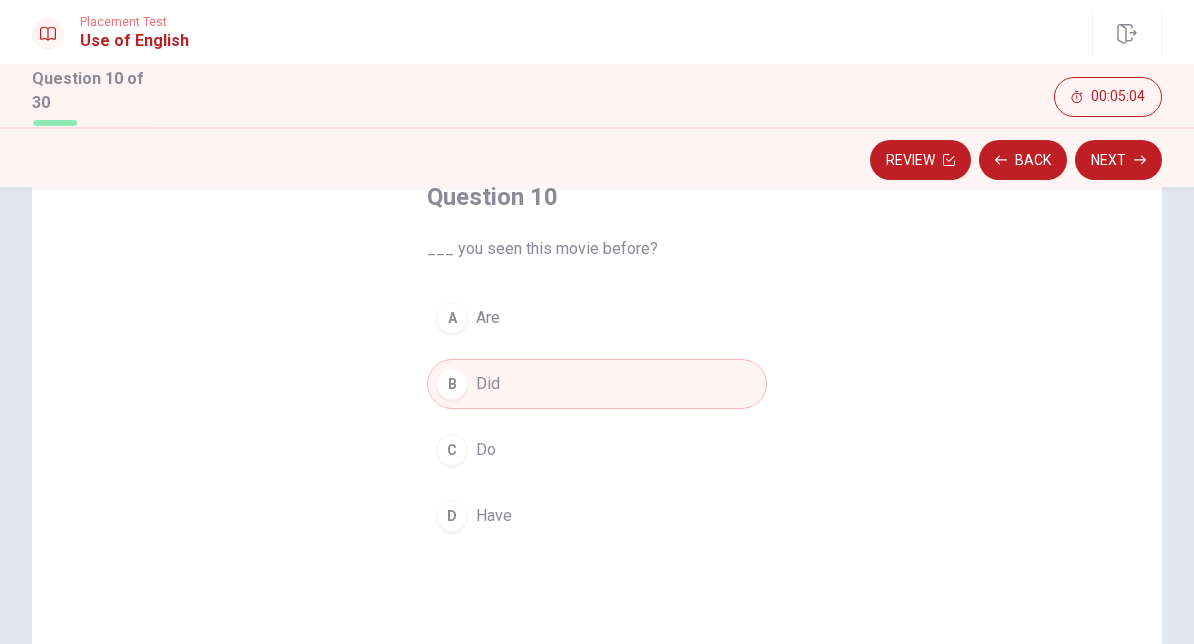 click on "Next" at bounding box center (1118, 160) 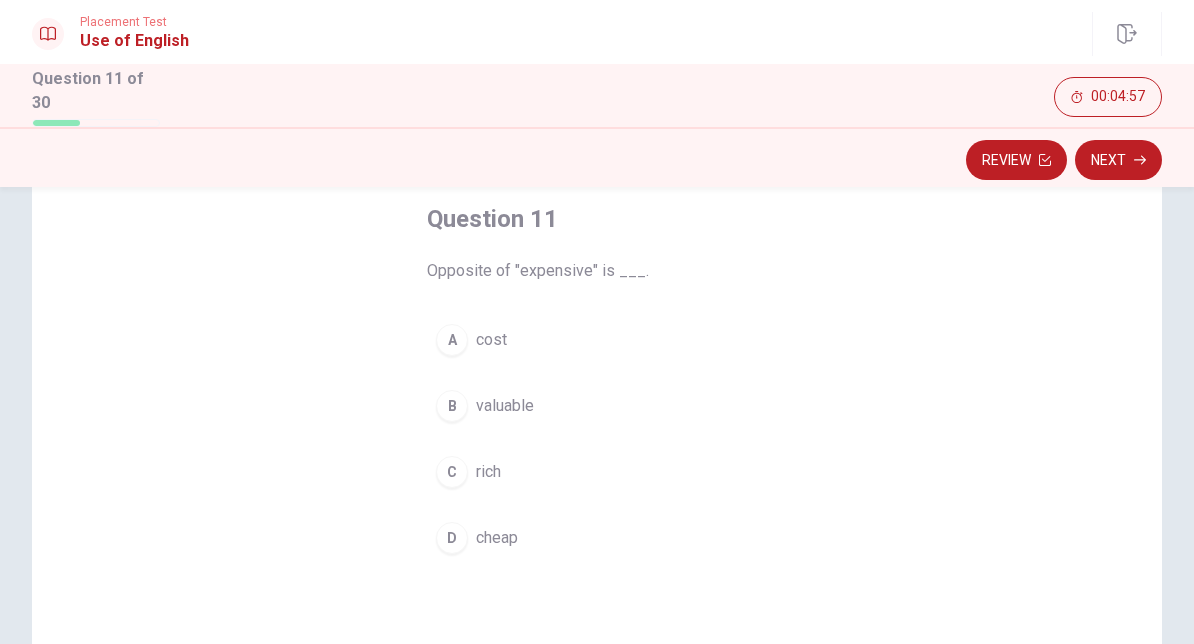 scroll, scrollTop: 108, scrollLeft: 0, axis: vertical 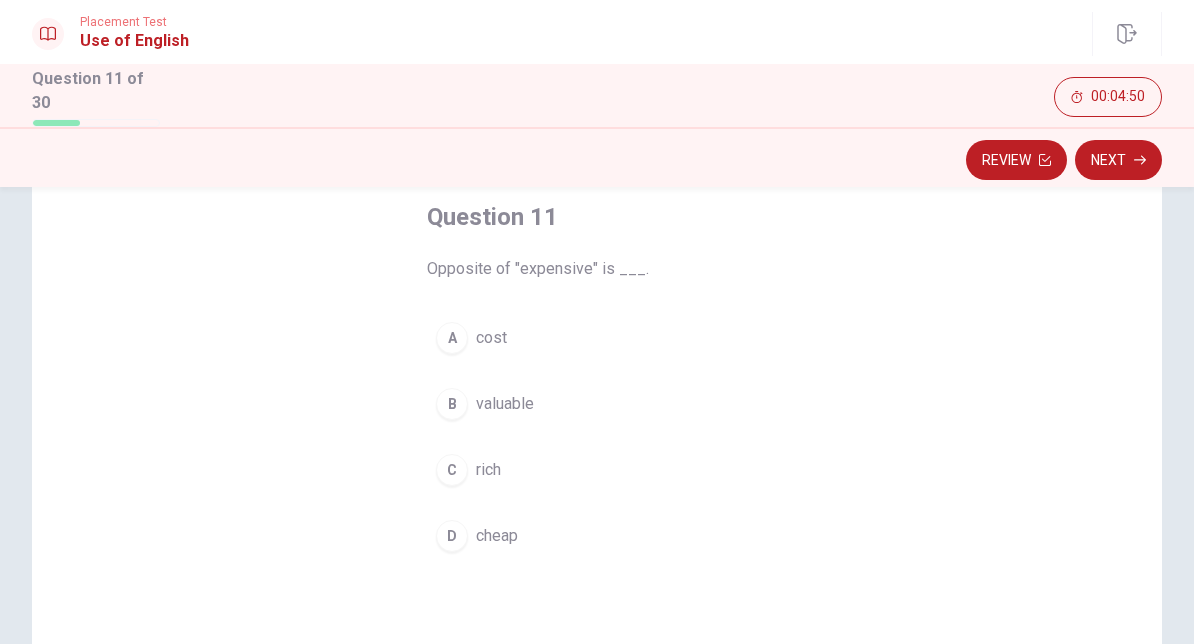 click on "D cheap" at bounding box center (597, 536) 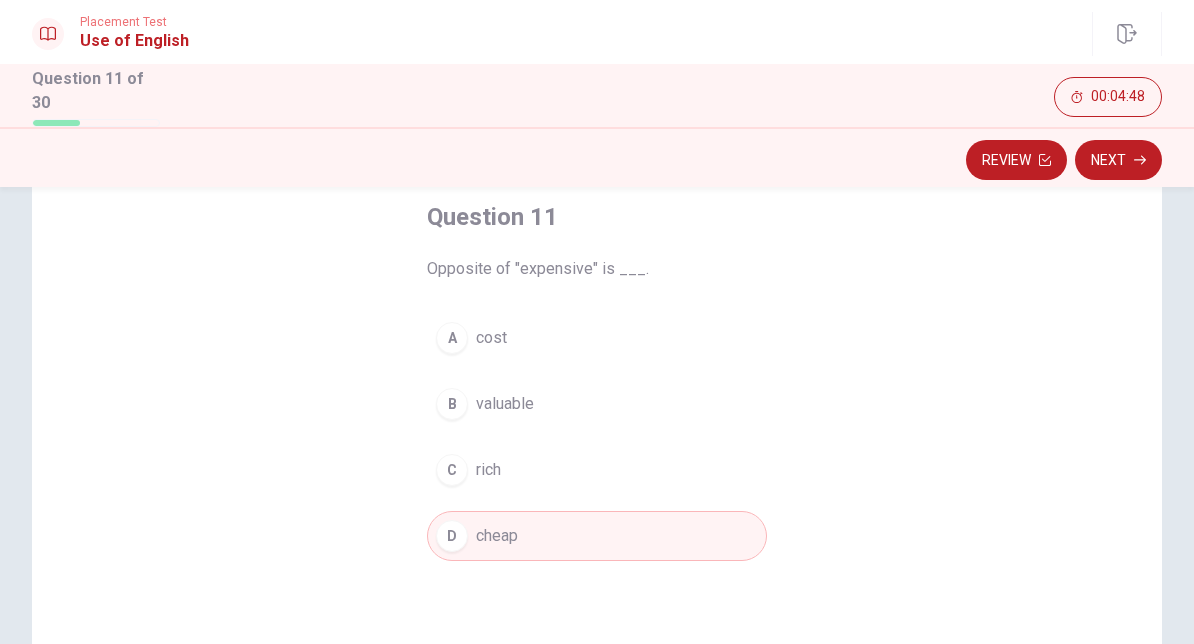 click 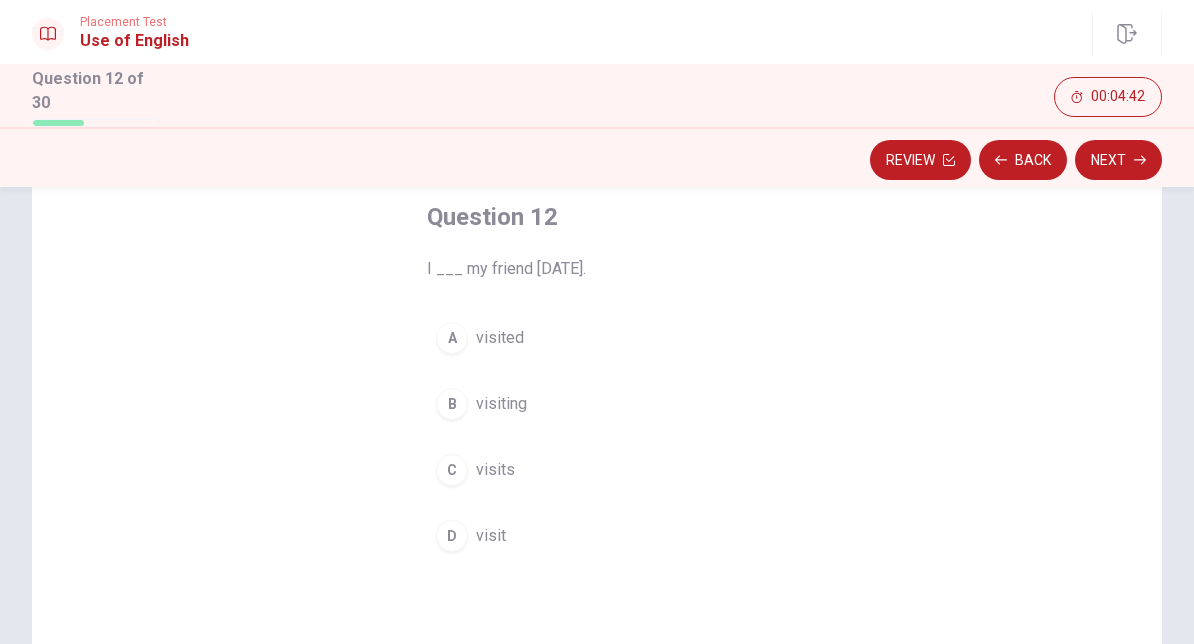 click on "A visited" at bounding box center [597, 338] 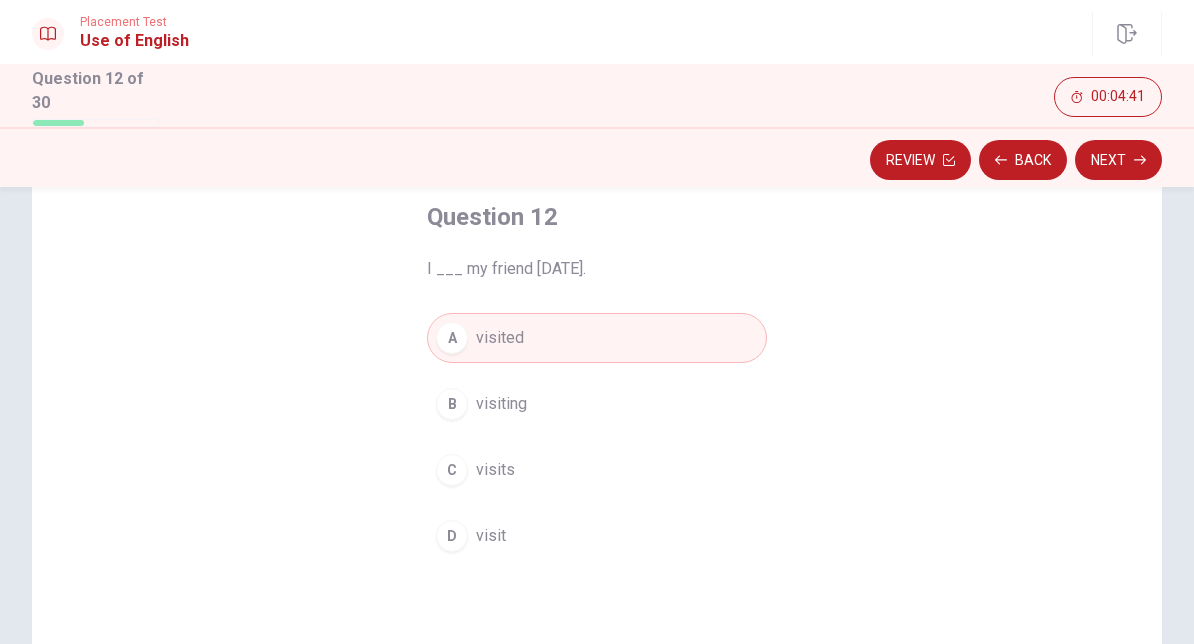 click on "Next" at bounding box center (1118, 160) 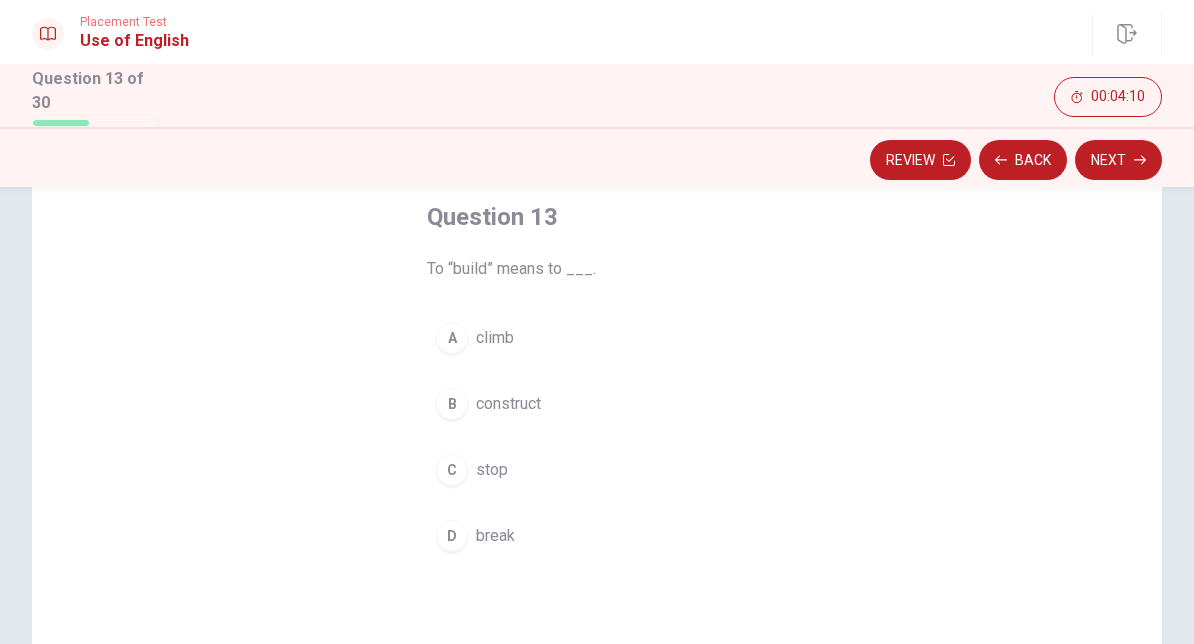 click on "B construct" at bounding box center [597, 404] 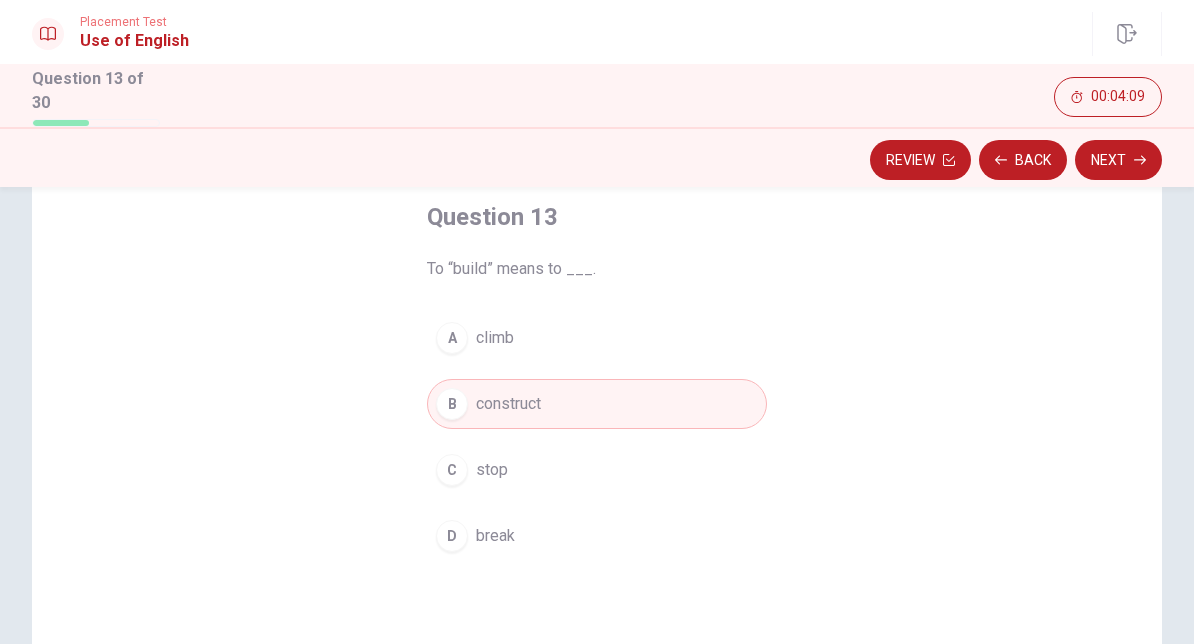 click 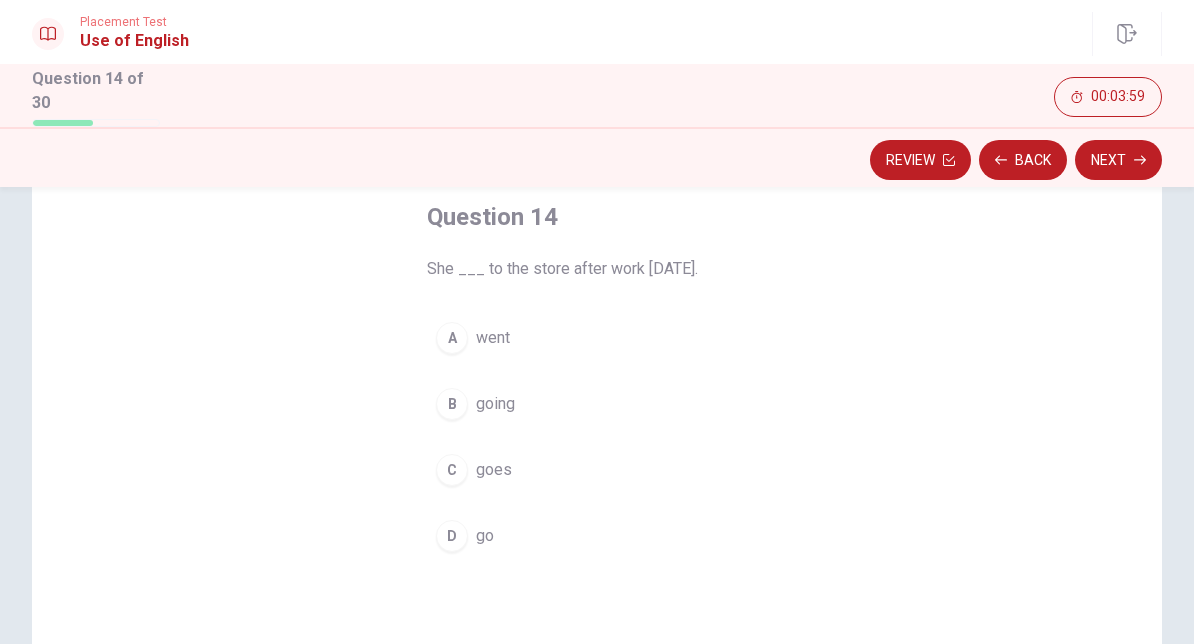 click on "C" at bounding box center [452, 470] 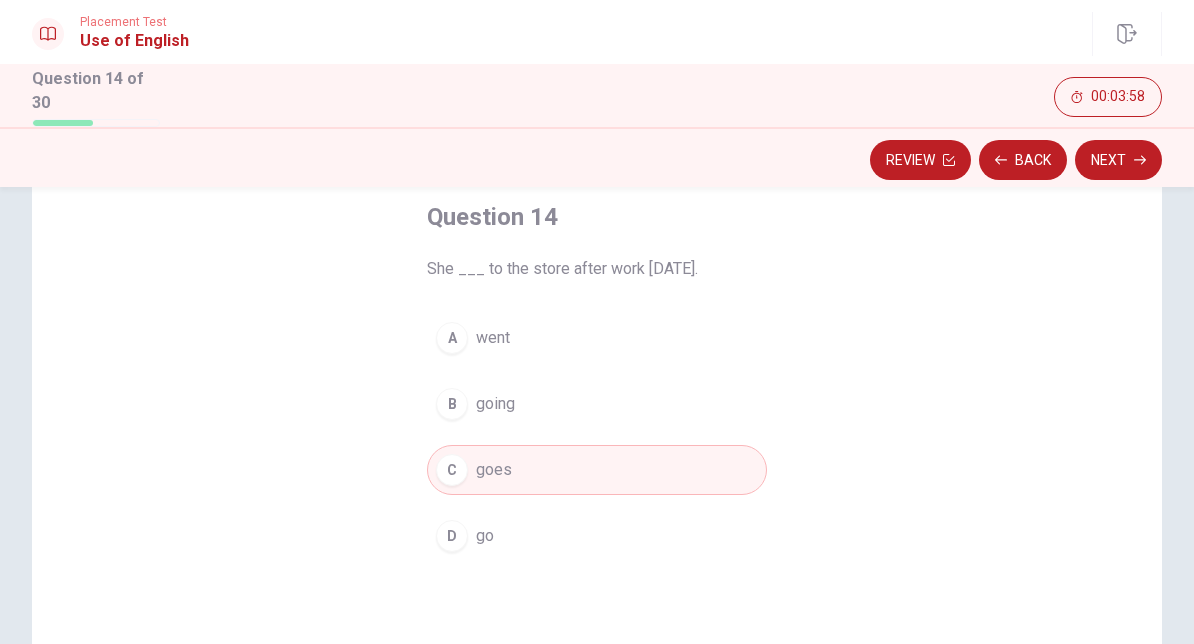 click 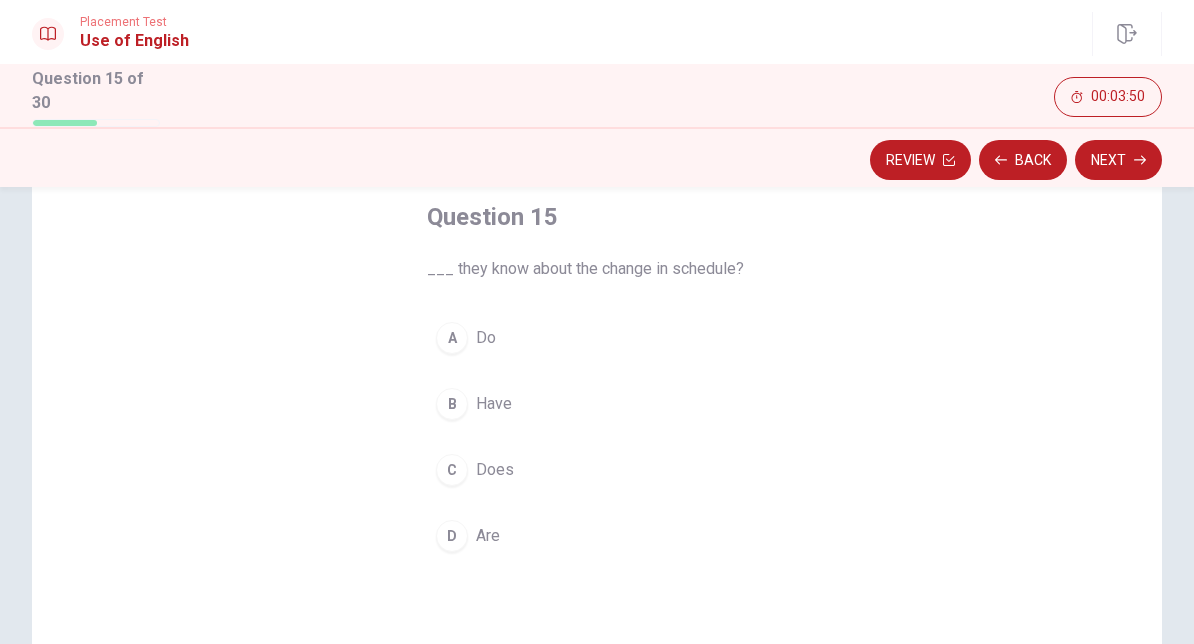 click on "D Are" at bounding box center [597, 536] 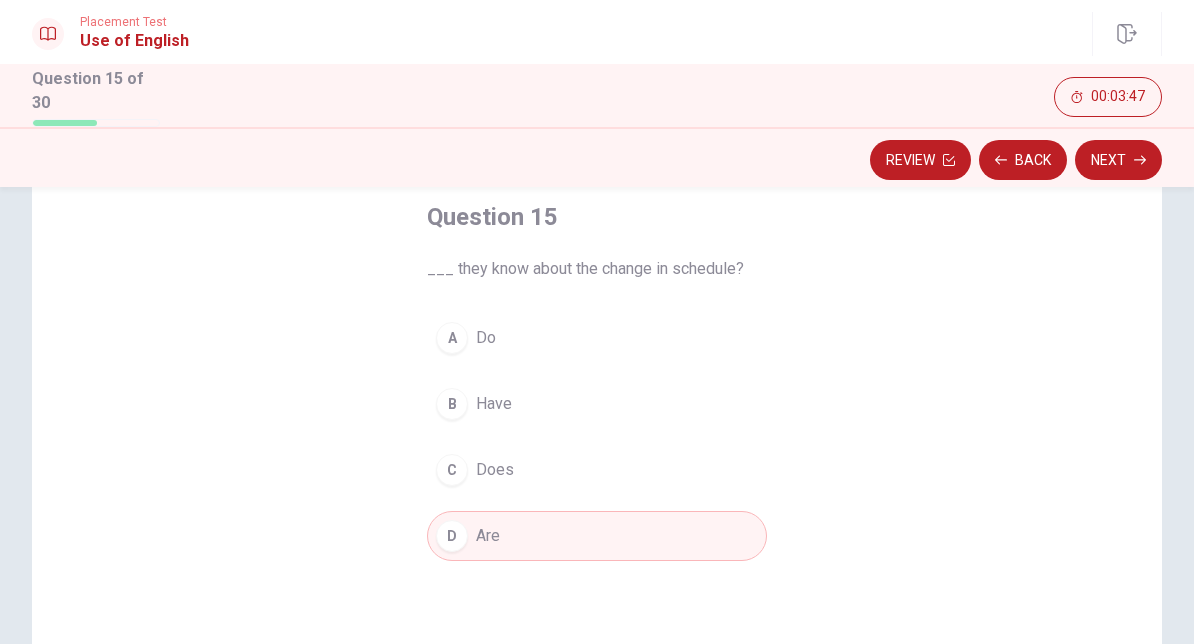 click on "Next" at bounding box center [1118, 160] 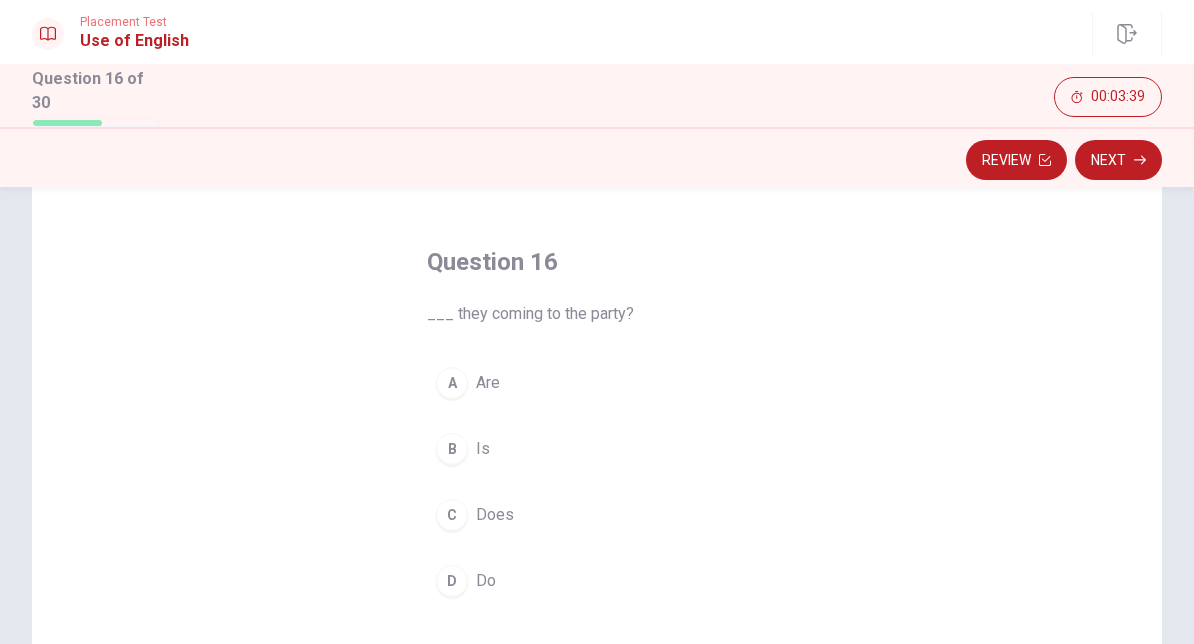 scroll, scrollTop: 77, scrollLeft: 0, axis: vertical 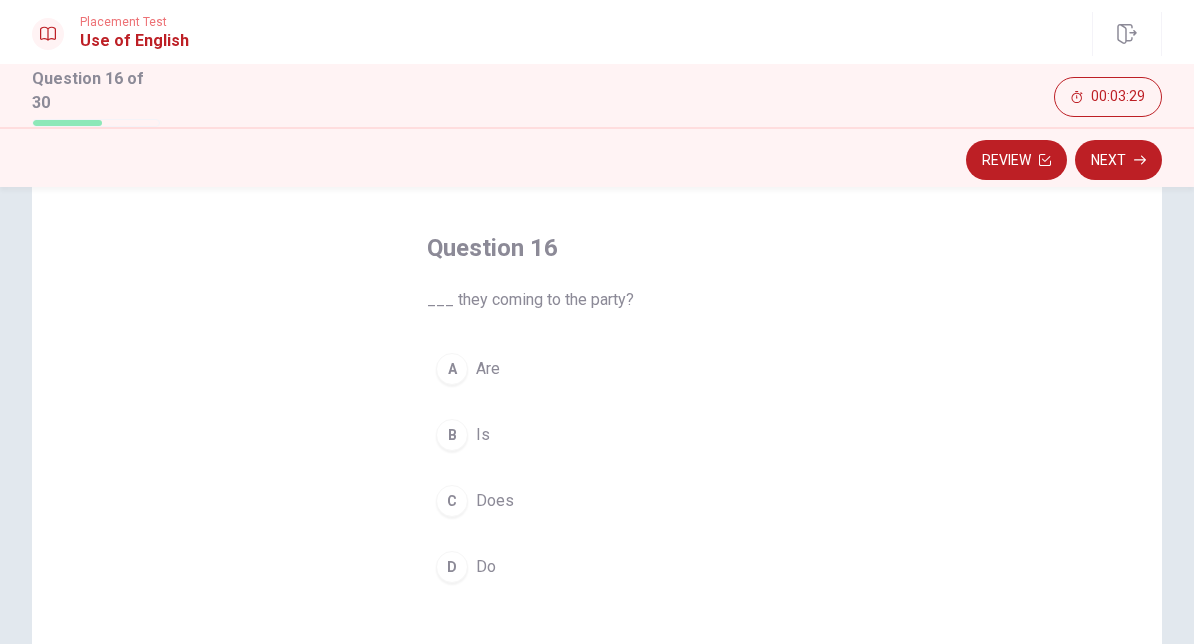 click on "A Are" at bounding box center [597, 369] 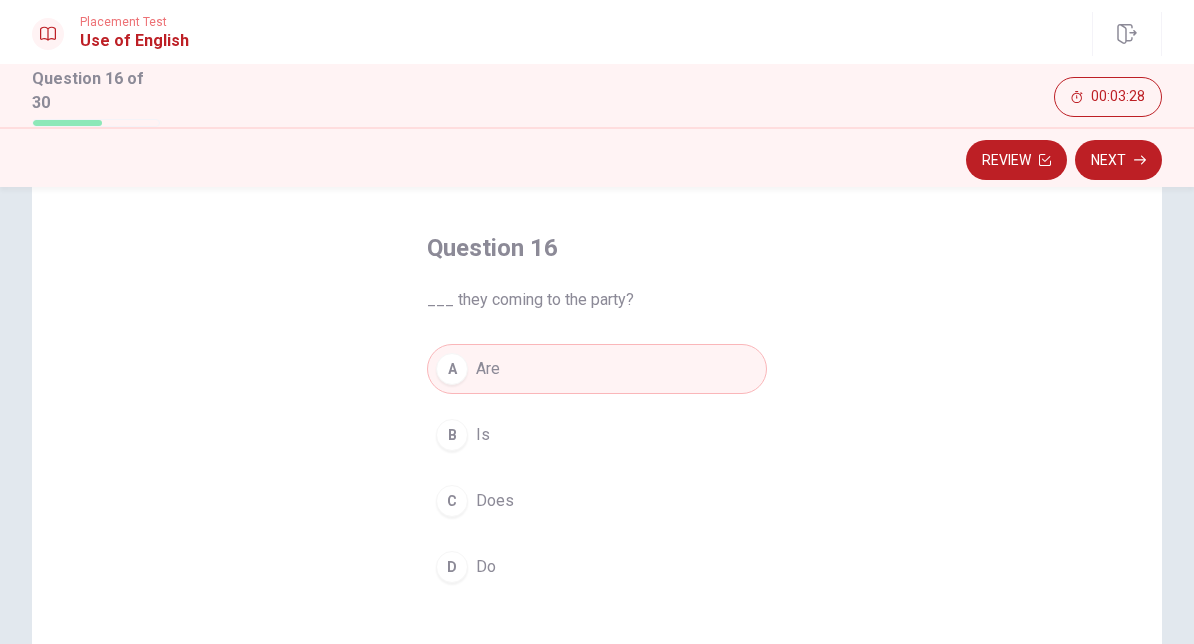 click 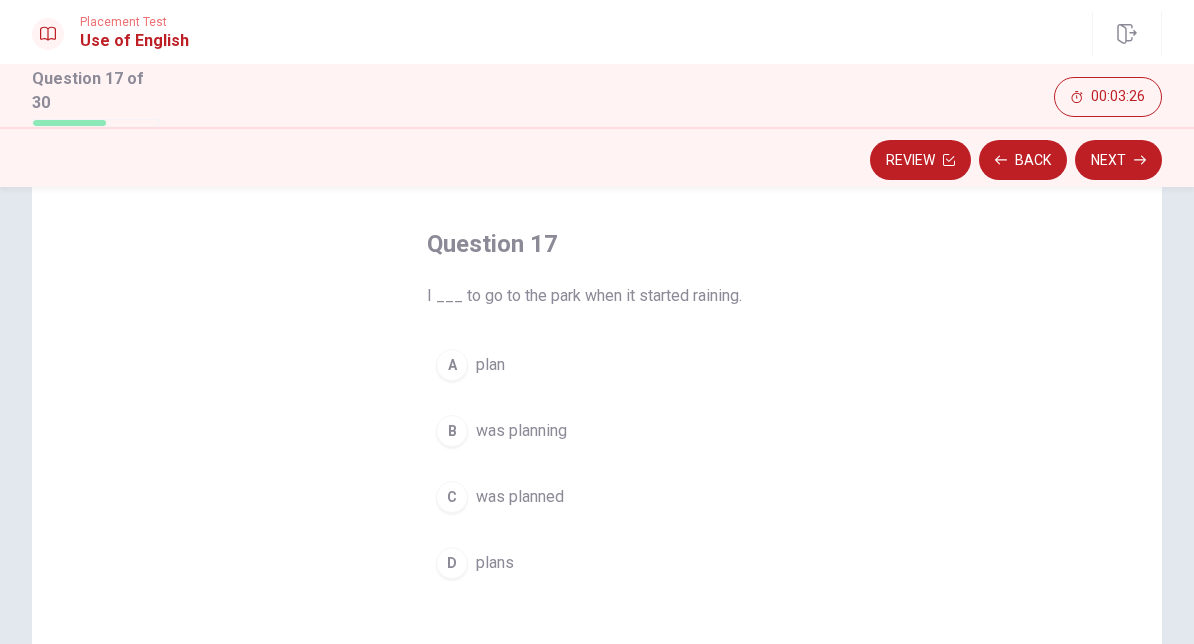 scroll, scrollTop: 90, scrollLeft: 0, axis: vertical 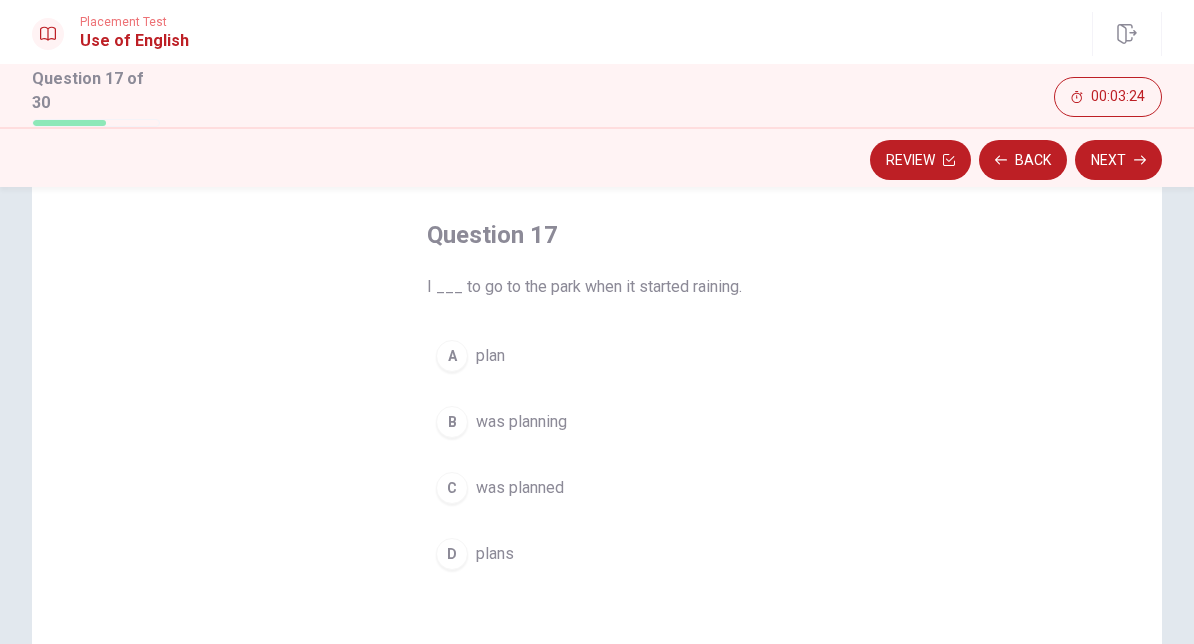 click on "A" at bounding box center (452, 356) 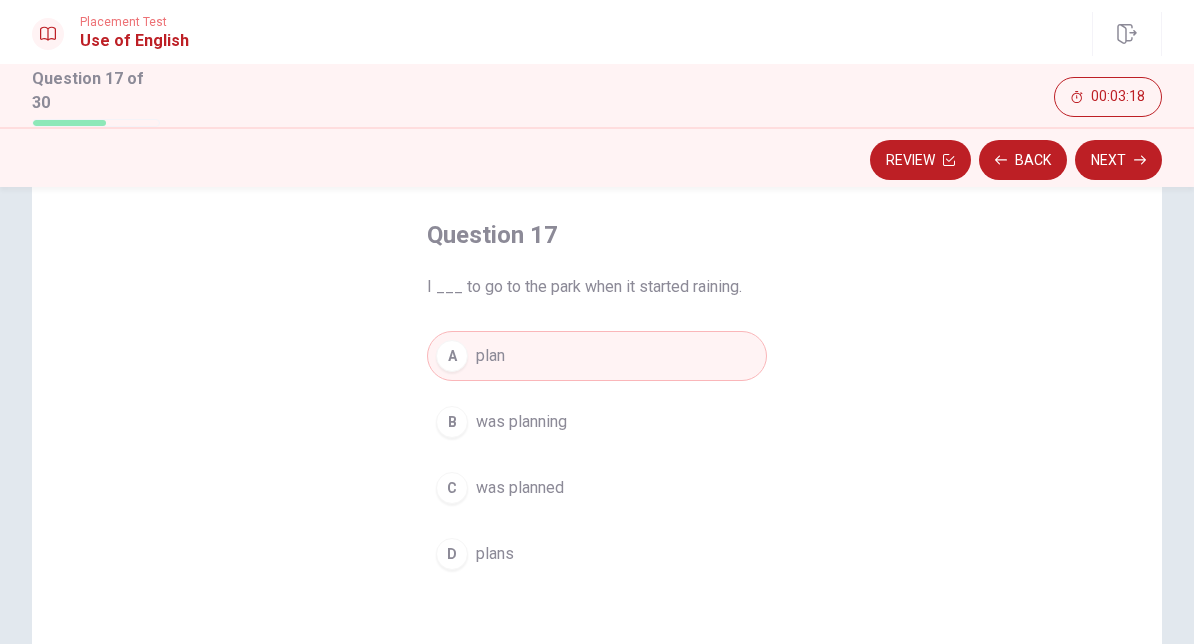 click on "Next" at bounding box center (1118, 160) 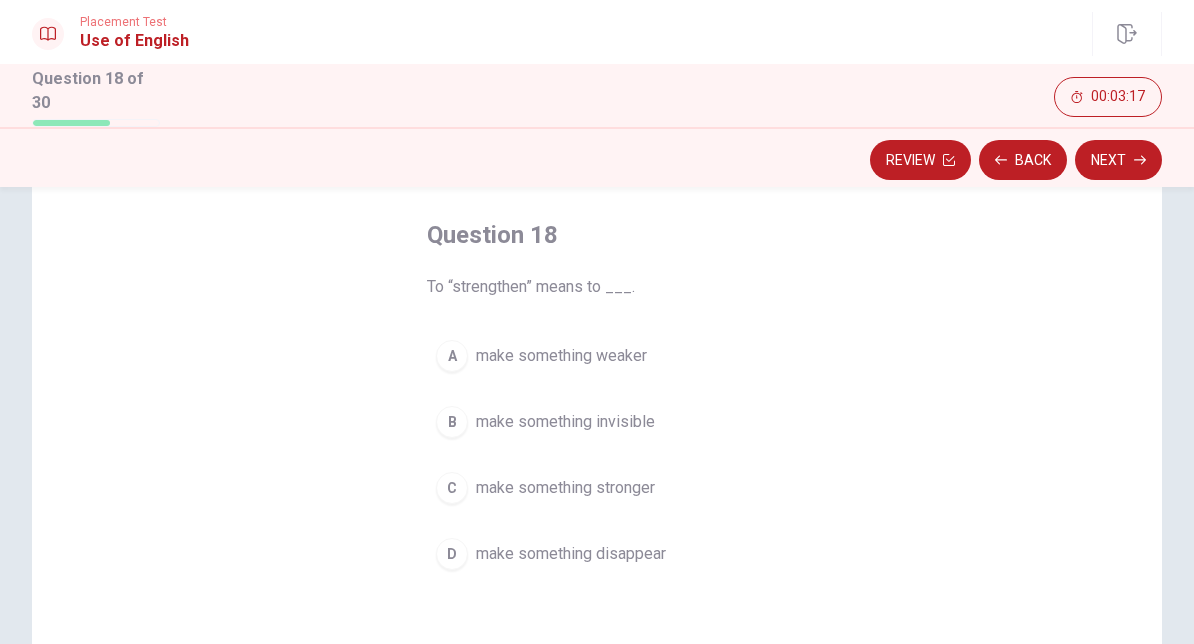 scroll, scrollTop: 94, scrollLeft: 0, axis: vertical 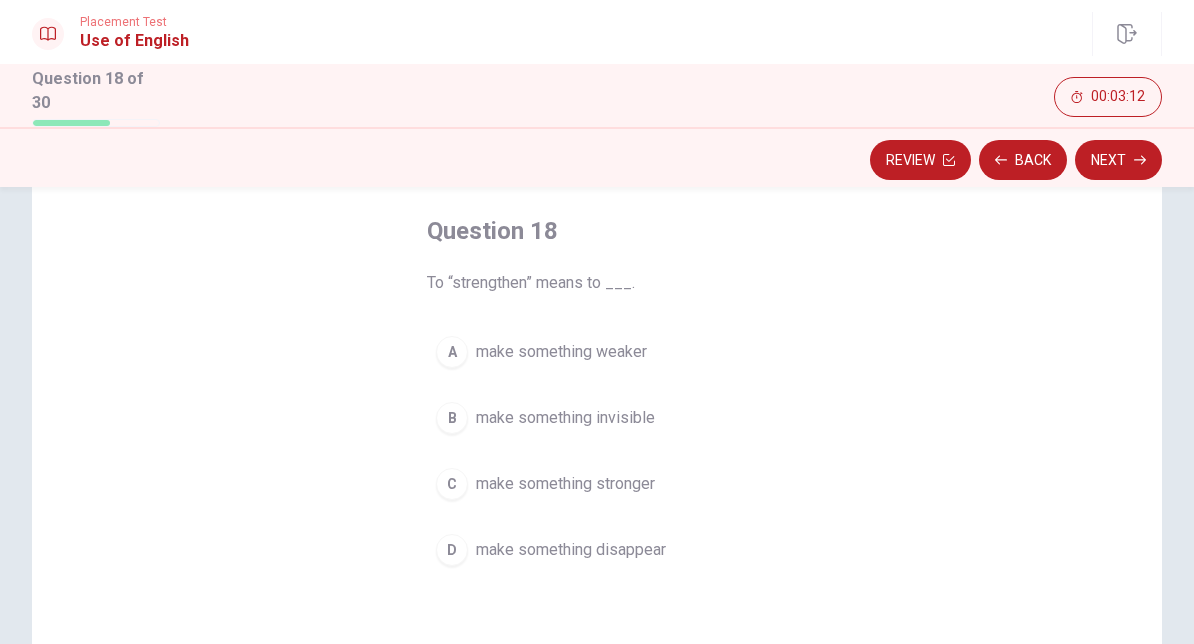 click on "C make something stronger" at bounding box center (597, 484) 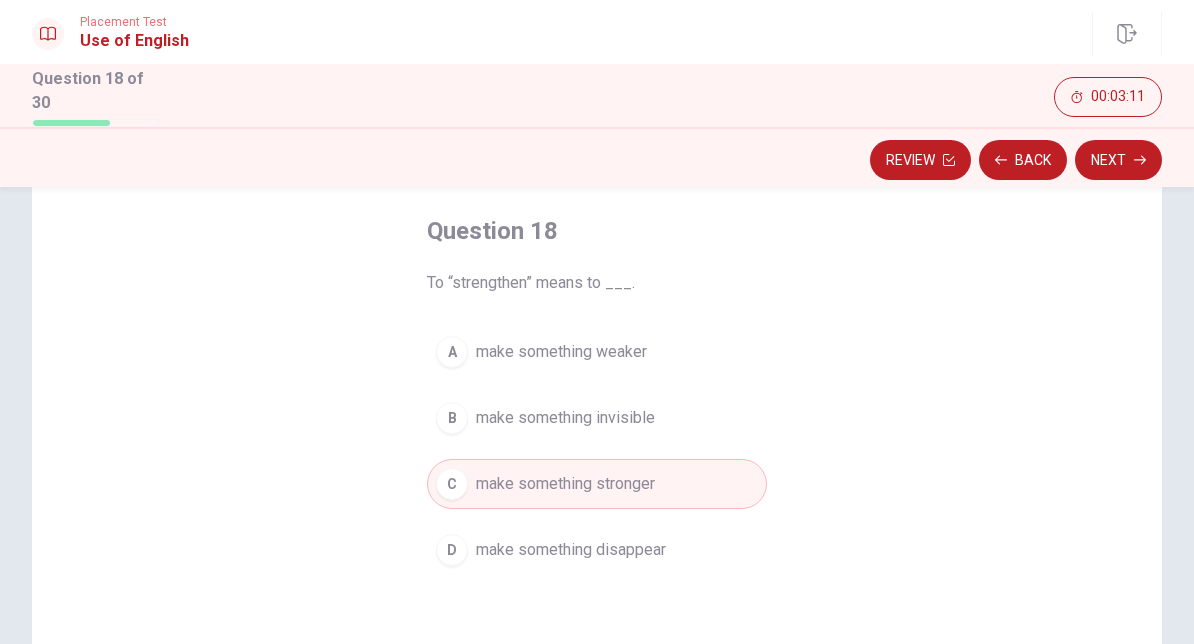 click 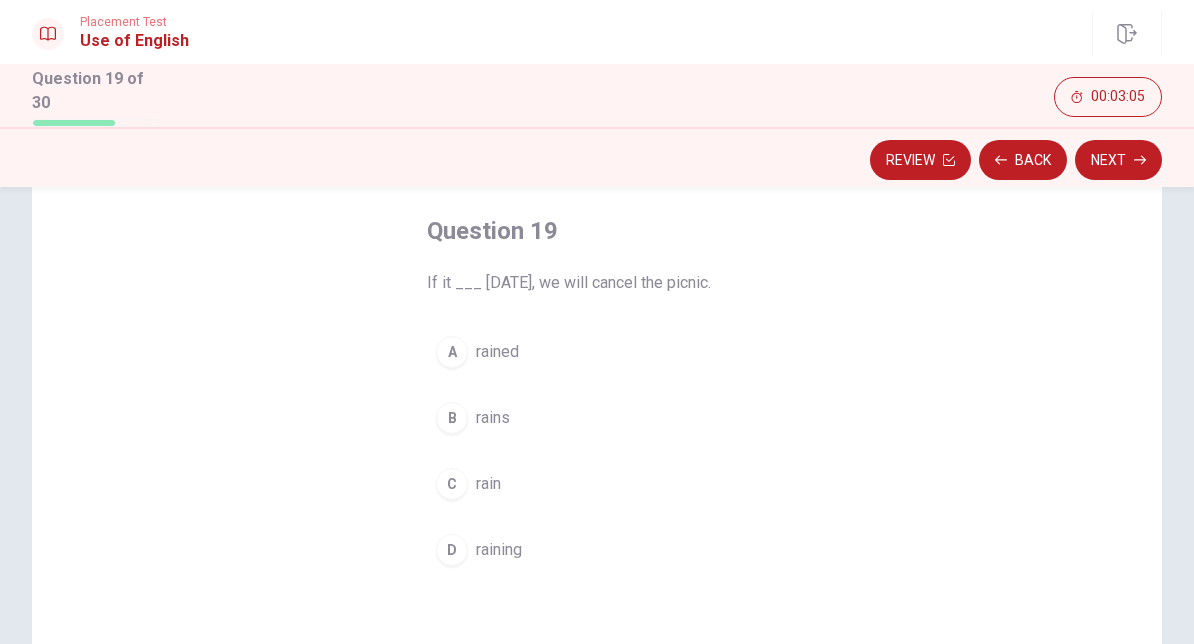 click on "D" at bounding box center (452, 550) 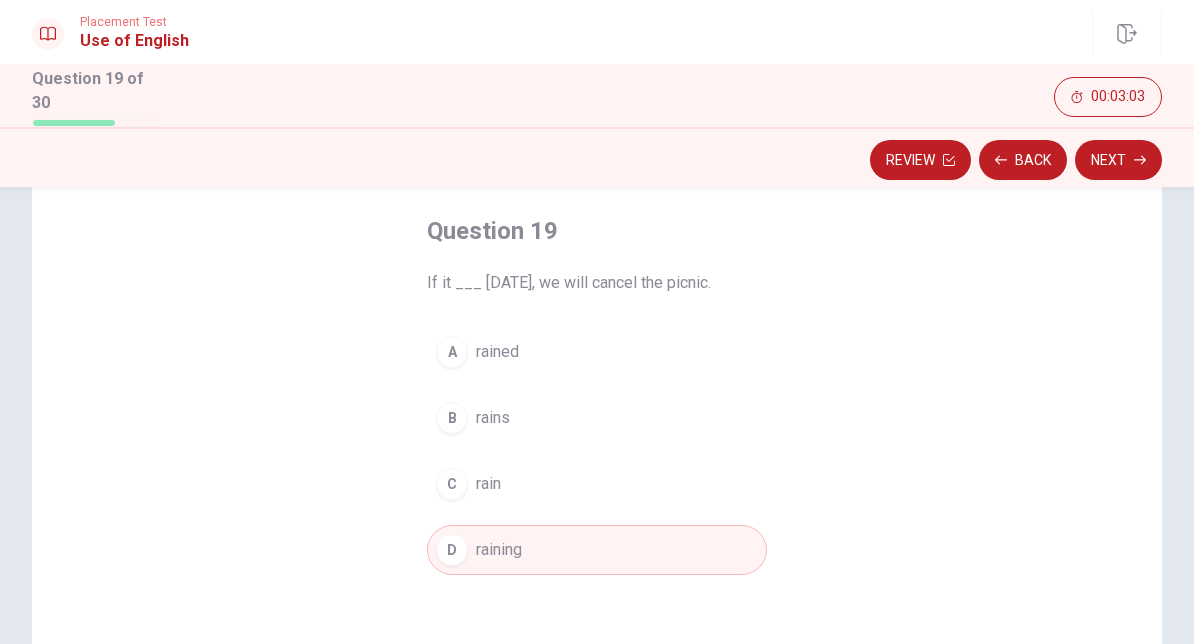 click on "Next" at bounding box center [1118, 160] 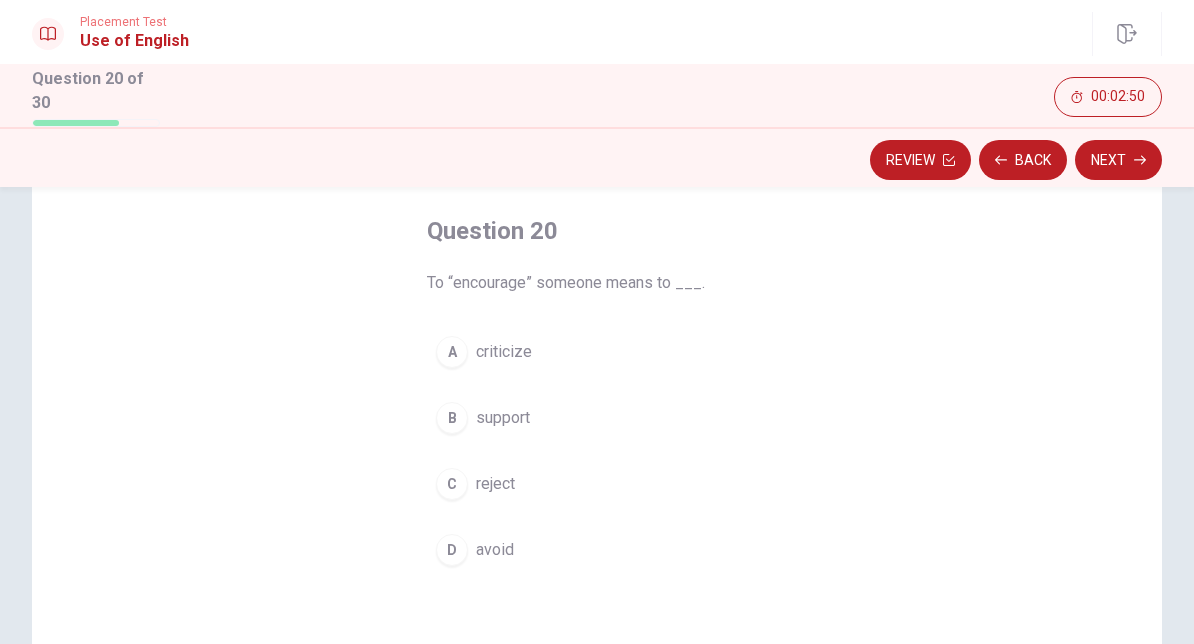 click on "D" at bounding box center (452, 550) 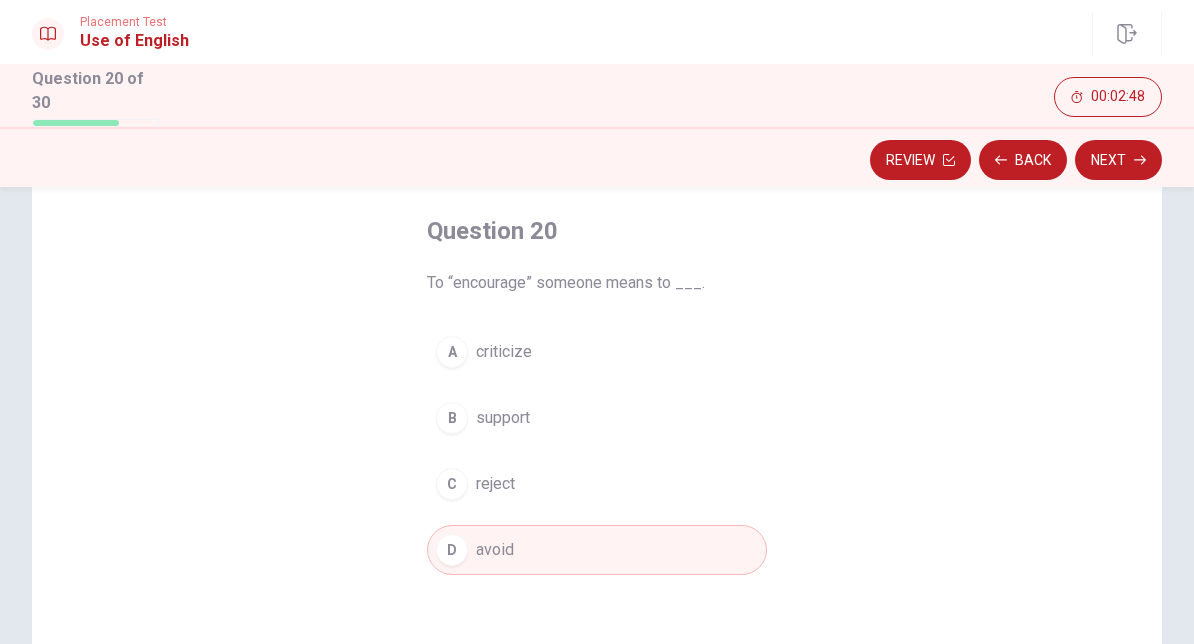 click on "Next" at bounding box center [1118, 160] 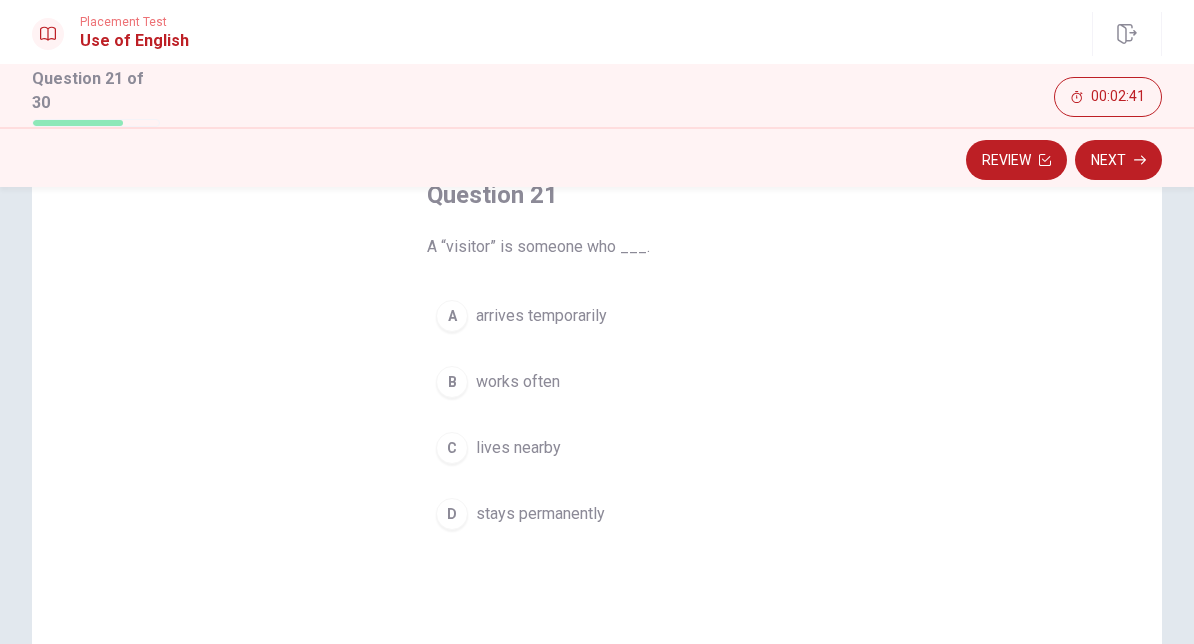 scroll, scrollTop: 128, scrollLeft: 0, axis: vertical 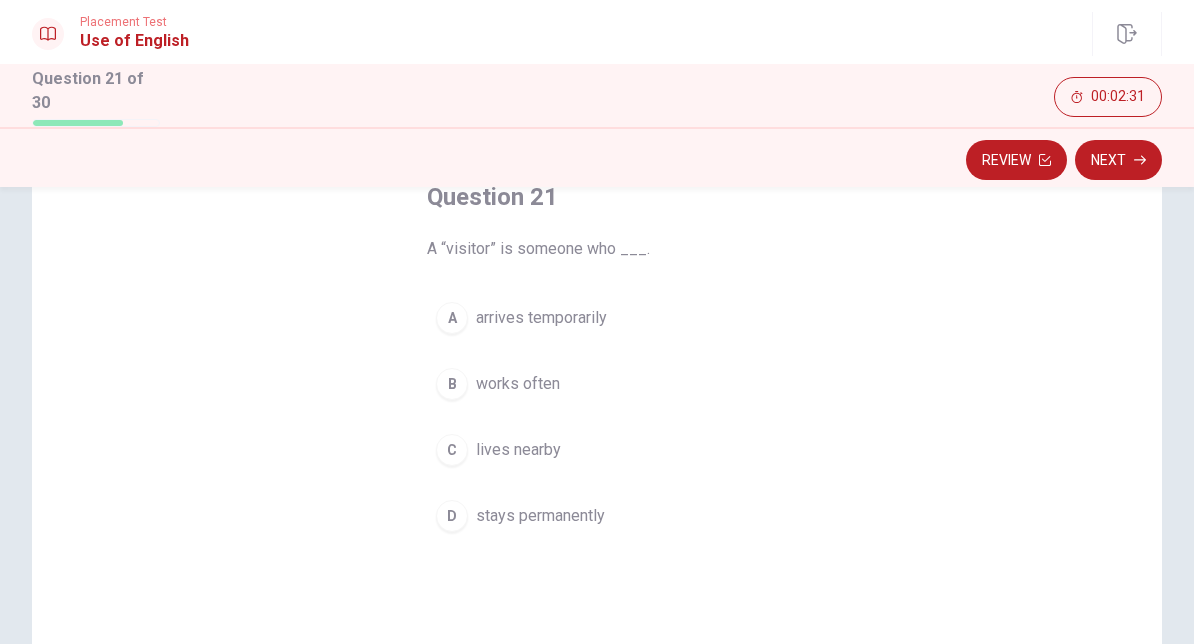 click on "A" at bounding box center (452, 318) 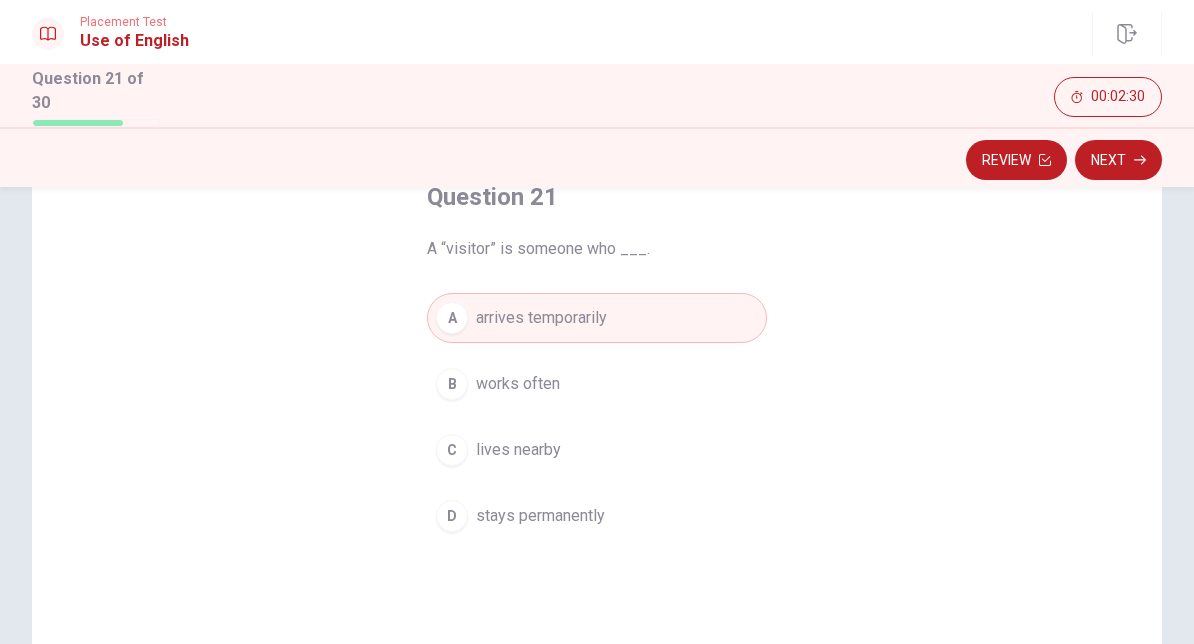 click on "Next" at bounding box center [1118, 160] 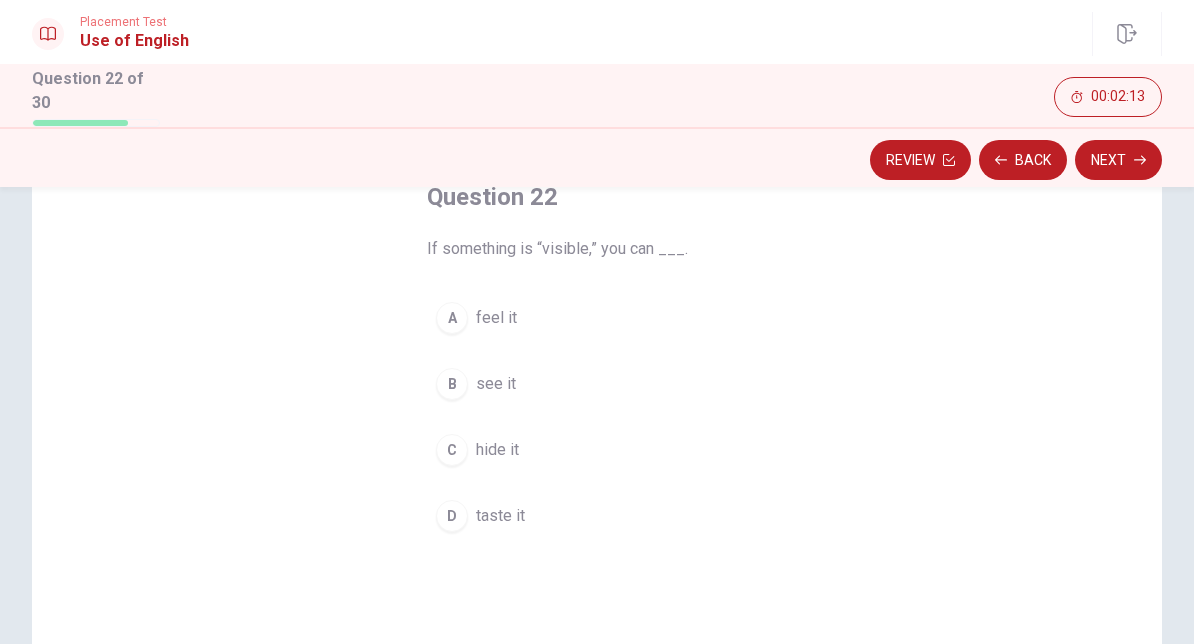 click on "D" at bounding box center (452, 516) 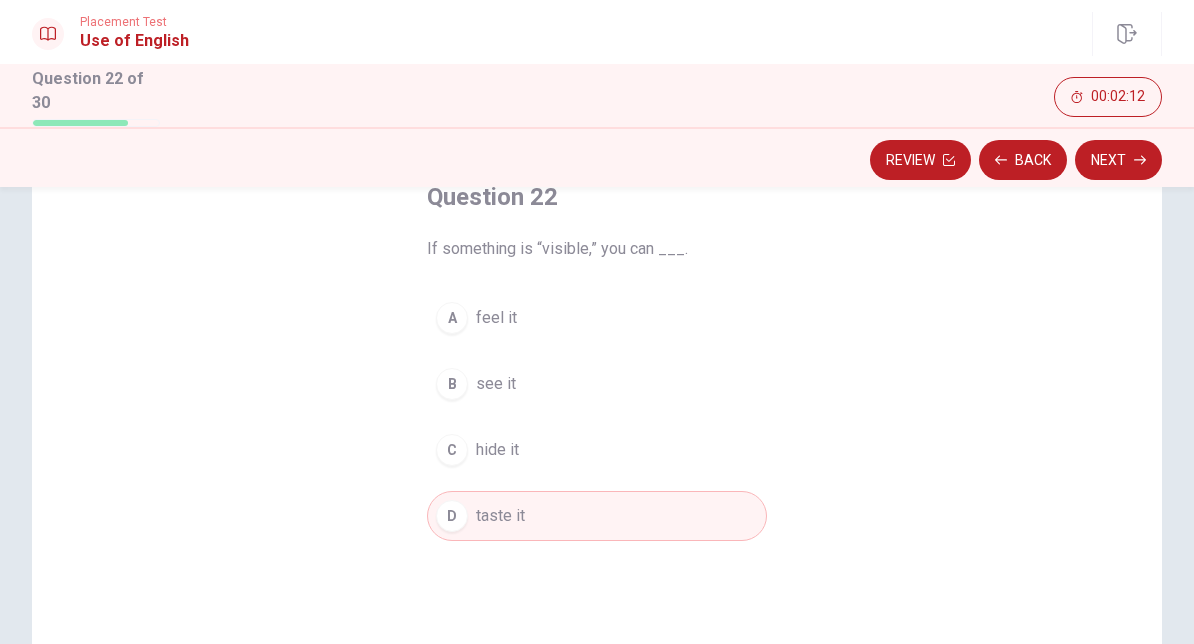 click on "Next" at bounding box center [1118, 160] 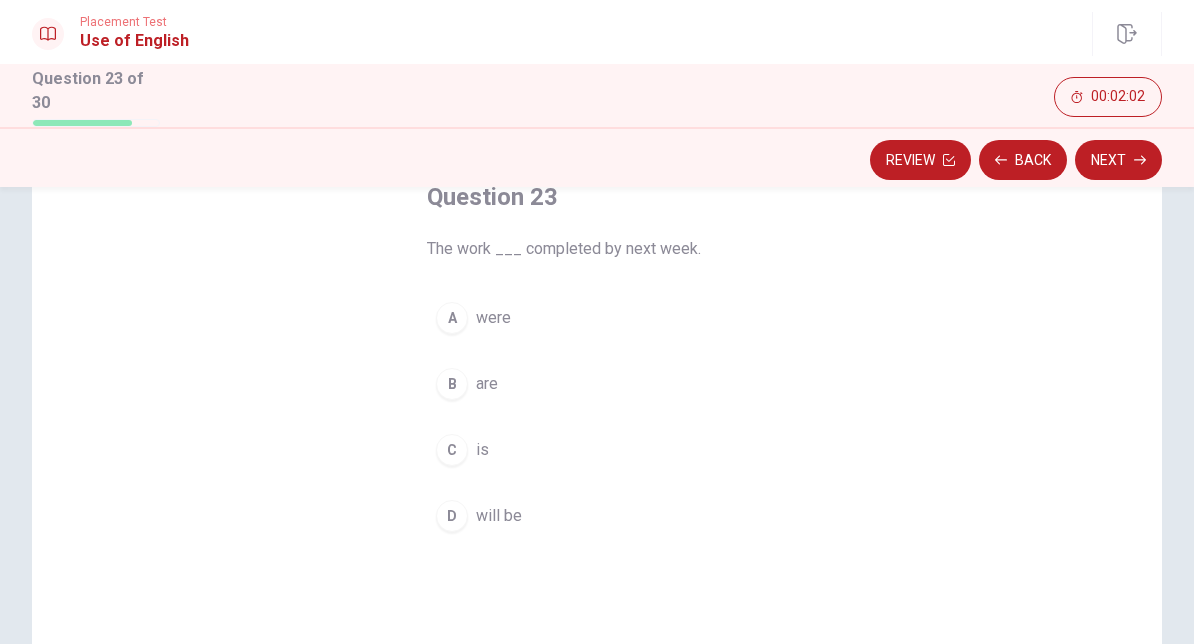 click on "D will be" at bounding box center [597, 516] 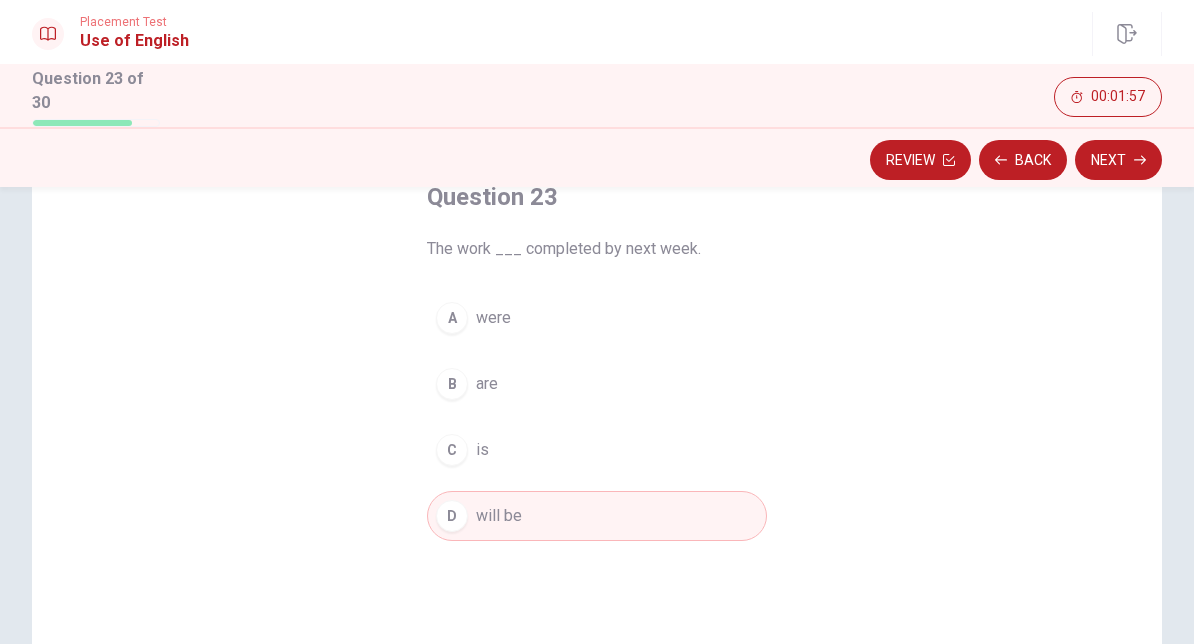 click on "Next" at bounding box center [1118, 160] 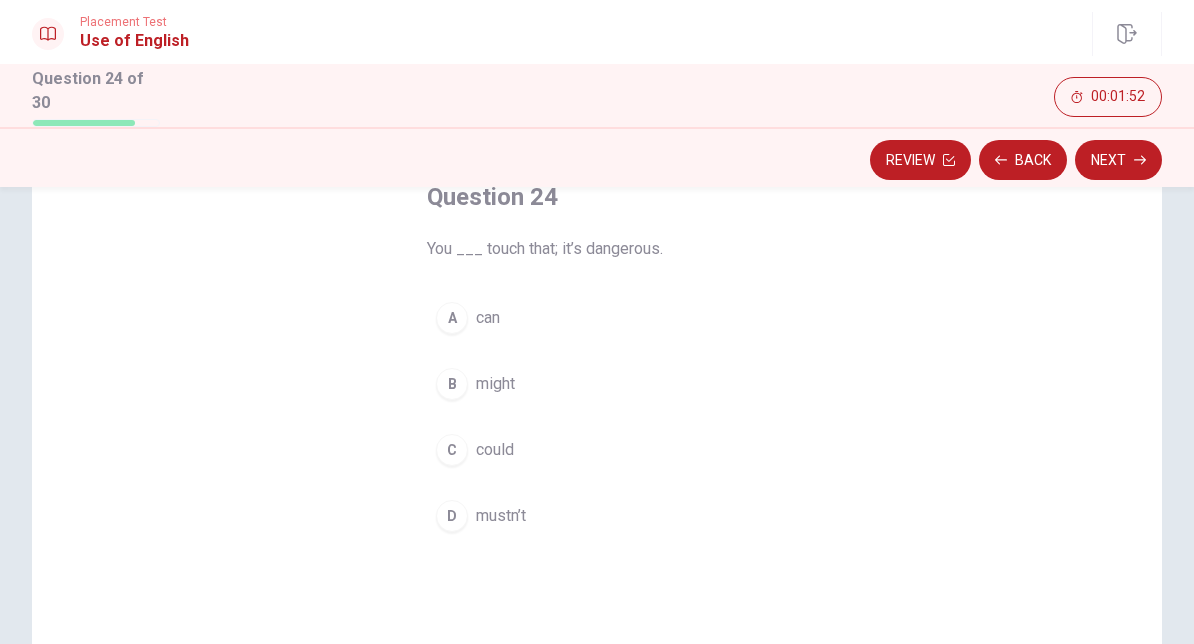 click on "A" at bounding box center [452, 318] 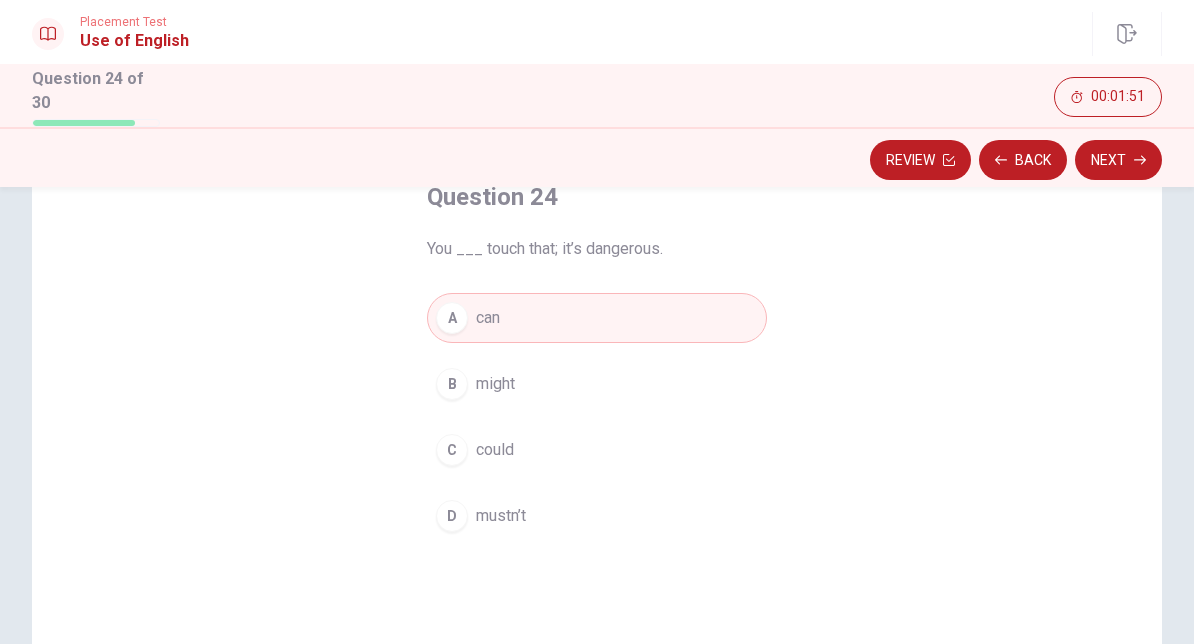 click on "Next" at bounding box center (1118, 160) 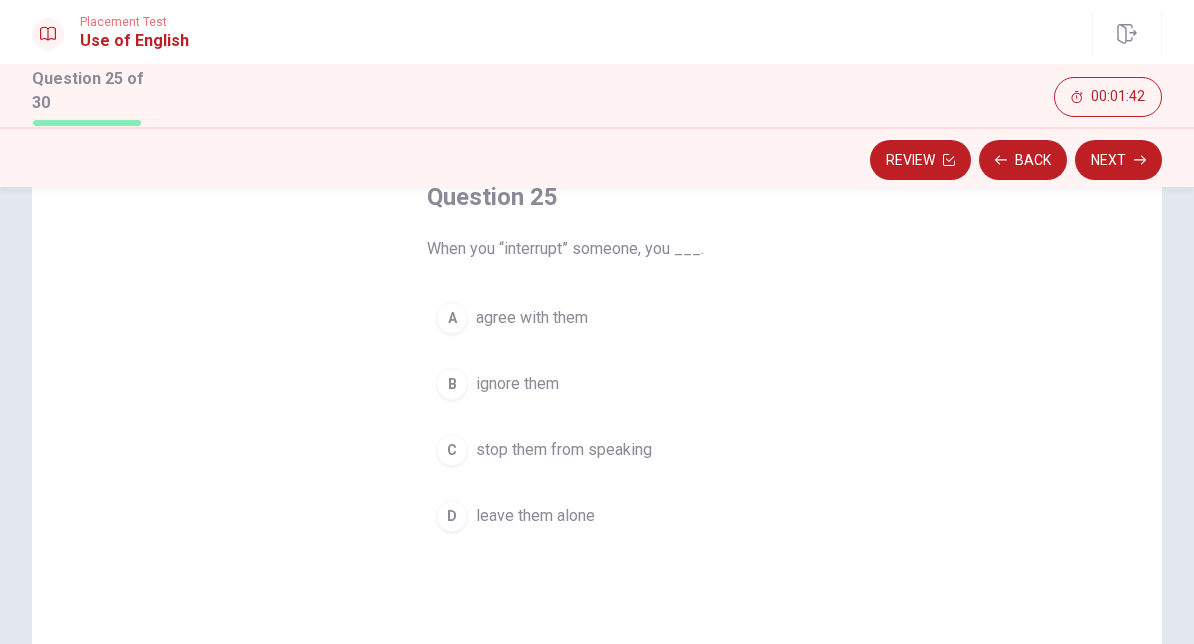 click on "stop them from speaking" at bounding box center [564, 450] 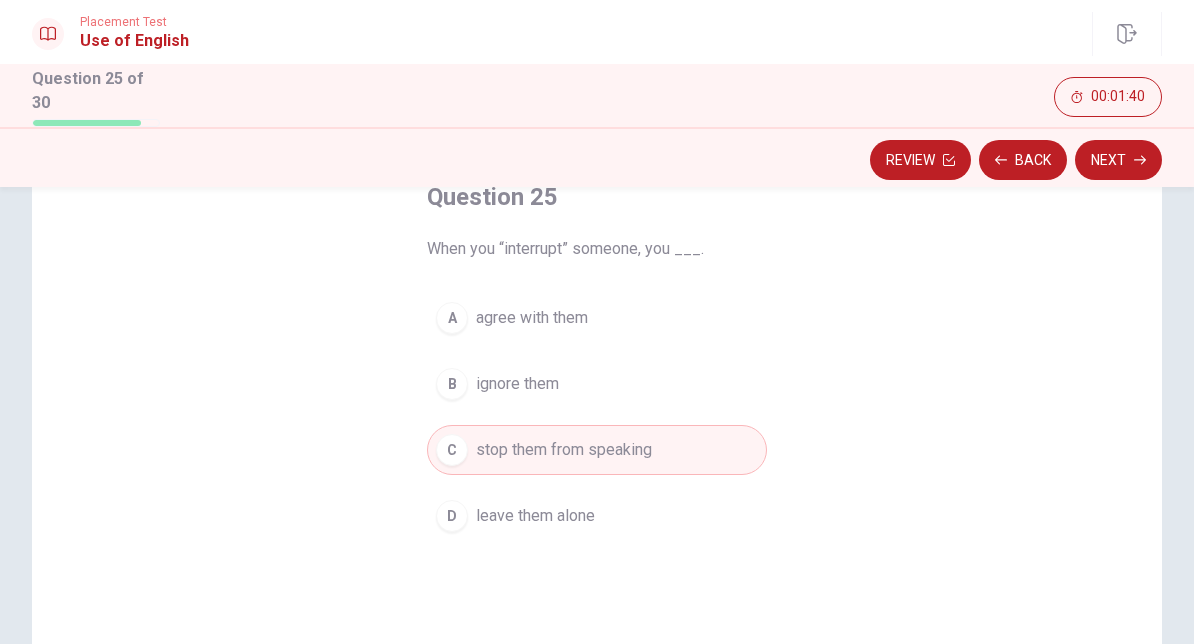 click 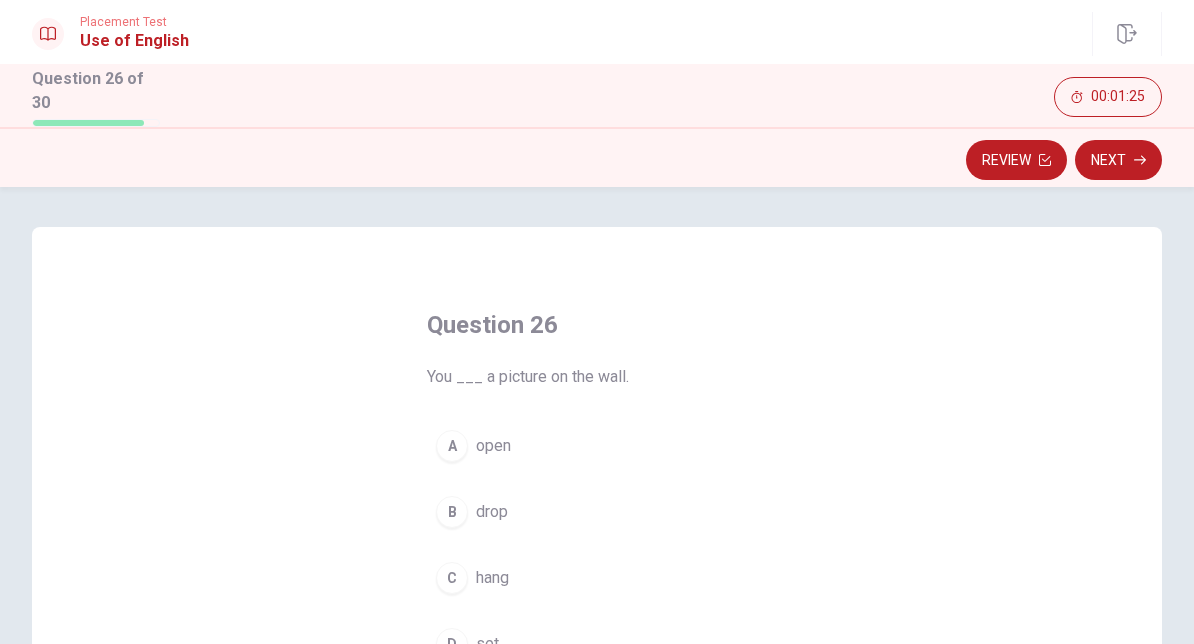 scroll, scrollTop: 47, scrollLeft: 0, axis: vertical 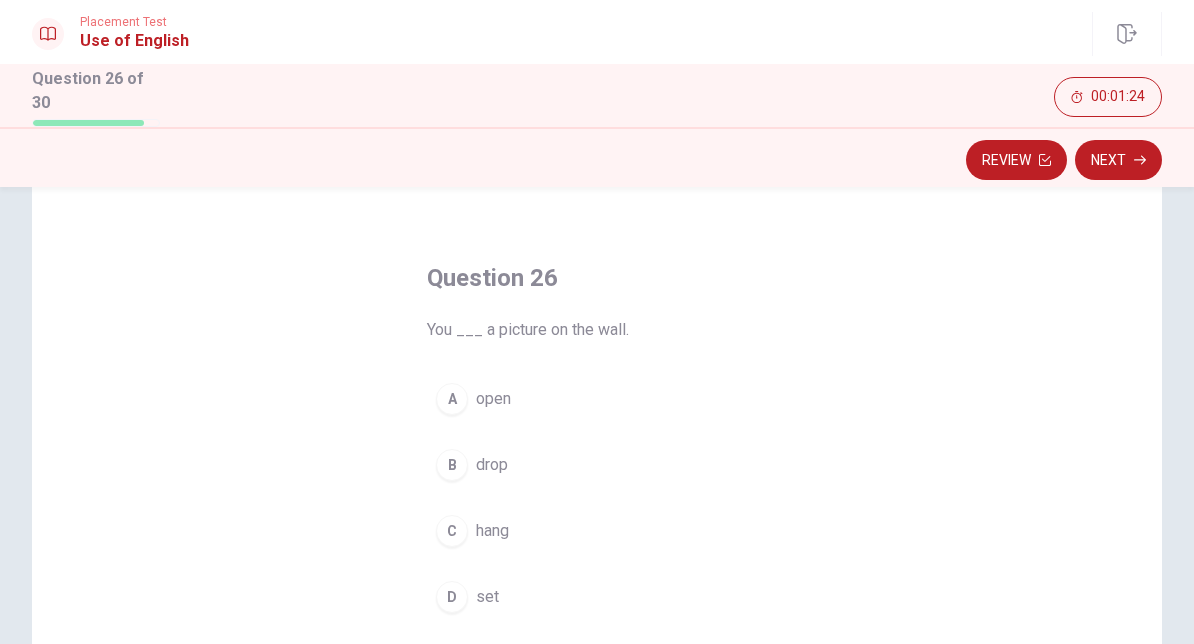 click on "C hang" at bounding box center [597, 531] 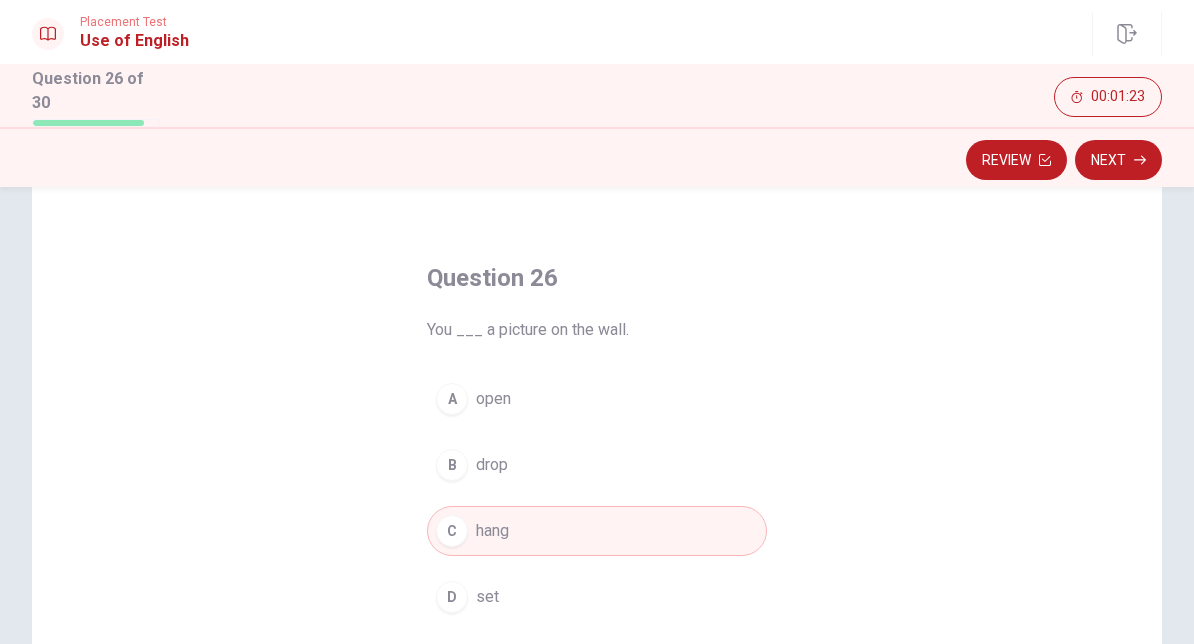 click on "Next" at bounding box center [1118, 160] 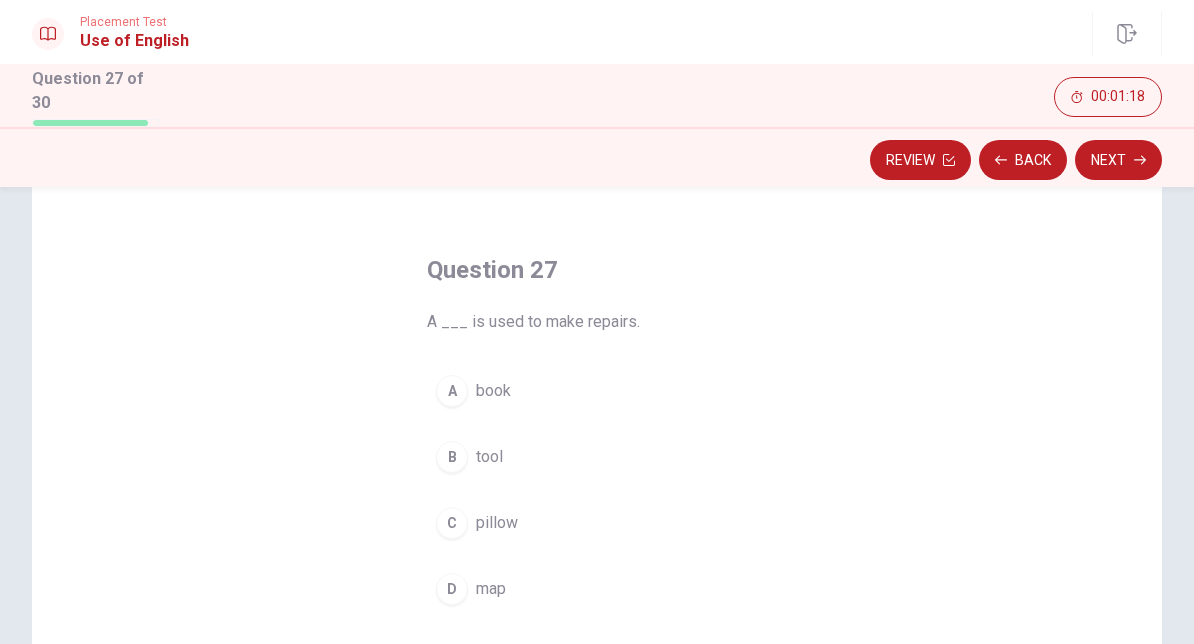 scroll, scrollTop: 56, scrollLeft: 0, axis: vertical 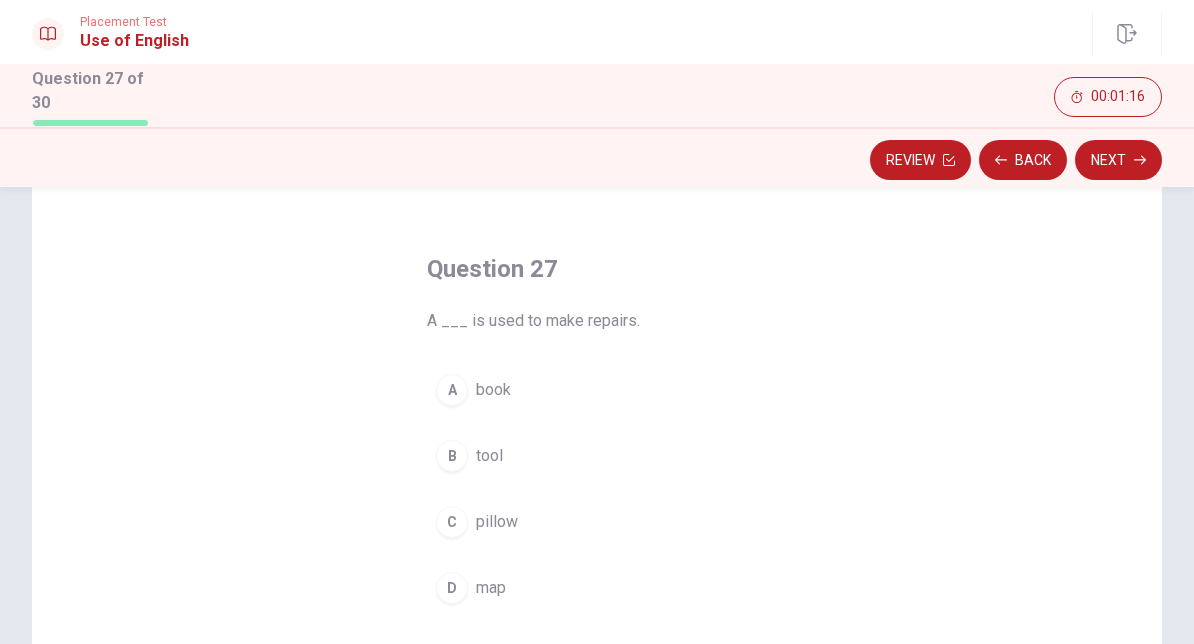 click on "B" at bounding box center [452, 456] 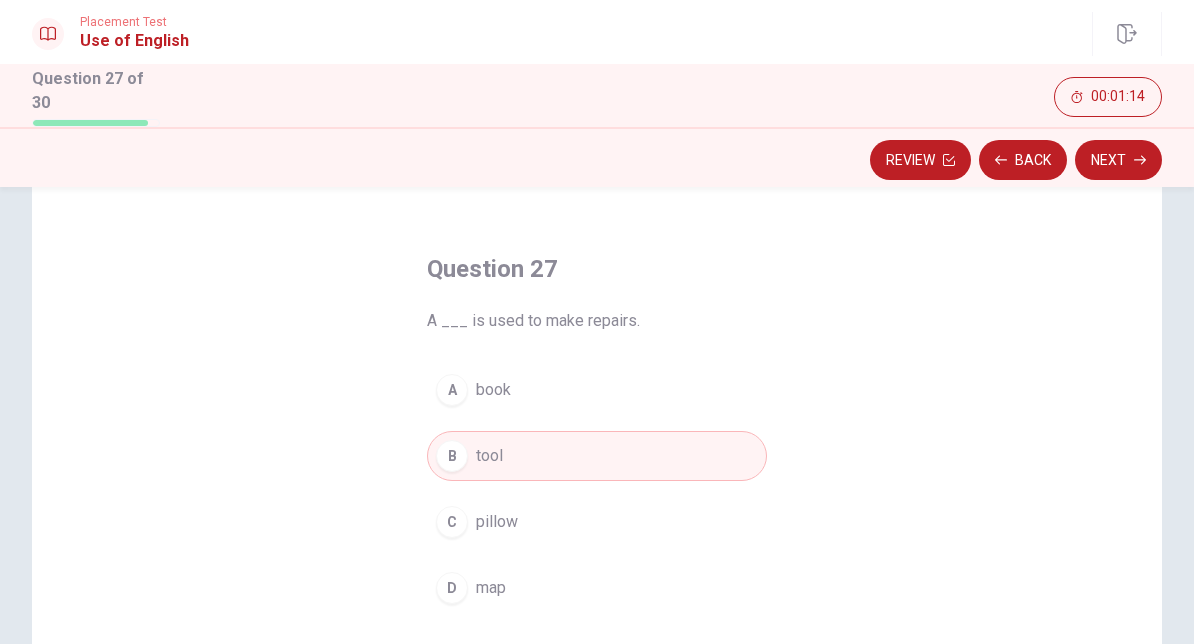 click 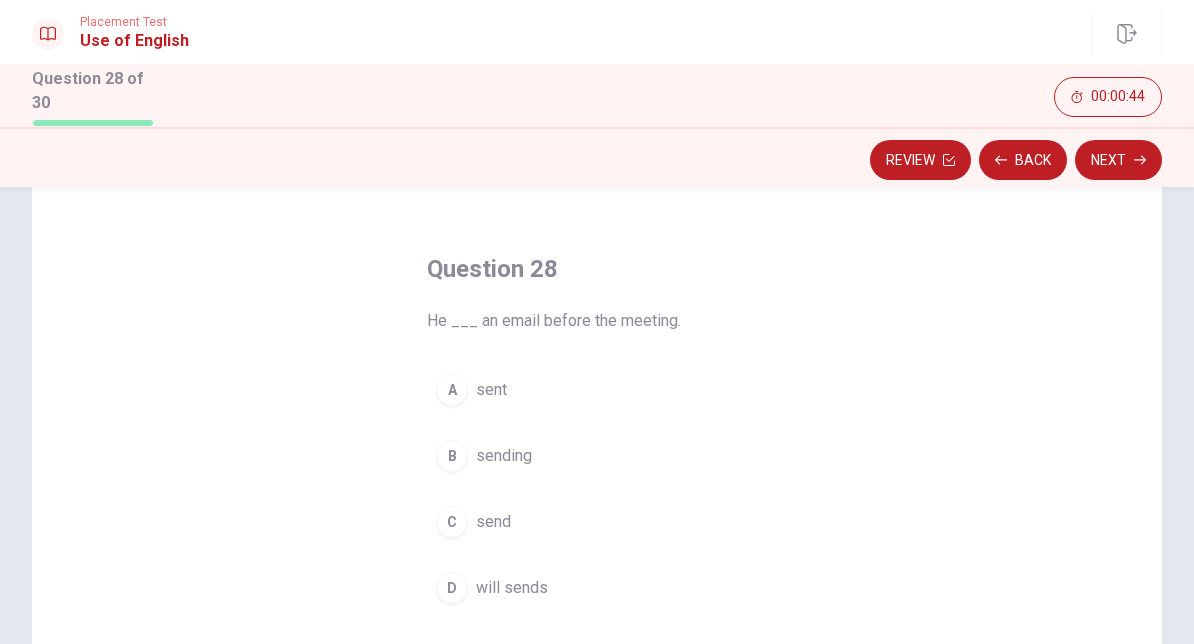 click 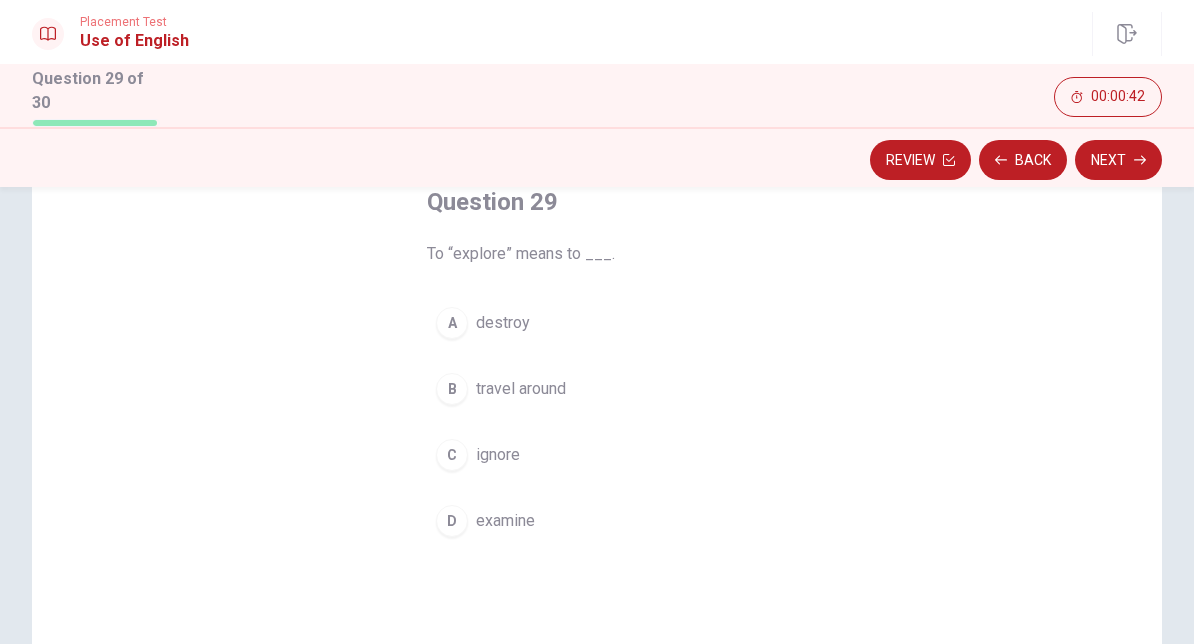 scroll, scrollTop: 125, scrollLeft: 0, axis: vertical 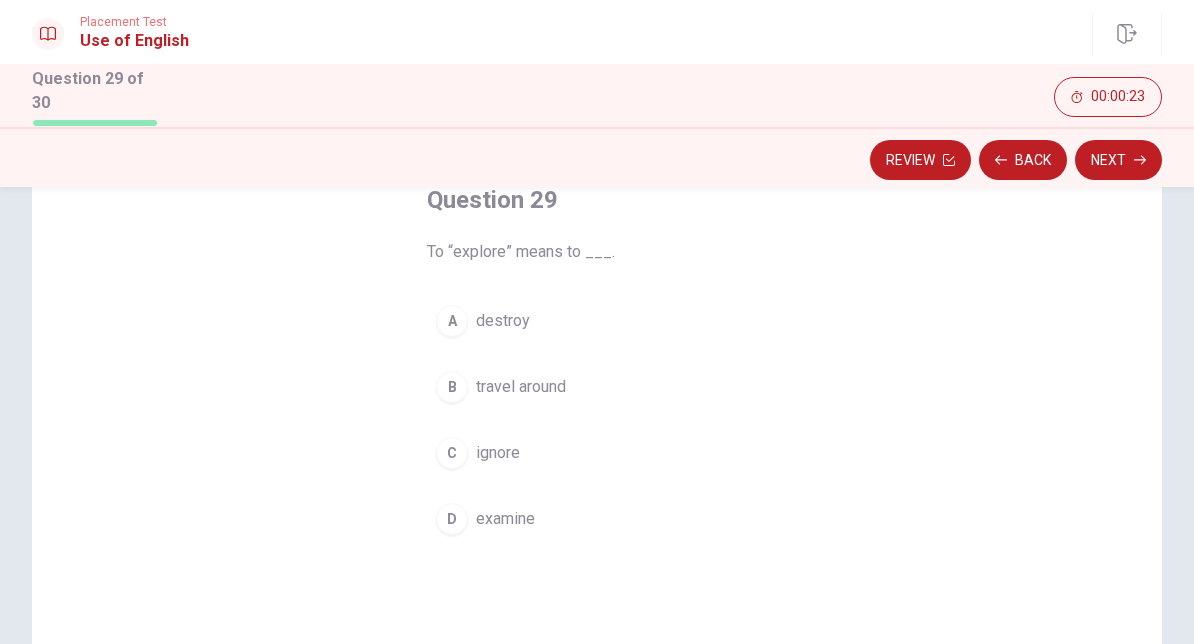 click on "travel around" at bounding box center [521, 387] 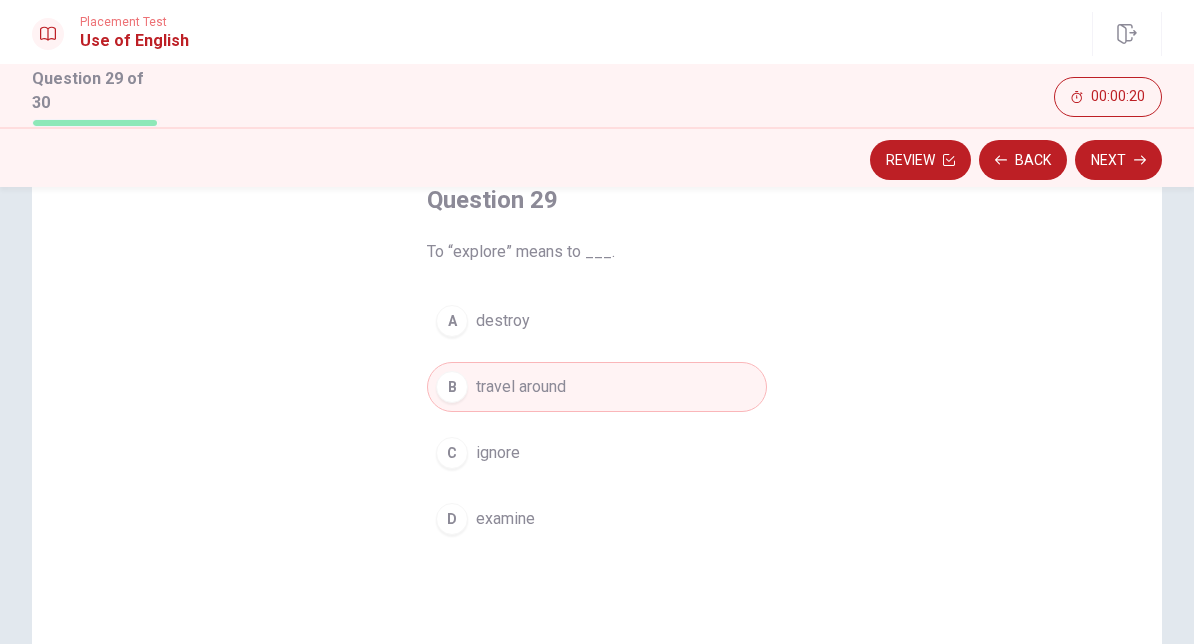 click on "Back" at bounding box center [1023, 160] 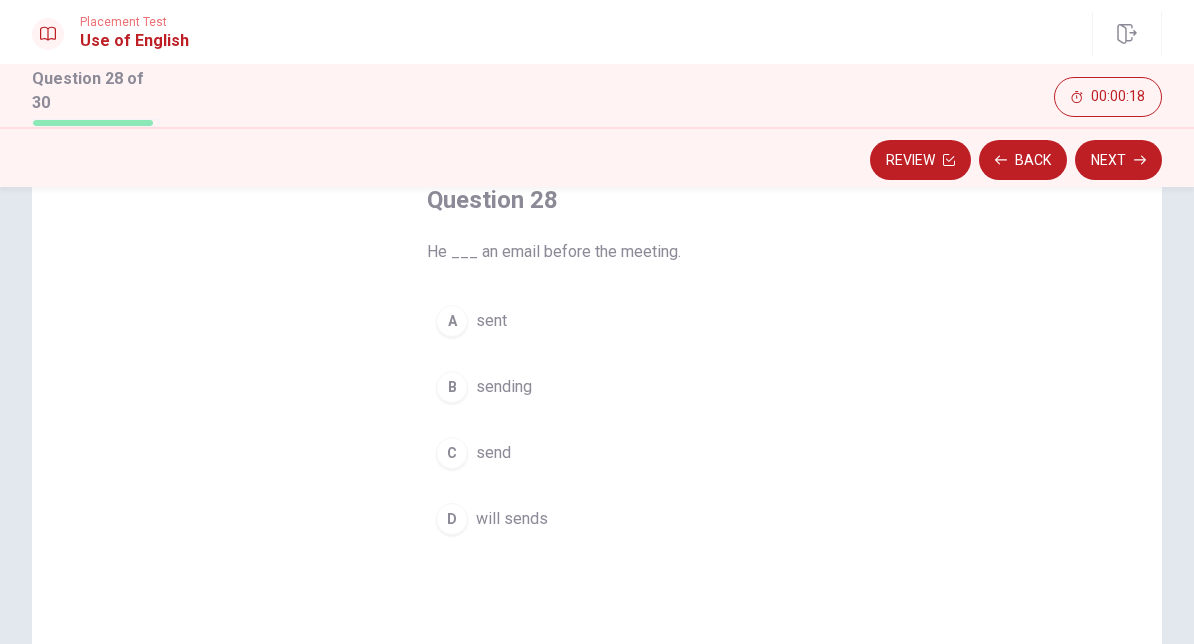 click on "A sent" at bounding box center [597, 321] 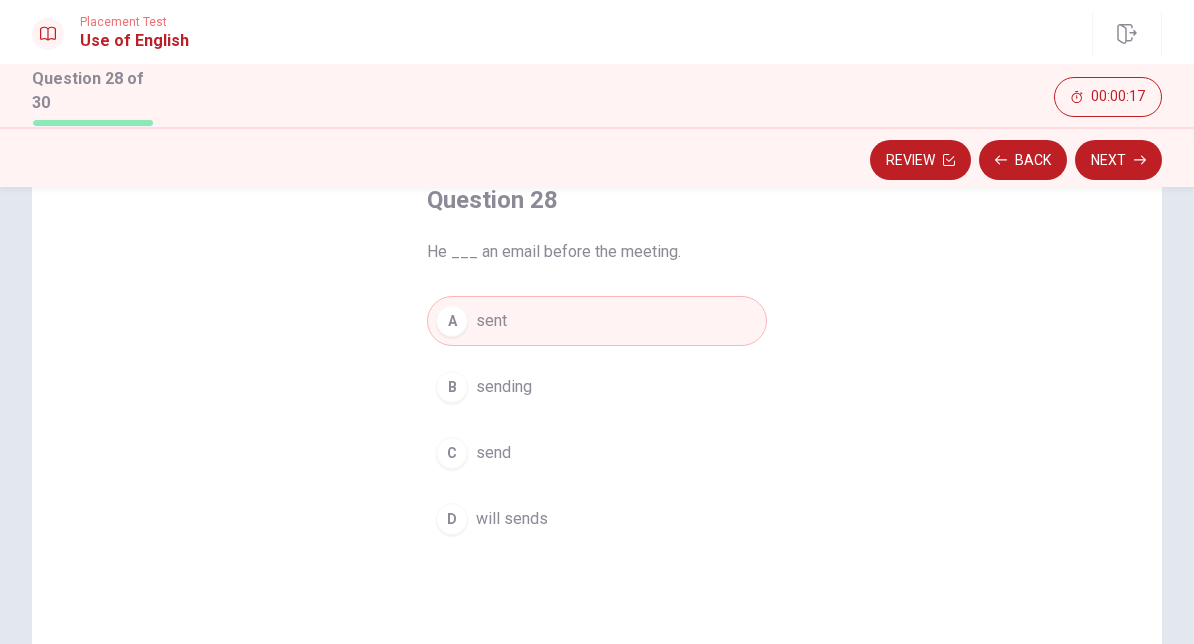 click on "Next" at bounding box center (1118, 160) 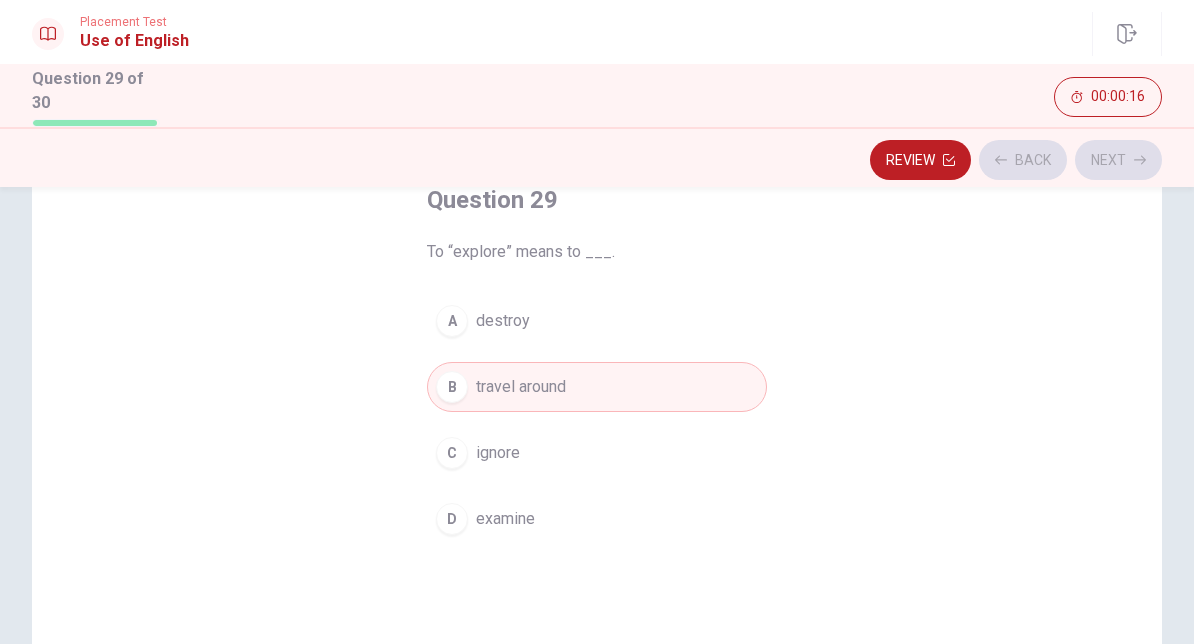 click on "Review Back Next" at bounding box center [597, 160] 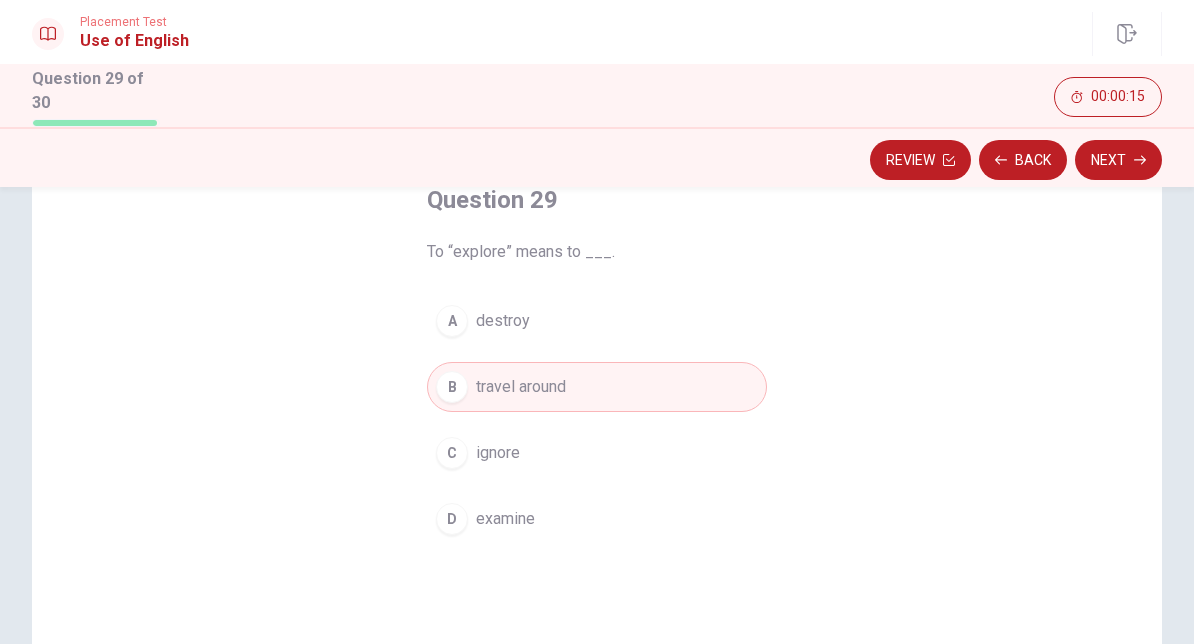 click 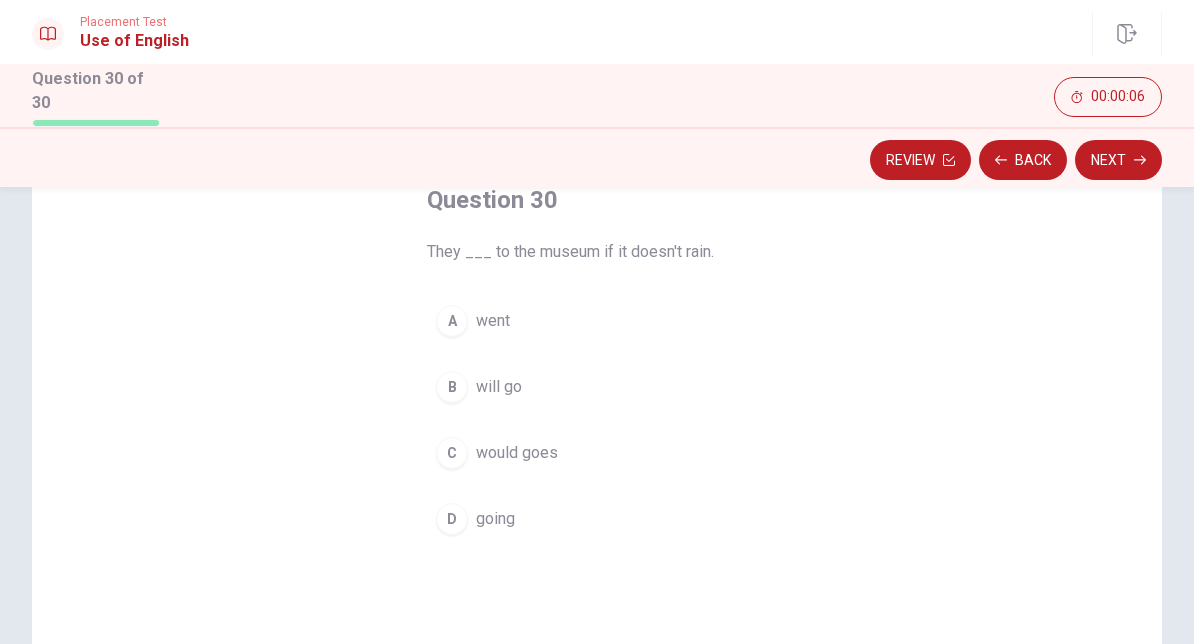 click on "B will go" at bounding box center (597, 387) 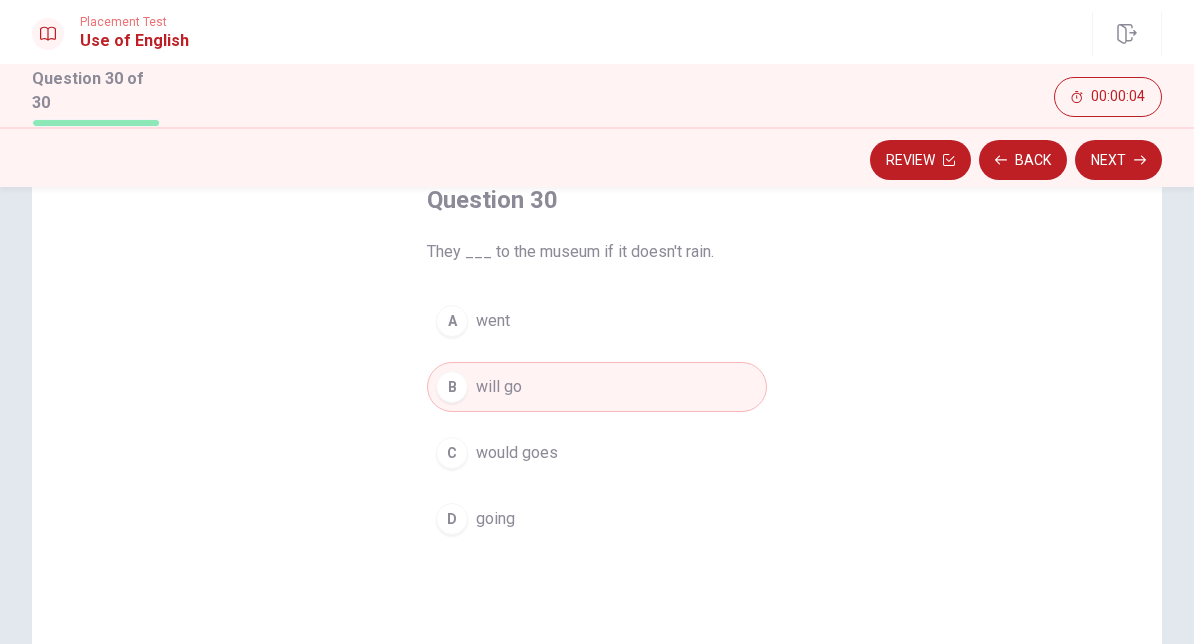 click on "Next" at bounding box center [1118, 160] 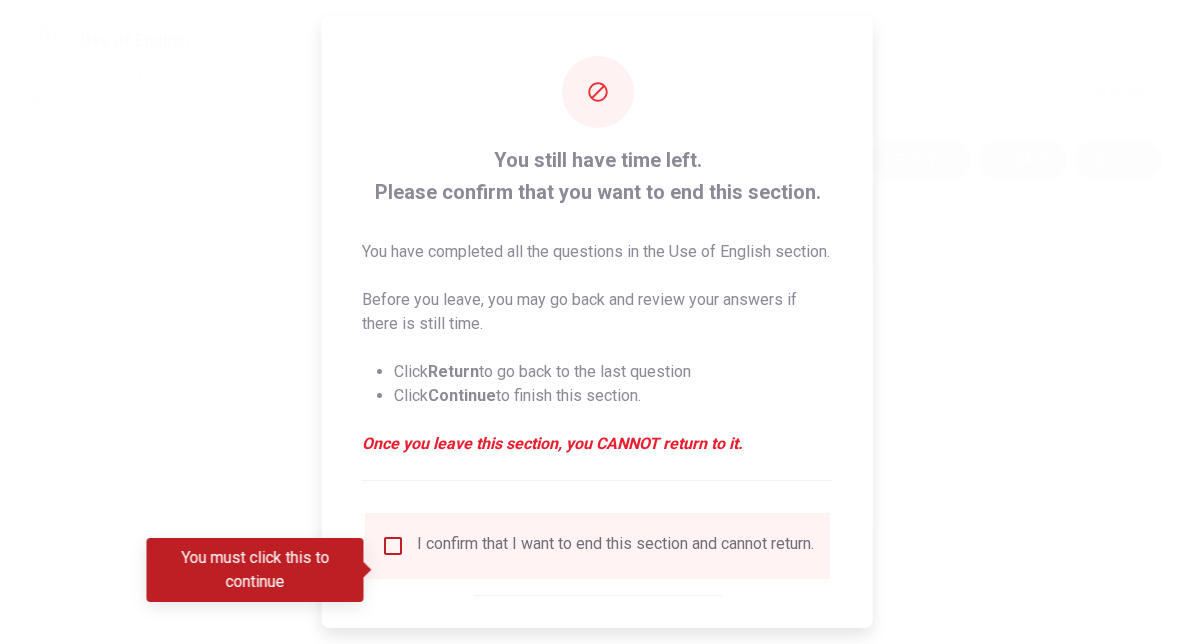 click at bounding box center [393, 546] 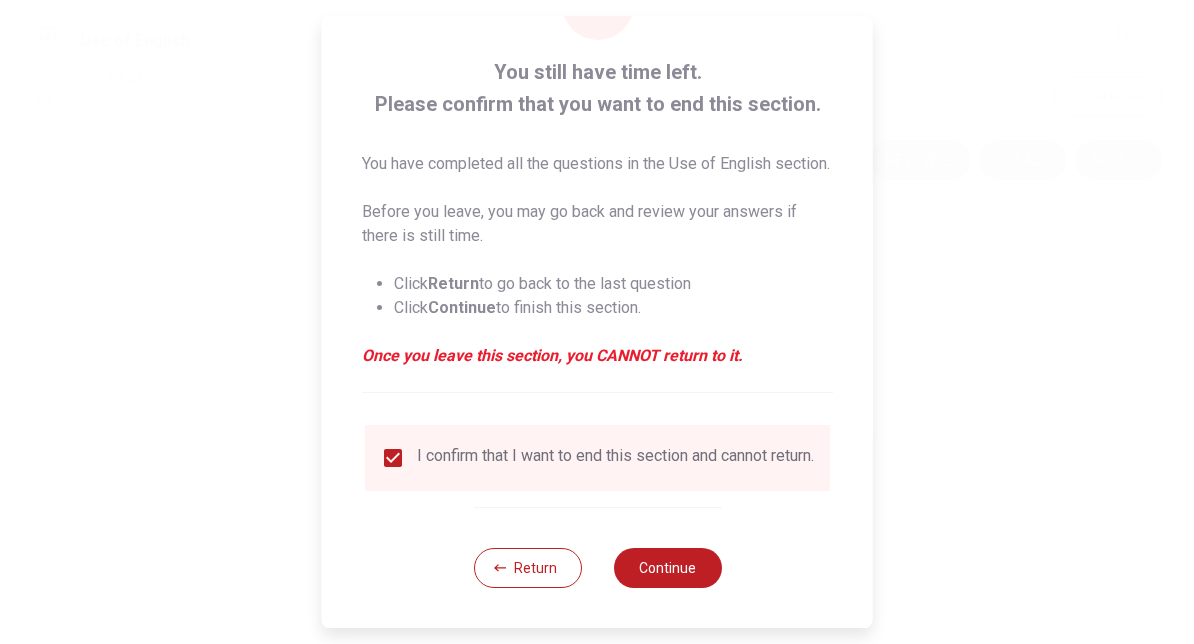 scroll, scrollTop: 126, scrollLeft: 0, axis: vertical 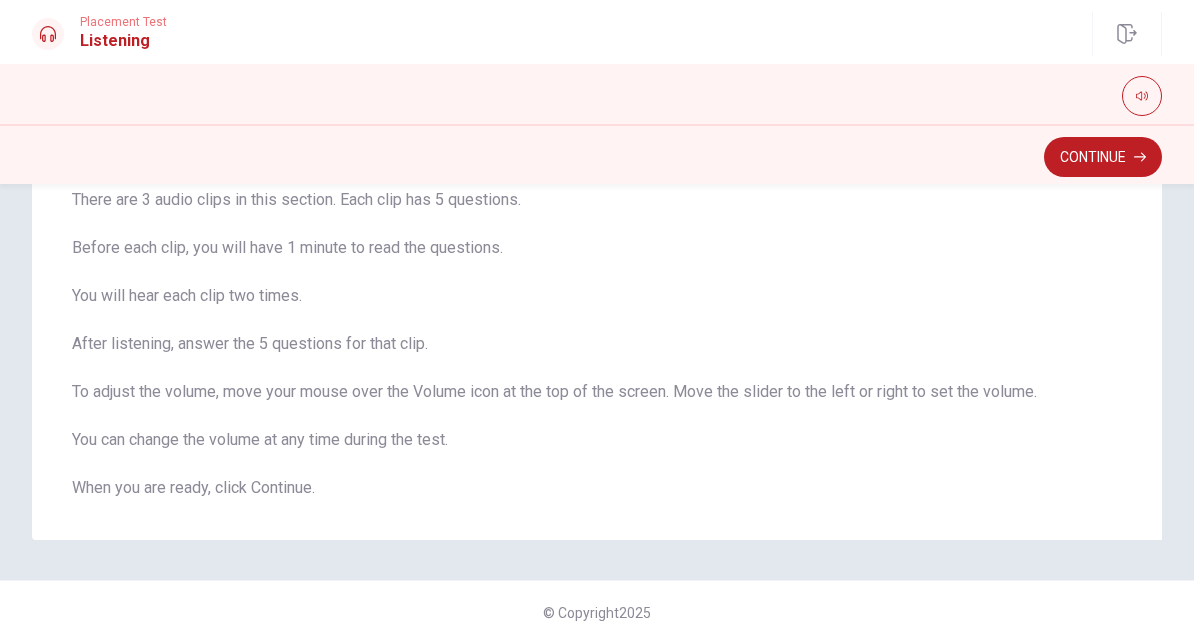 click on "Continue" at bounding box center (1103, 157) 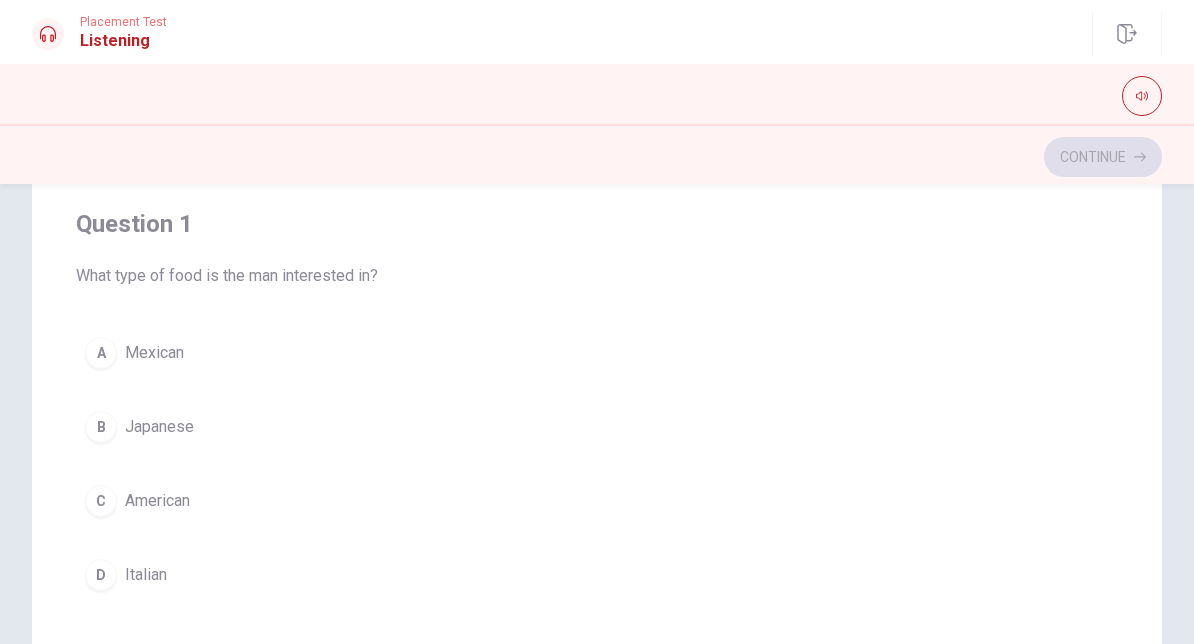 click at bounding box center [1142, 96] 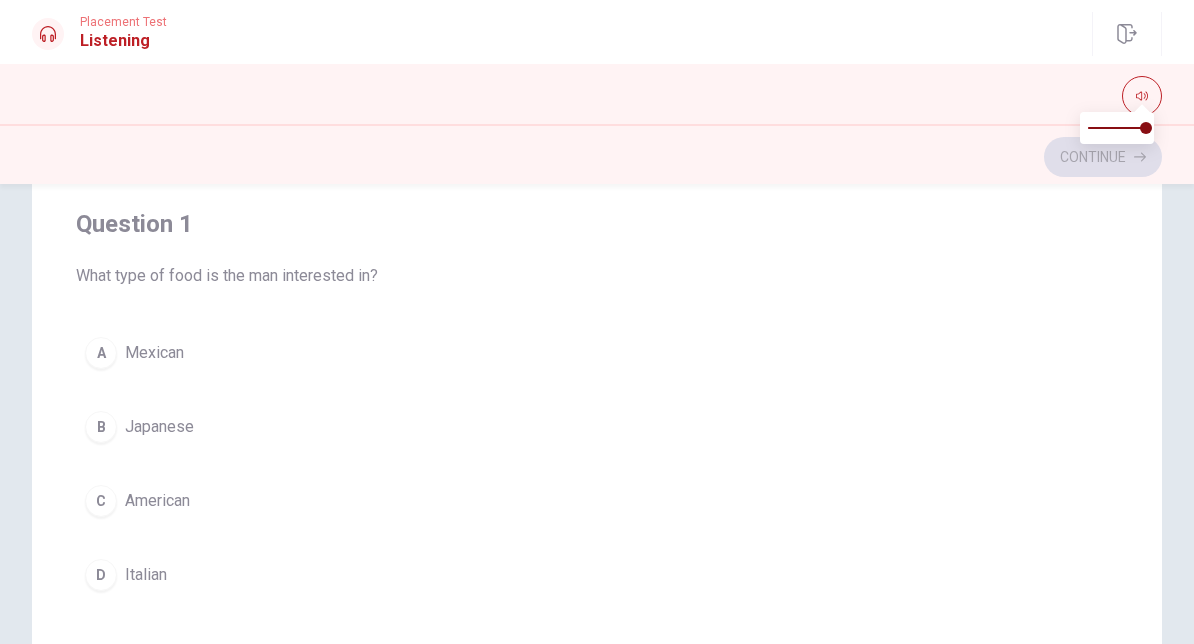 click on "Continue" at bounding box center (597, 157) 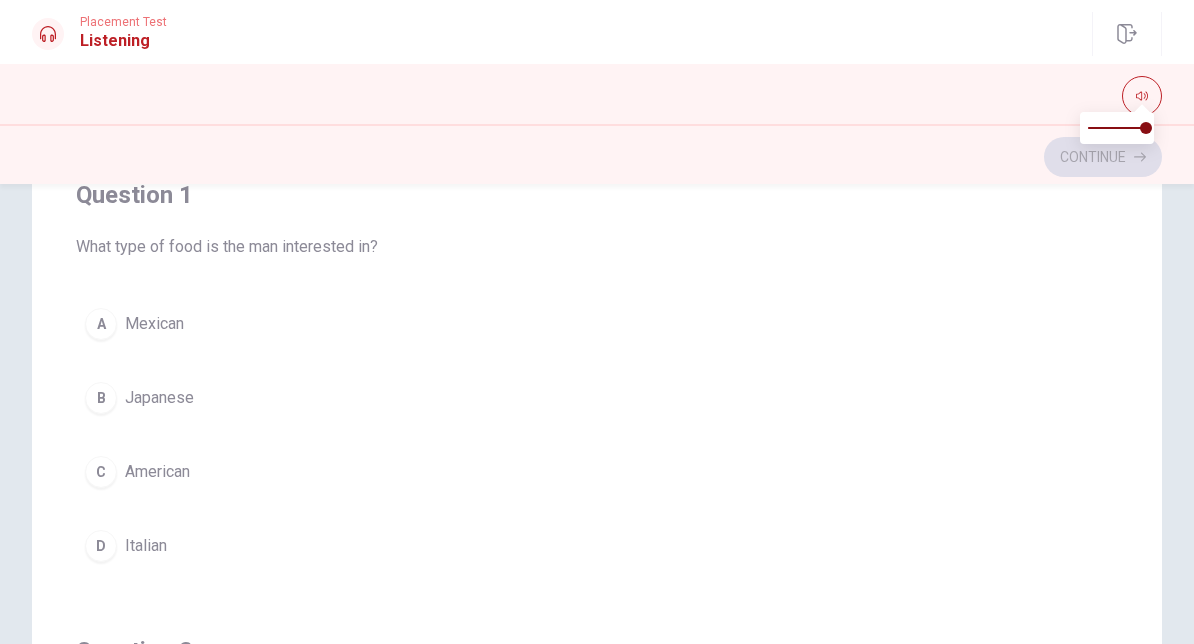 click on "Continue" at bounding box center [597, 157] 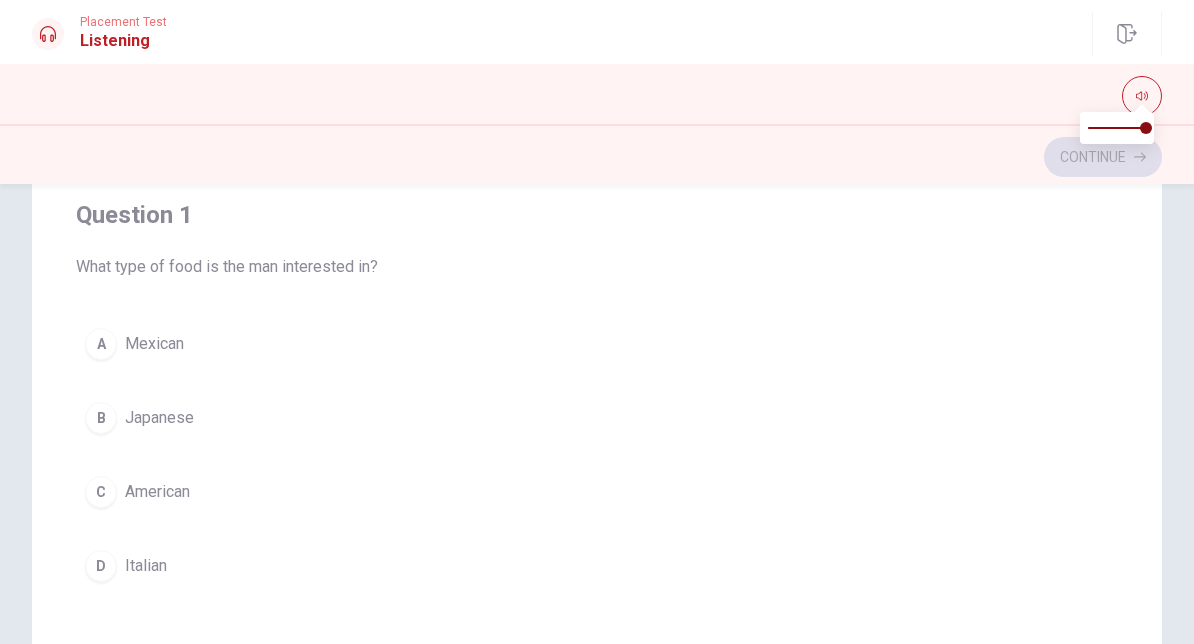 scroll, scrollTop: 13, scrollLeft: 0, axis: vertical 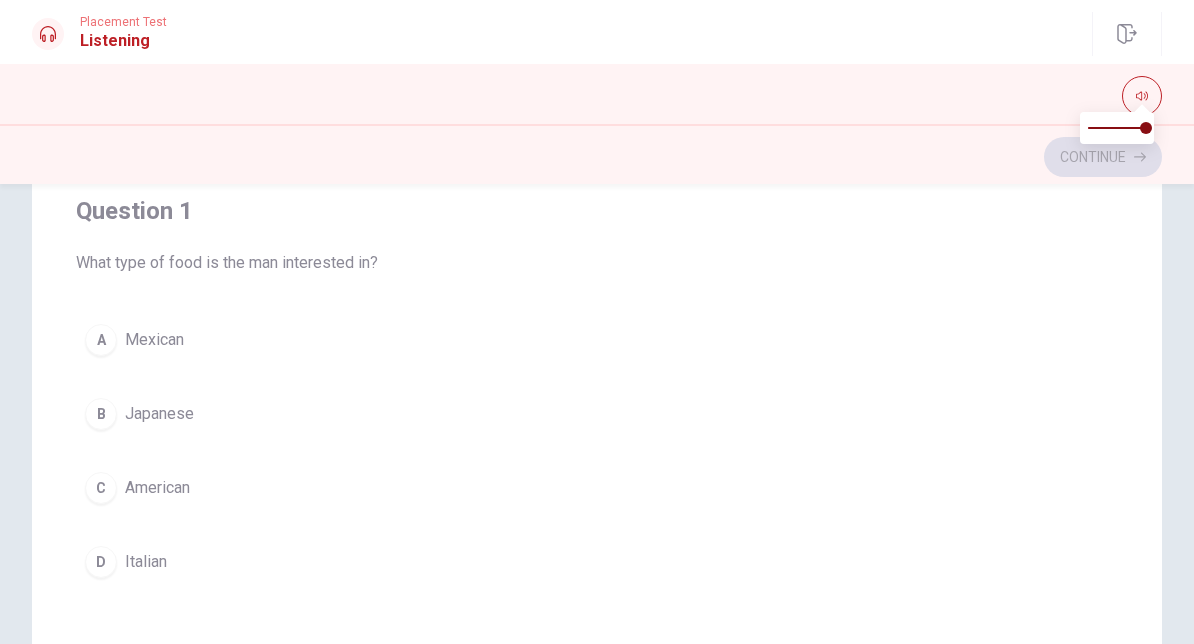 click at bounding box center [597, 96] 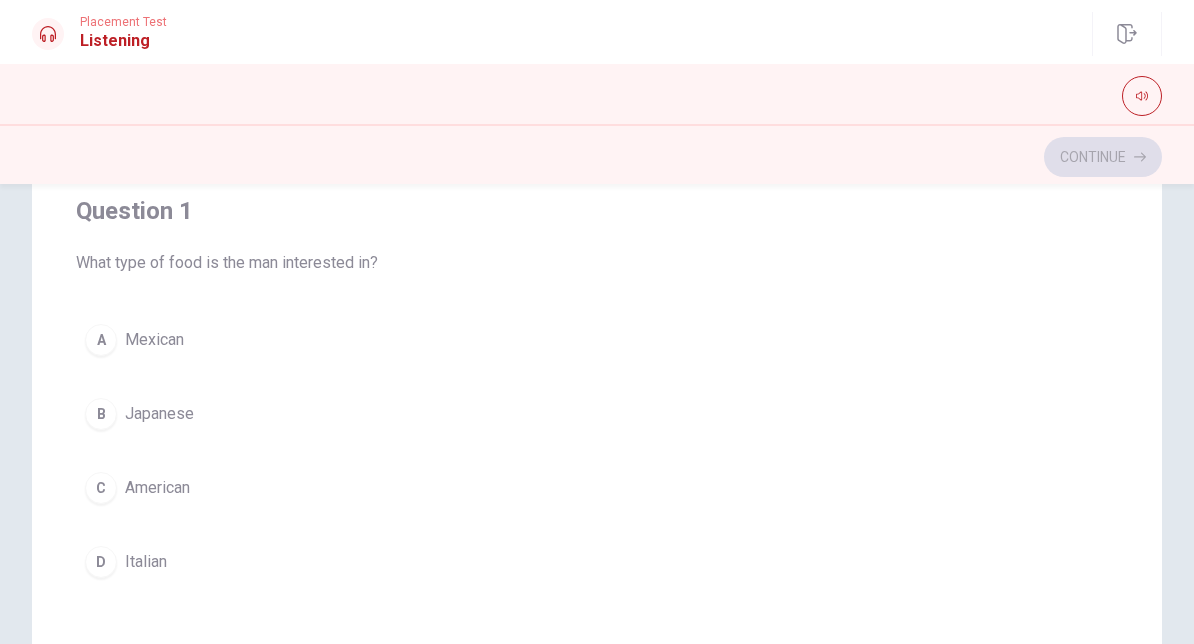 click on "What type of food is the man interested in?" at bounding box center (597, 263) 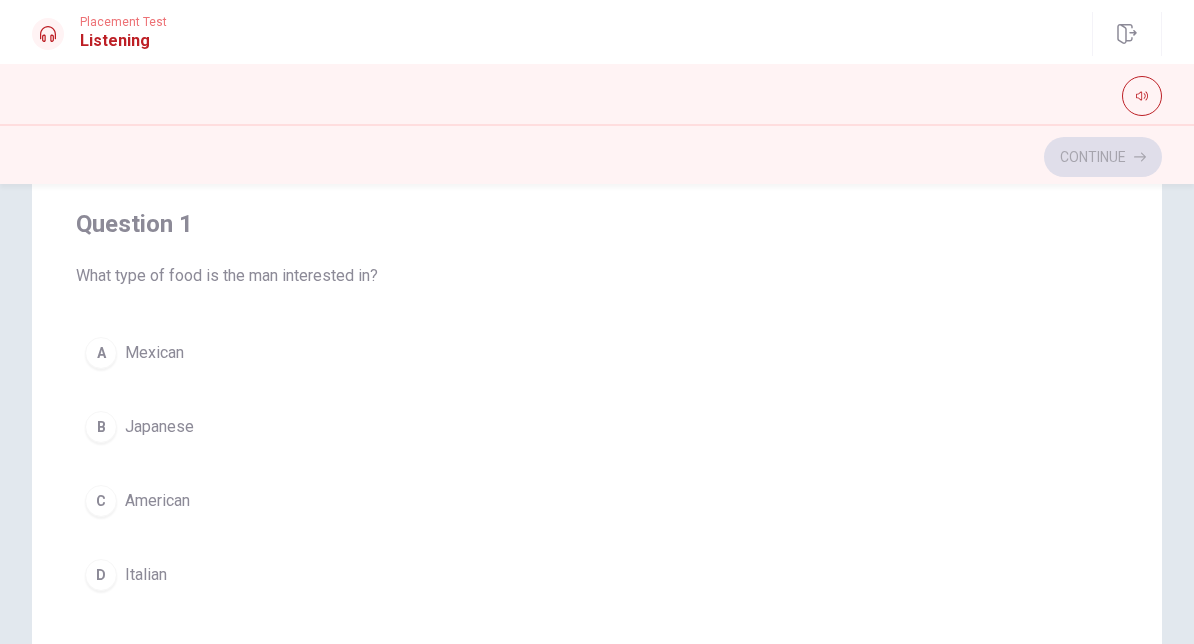 scroll, scrollTop: 0, scrollLeft: 0, axis: both 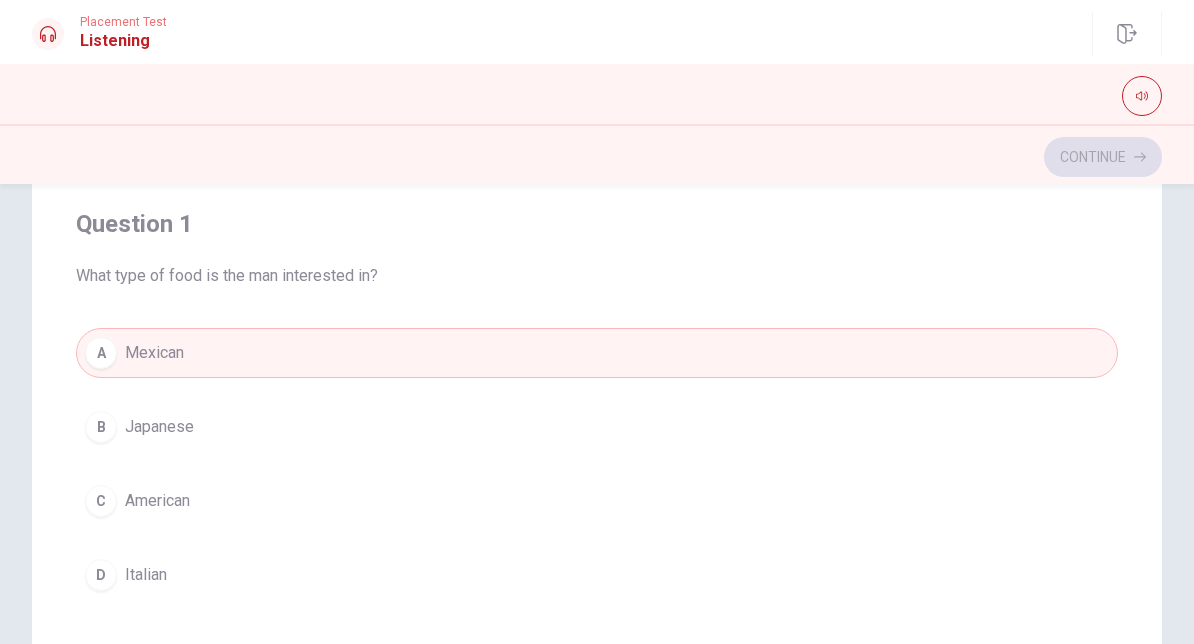 click on "A" at bounding box center [101, 353] 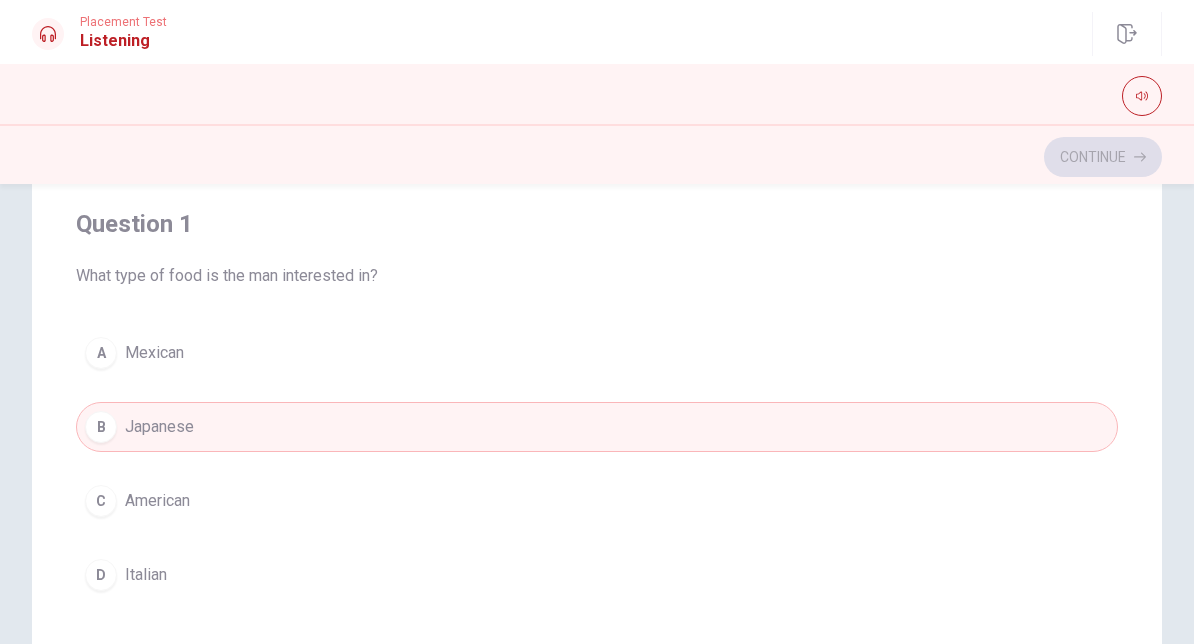 click on "A" at bounding box center [101, 353] 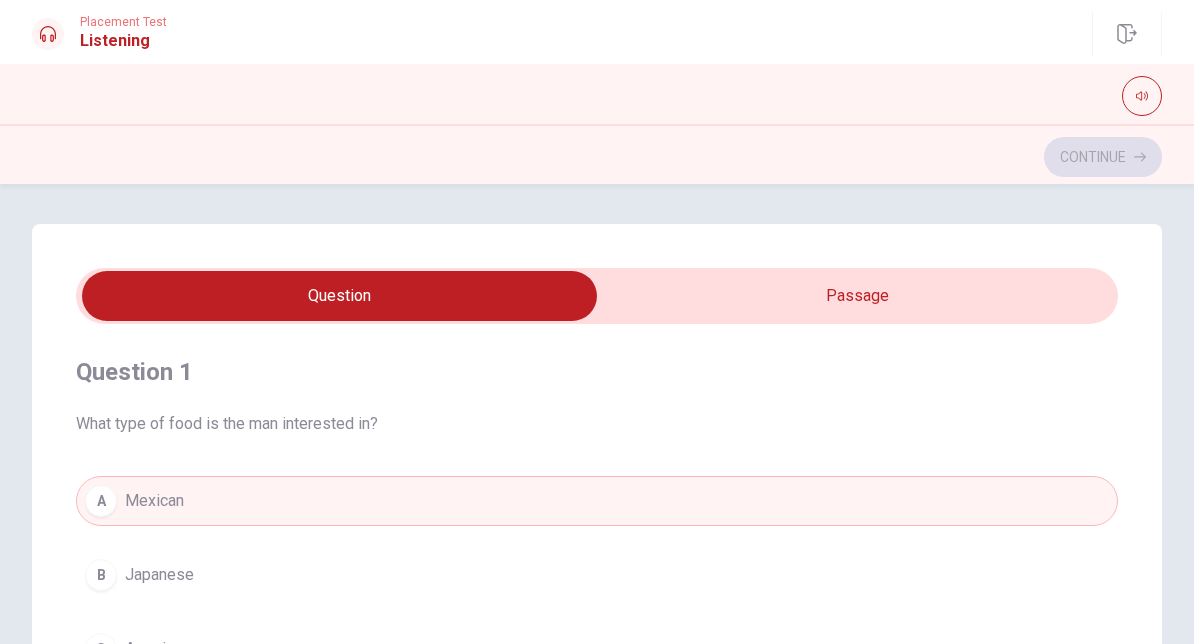 type on "16" 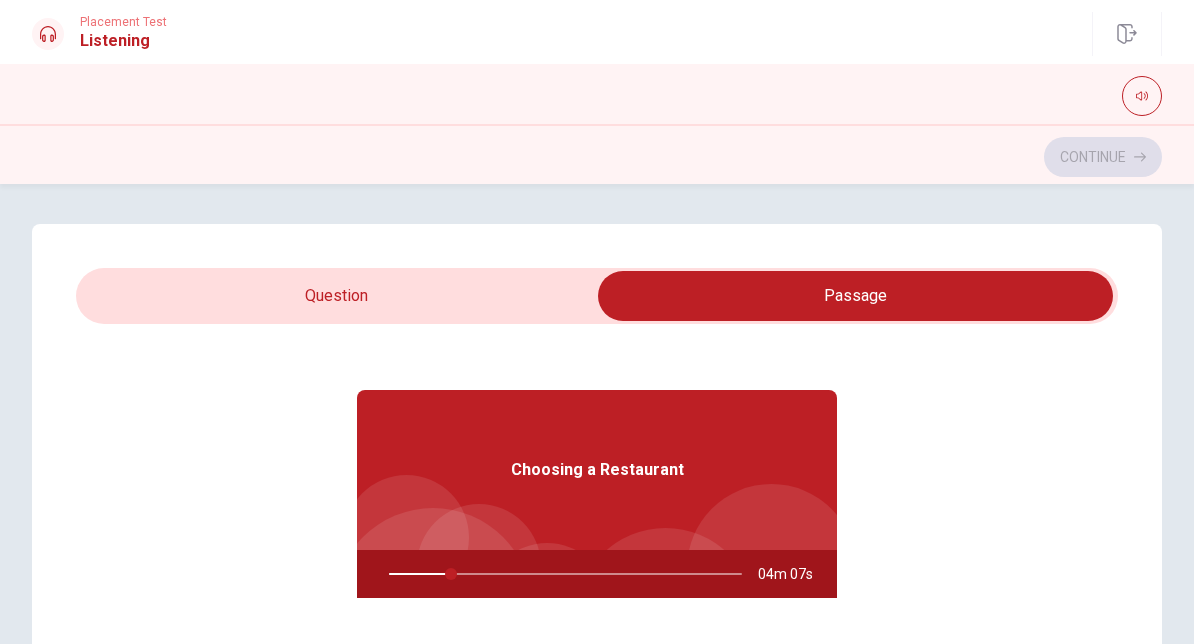 scroll, scrollTop: 26, scrollLeft: 0, axis: vertical 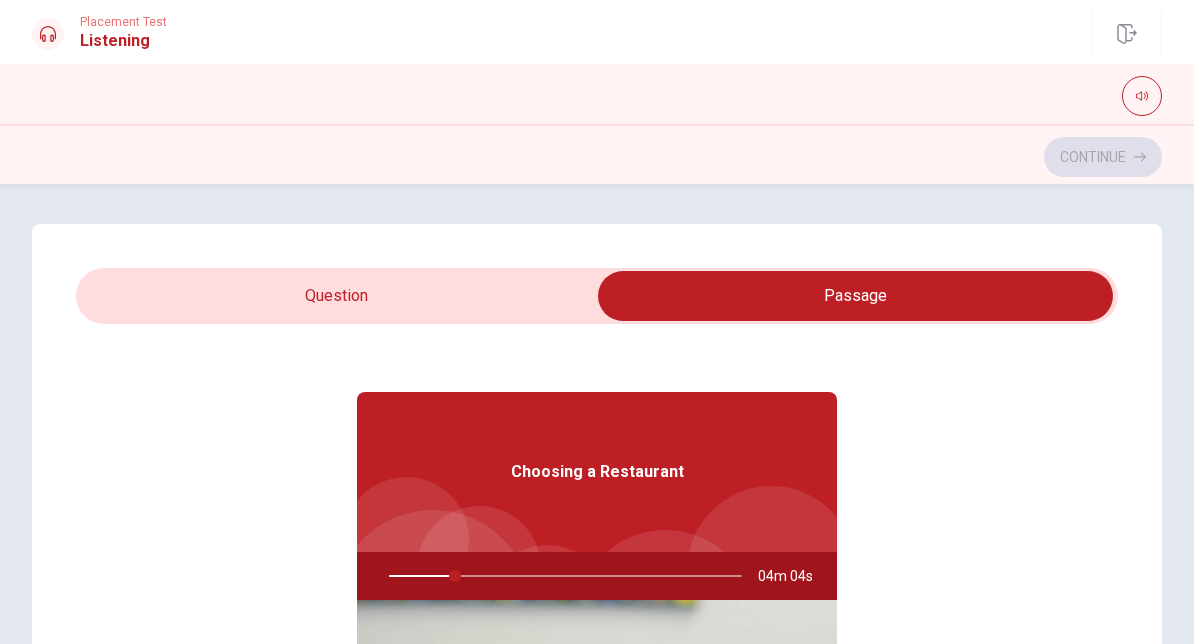 click at bounding box center (561, 576) 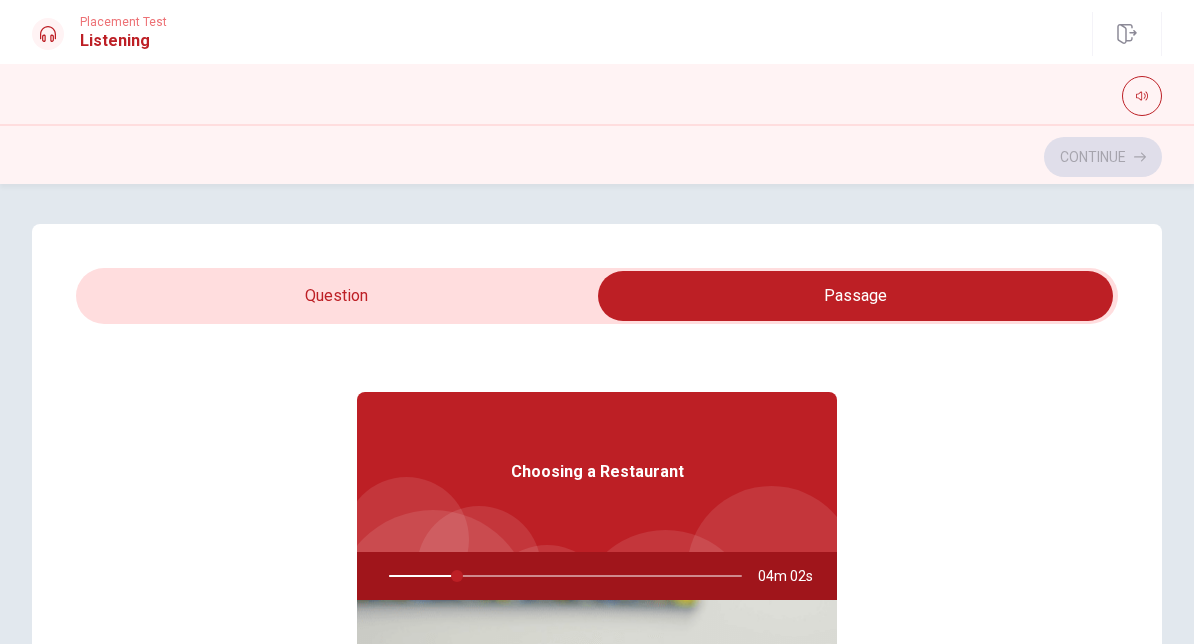 type on "20" 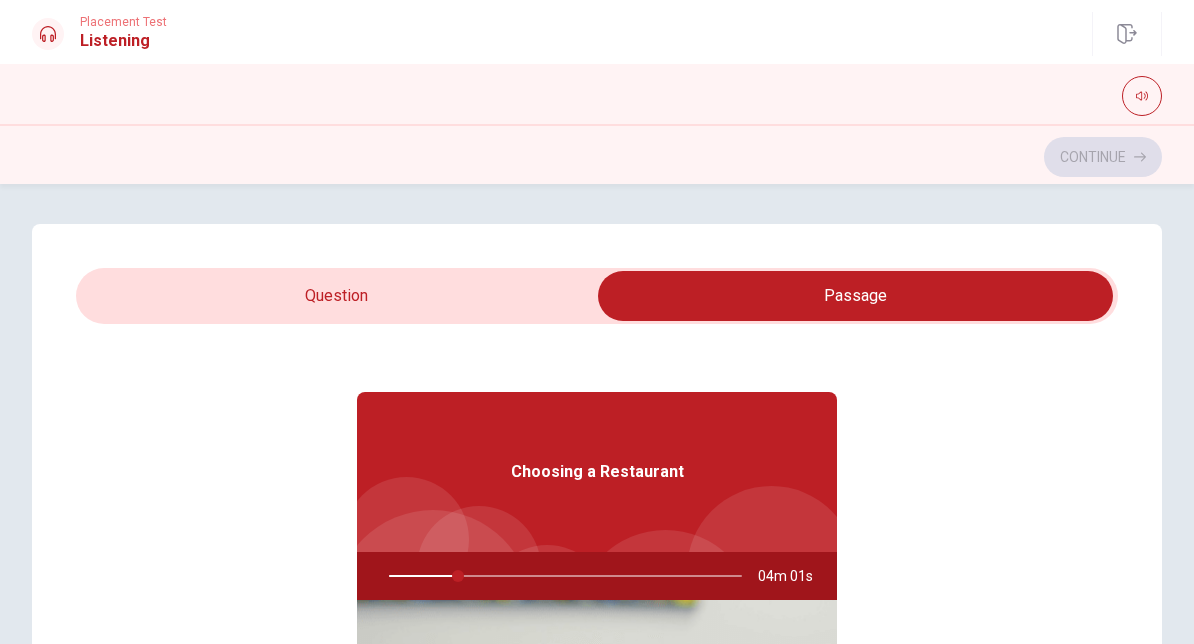 click at bounding box center (855, 296) 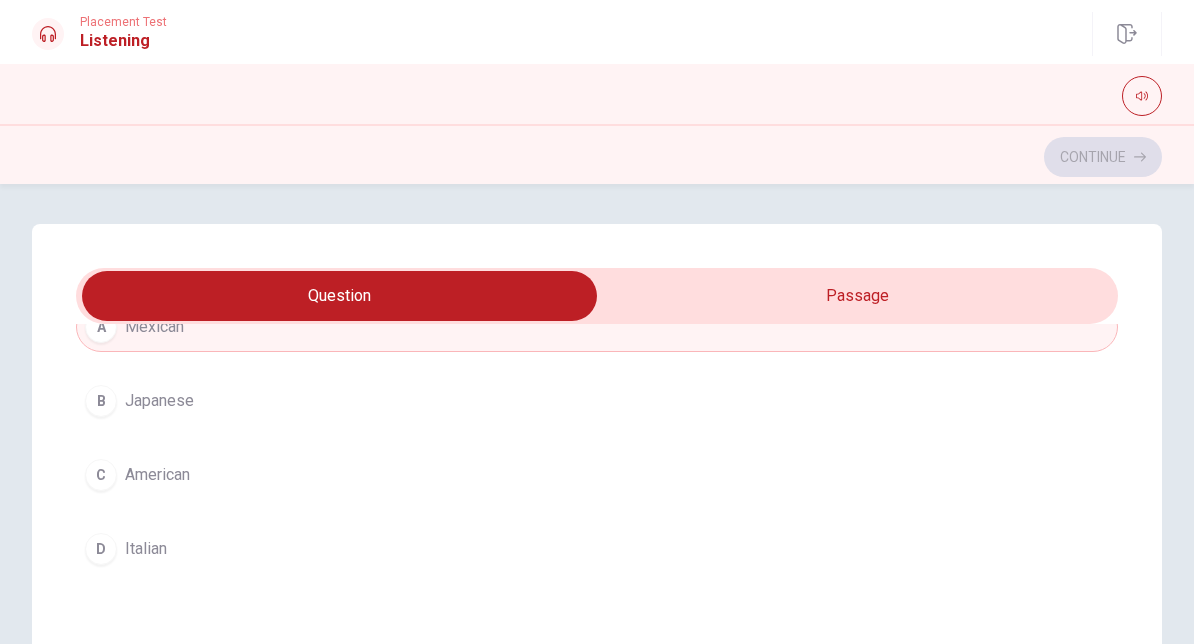 scroll, scrollTop: 175, scrollLeft: 0, axis: vertical 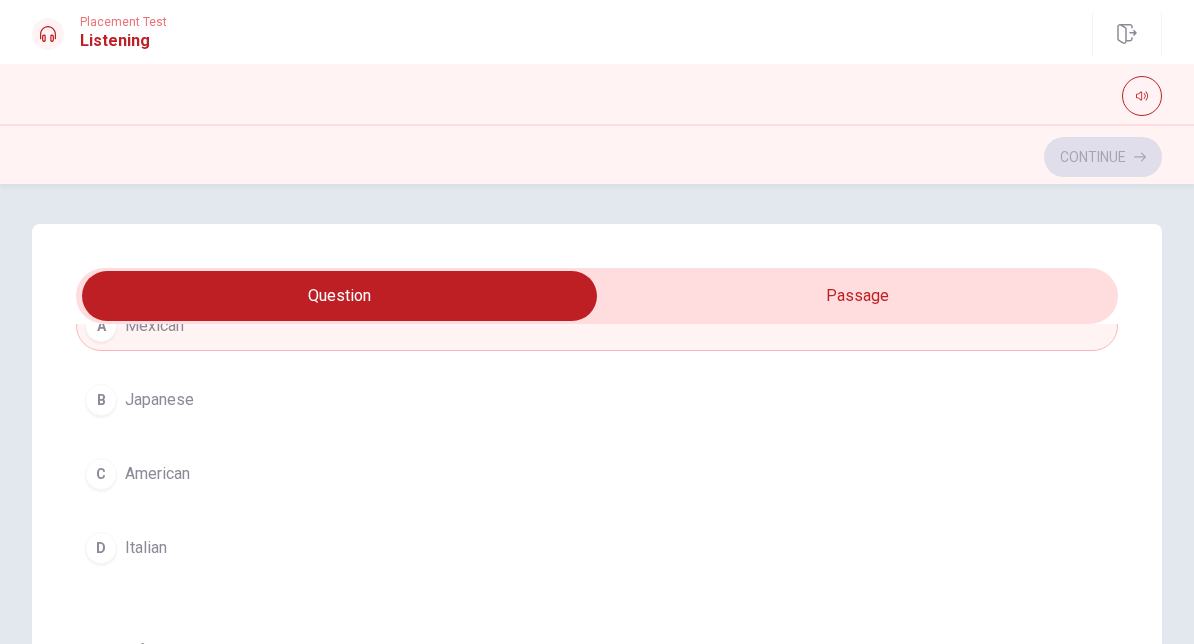 click on "C American" at bounding box center [597, 474] 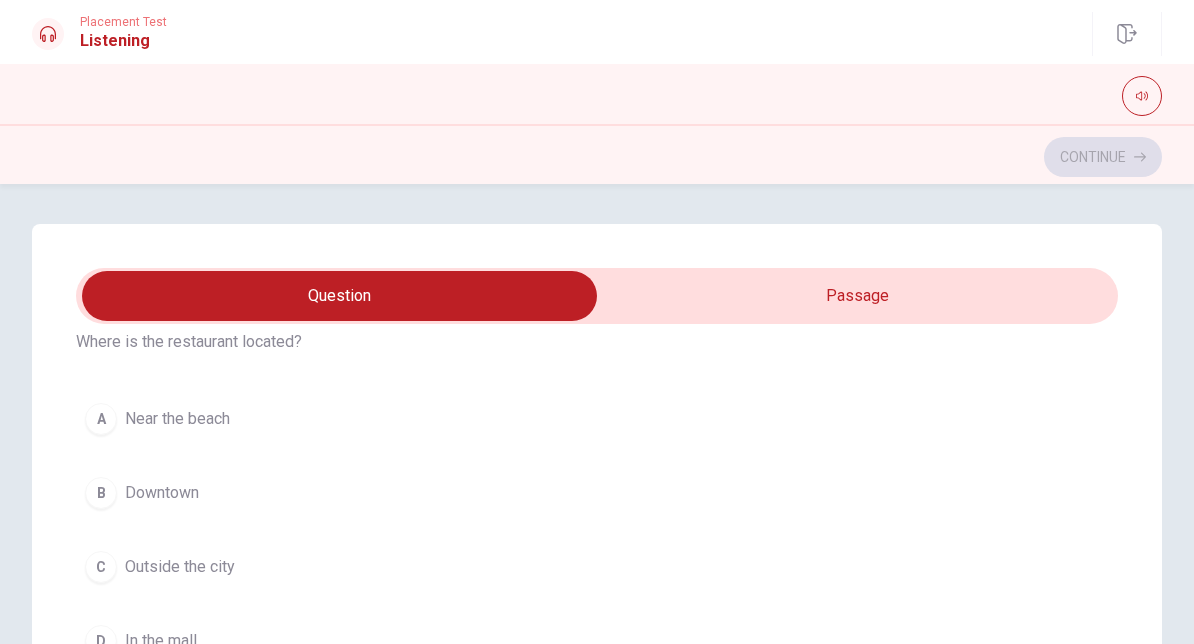 scroll, scrollTop: 535, scrollLeft: 0, axis: vertical 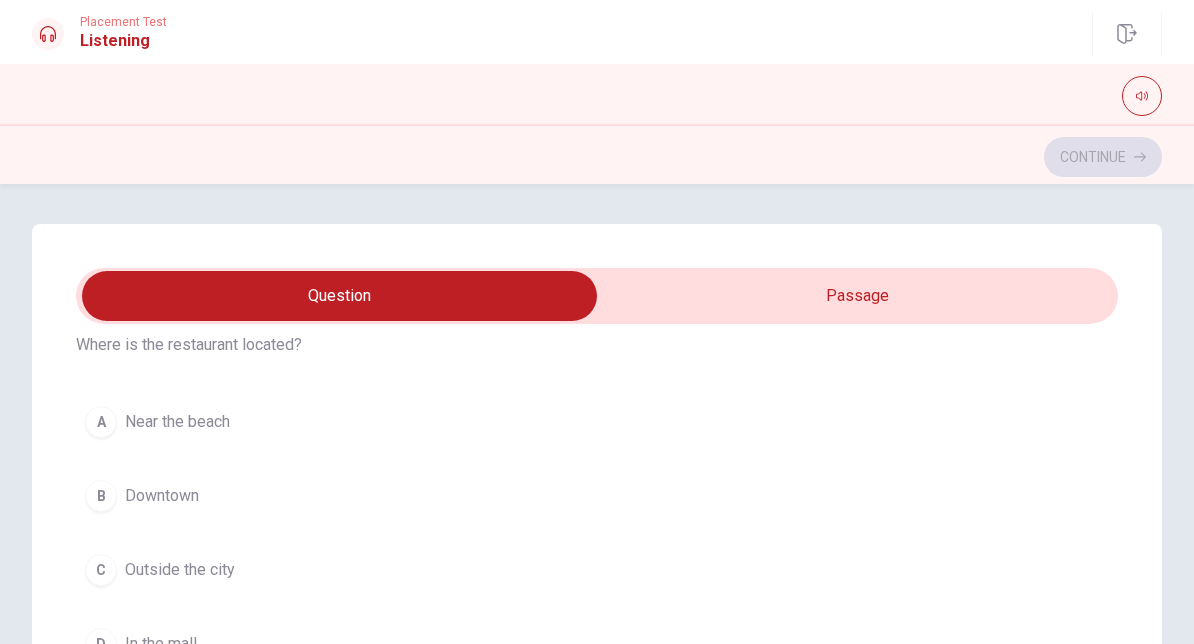 click on "B" at bounding box center (101, 496) 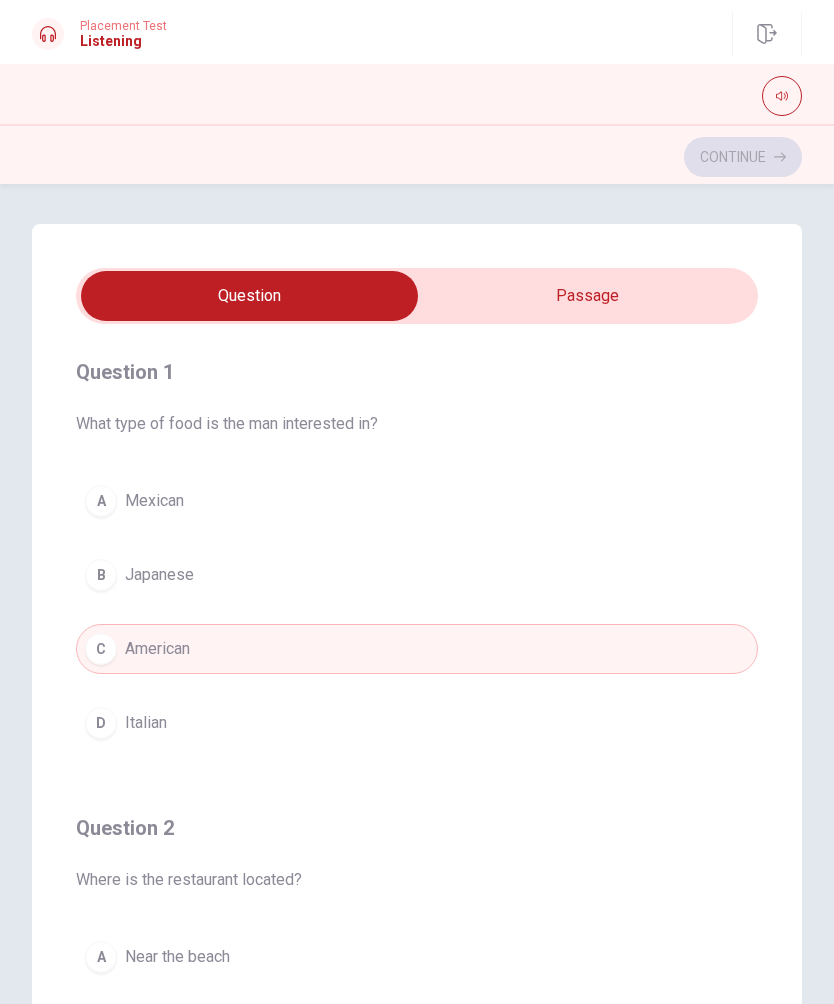 scroll, scrollTop: 0, scrollLeft: 0, axis: both 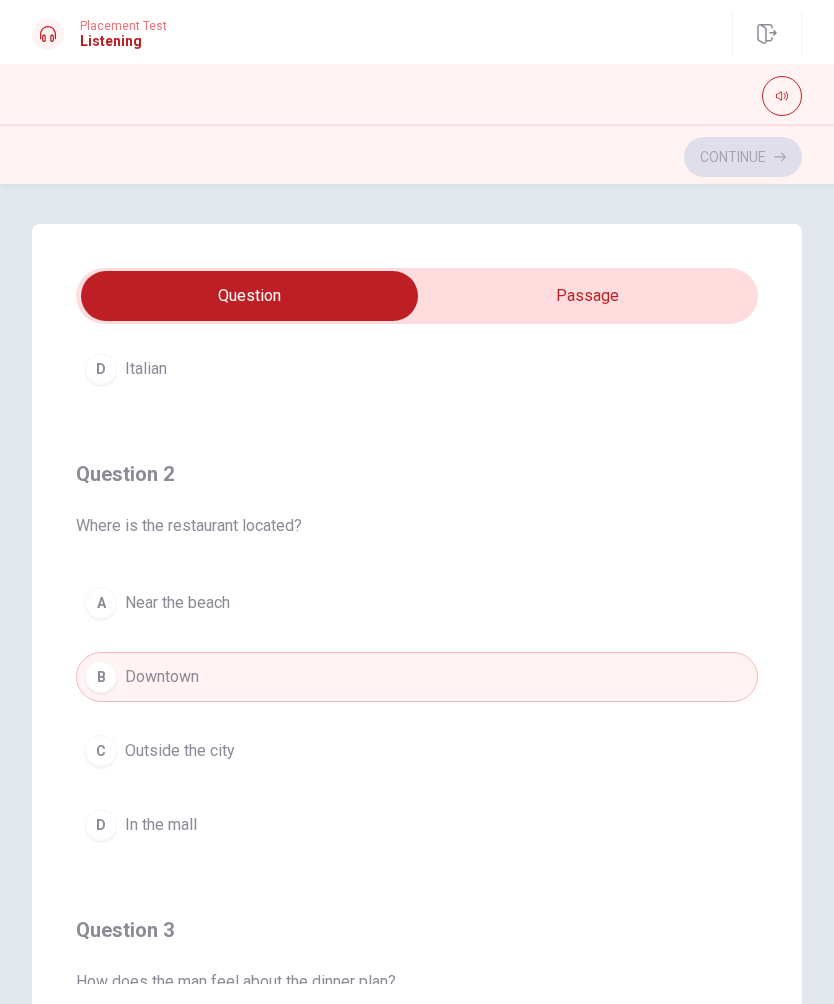 type on "34" 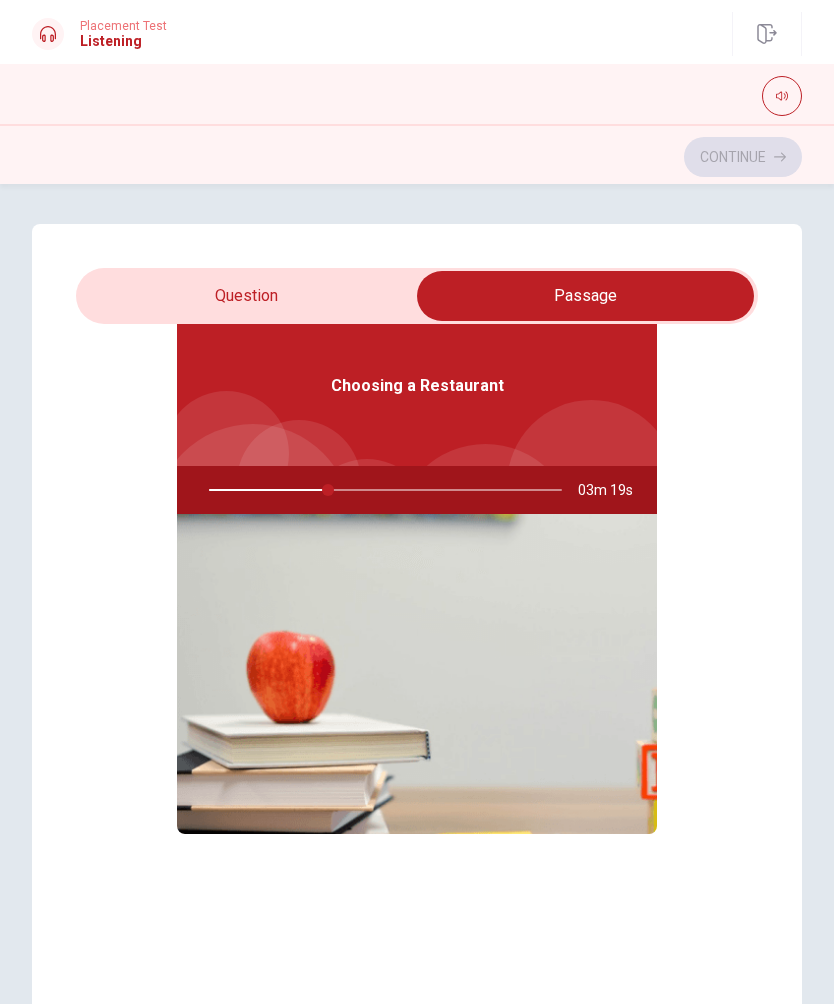 scroll, scrollTop: 112, scrollLeft: 0, axis: vertical 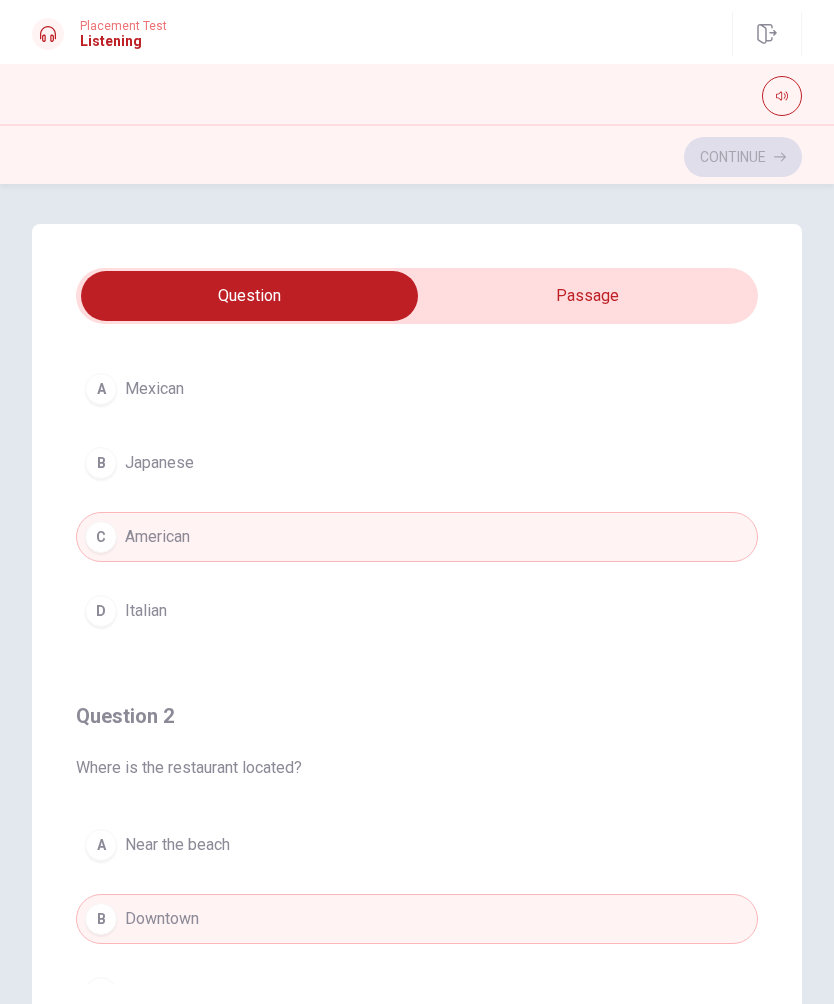 click at bounding box center [249, 296] 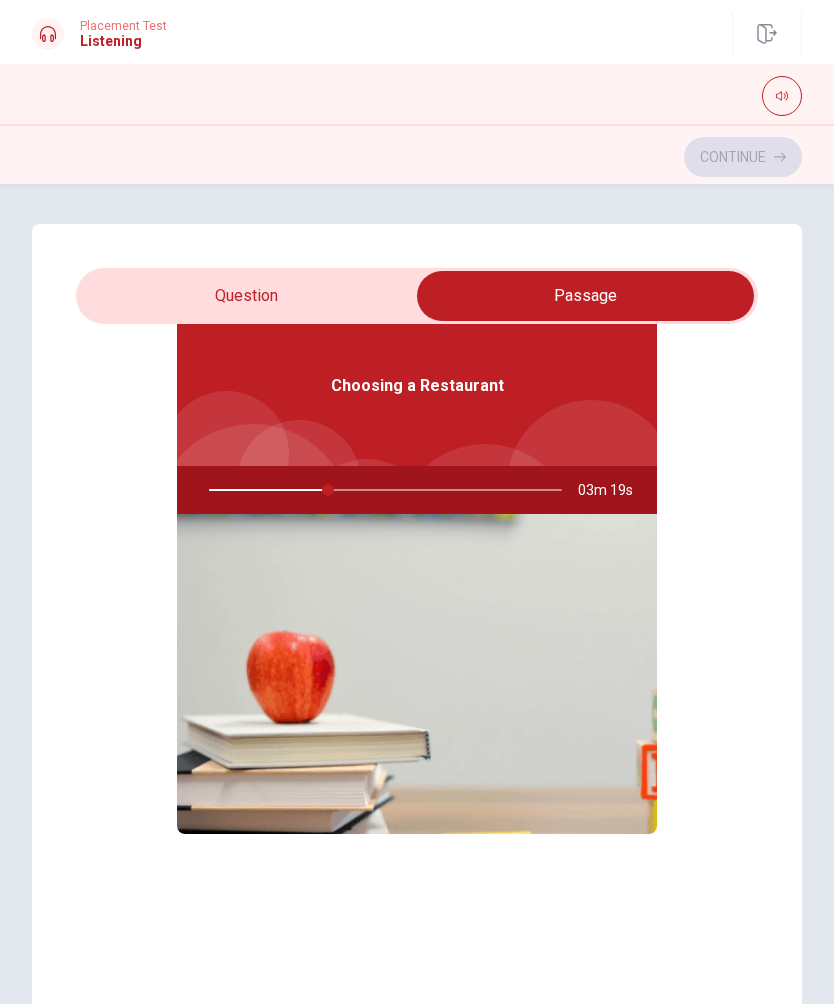 type on "34" 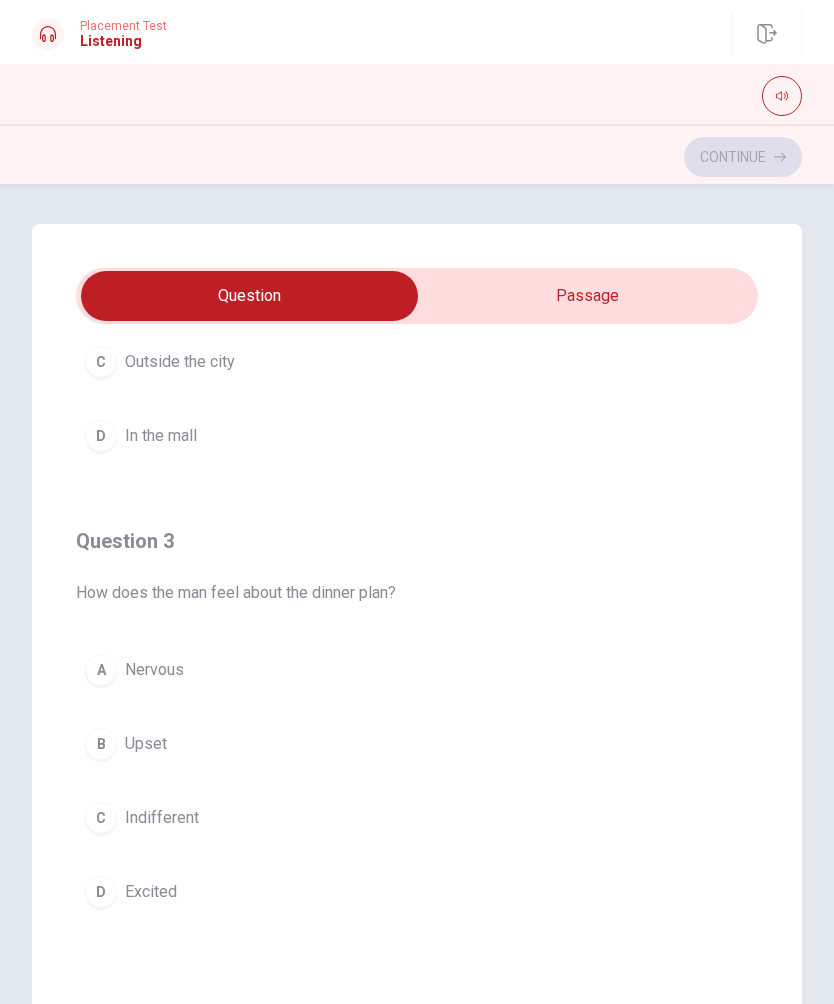 click on "B" at bounding box center (101, 744) 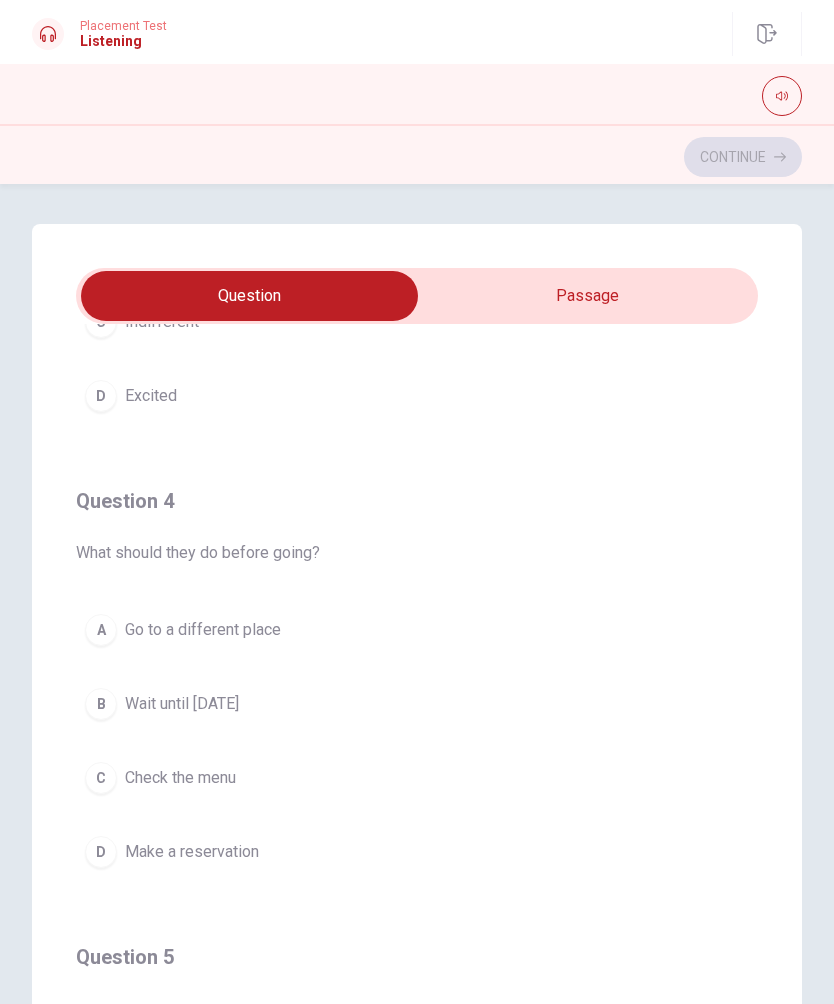 scroll, scrollTop: 1244, scrollLeft: 0, axis: vertical 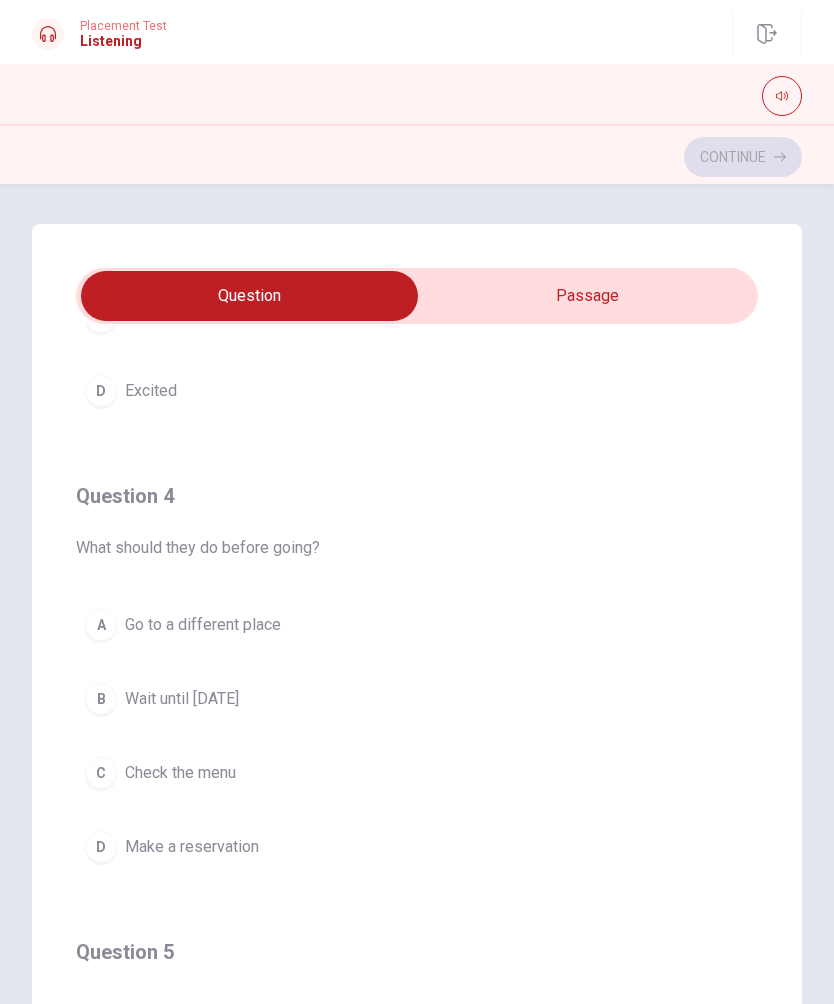 click on "D" at bounding box center [101, 847] 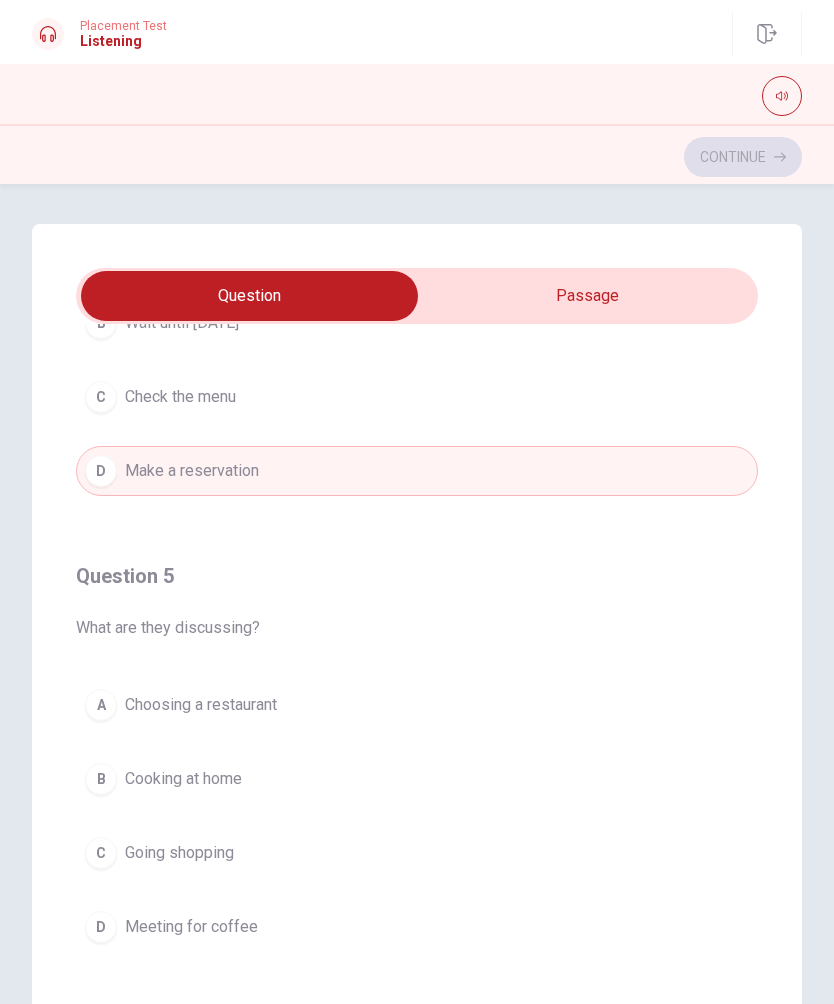 scroll, scrollTop: 1620, scrollLeft: 0, axis: vertical 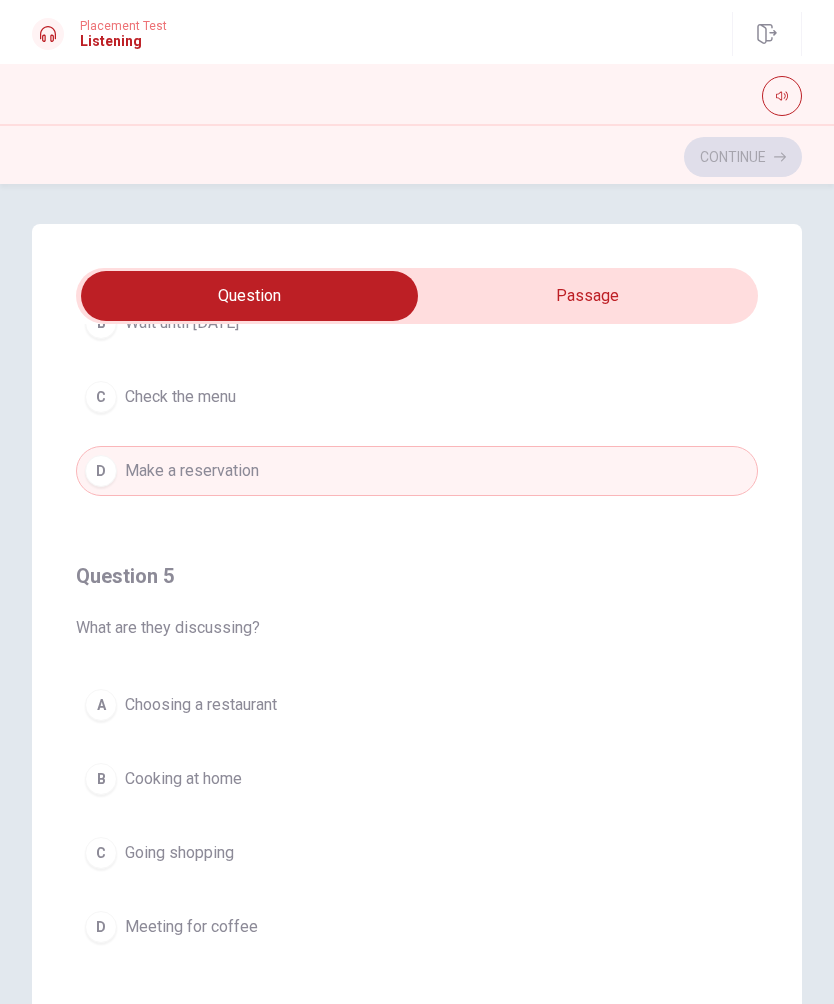 click on "D" at bounding box center (101, 927) 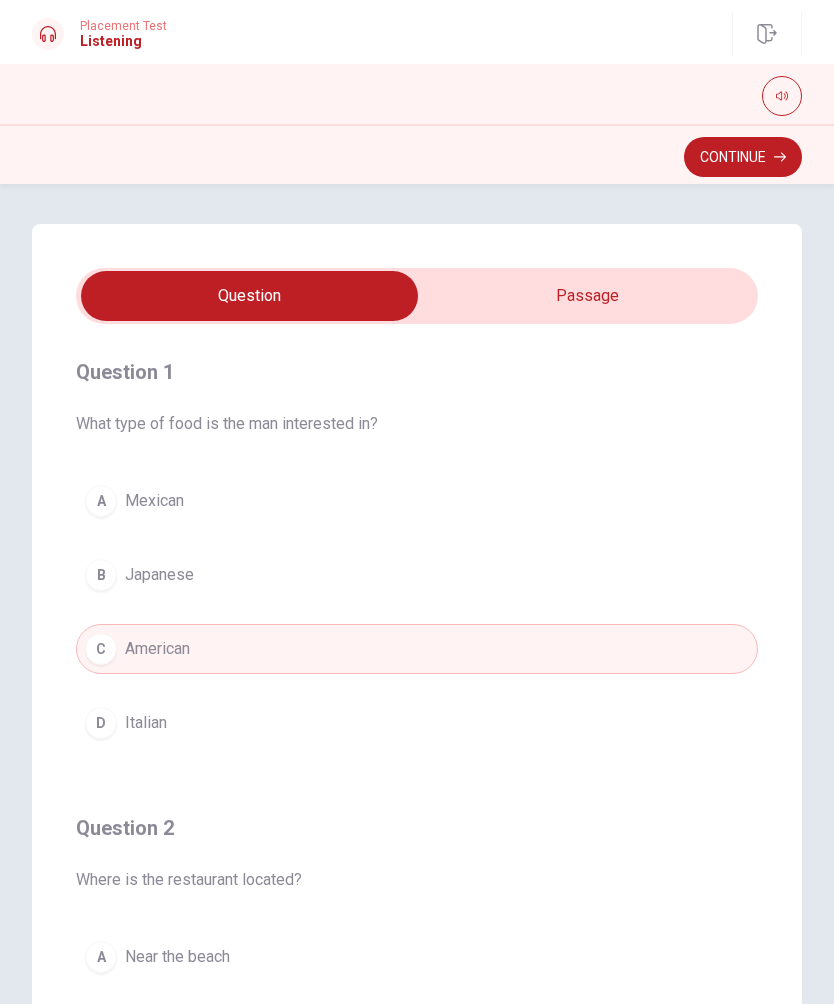 scroll, scrollTop: 0, scrollLeft: 0, axis: both 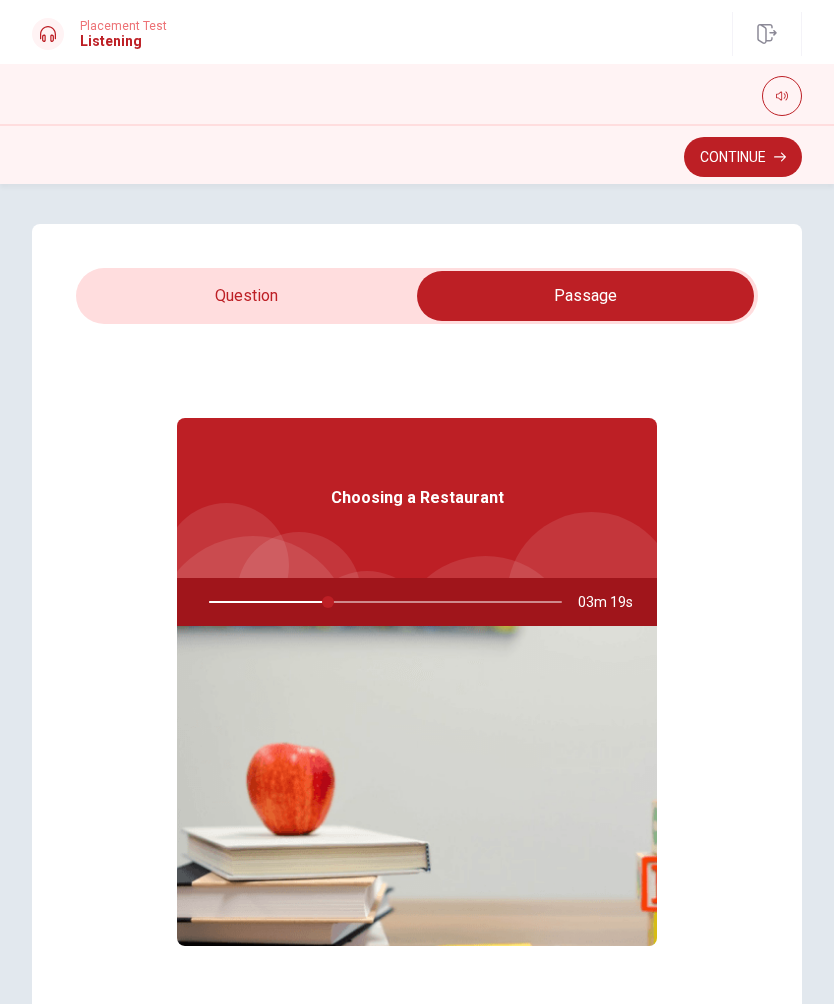 click at bounding box center [381, 602] 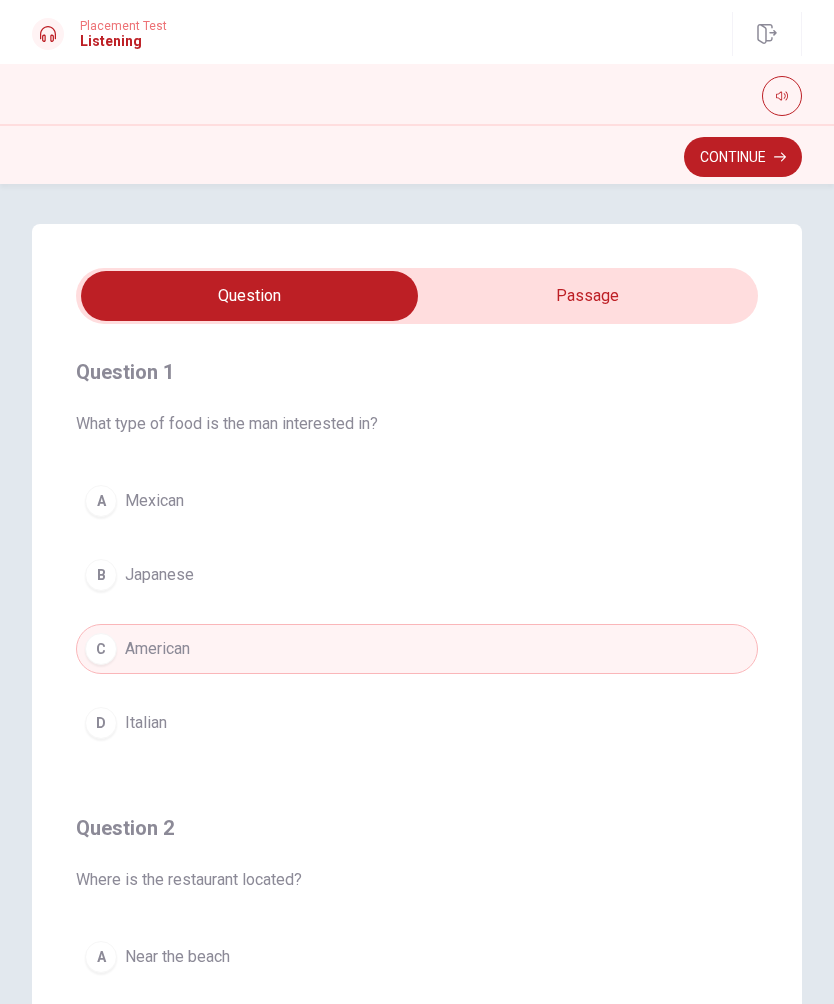 click on "A [DEMOGRAPHIC_DATA]" at bounding box center (417, 501) 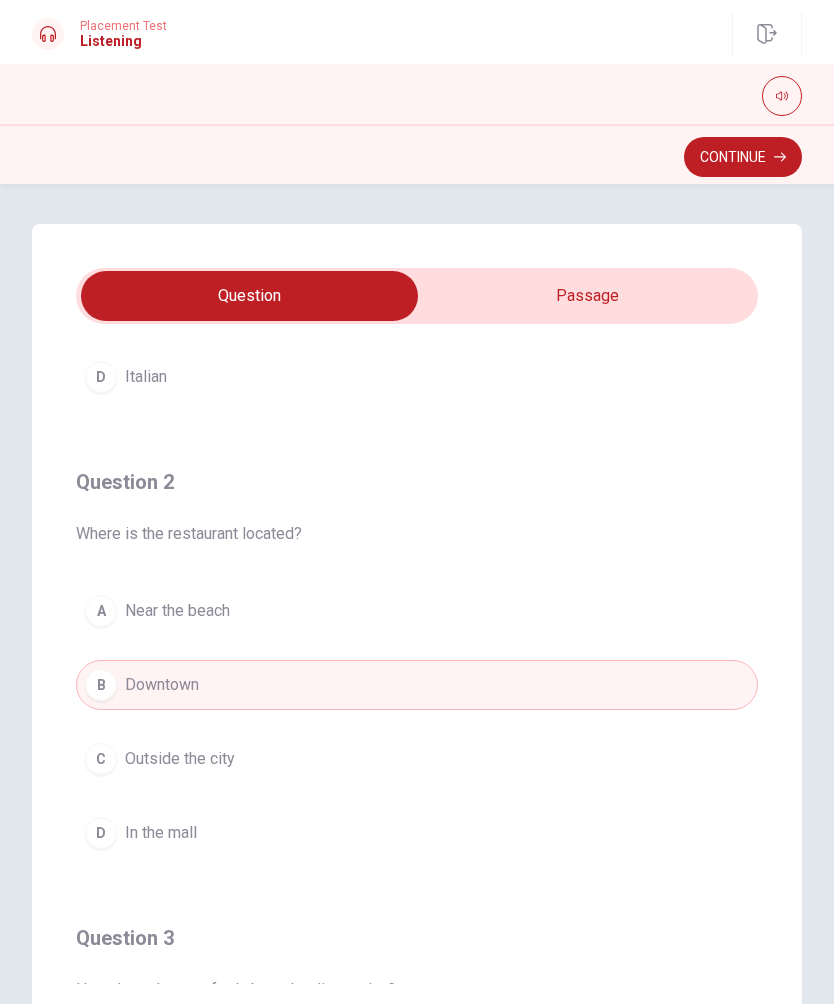 click on "Question 2 Where is the restaurant located?" at bounding box center [417, 506] 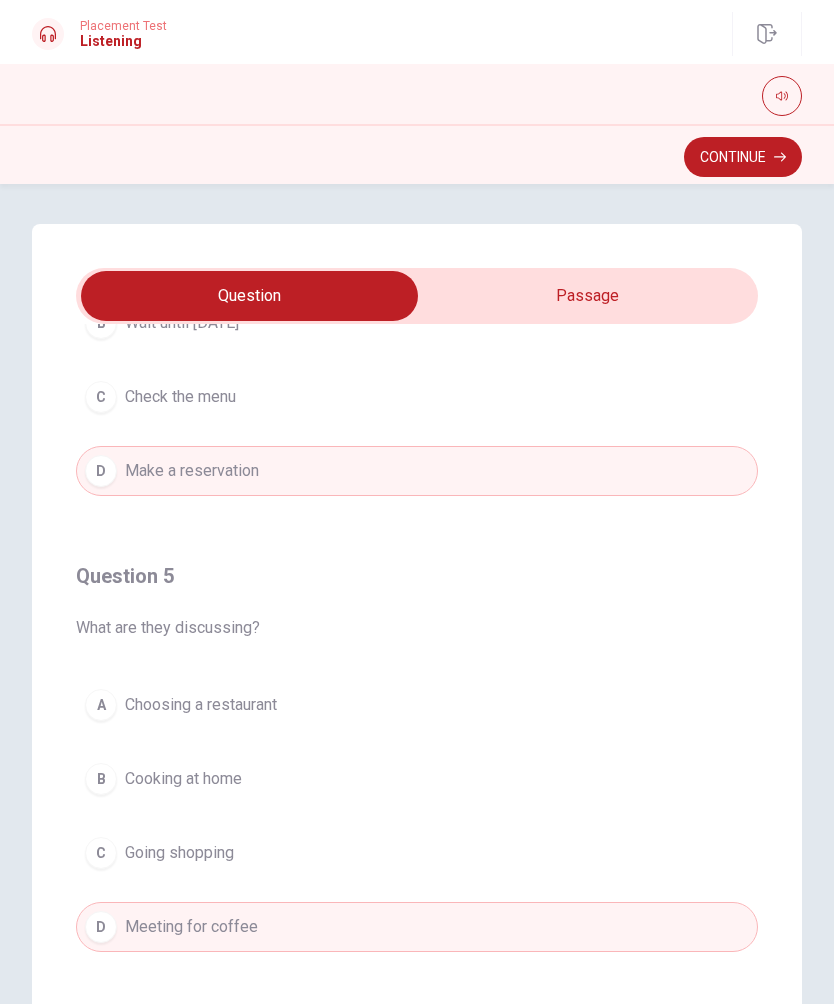 scroll, scrollTop: 1620, scrollLeft: 0, axis: vertical 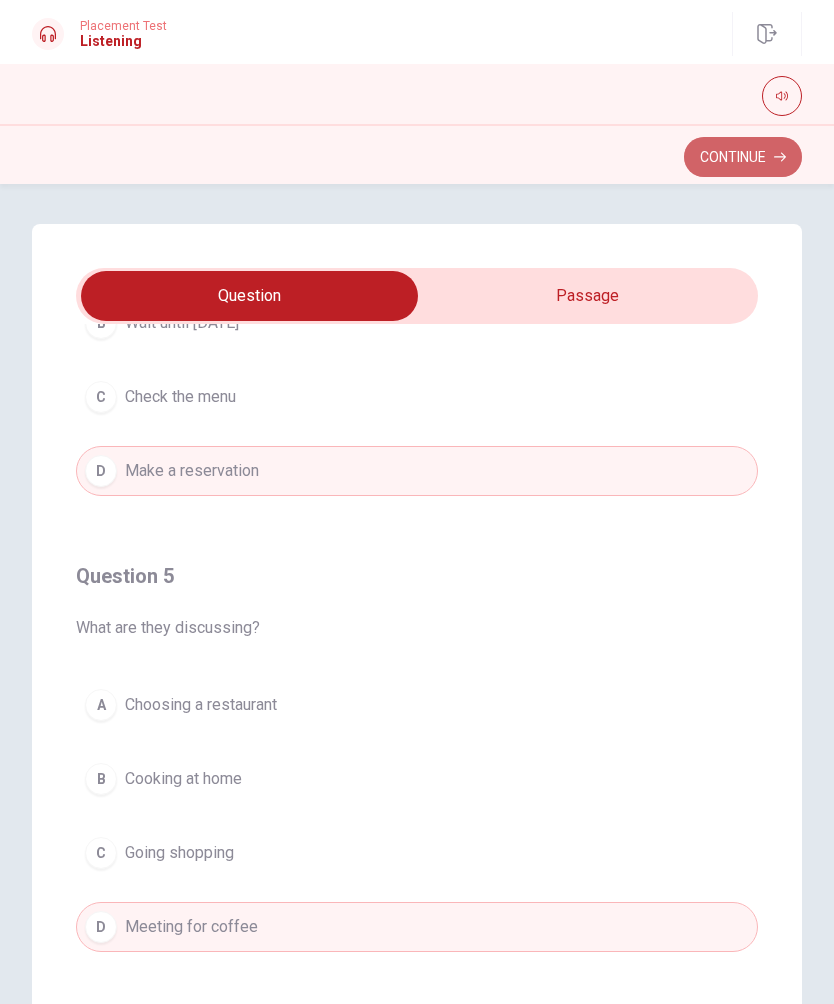 click on "Continue" at bounding box center (743, 157) 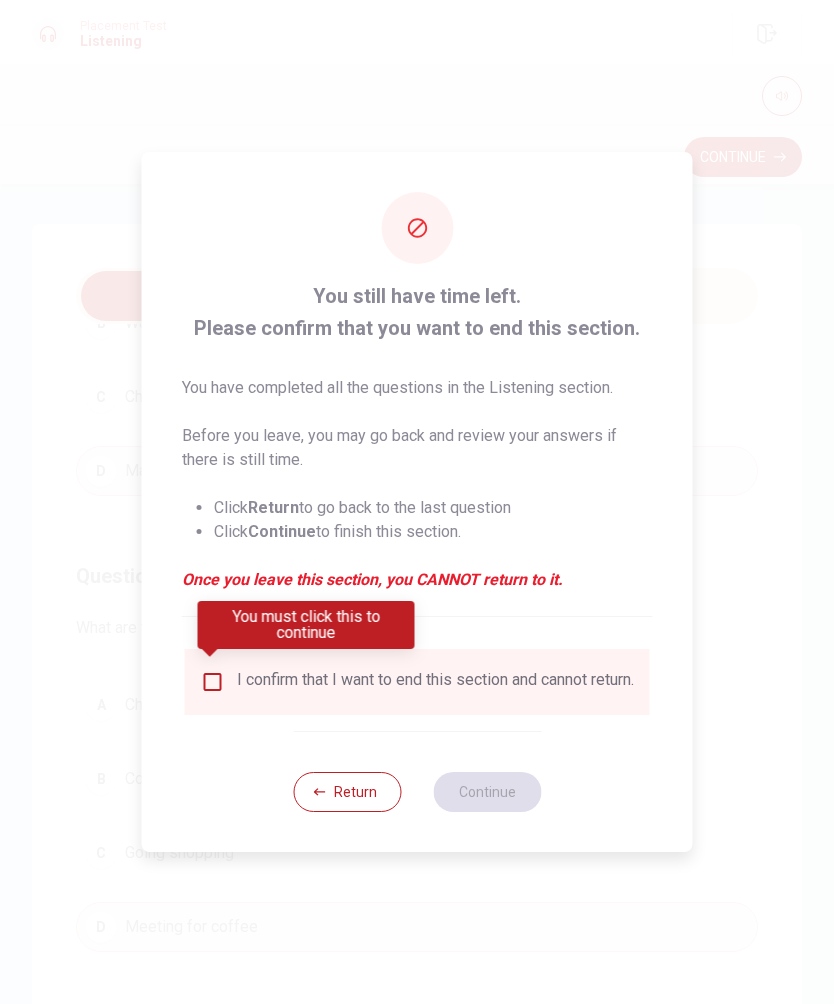 click at bounding box center (213, 682) 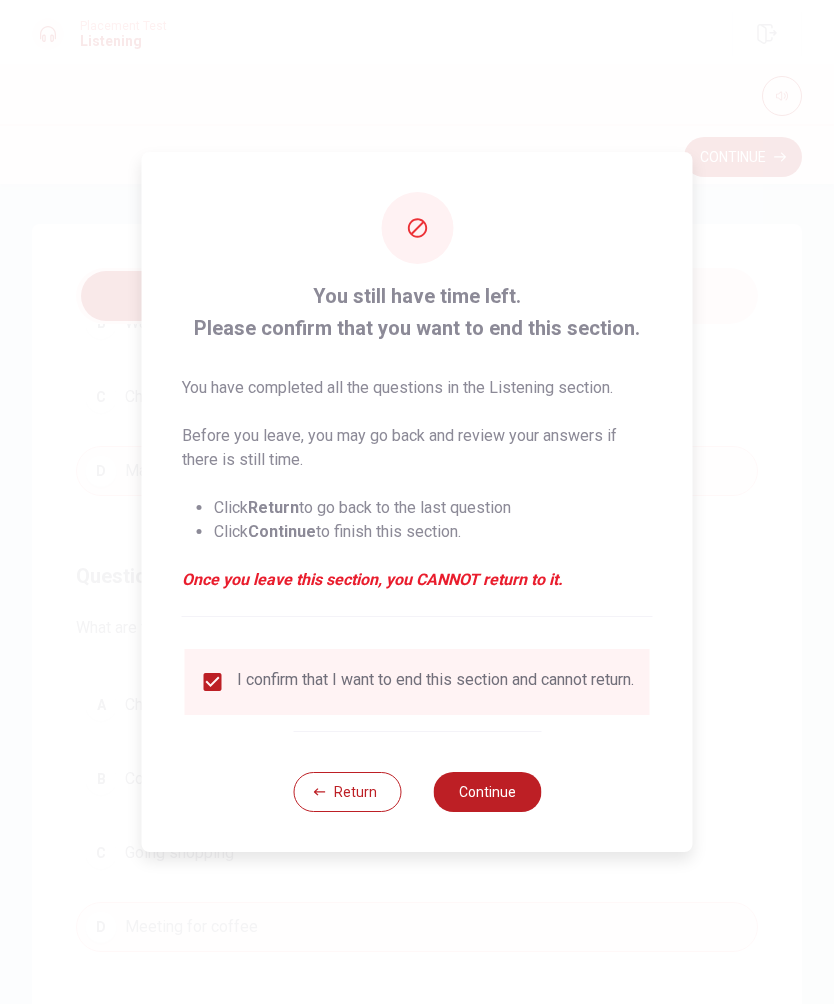 click on "Return" at bounding box center (347, 792) 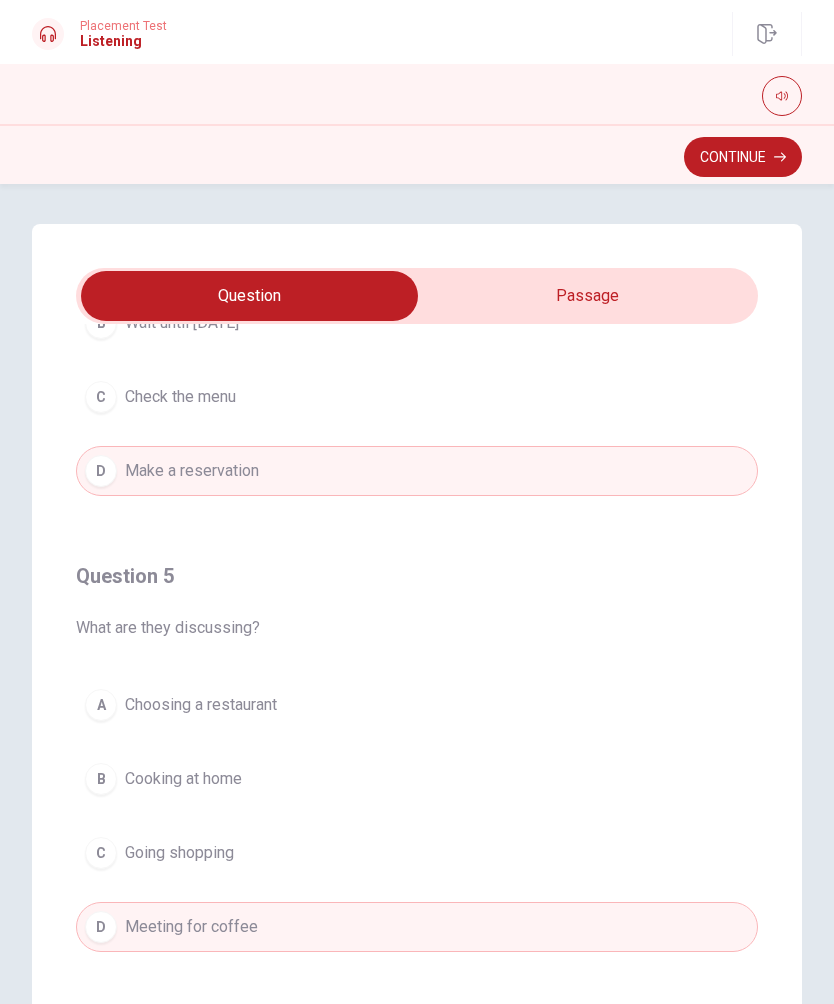 click on "Continue" at bounding box center [743, 157] 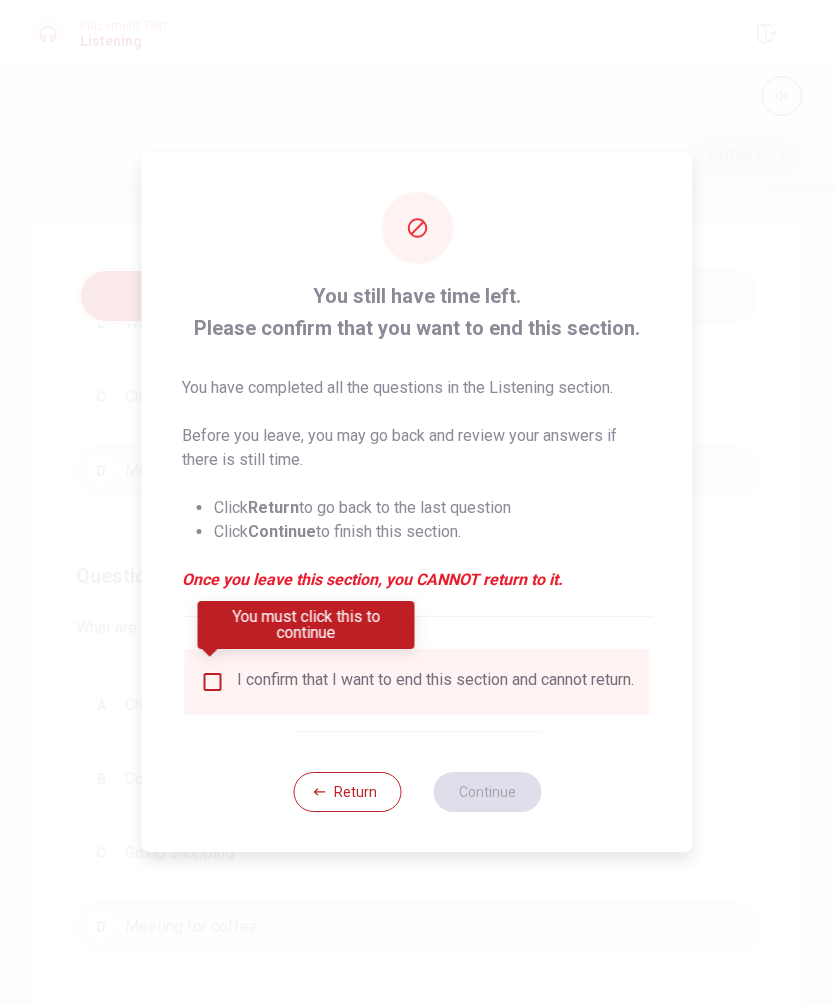 click on "Return" at bounding box center (347, 792) 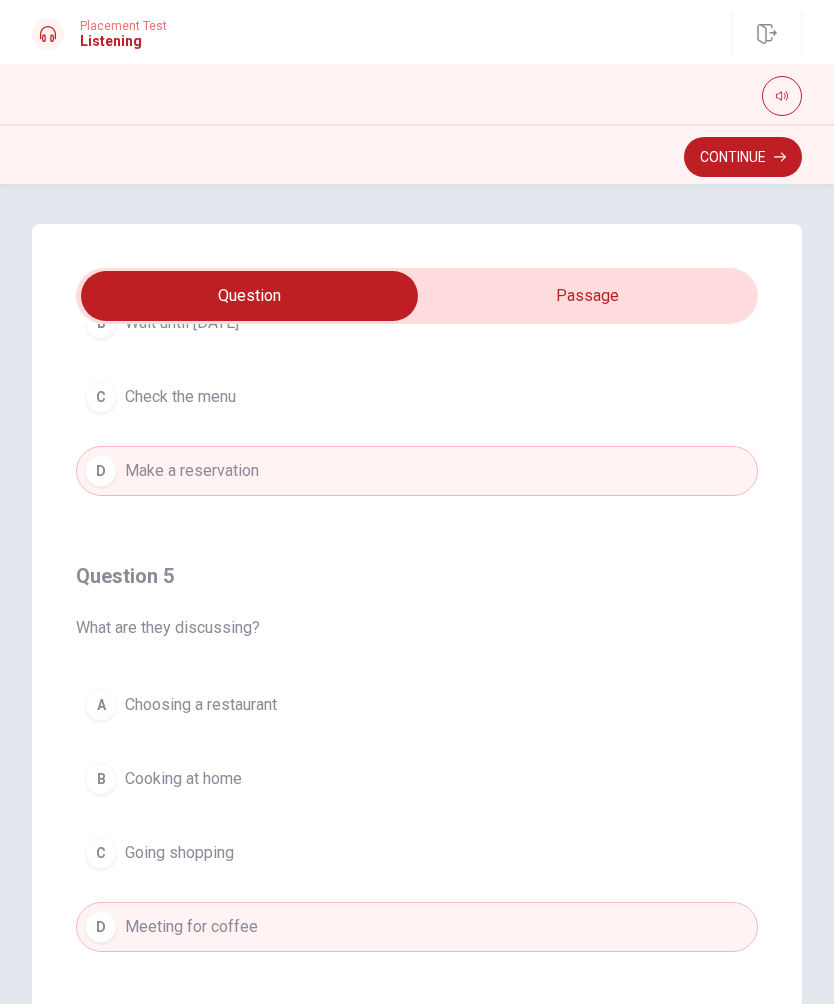 click on "Continue" at bounding box center (743, 157) 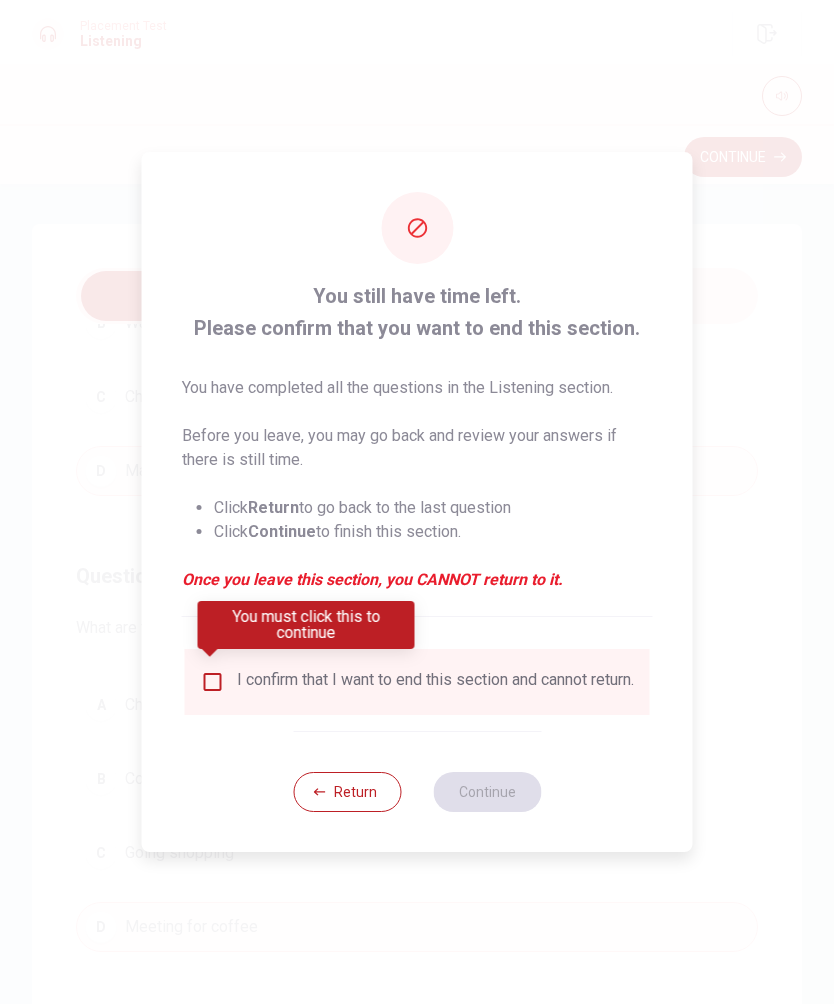 click at bounding box center (213, 682) 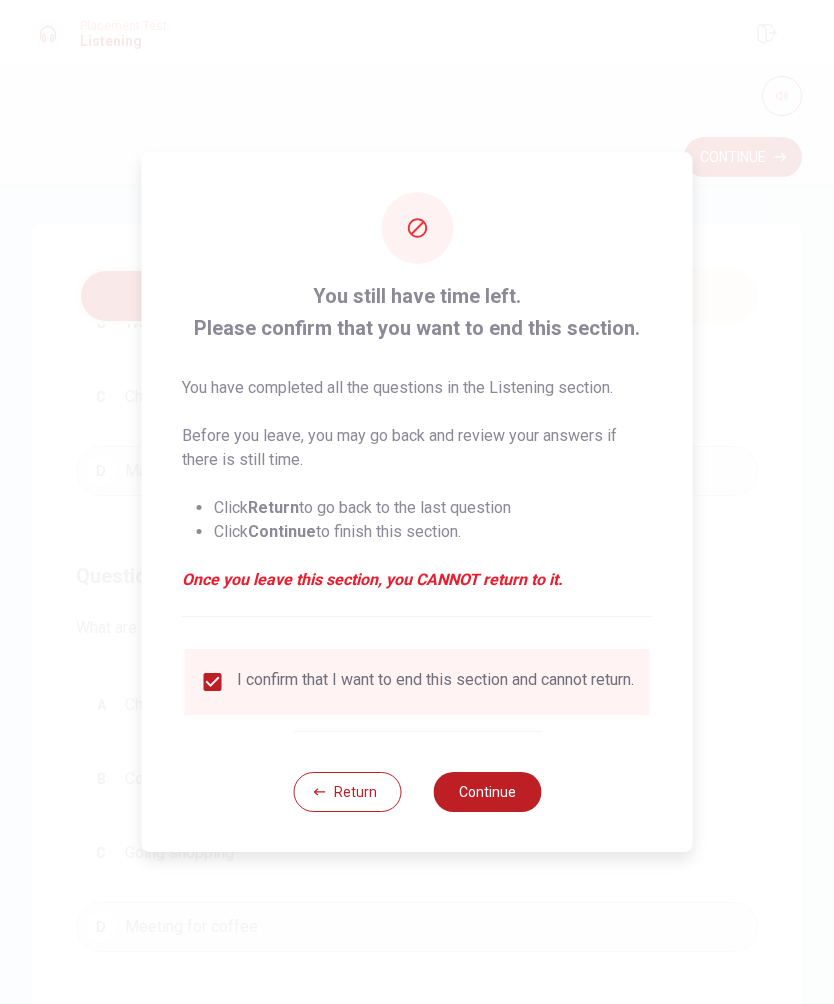 click on "Continue" at bounding box center (487, 792) 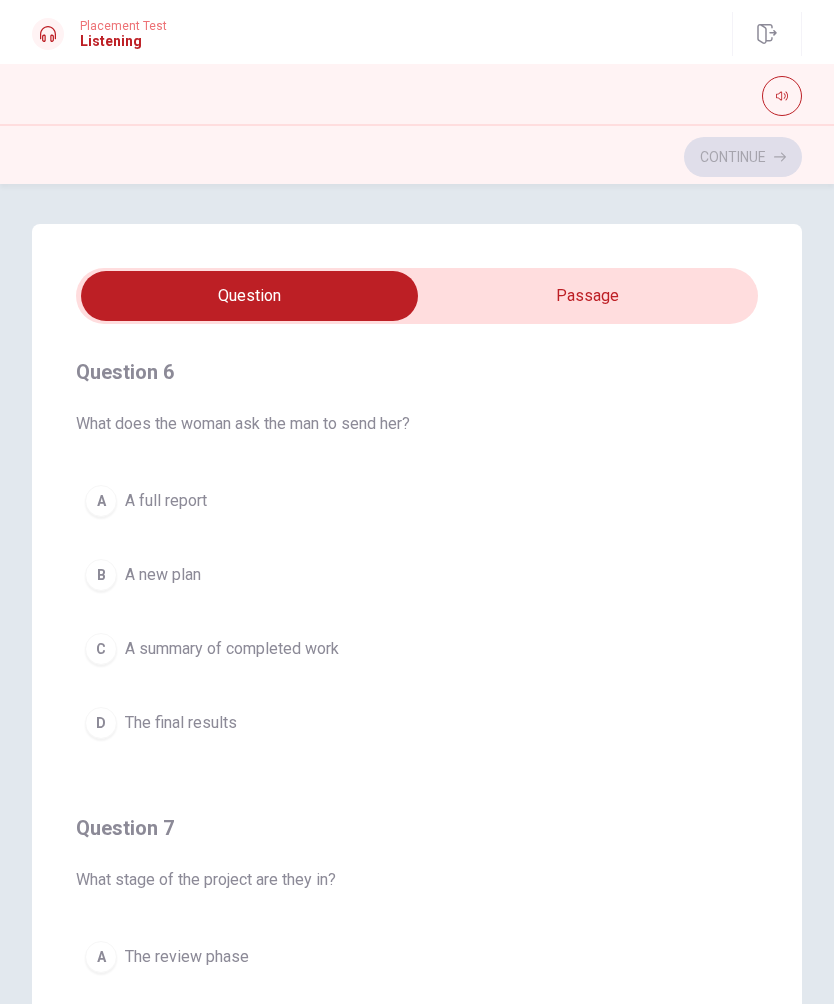 scroll, scrollTop: 0, scrollLeft: 0, axis: both 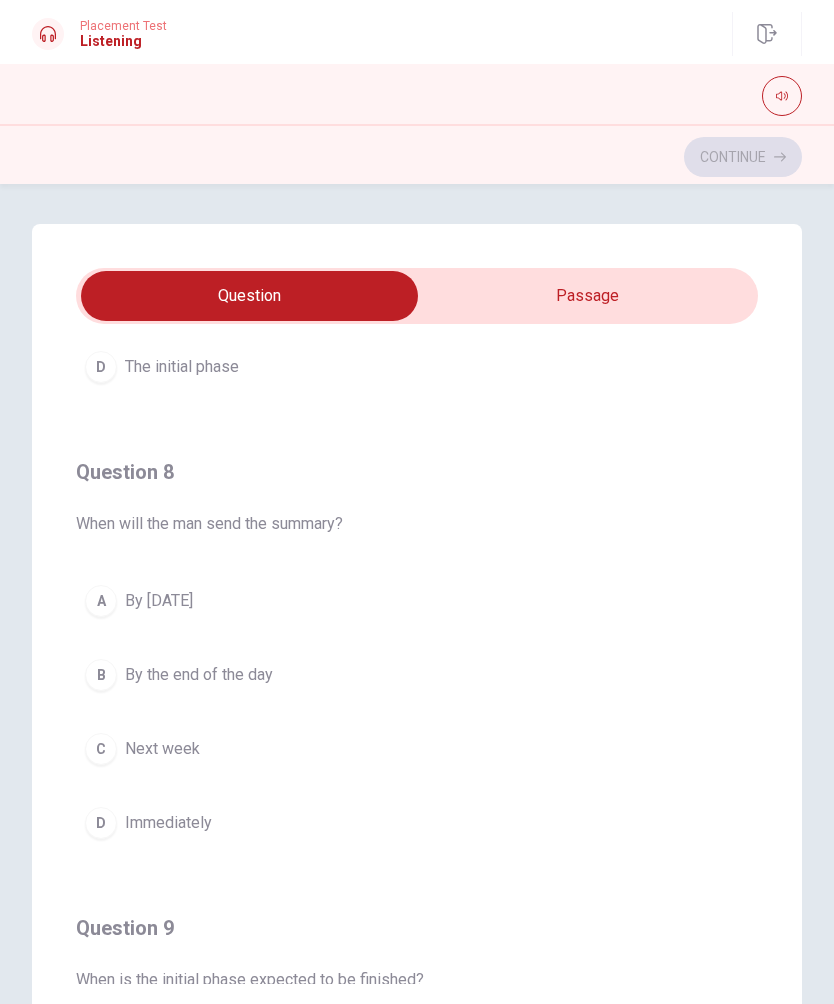 click on "C" at bounding box center [101, 749] 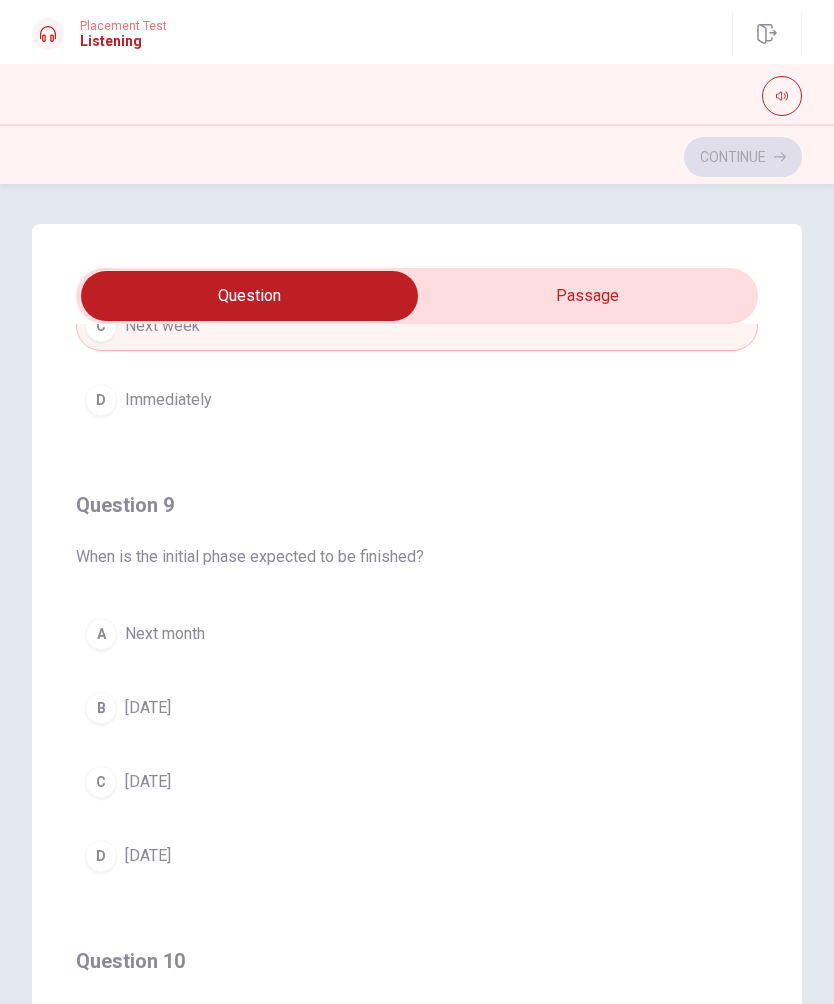 scroll, scrollTop: 1282, scrollLeft: 0, axis: vertical 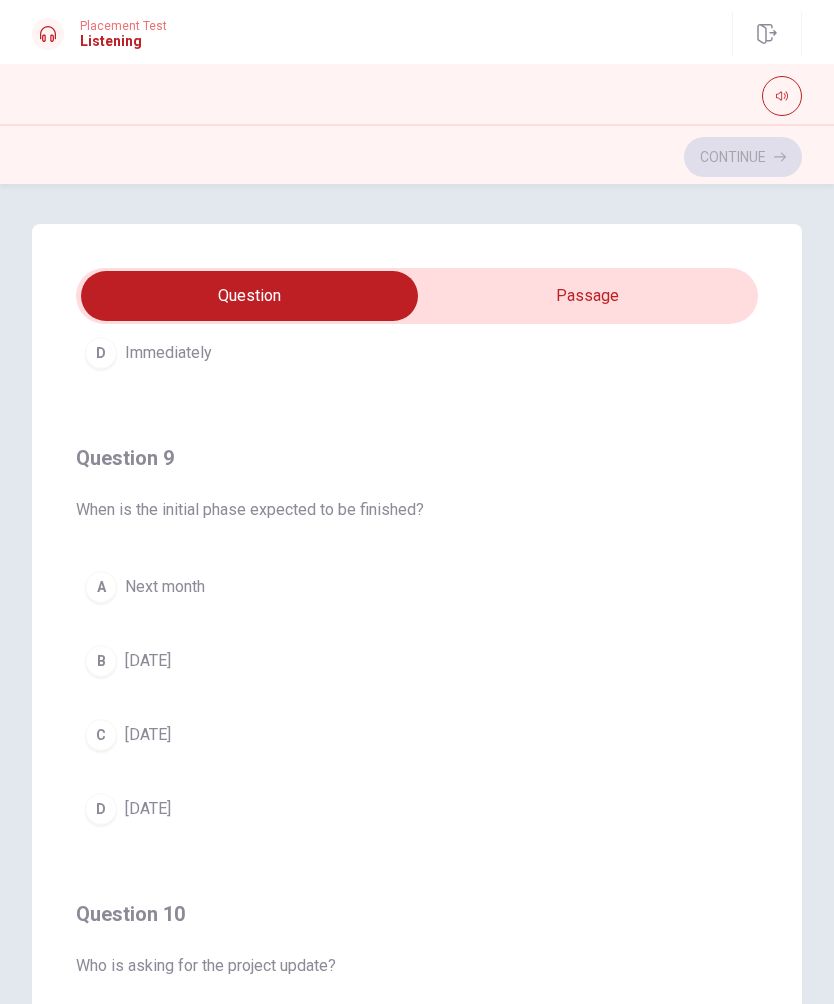 click on "C" at bounding box center [101, 735] 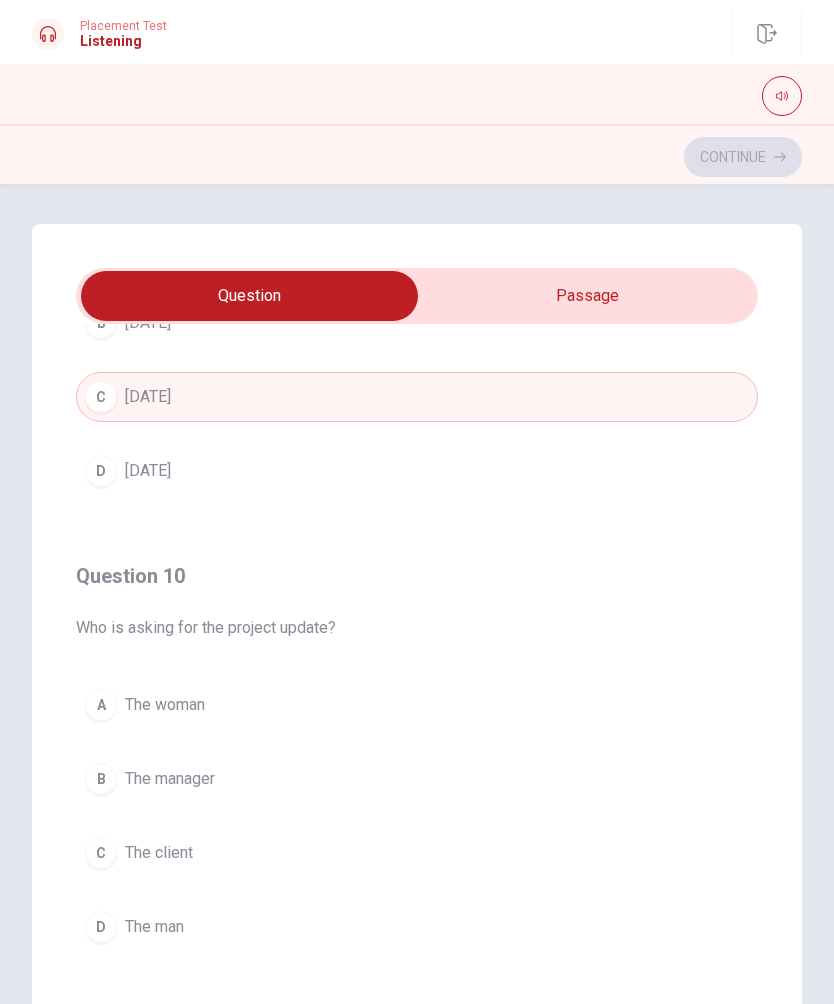 scroll, scrollTop: 1620, scrollLeft: 0, axis: vertical 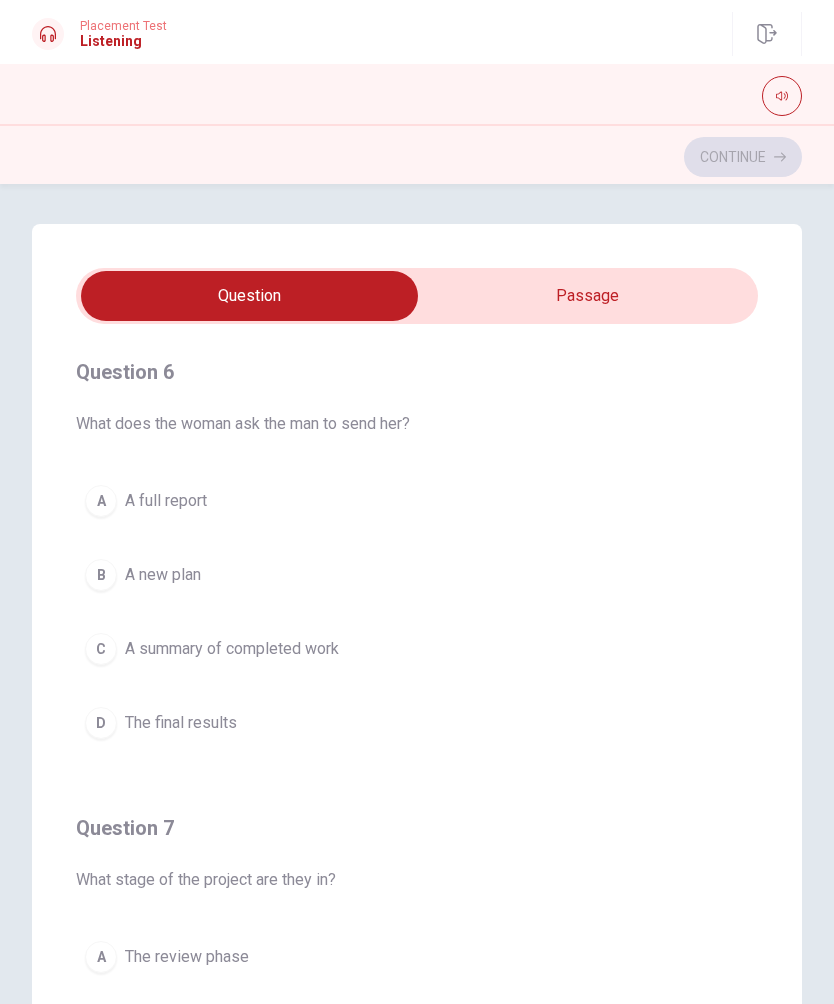 click on "B A new plan" at bounding box center (417, 575) 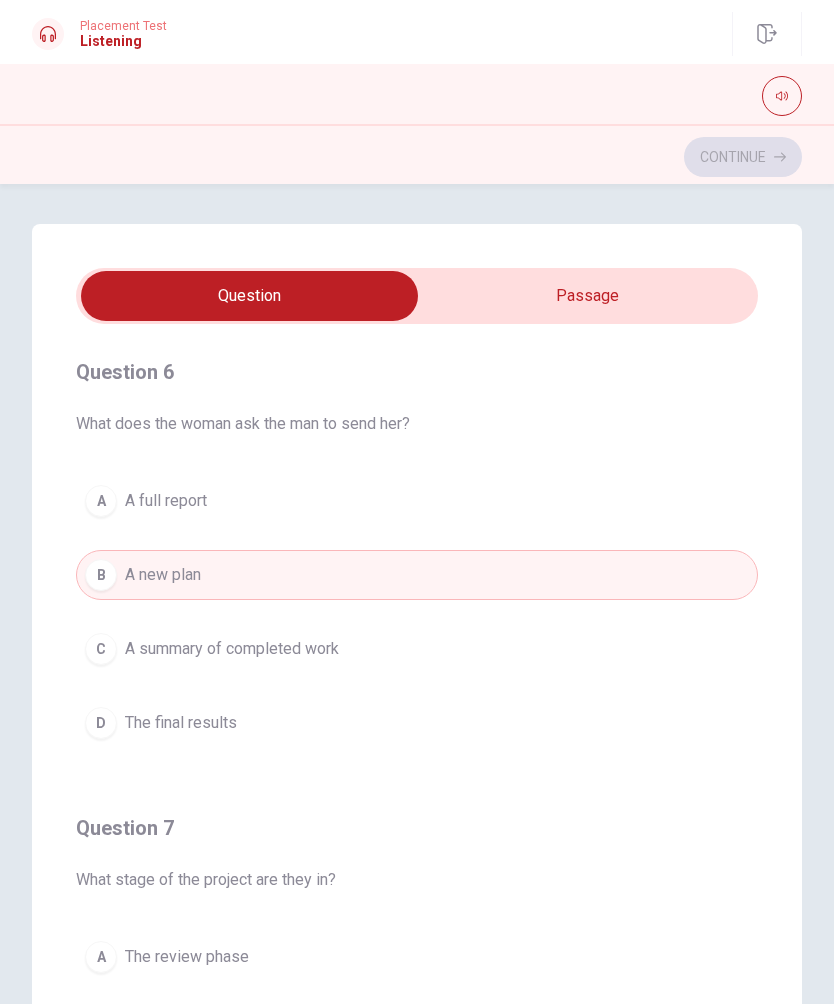 click on "C" at bounding box center [101, 649] 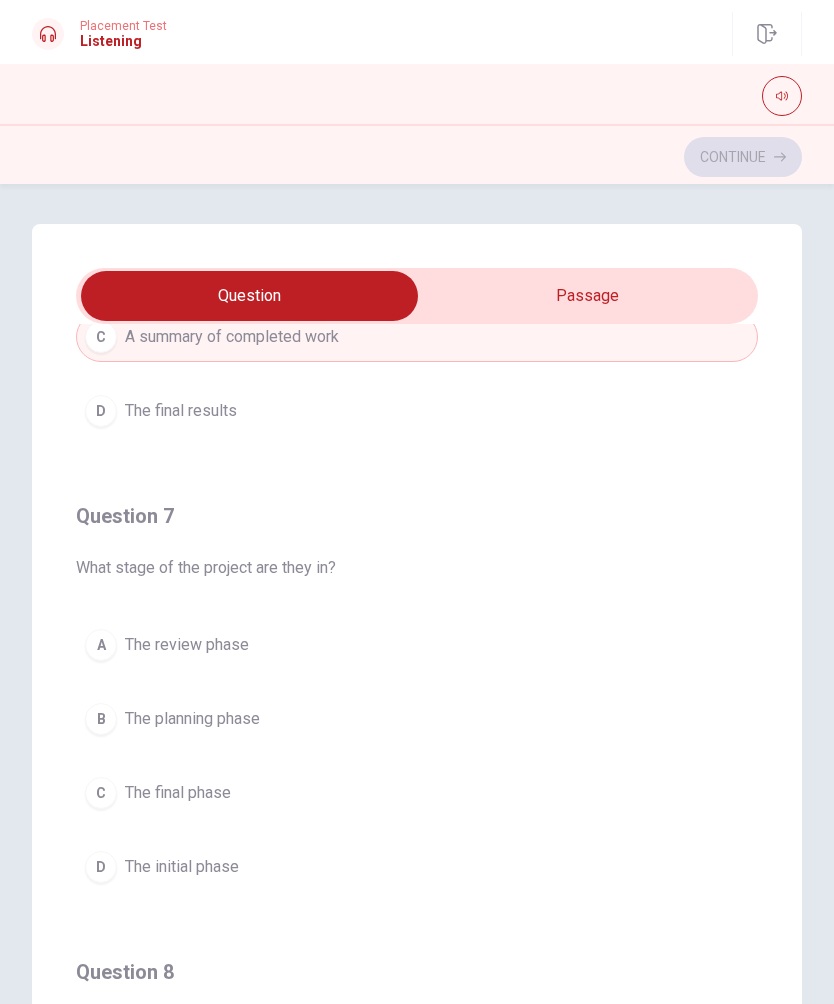 scroll, scrollTop: 331, scrollLeft: 0, axis: vertical 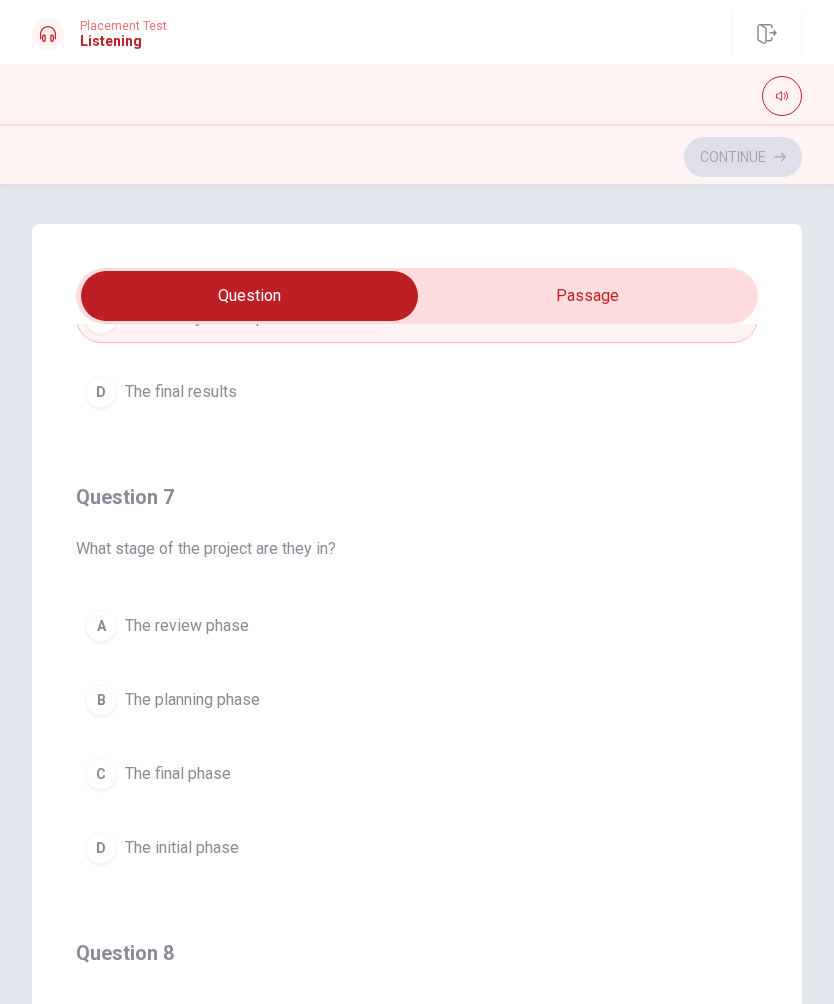 click on "C" at bounding box center [101, 774] 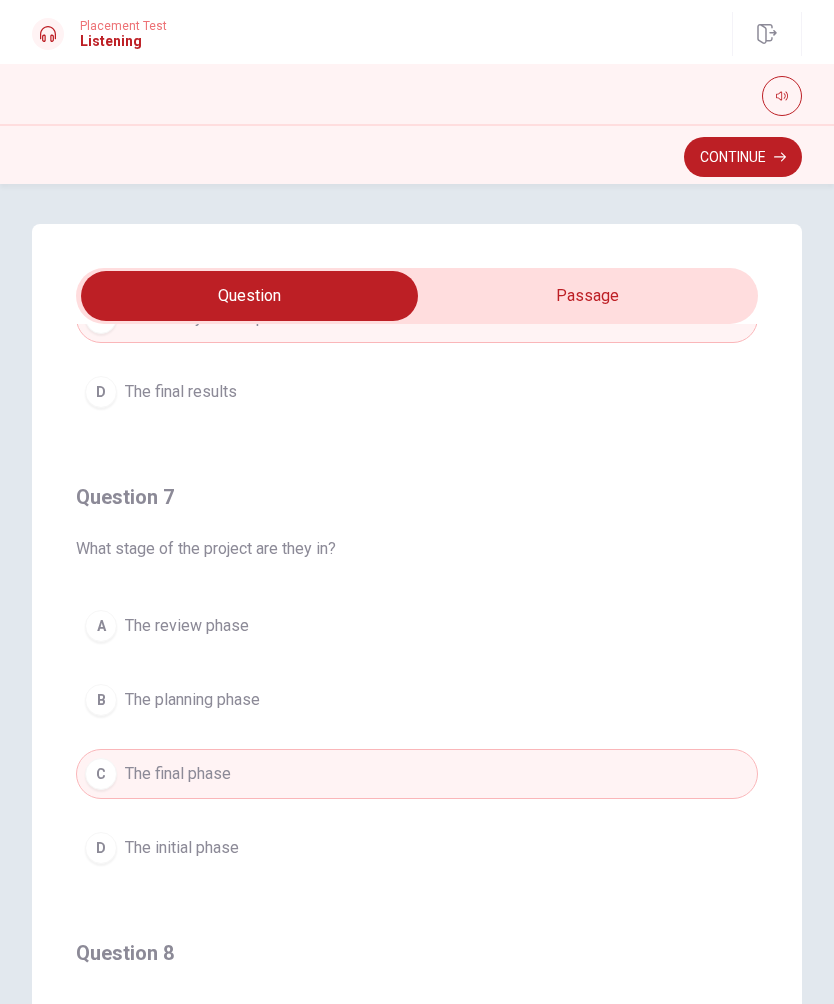 click on "Continue" at bounding box center [743, 157] 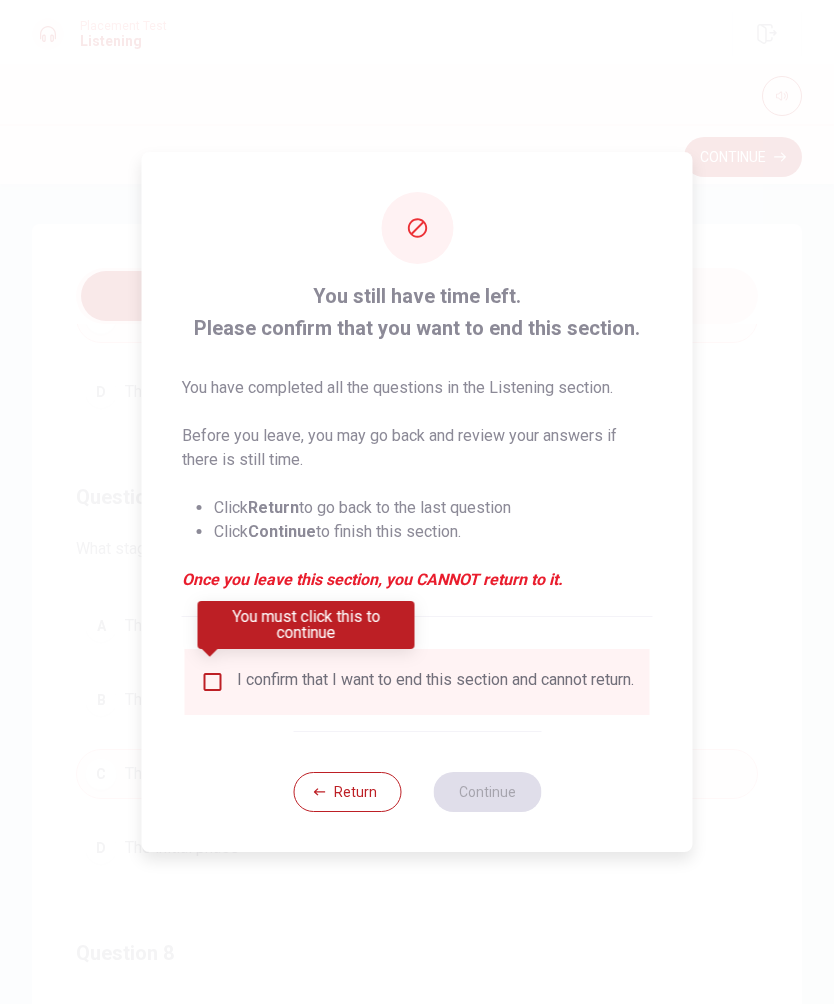 click on "I confirm that I want to end this section and cannot return." at bounding box center [435, 682] 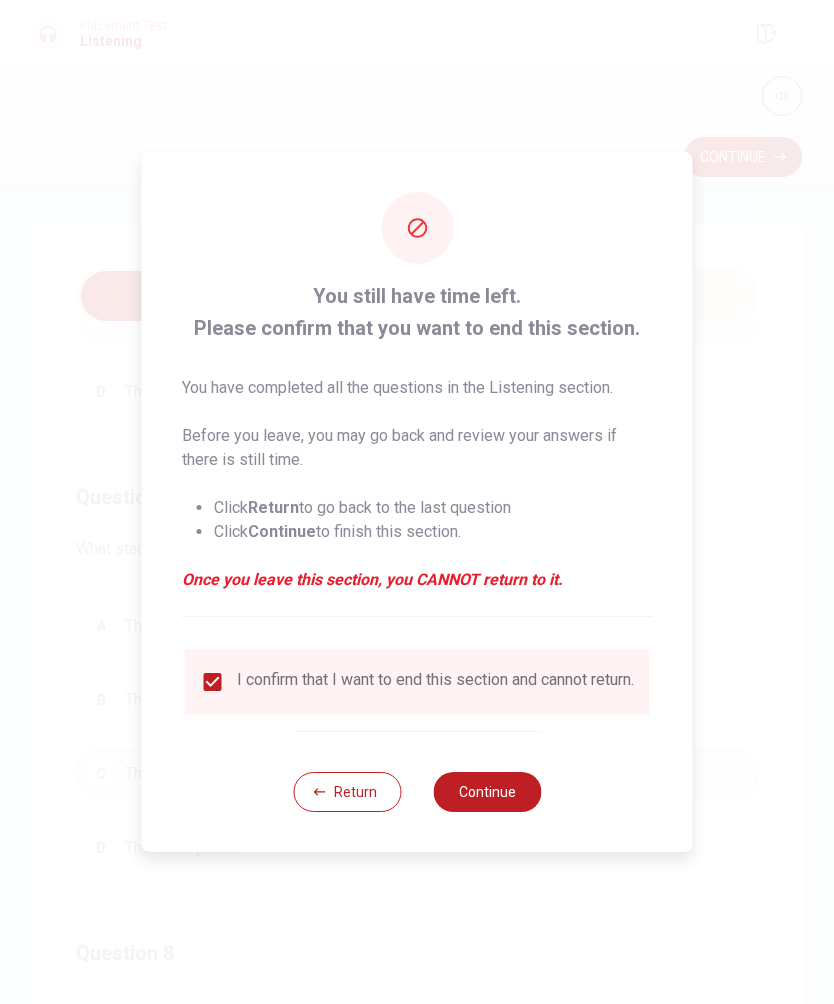 click on "Continue" at bounding box center [487, 792] 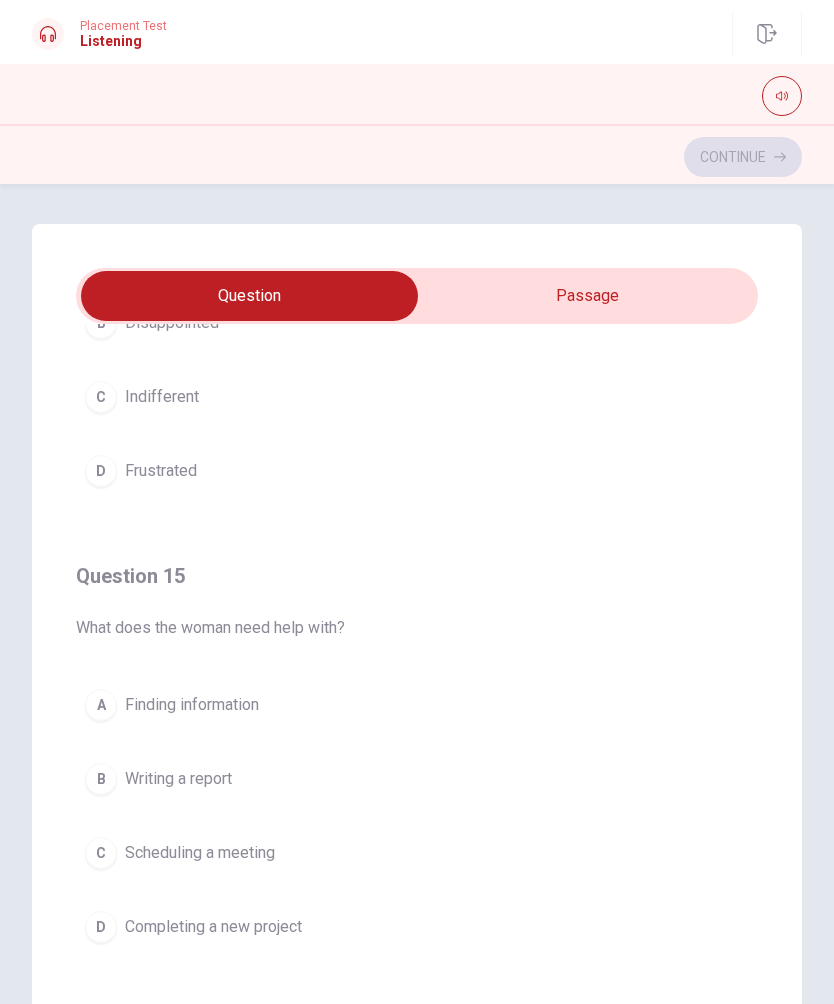 scroll, scrollTop: 1620, scrollLeft: 0, axis: vertical 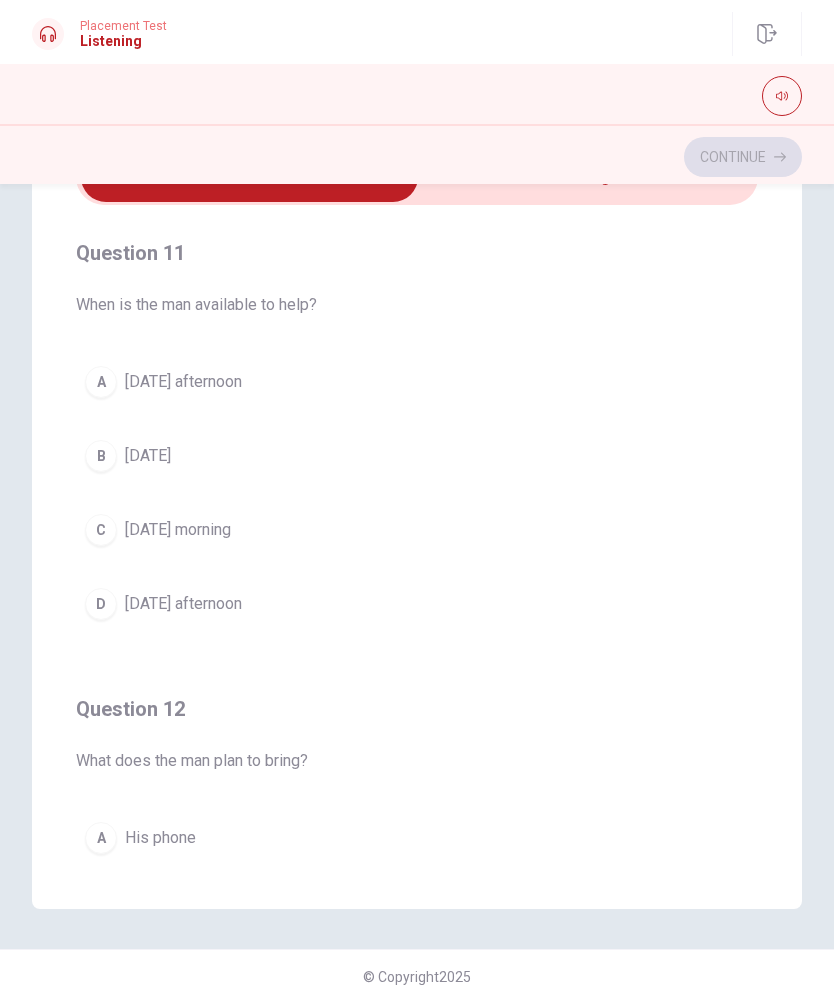 click on "A" at bounding box center (101, 382) 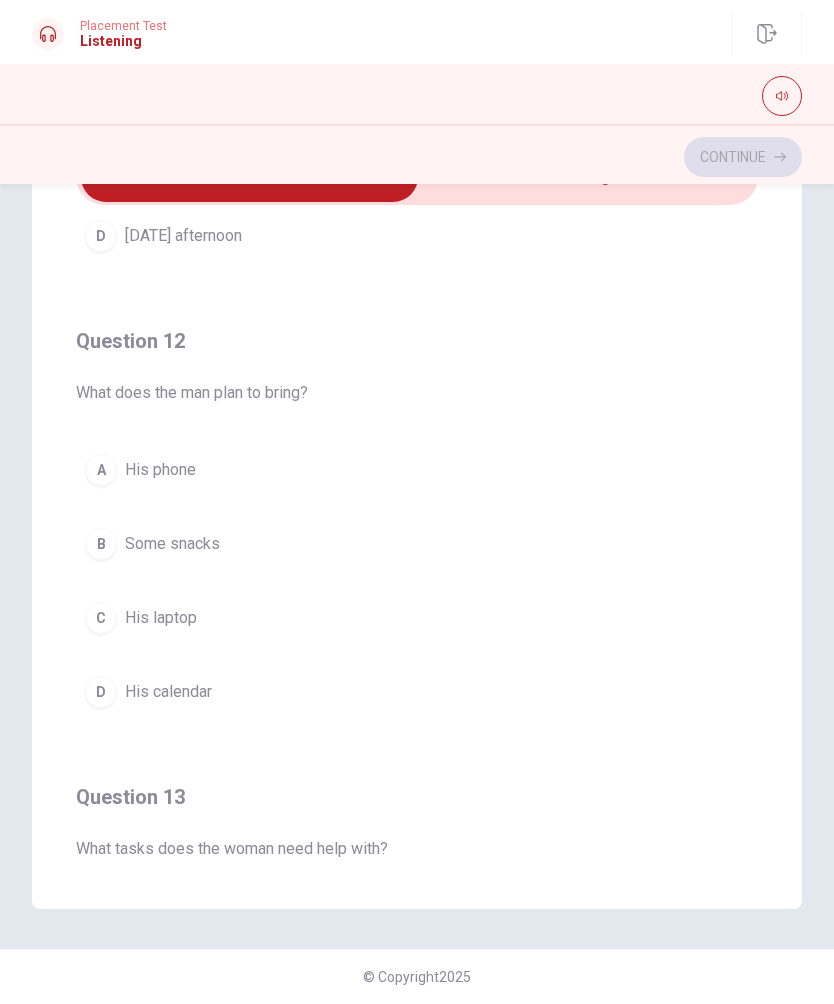 scroll, scrollTop: 369, scrollLeft: 0, axis: vertical 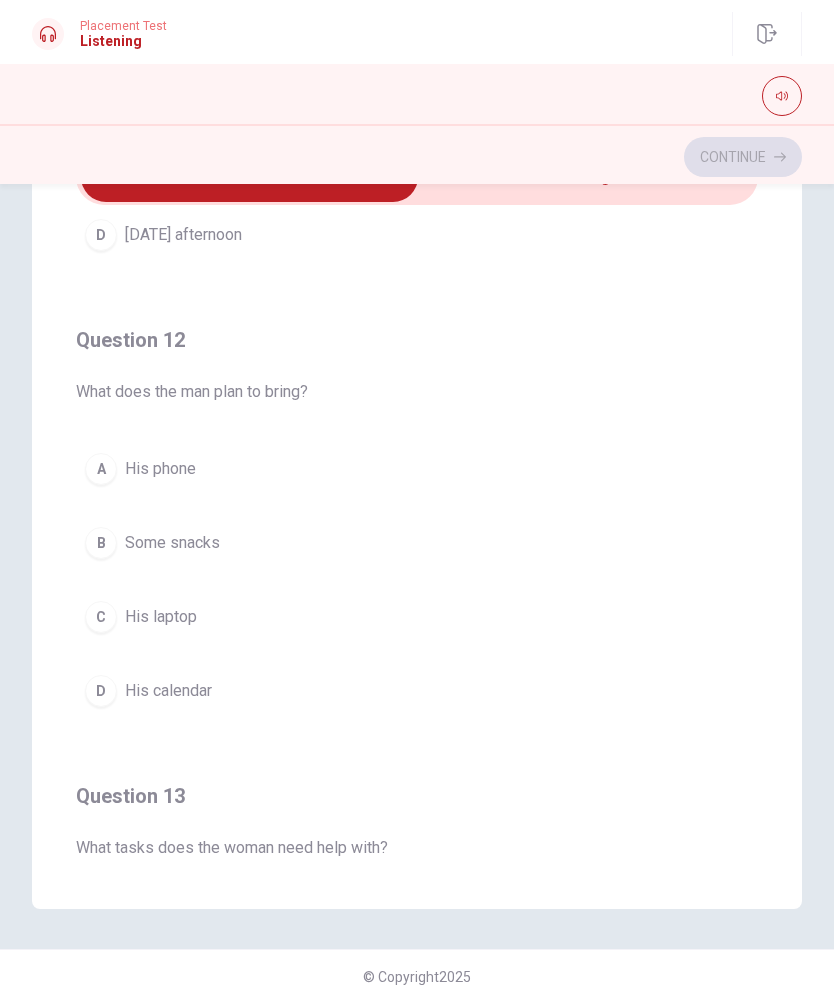 click on "C" at bounding box center (101, 617) 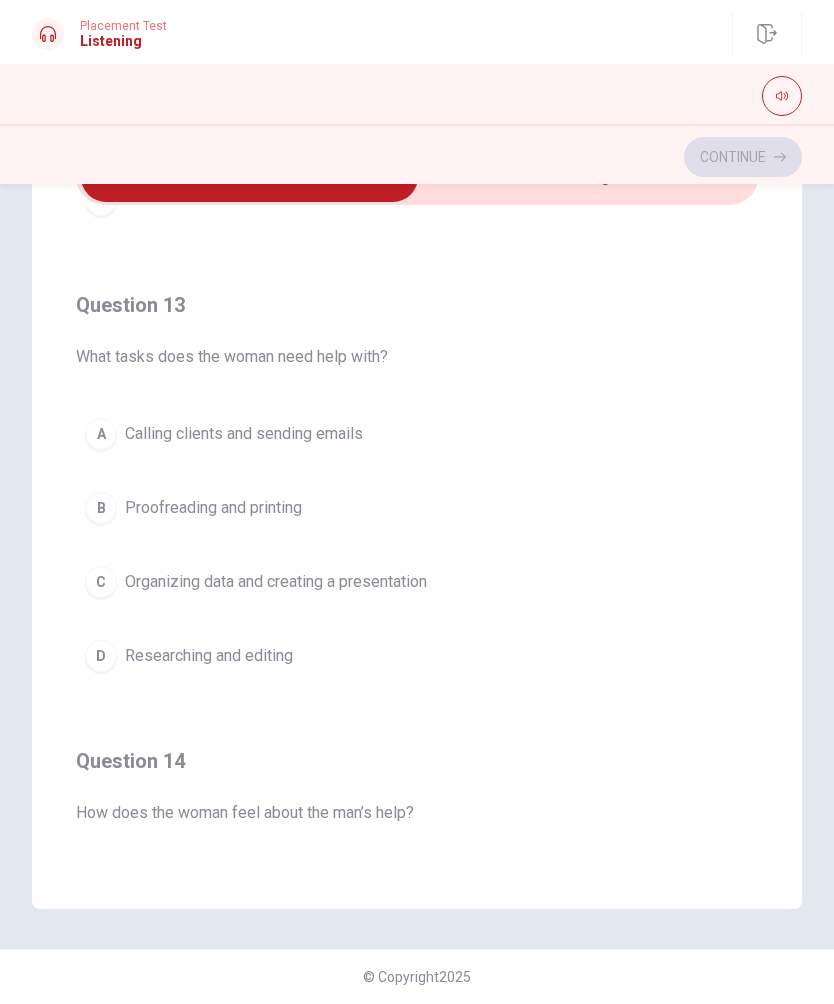 scroll, scrollTop: 861, scrollLeft: 0, axis: vertical 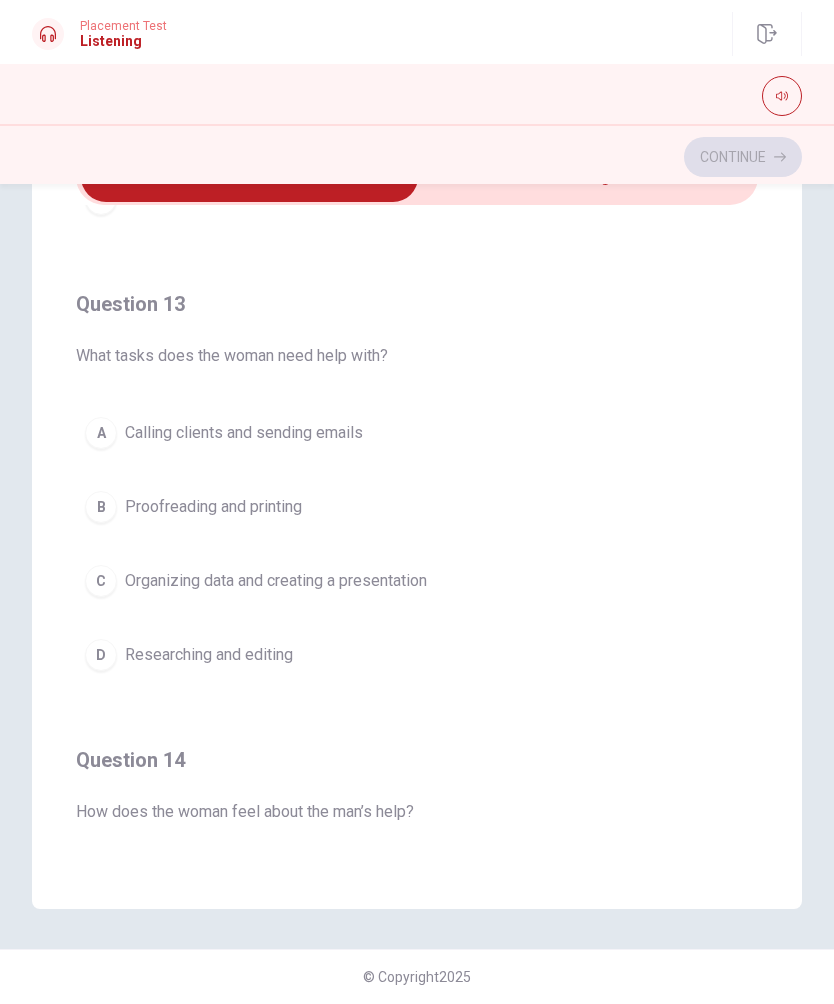 click on "C" at bounding box center [101, 581] 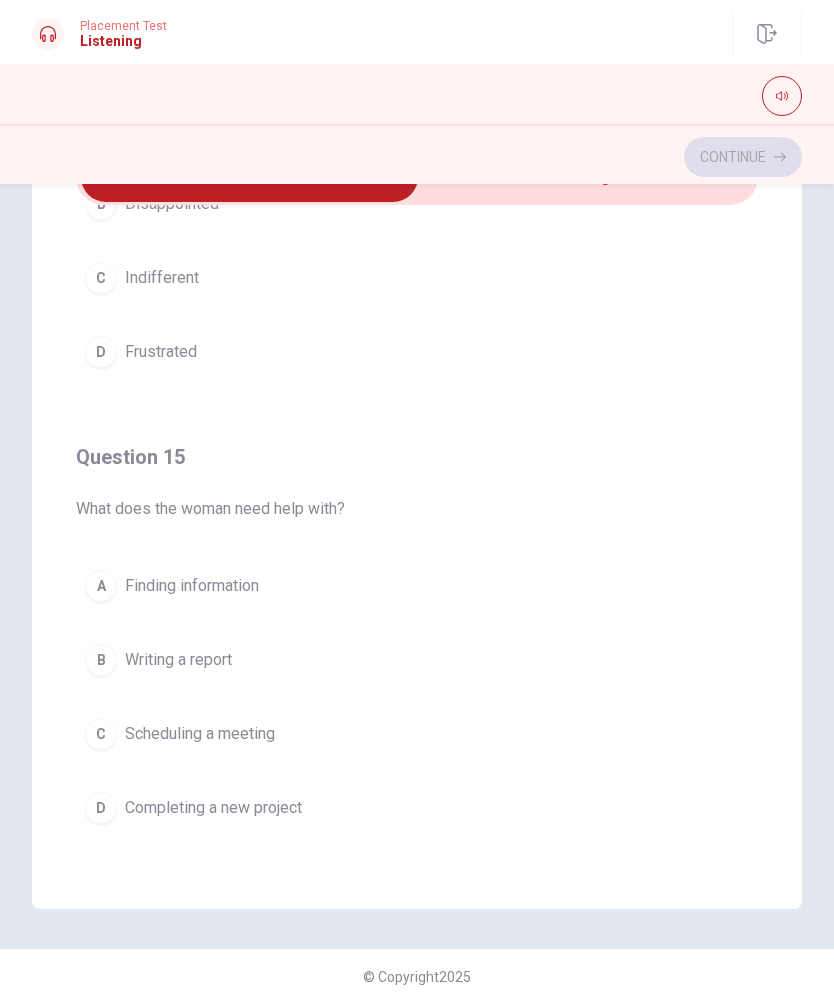 scroll, scrollTop: 1620, scrollLeft: 0, axis: vertical 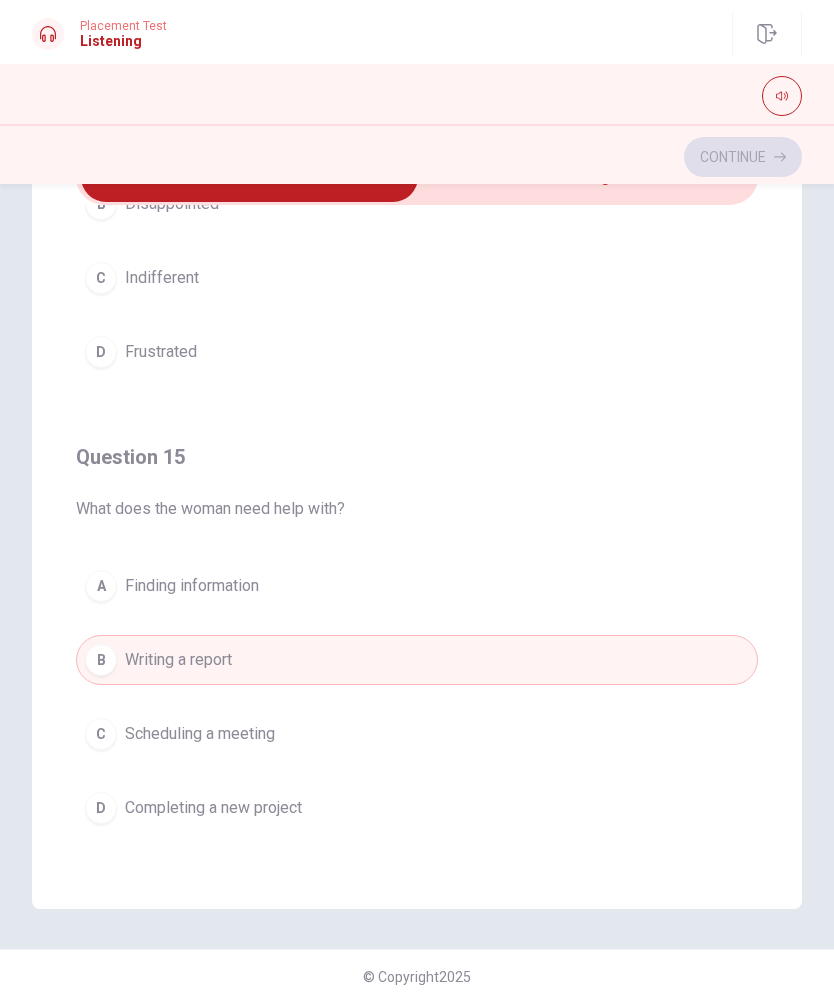 click on "D" at bounding box center (101, 808) 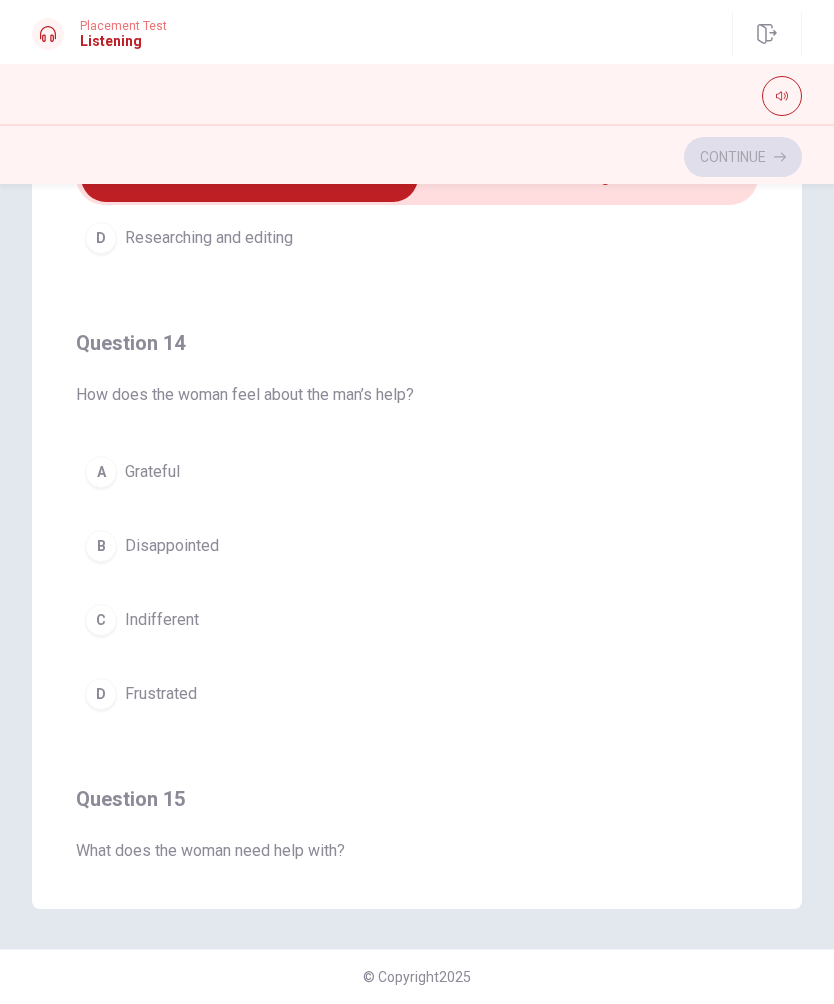 scroll, scrollTop: 1280, scrollLeft: 0, axis: vertical 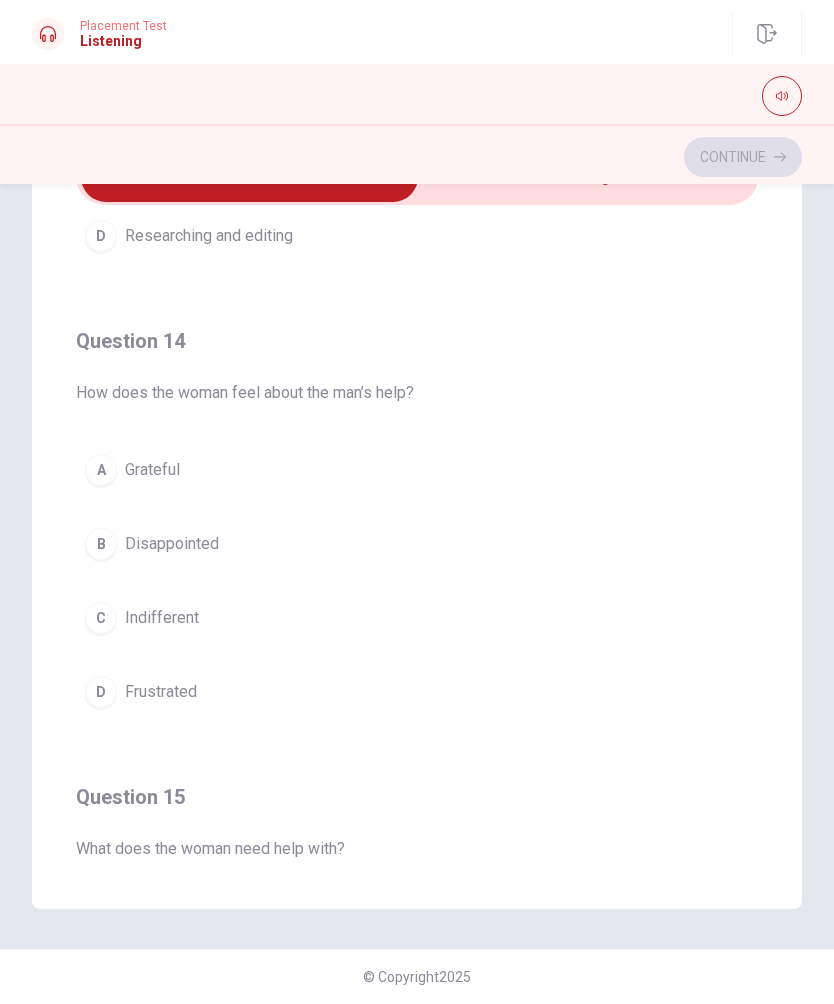 click on "A Grateful" at bounding box center (417, 470) 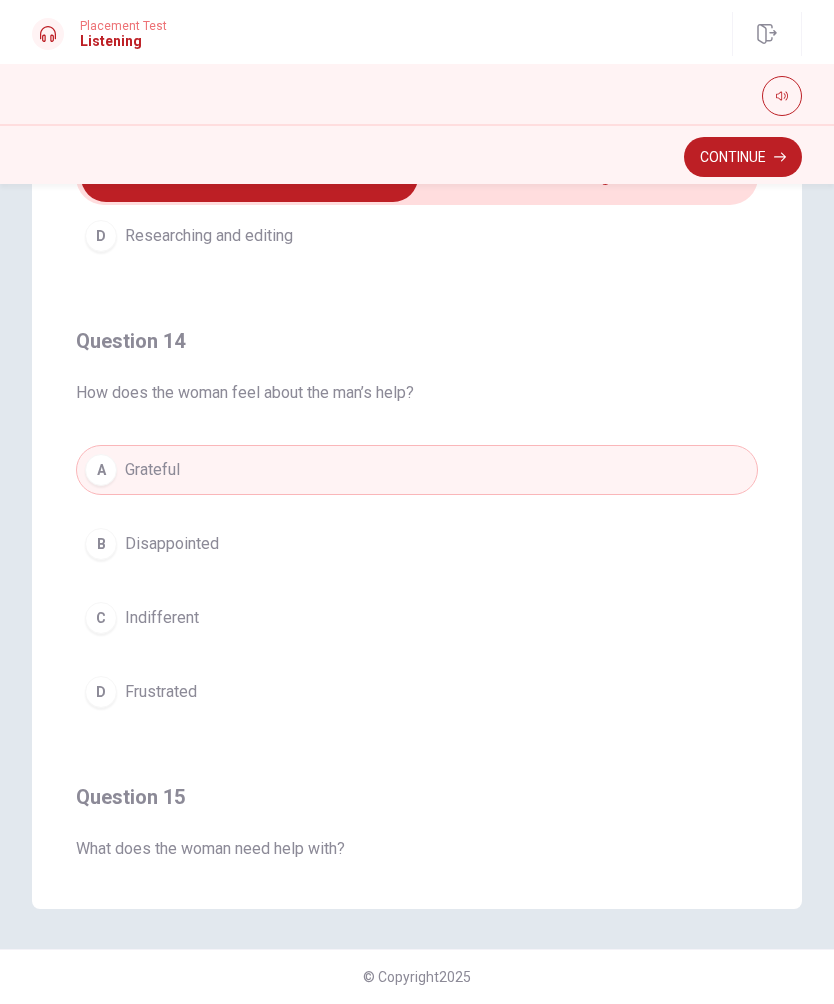 click on "Continue" at bounding box center [743, 157] 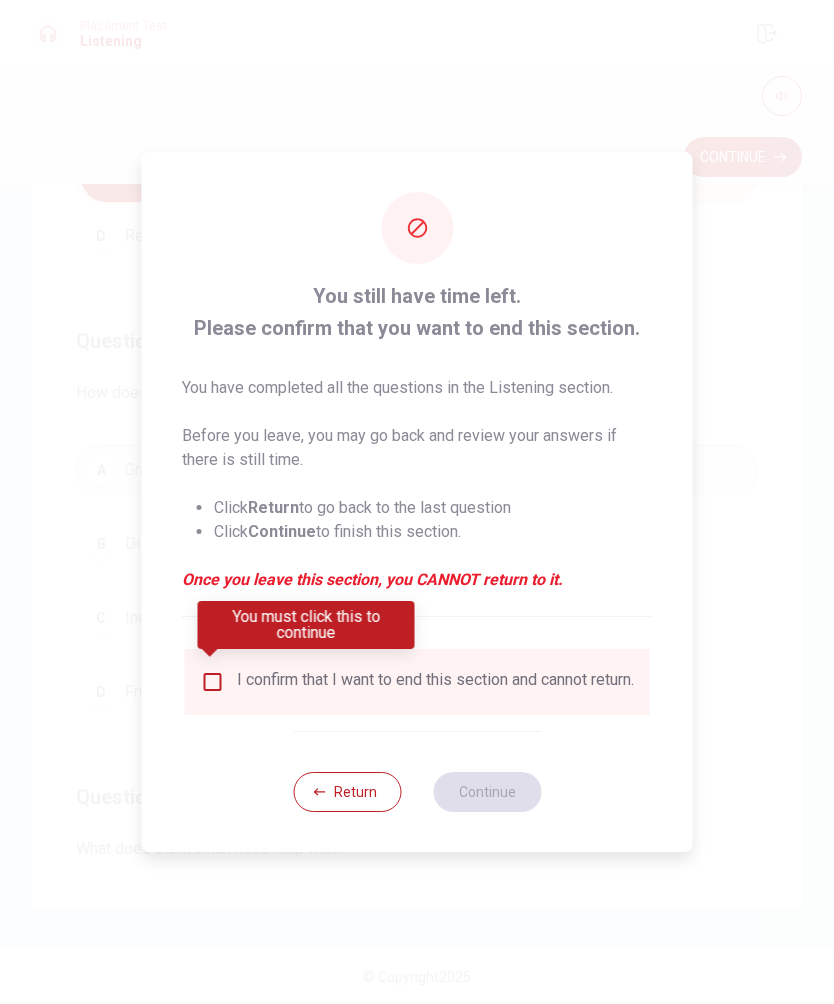 click at bounding box center (213, 682) 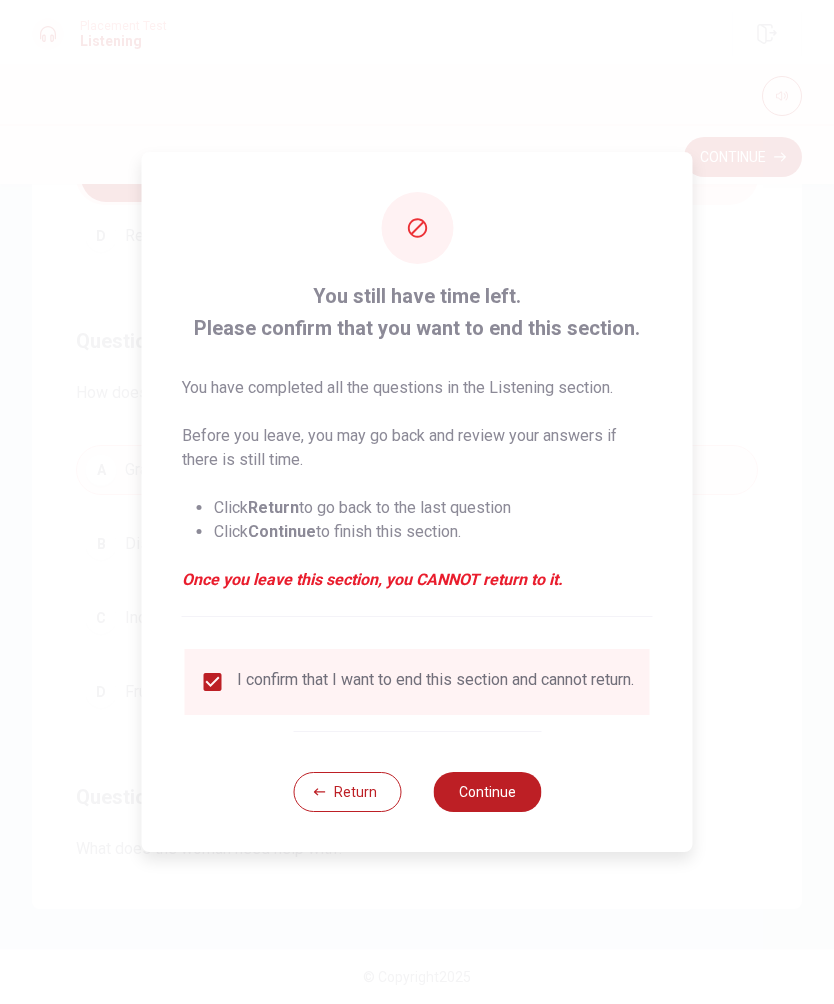 click on "Continue" at bounding box center [487, 792] 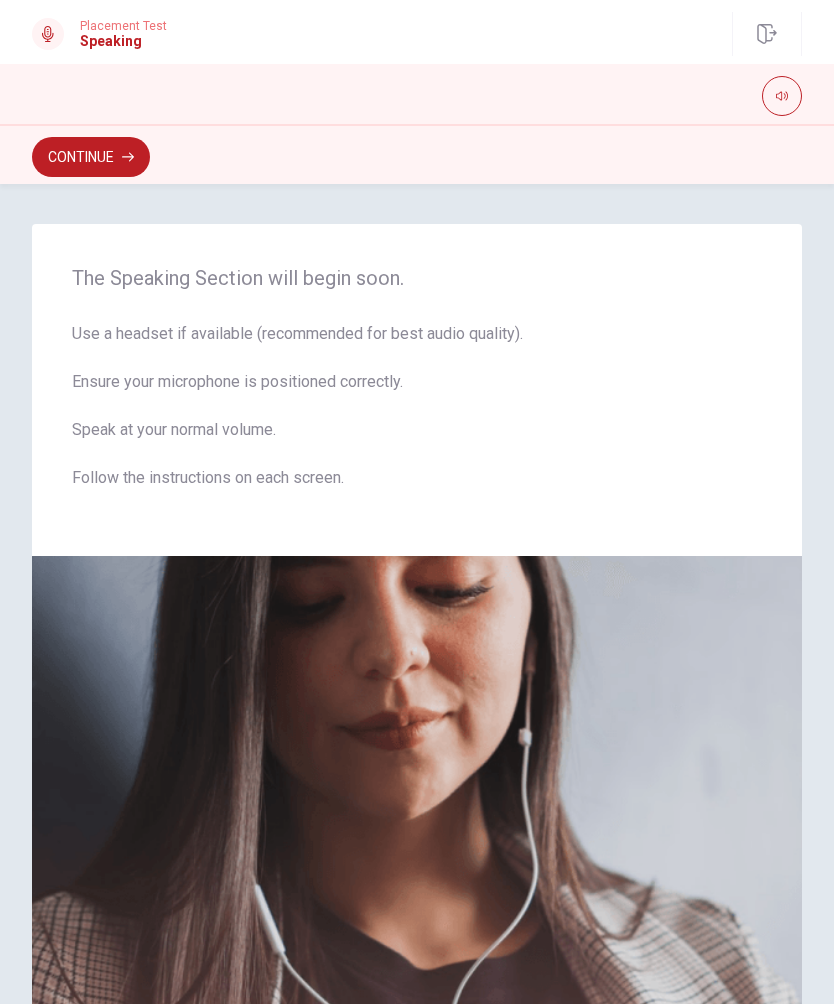 scroll, scrollTop: 0, scrollLeft: 0, axis: both 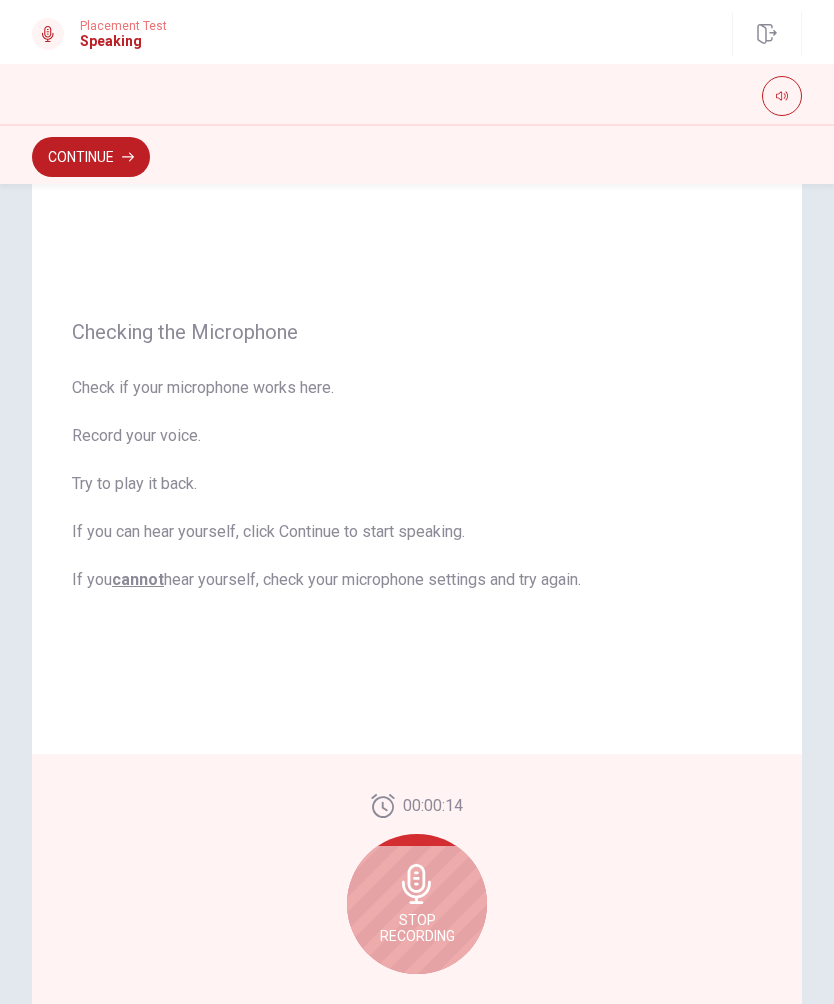 click on "Stop   Recording" at bounding box center (417, 928) 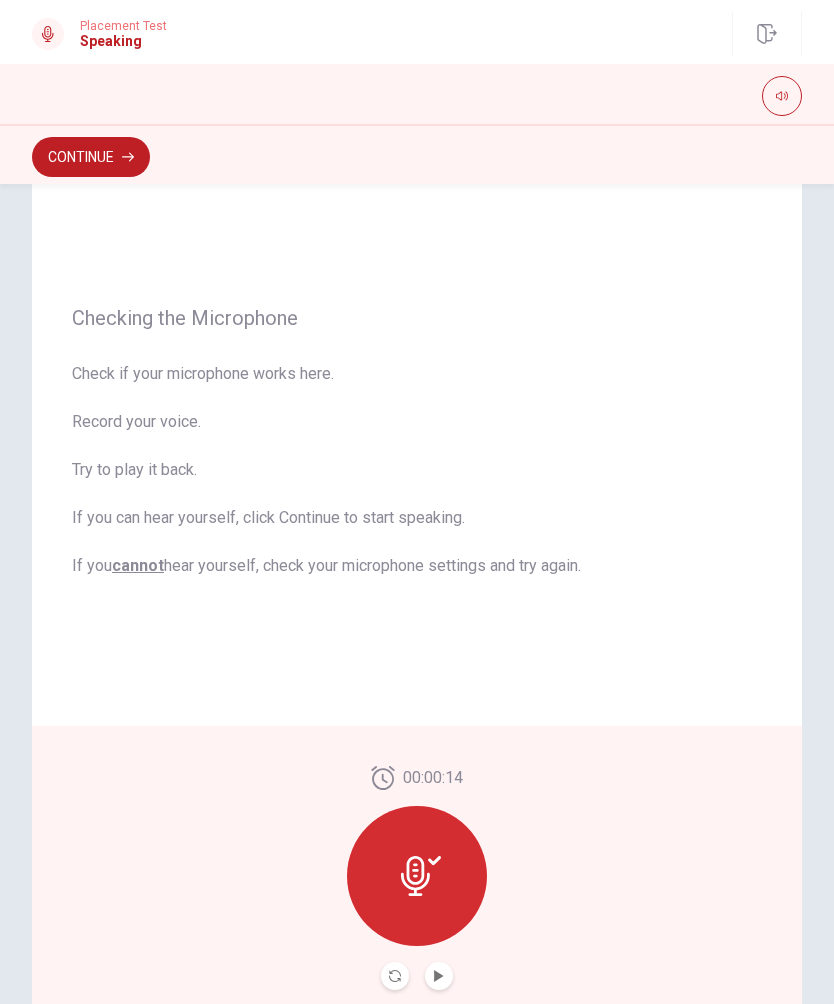 click at bounding box center (439, 976) 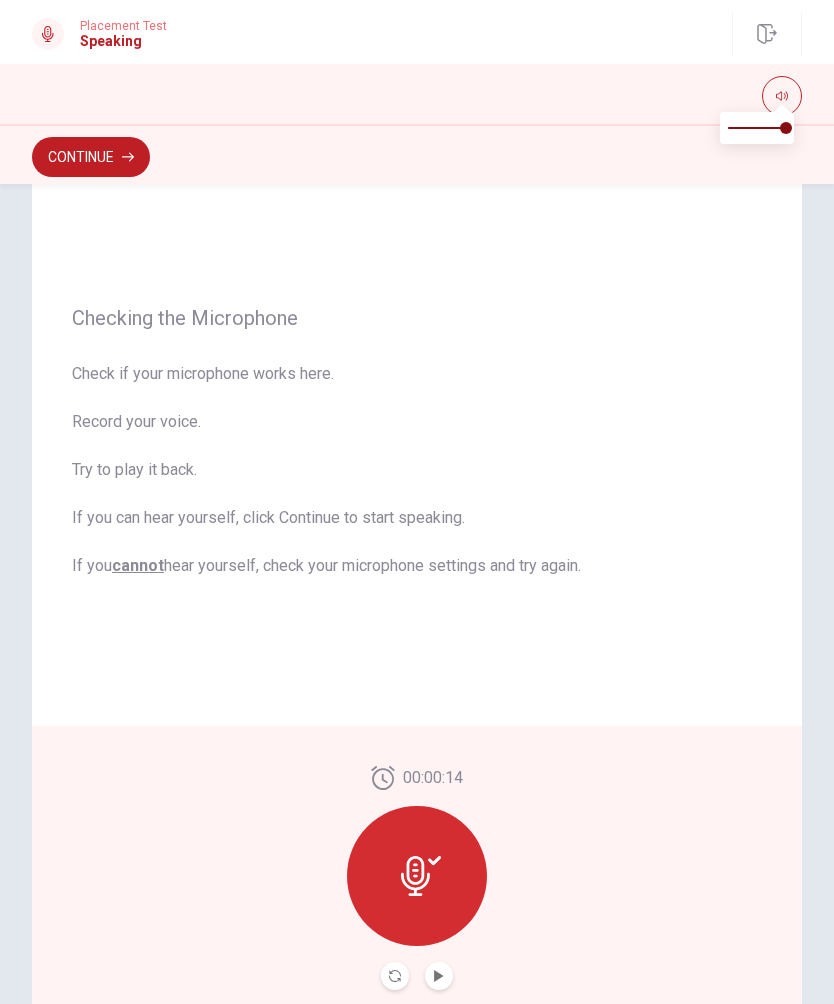 click on "Continue" at bounding box center [417, 154] 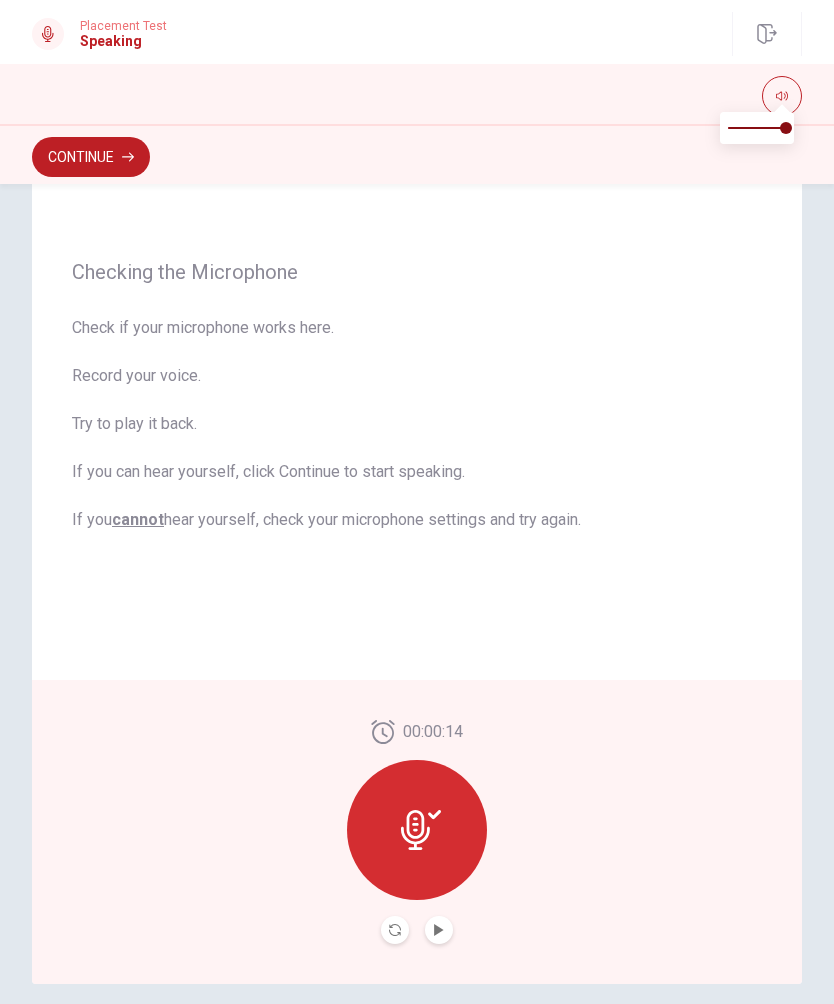 scroll, scrollTop: 111, scrollLeft: 0, axis: vertical 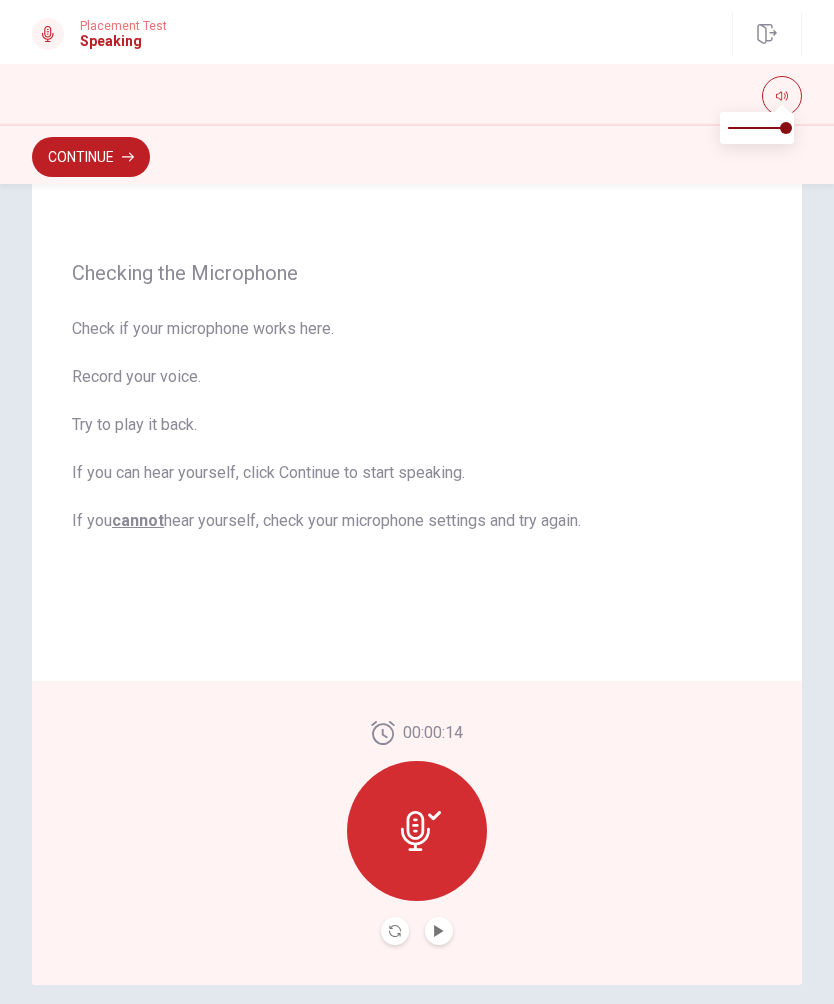 click at bounding box center [439, 931] 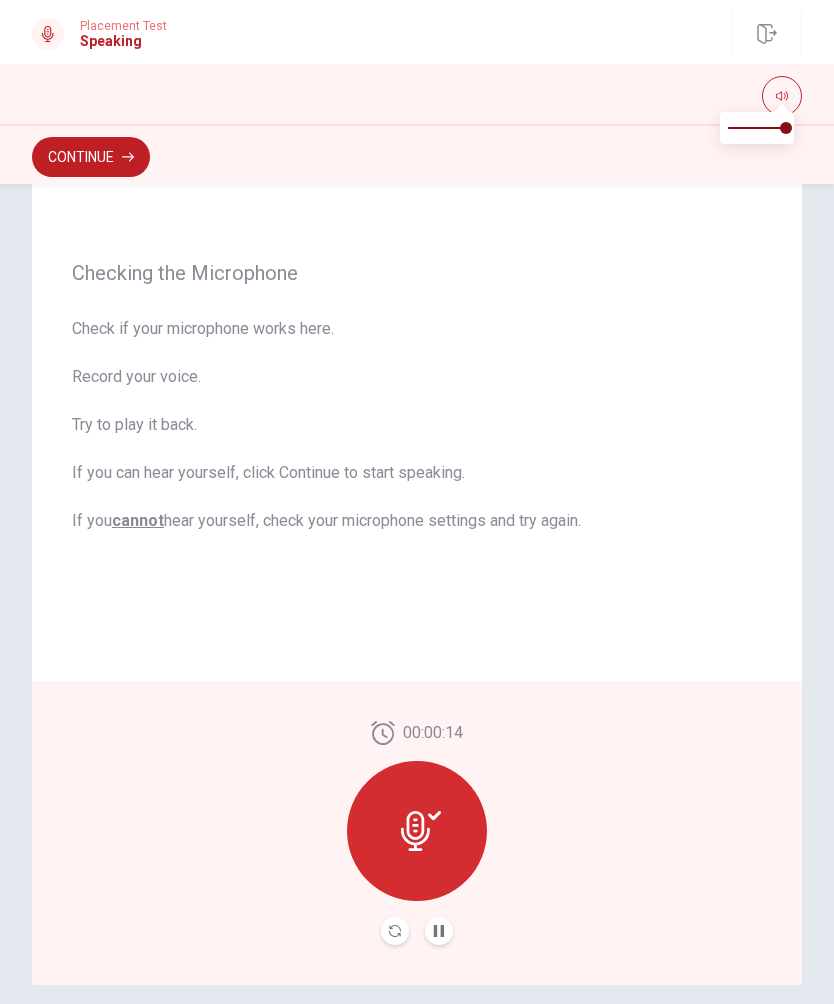 click 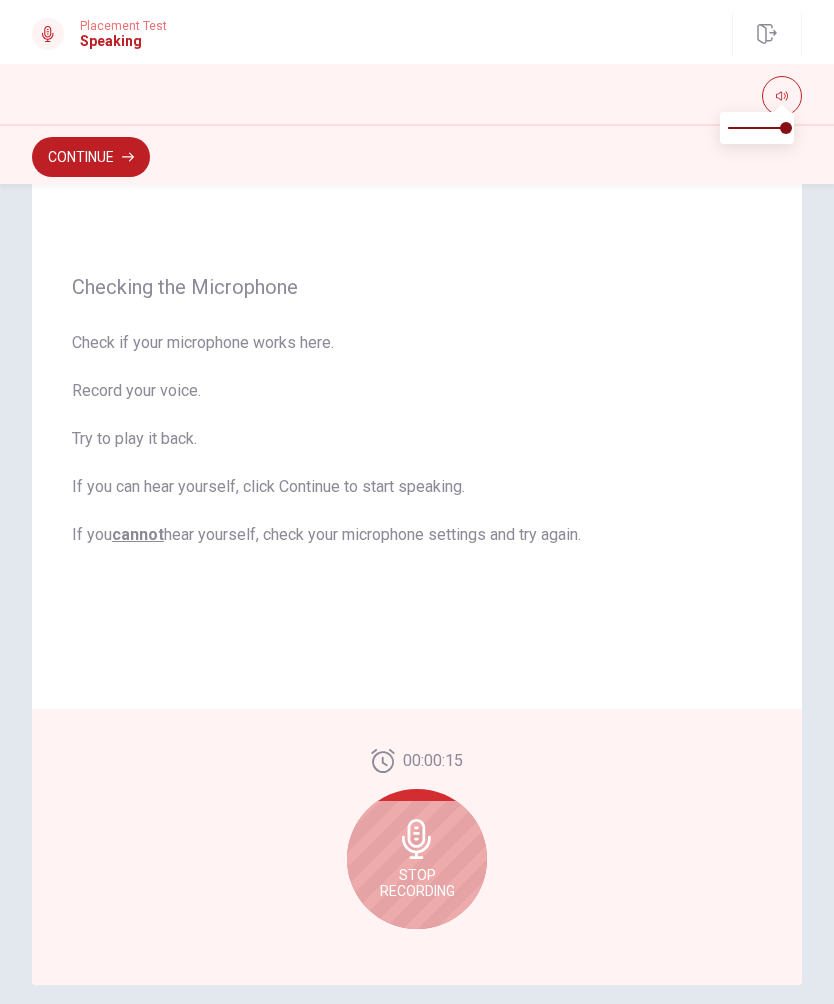 click on "Stop   Recording" at bounding box center (417, 883) 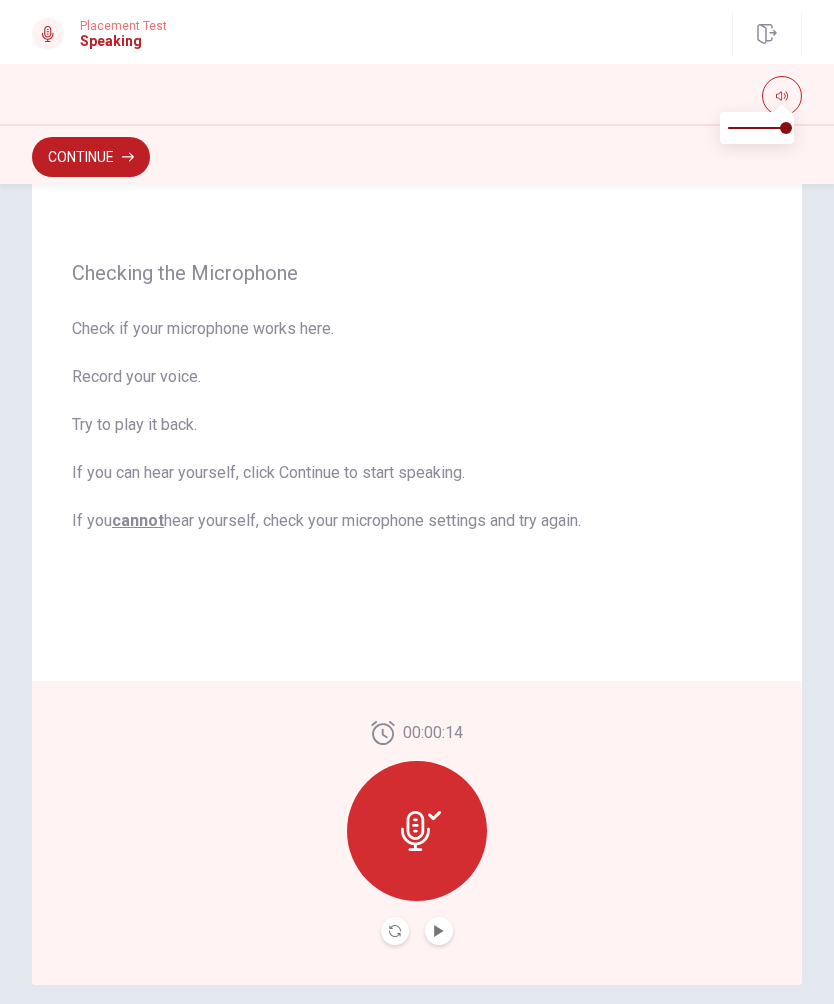 click at bounding box center [439, 931] 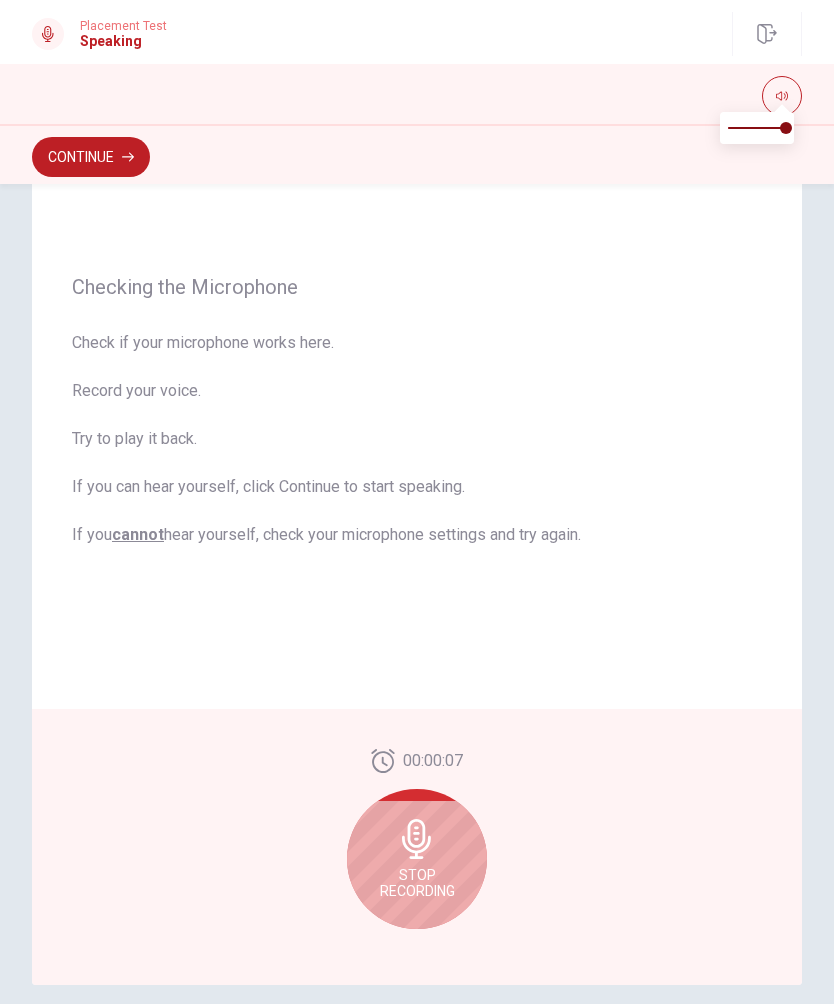 click 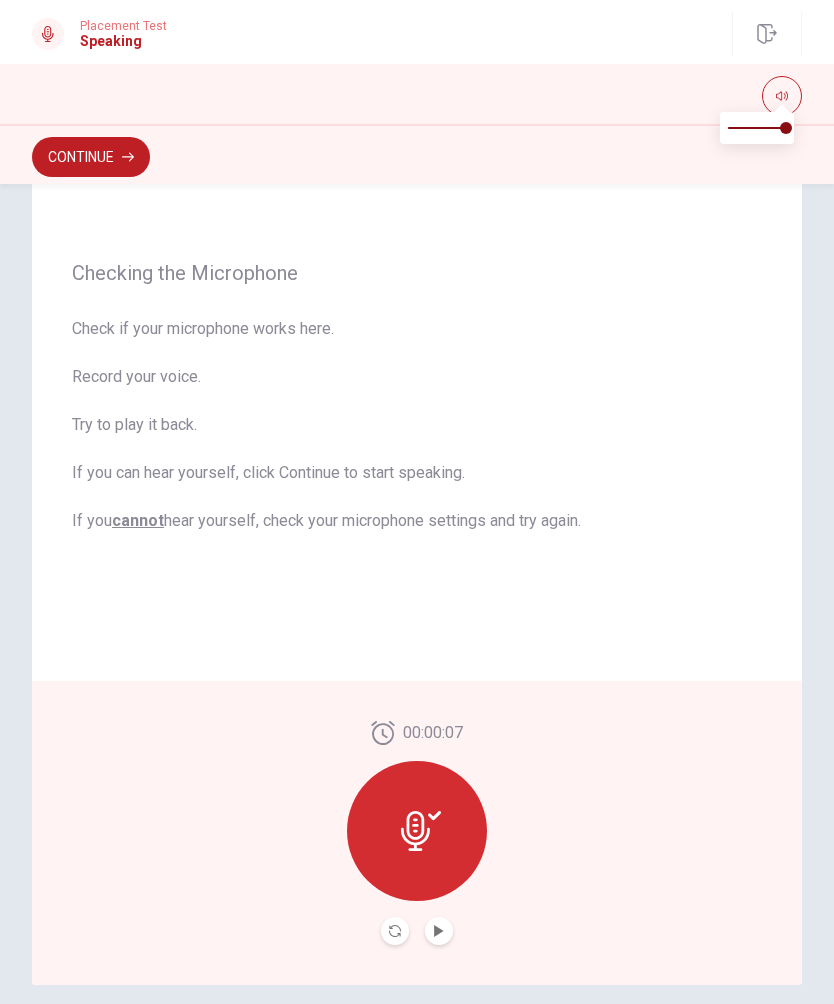 click at bounding box center (439, 931) 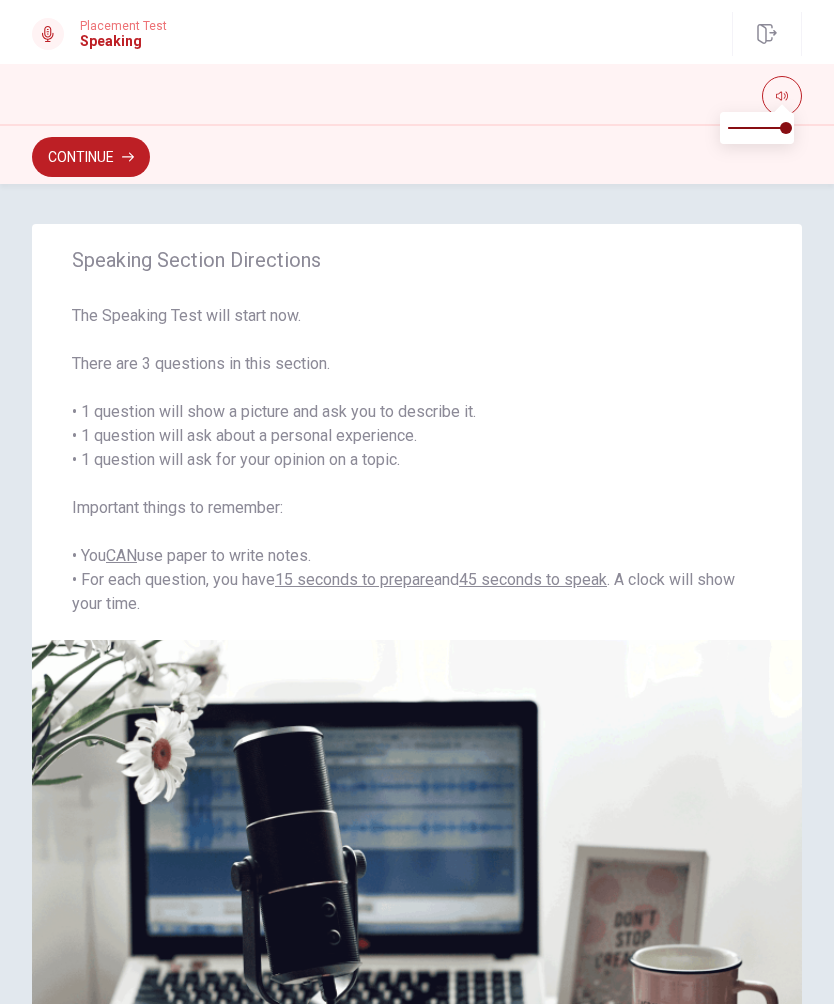 scroll, scrollTop: 0, scrollLeft: 0, axis: both 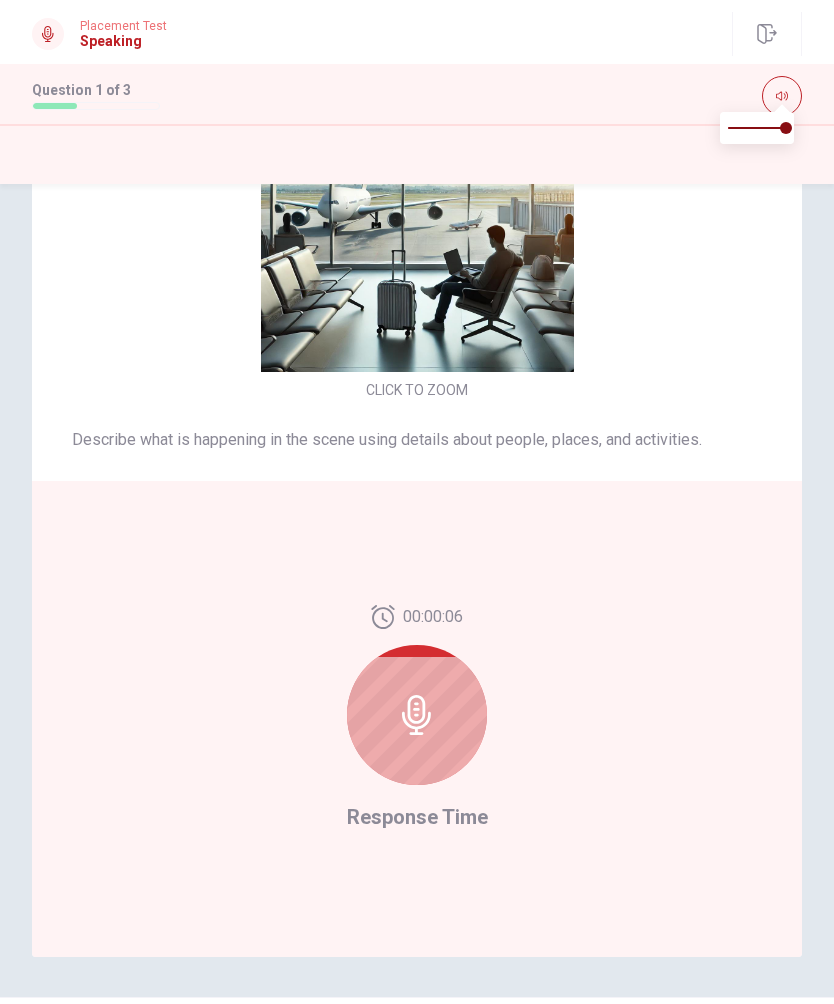 click 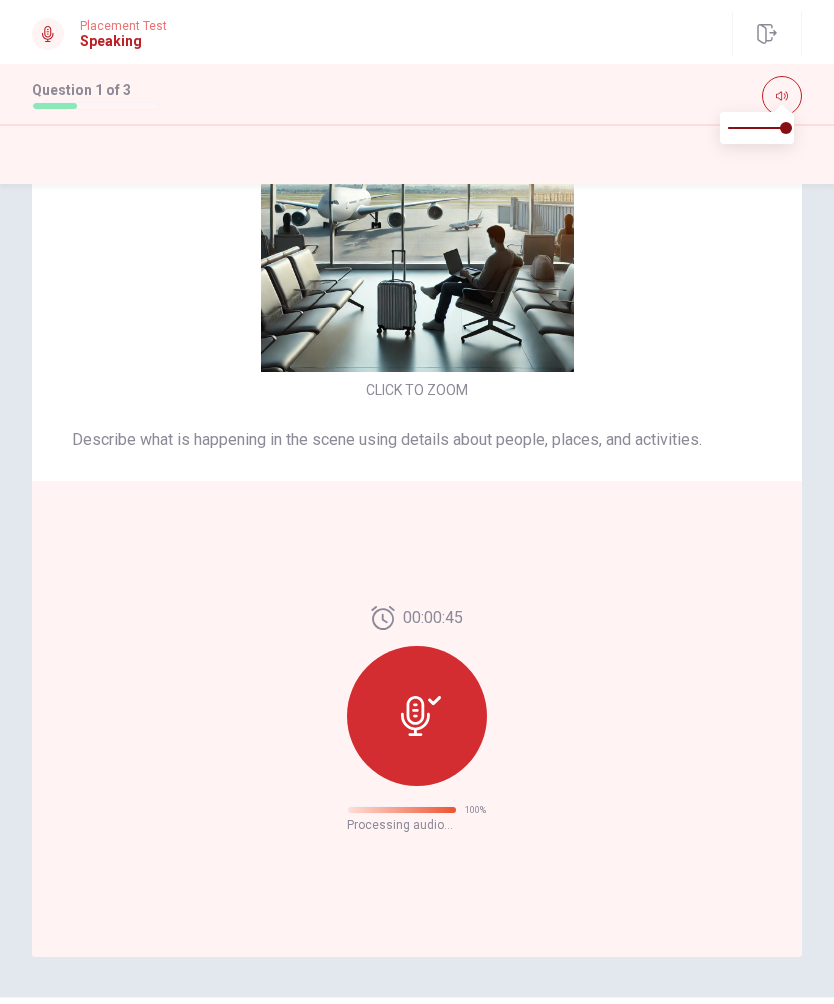scroll, scrollTop: 0, scrollLeft: 0, axis: both 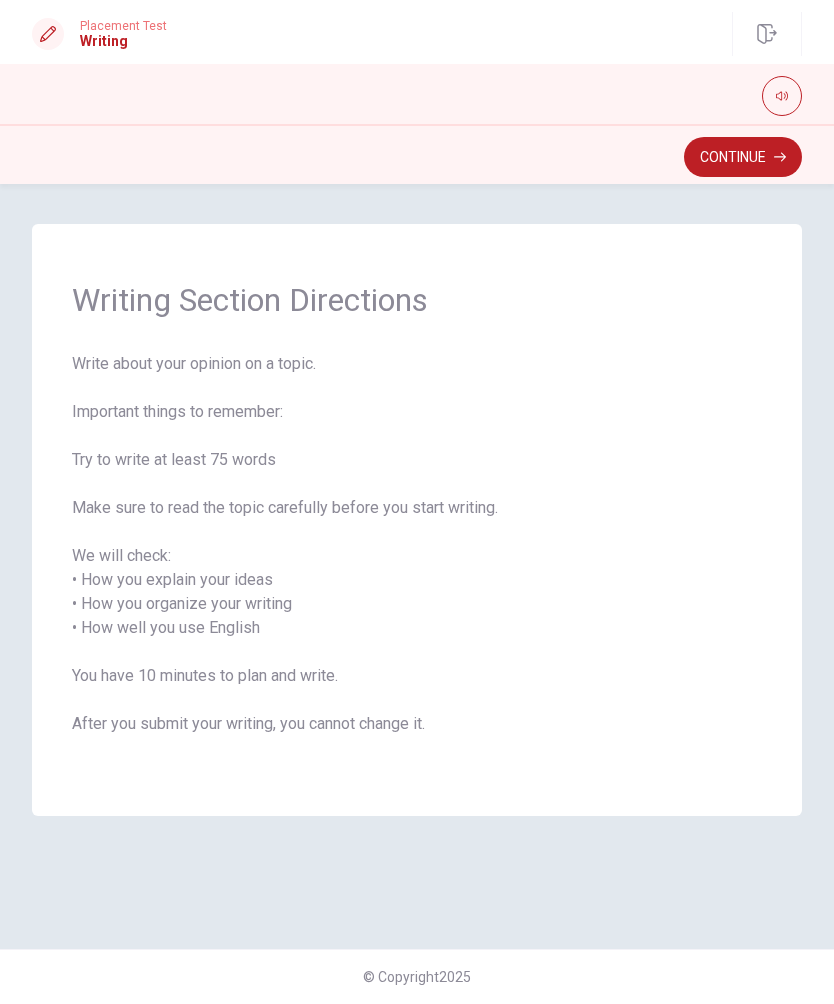 click on "Continue" at bounding box center [743, 157] 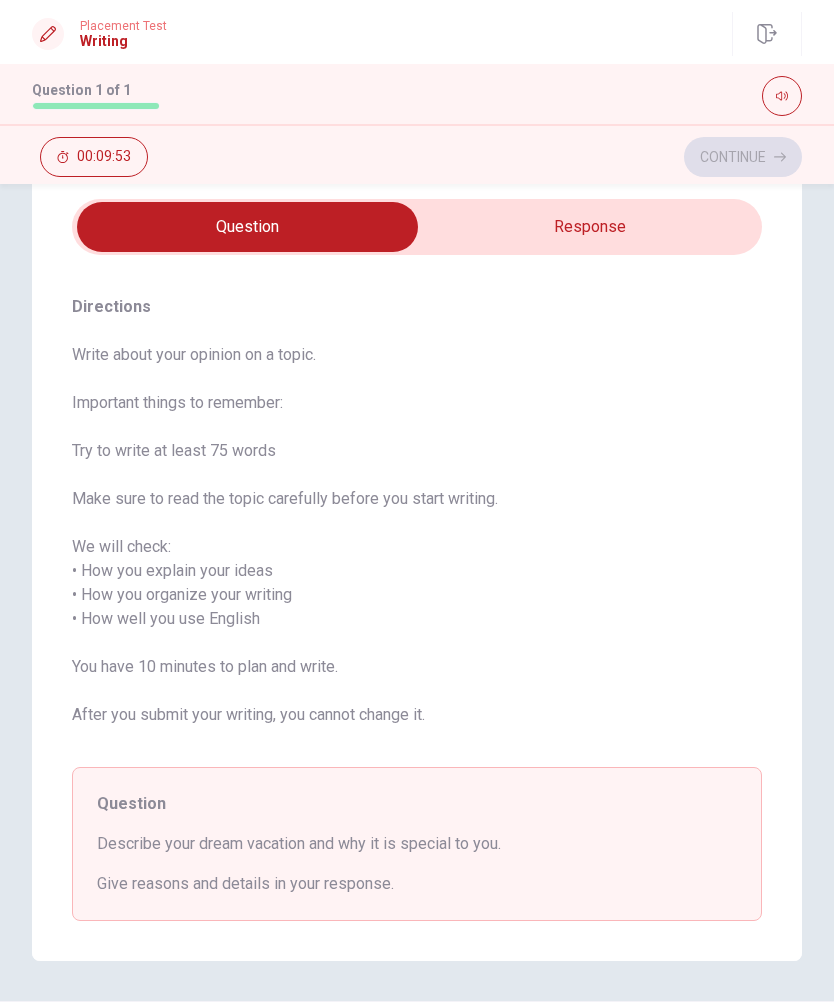 scroll, scrollTop: 61, scrollLeft: 0, axis: vertical 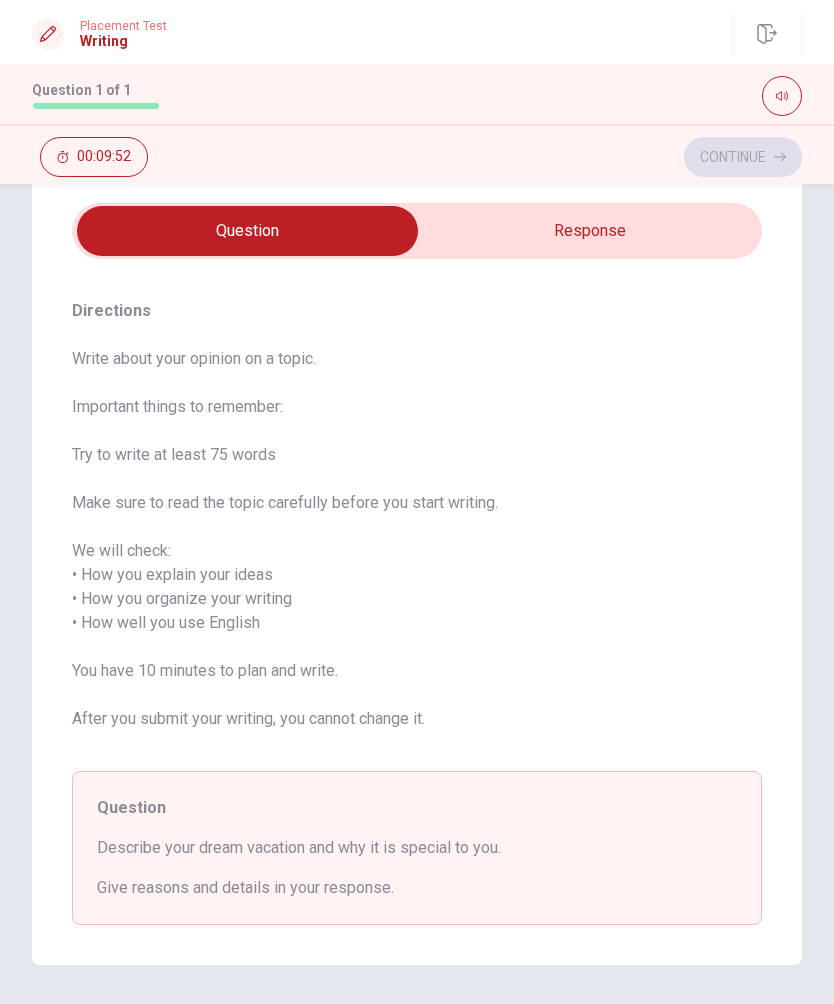 click at bounding box center [247, 231] 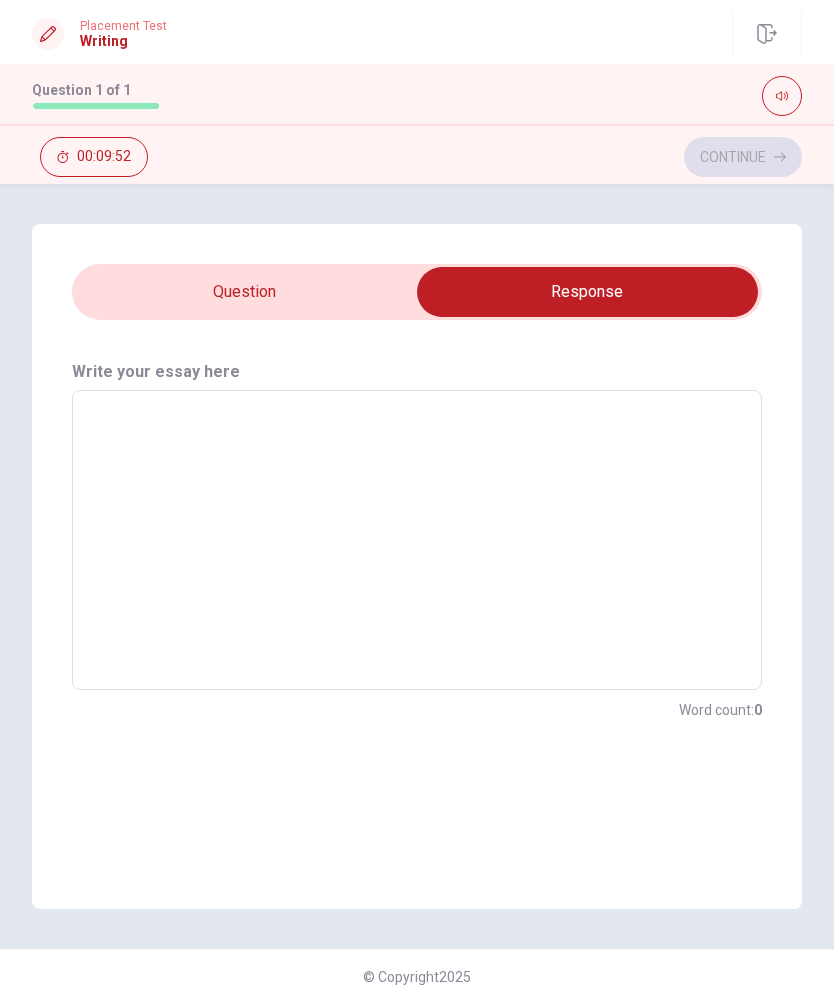 scroll, scrollTop: 0, scrollLeft: 0, axis: both 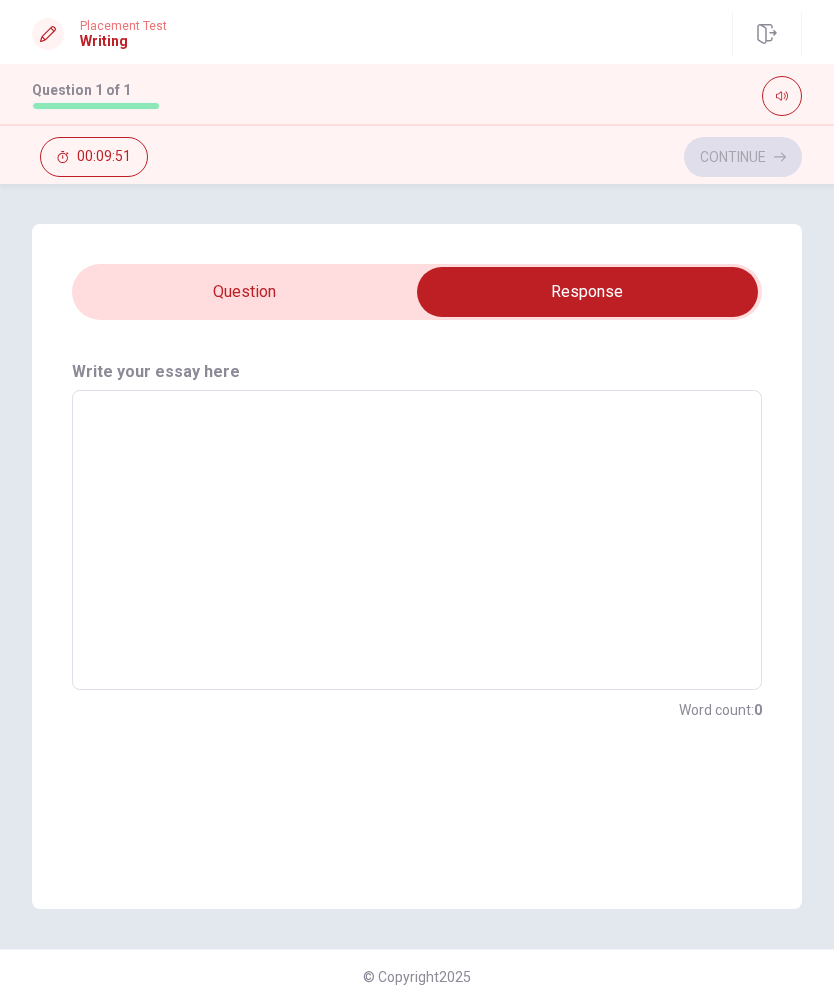 click at bounding box center [587, 292] 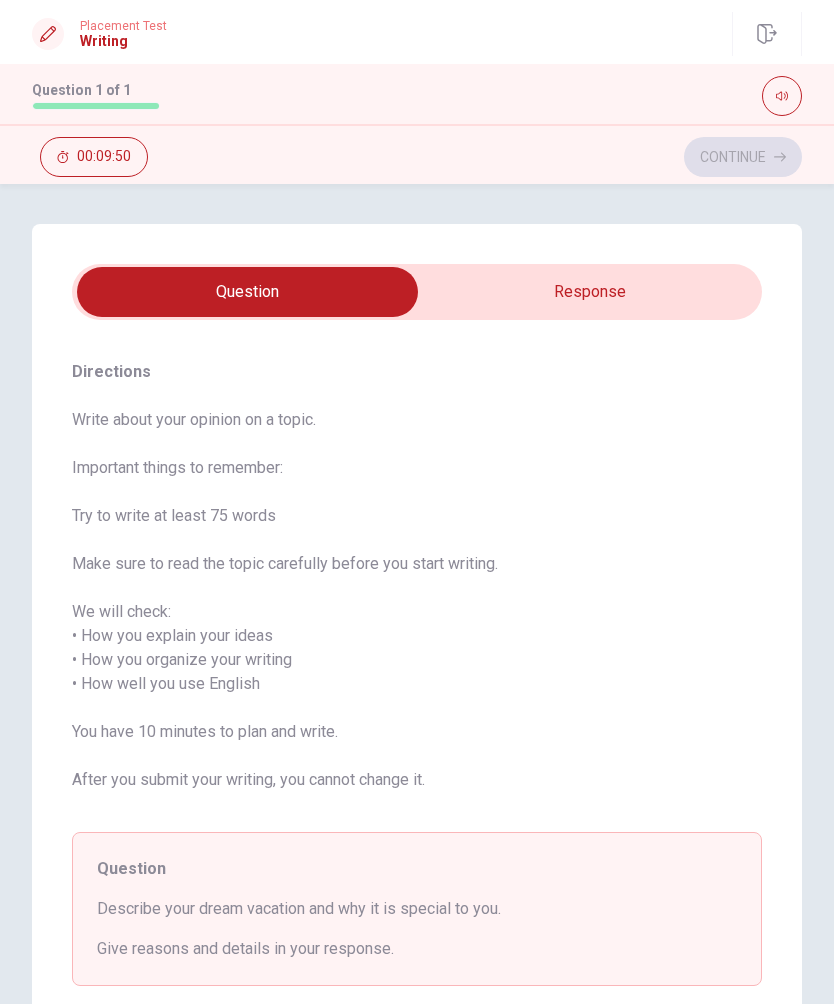 click at bounding box center [247, 292] 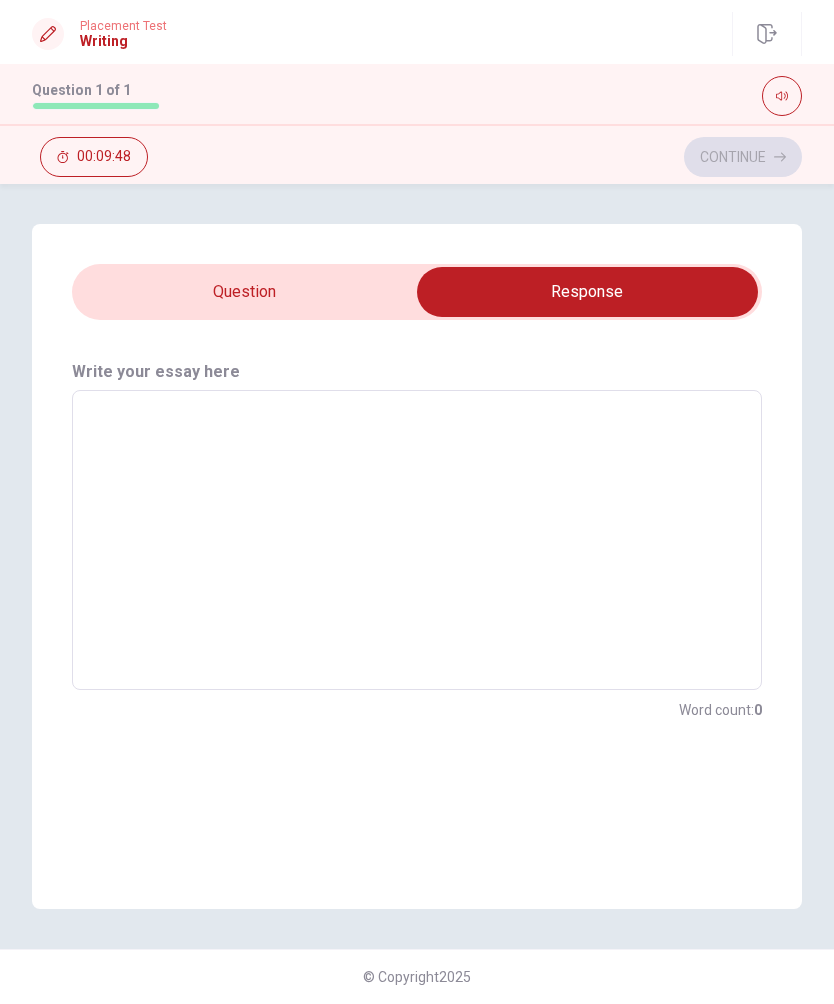 click at bounding box center [587, 292] 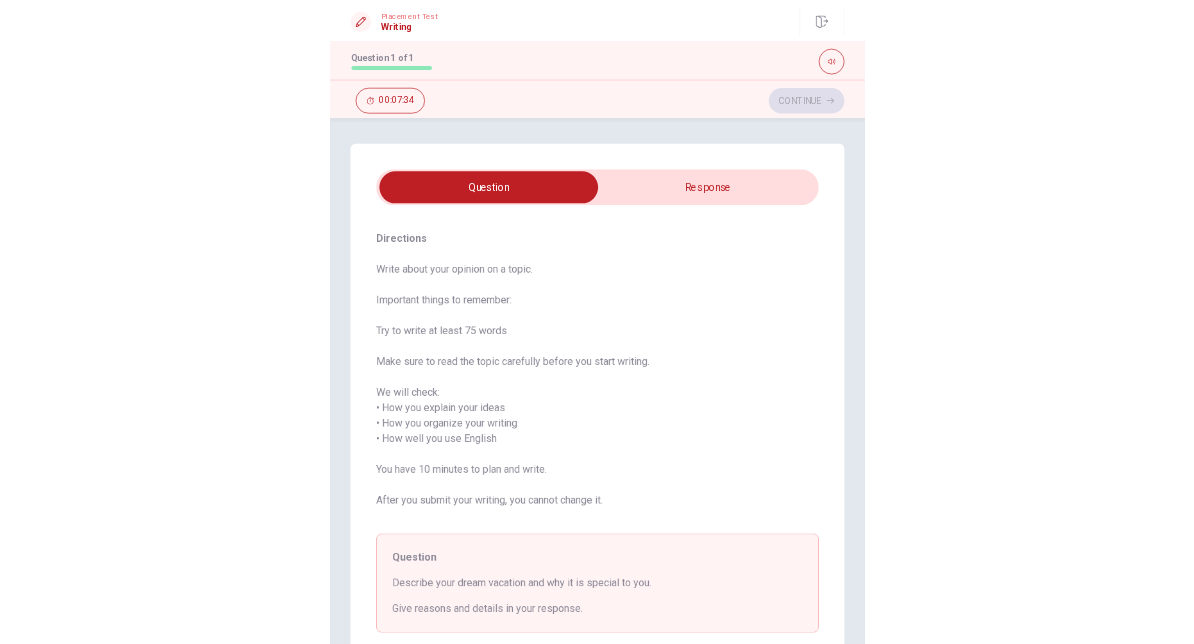 scroll, scrollTop: 0, scrollLeft: 0, axis: both 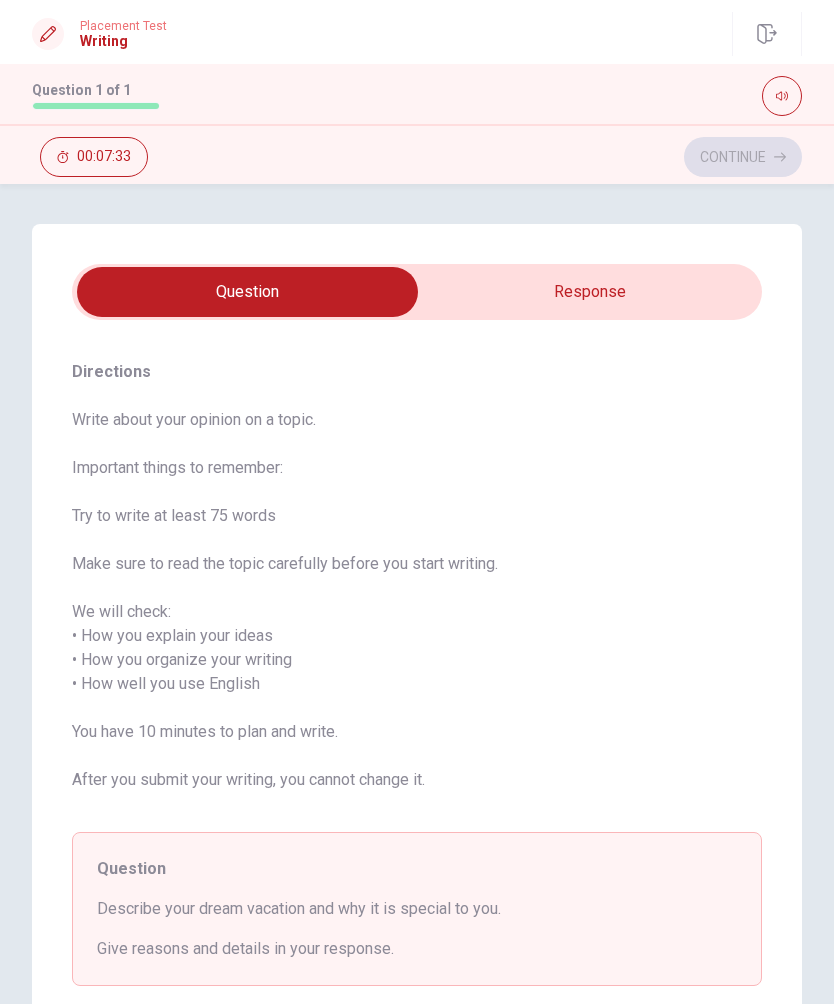 click at bounding box center [247, 292] 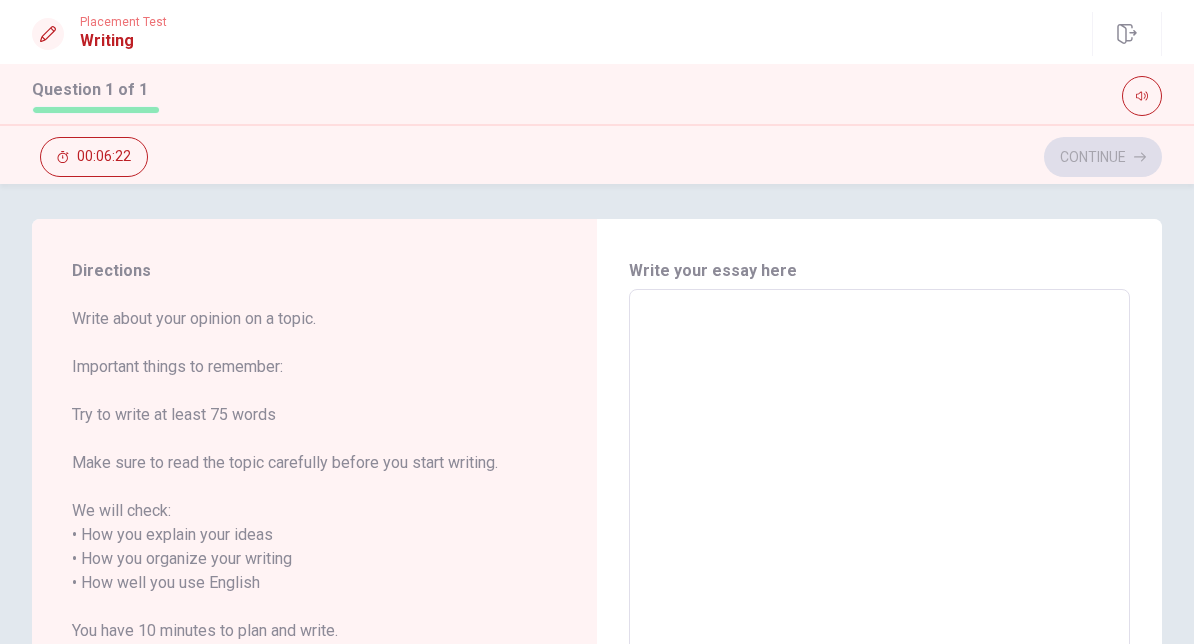scroll, scrollTop: 7, scrollLeft: 0, axis: vertical 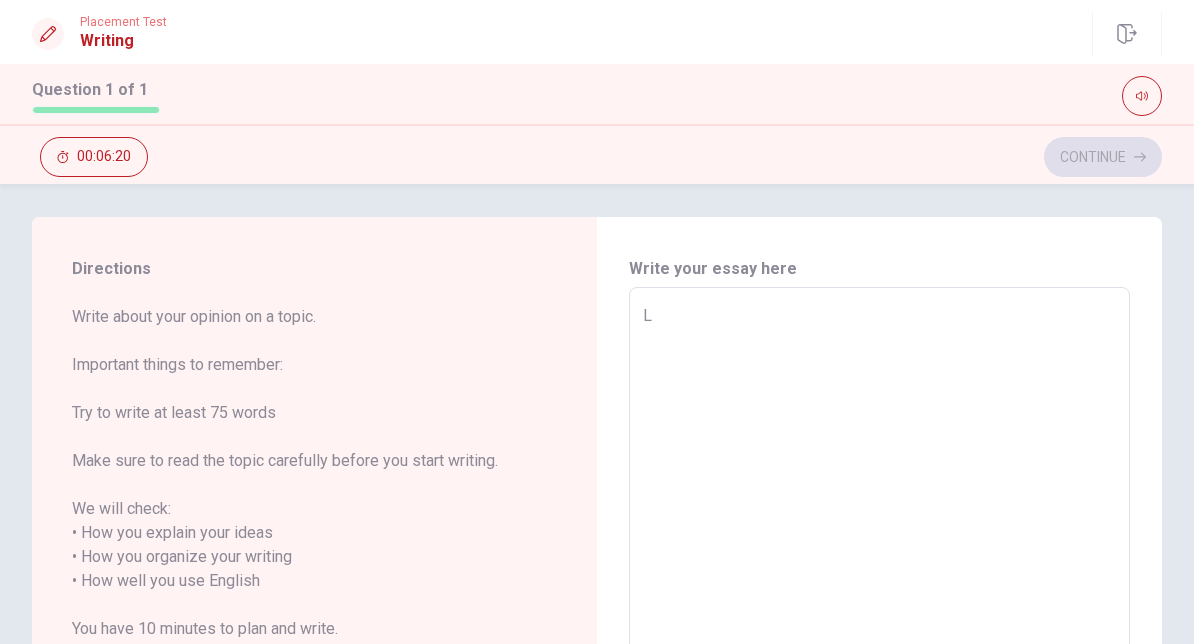 type on "L" 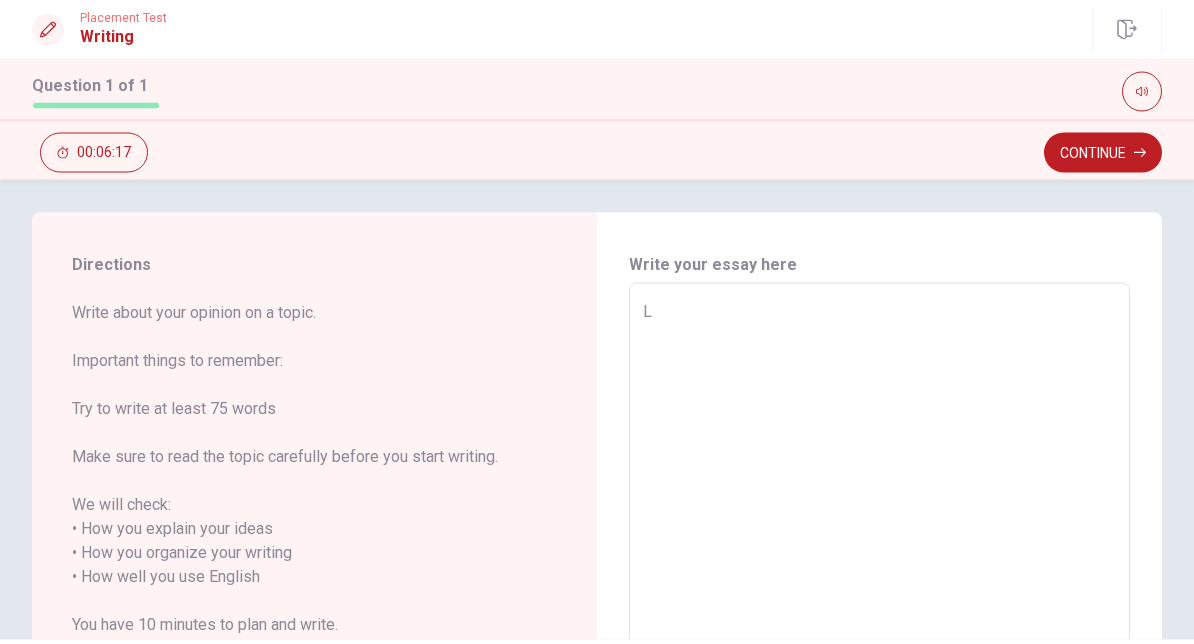 click on "L" at bounding box center (879, 569) 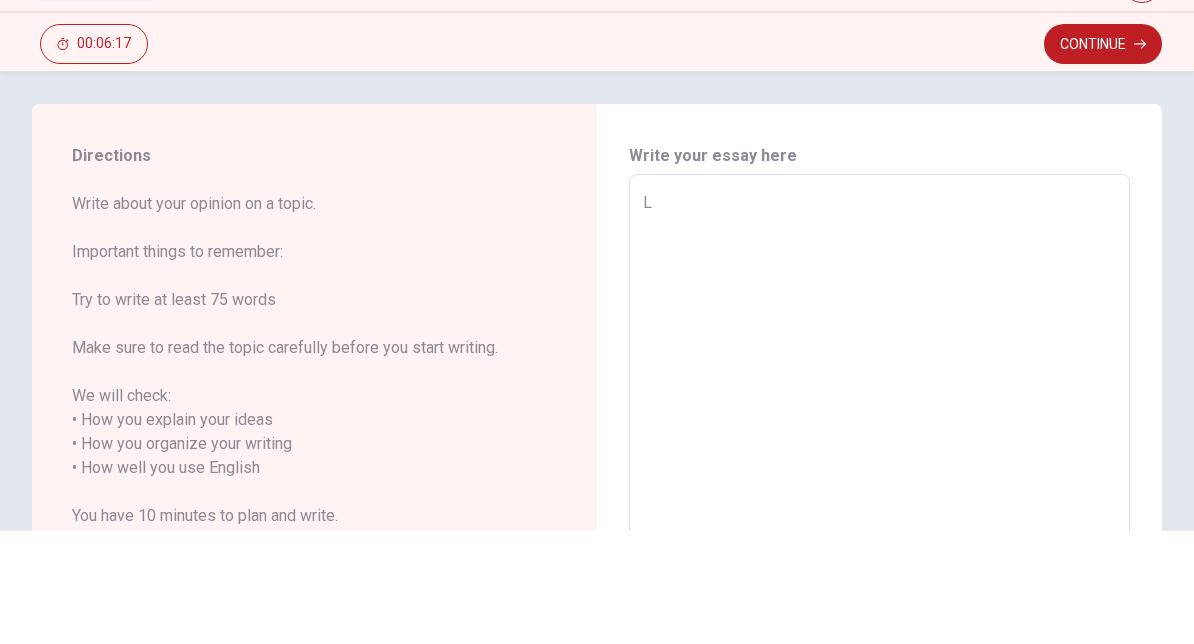 type on "x" 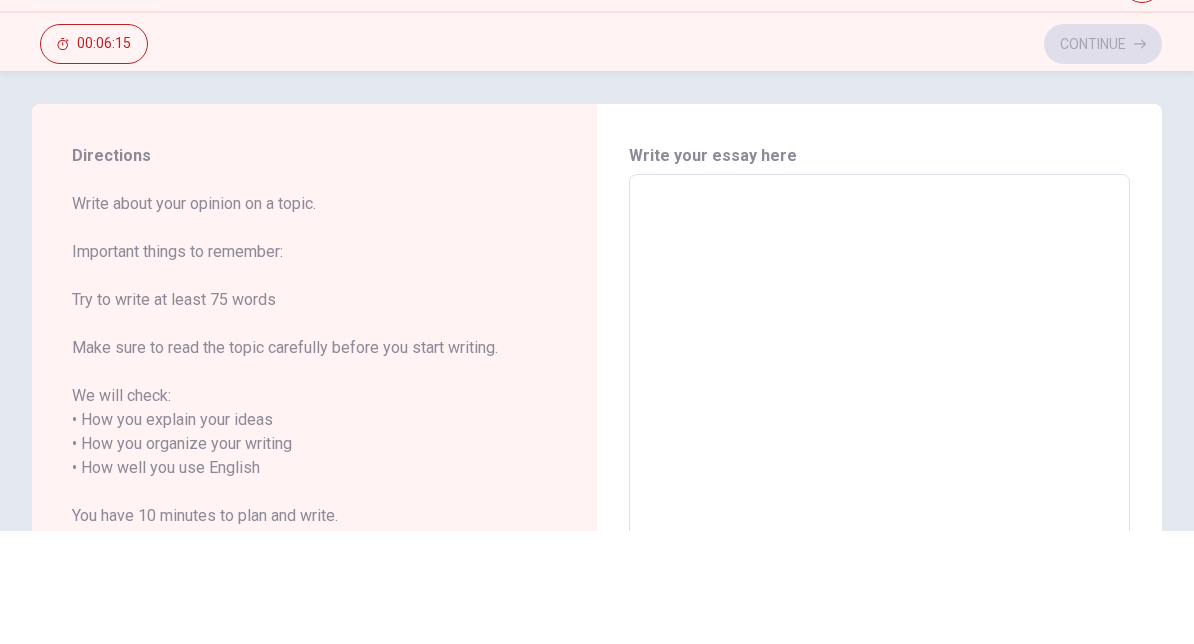 click on "Write about your opinion on a topic.
Important things to remember:
Try to write at least 75 words
Make sure to read the topic carefully before you start writing.
We will check:
• How you explain your ideas
• How you organize your writing
• How well you use English
You have 10 minutes to plan and write.
After you submit your writing, you cannot change it." at bounding box center [299, 509] 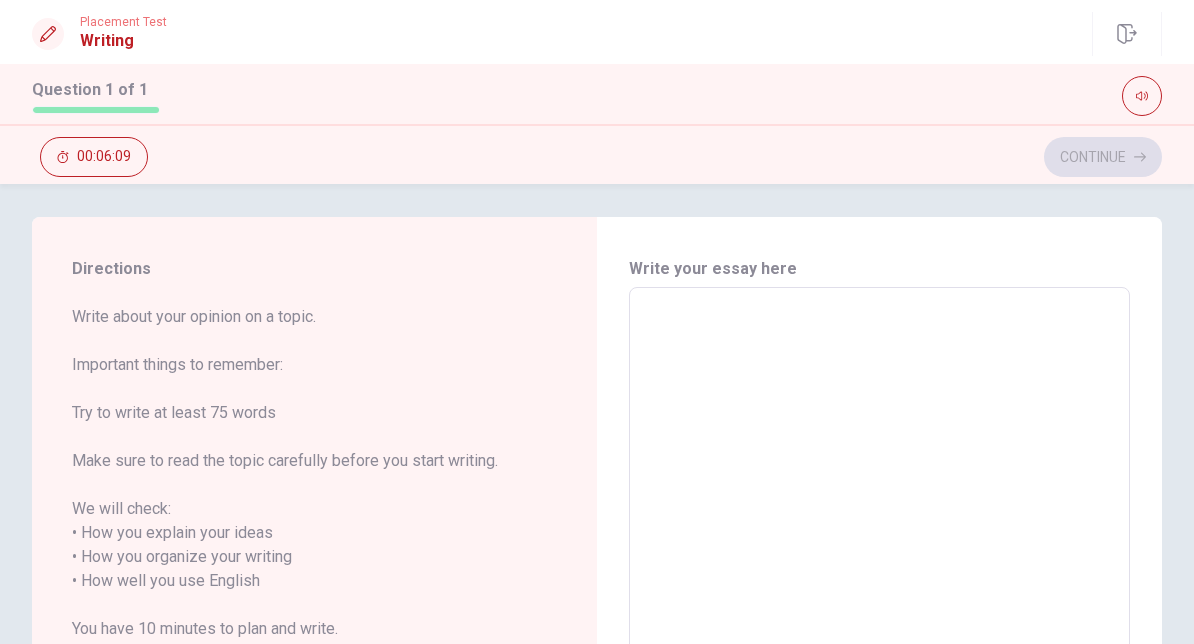 type on "Recently" 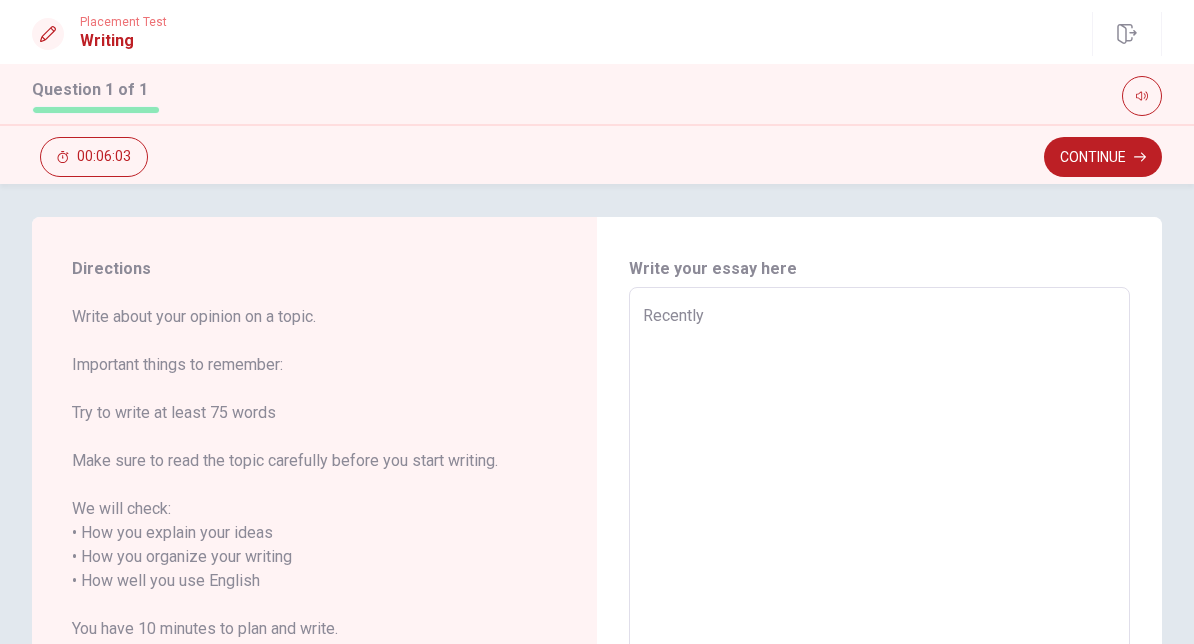 type on "x" 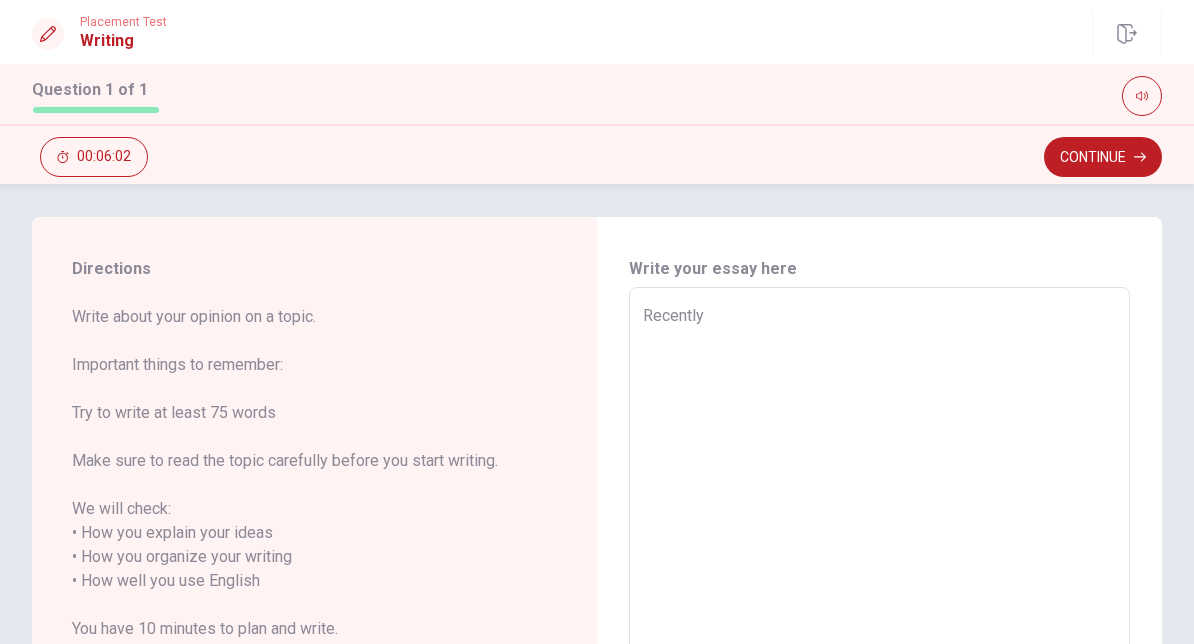 type on "Recently i" 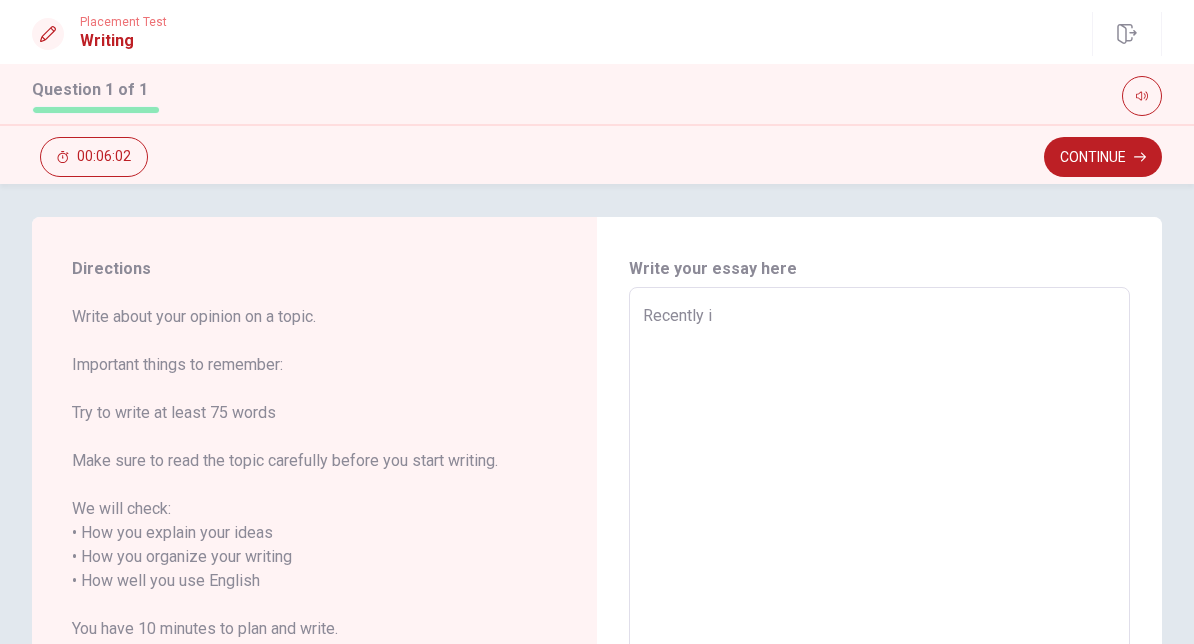type on "x" 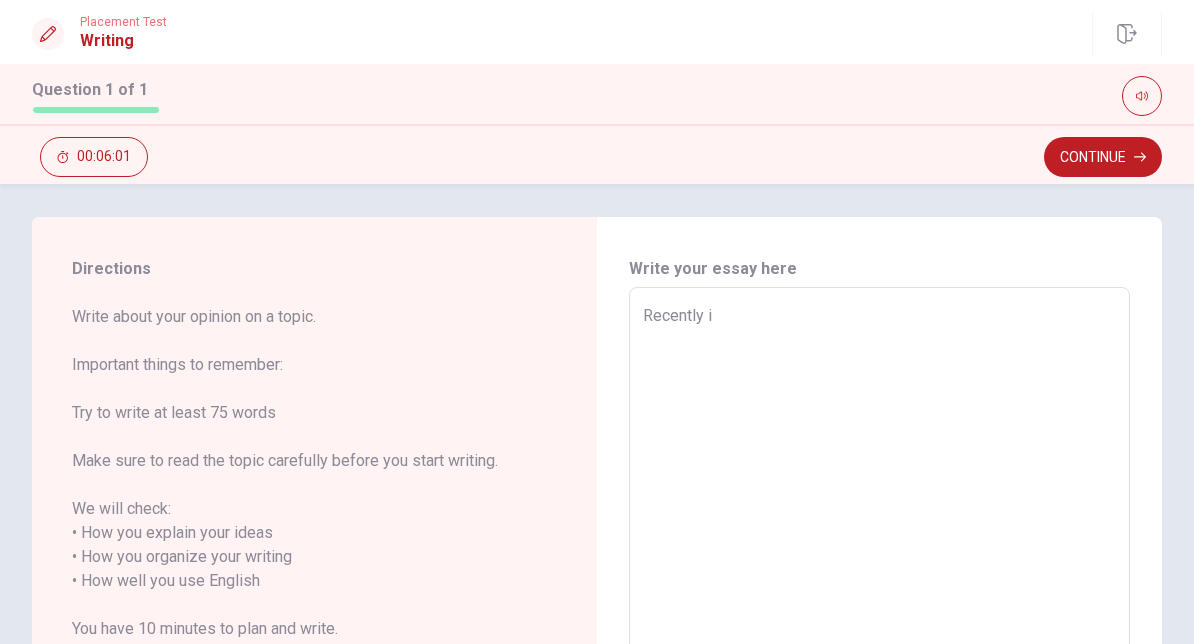 type on "Recently i watched" 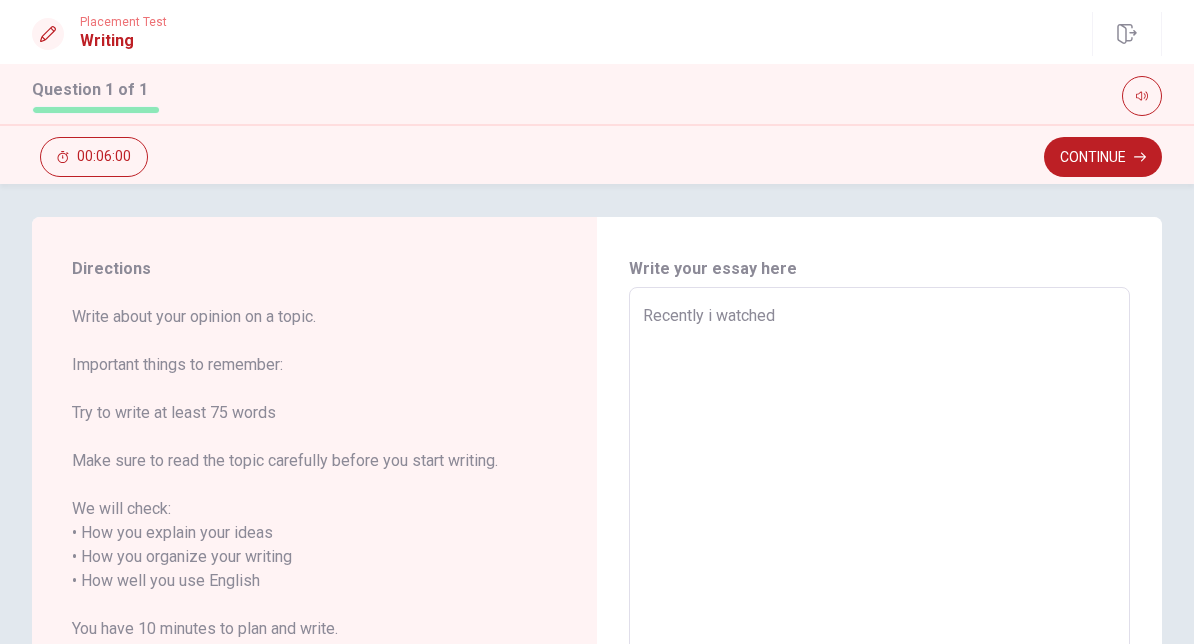 type on "x" 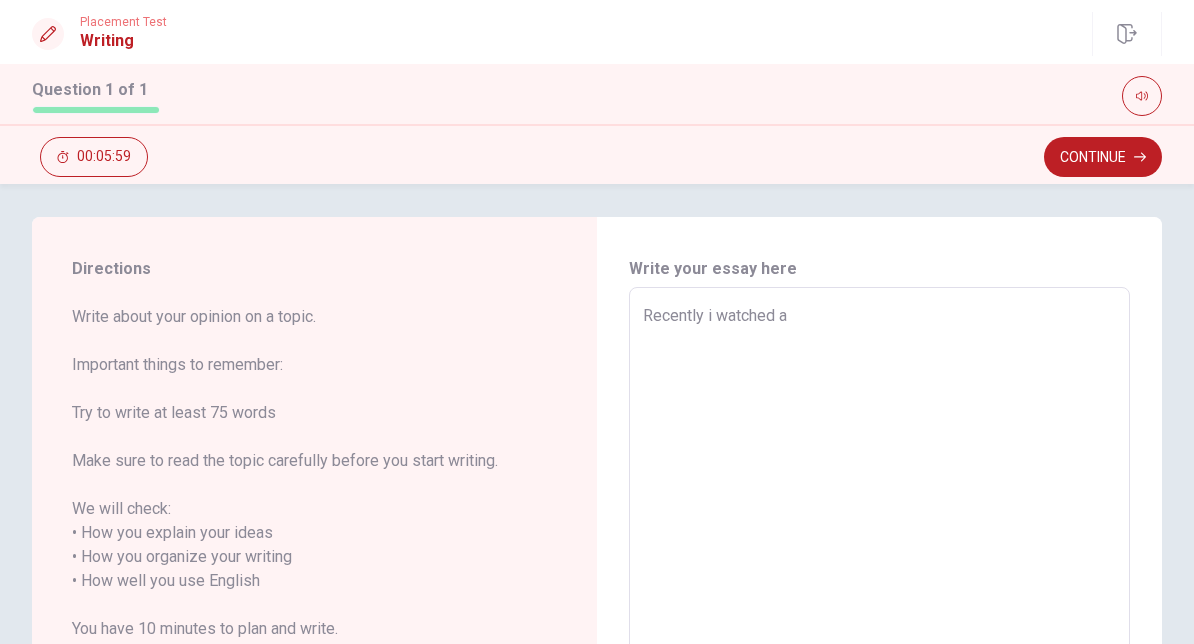type on "Recently i watched a movie" 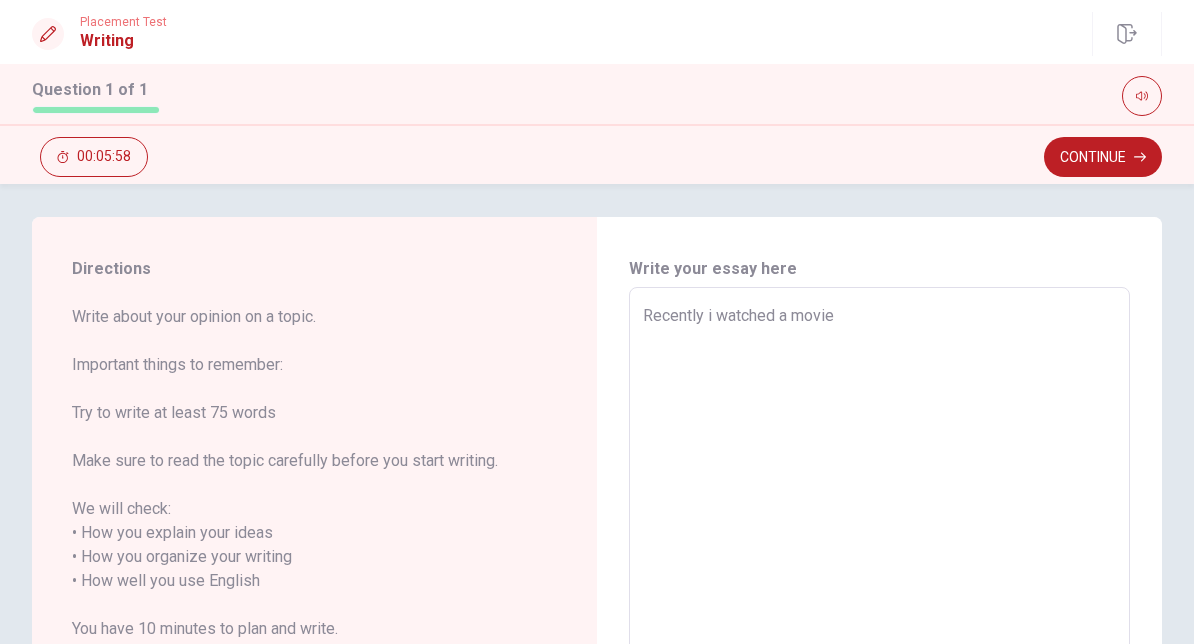 type on "x" 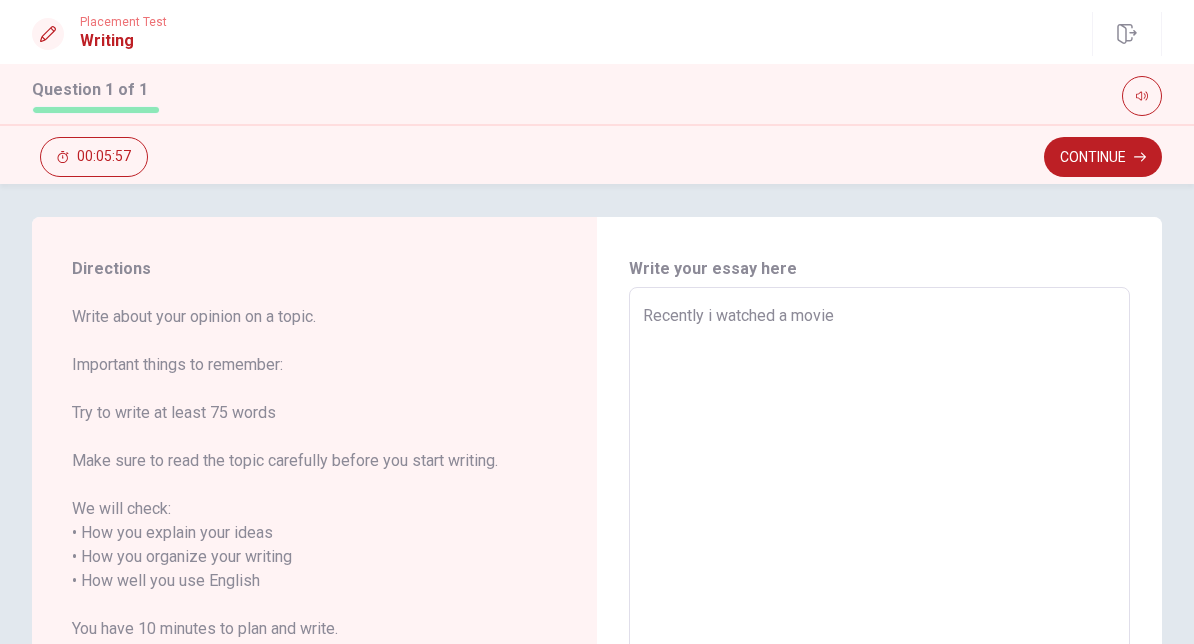 type on "Recently i watched a movie about" 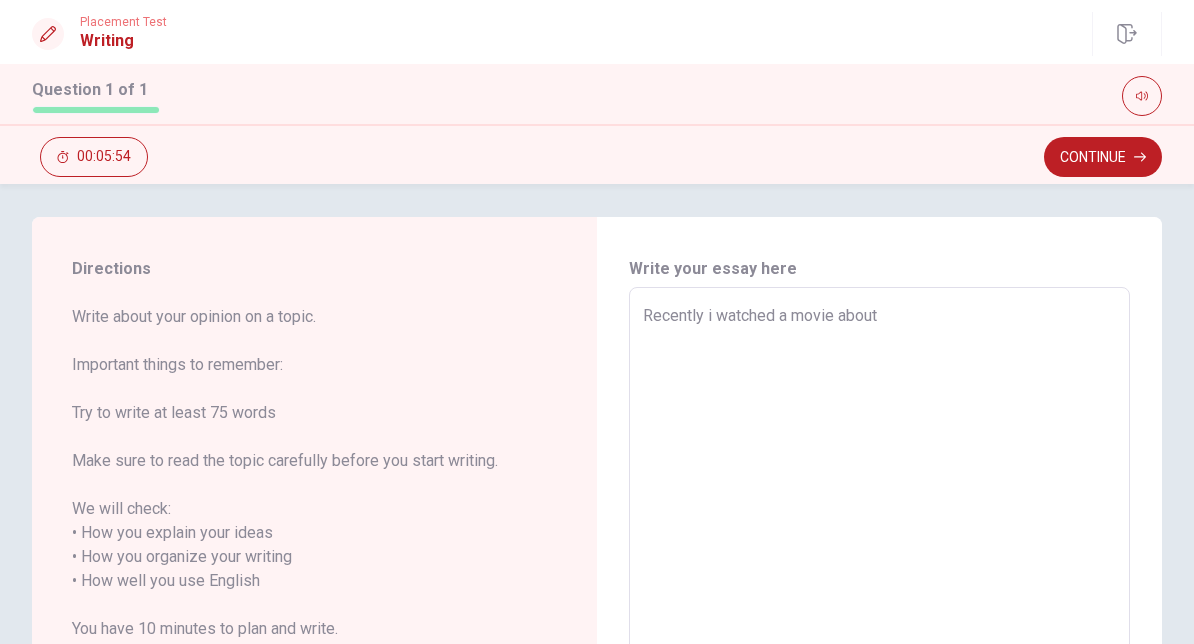 type on "x" 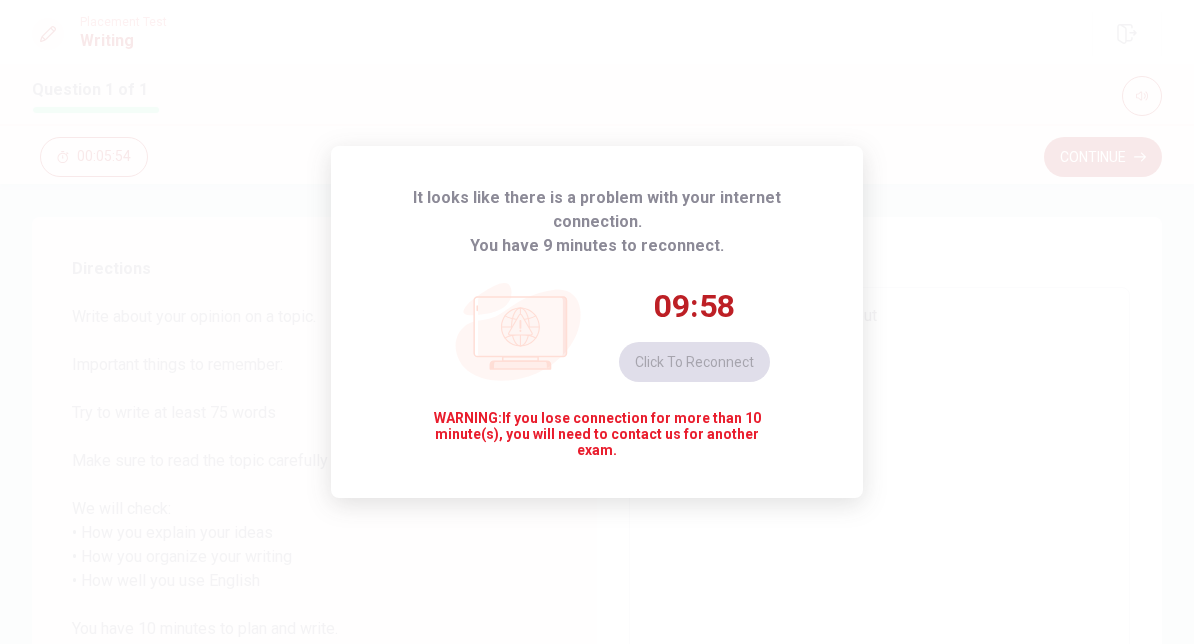 type on "Recently i watched a movie about F" 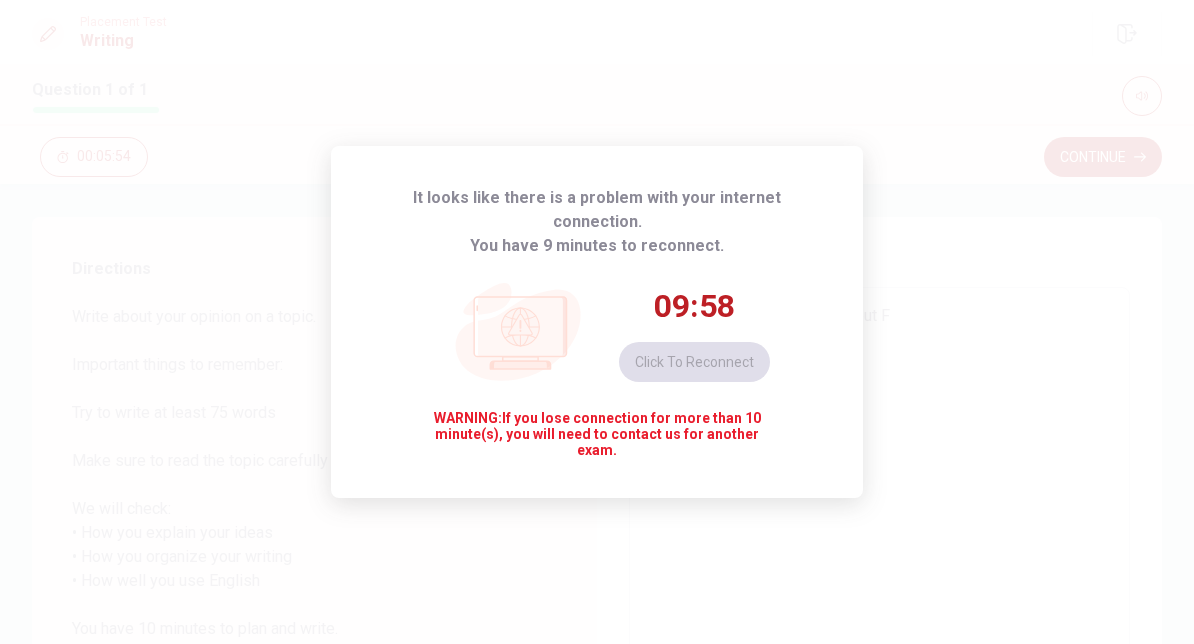 type on "x" 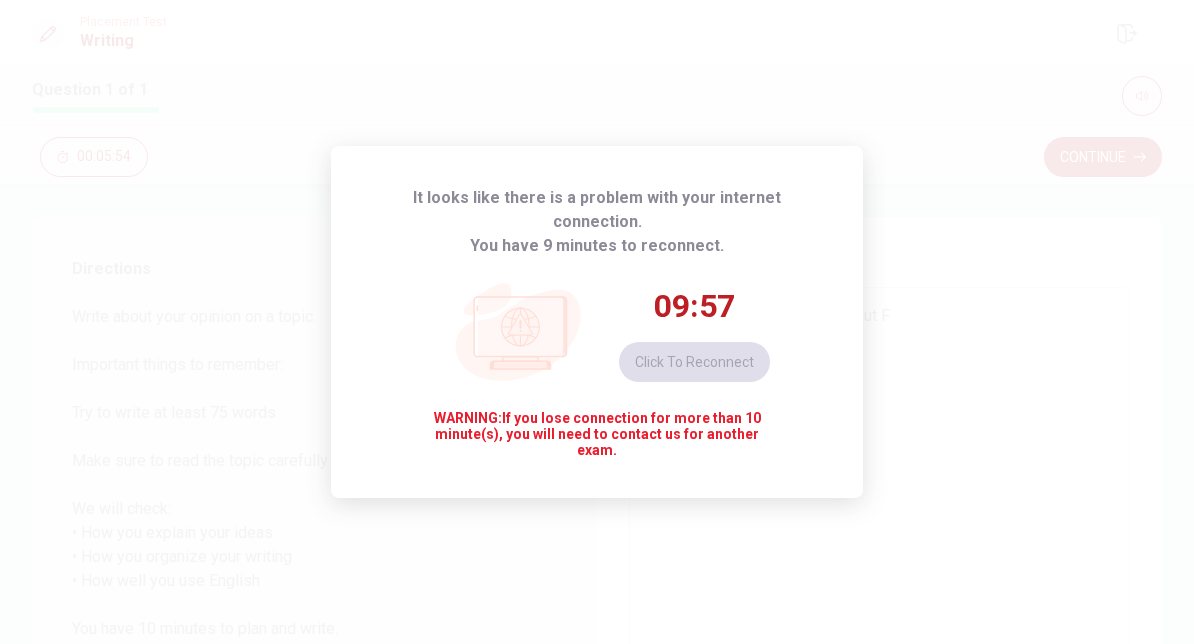 type on "Recently i watched a movie about F" 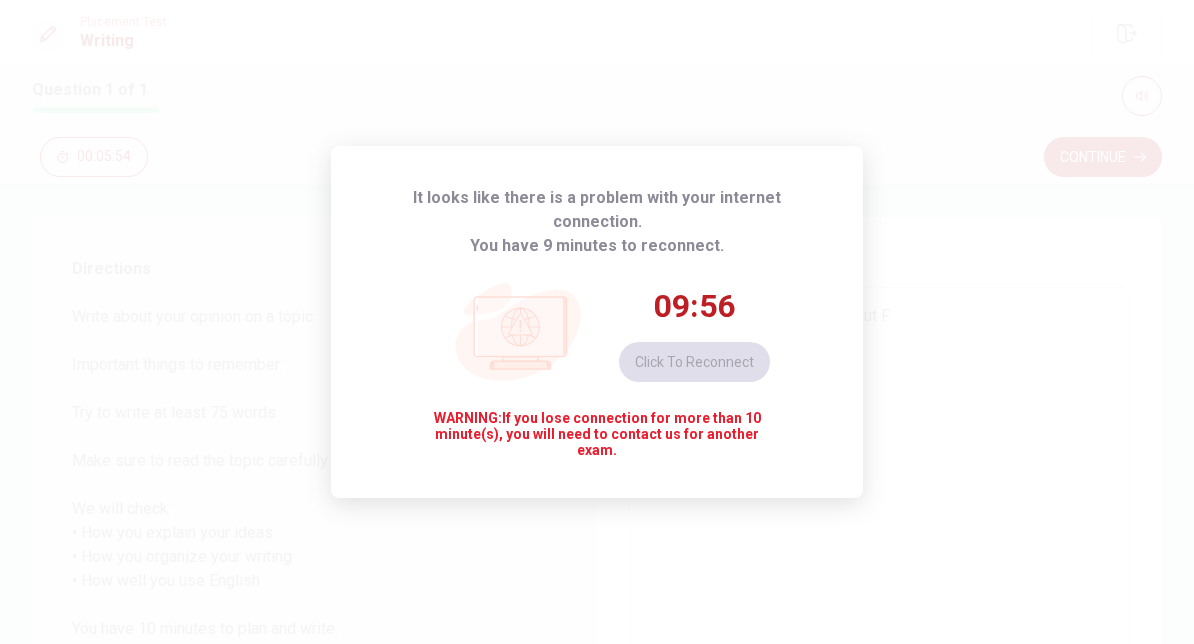 click on "It looks like there is a problem with your internet connection. You have 9 minutes to reconnect. 09:56 Click to reconnect WARNING:  If you lose connection for more than 10 minute(s), you will need to contact us for another exam." at bounding box center (597, 322) 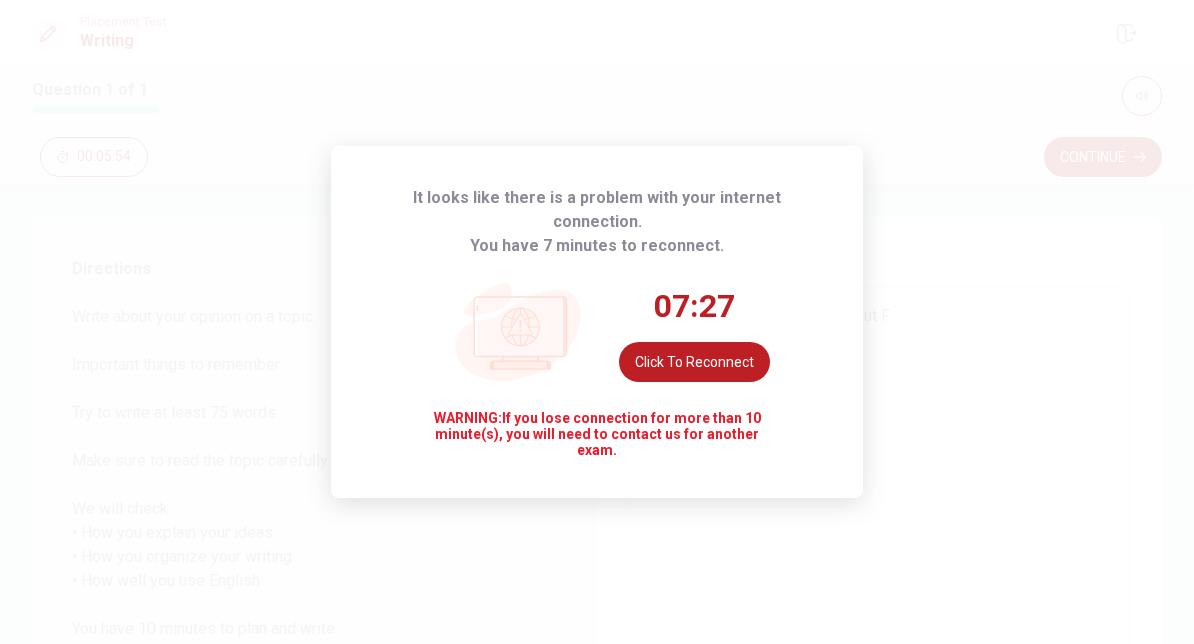 click on "Click to reconnect" at bounding box center (694, 362) 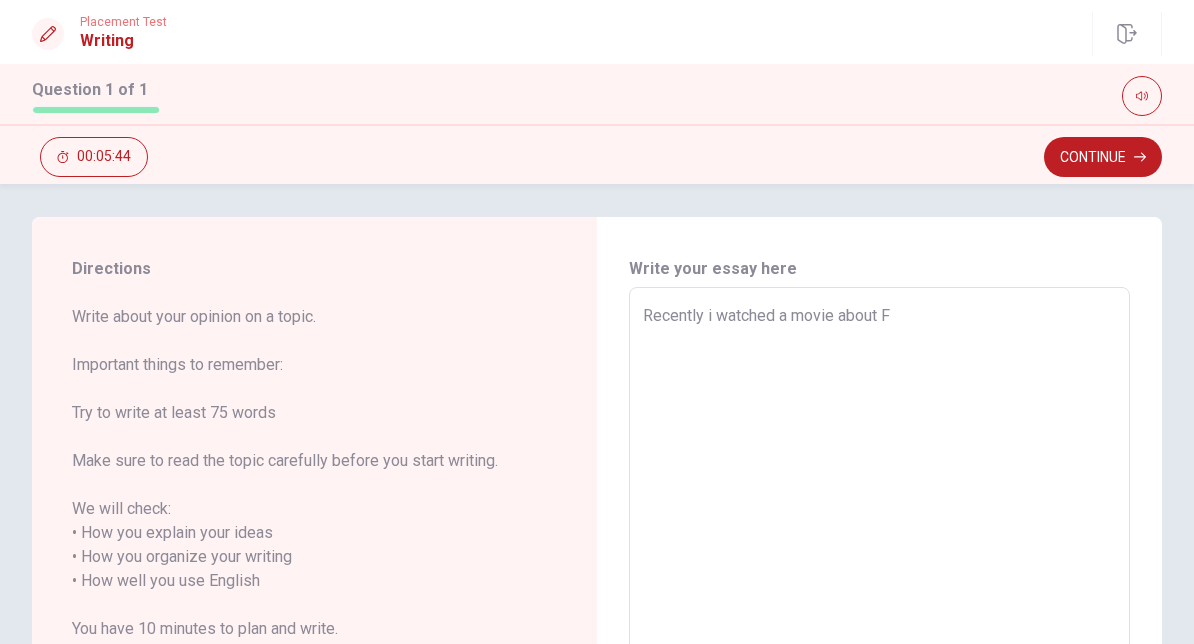click on "Continue" at bounding box center (1103, 157) 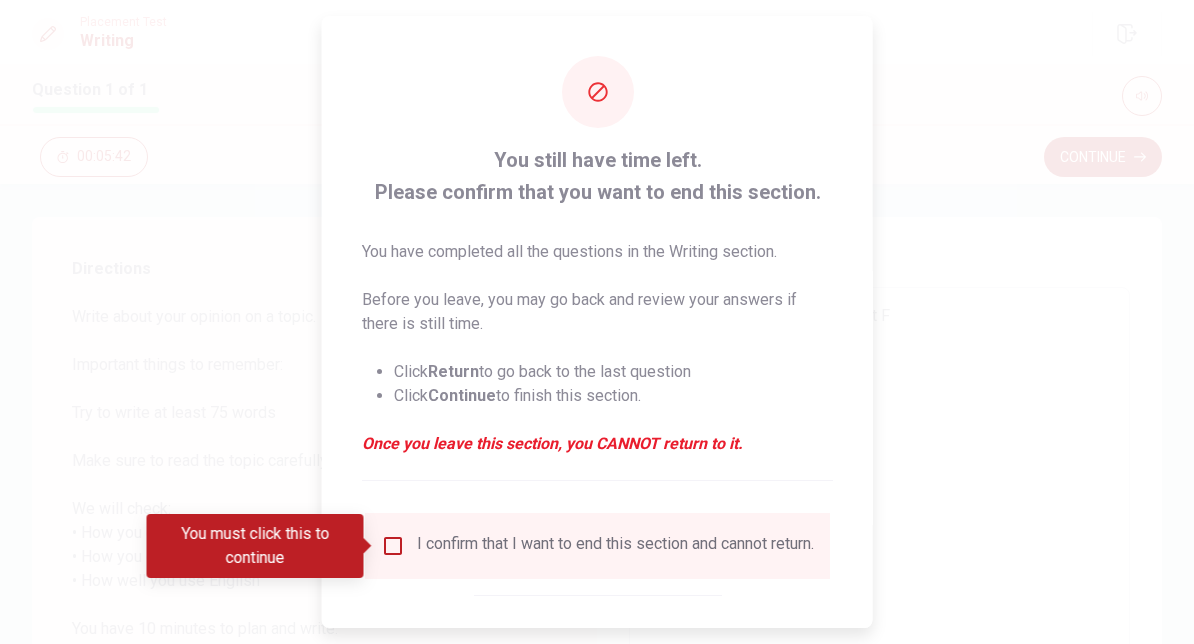 click at bounding box center (597, 322) 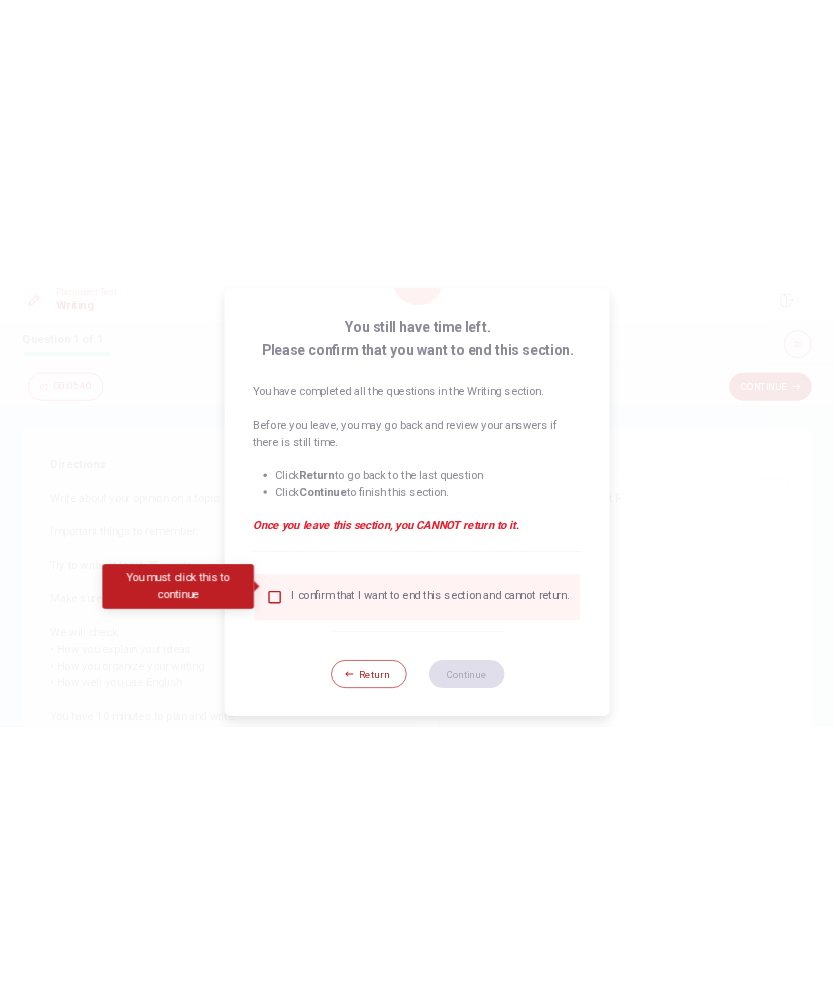 scroll, scrollTop: 102, scrollLeft: 0, axis: vertical 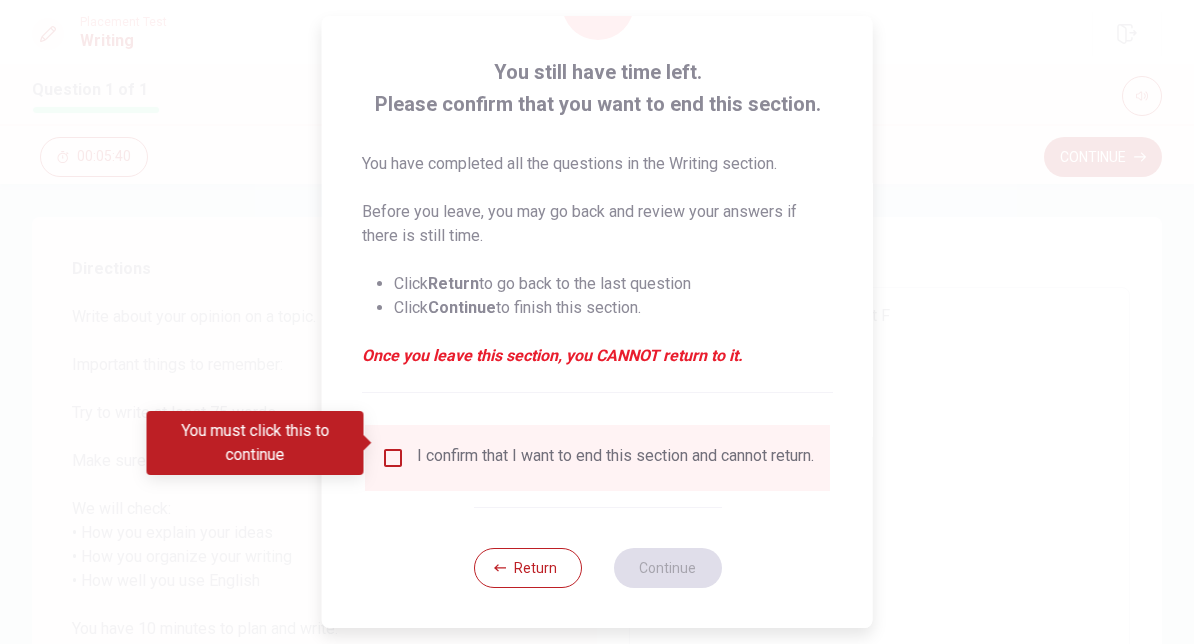 click on "Return" at bounding box center [527, 568] 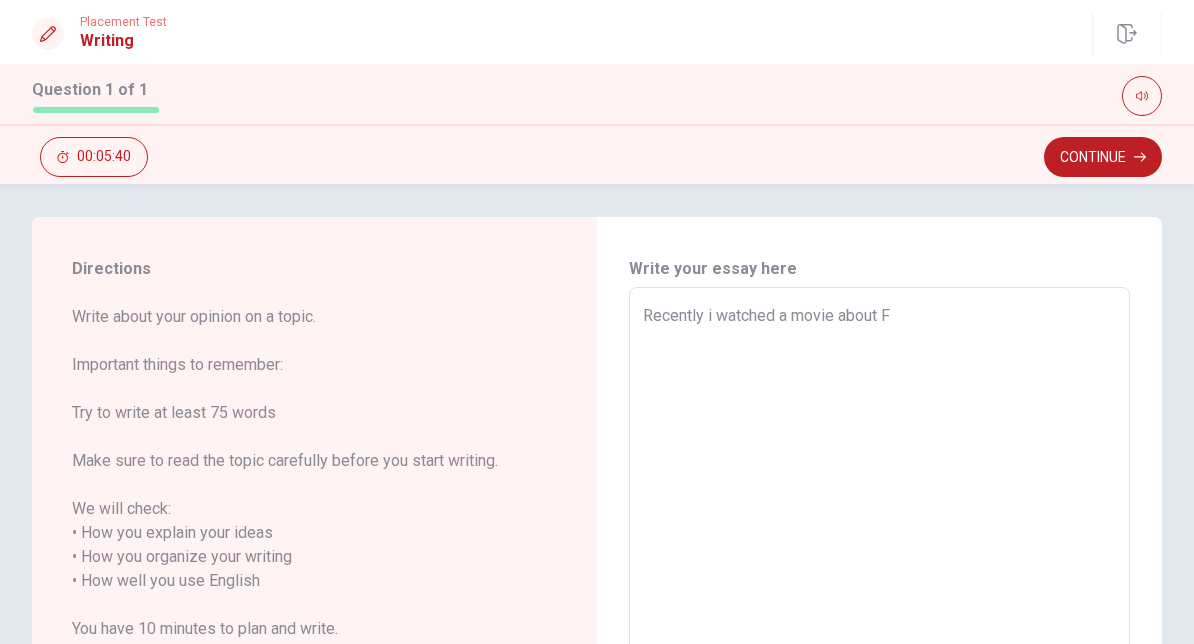 type on "x" 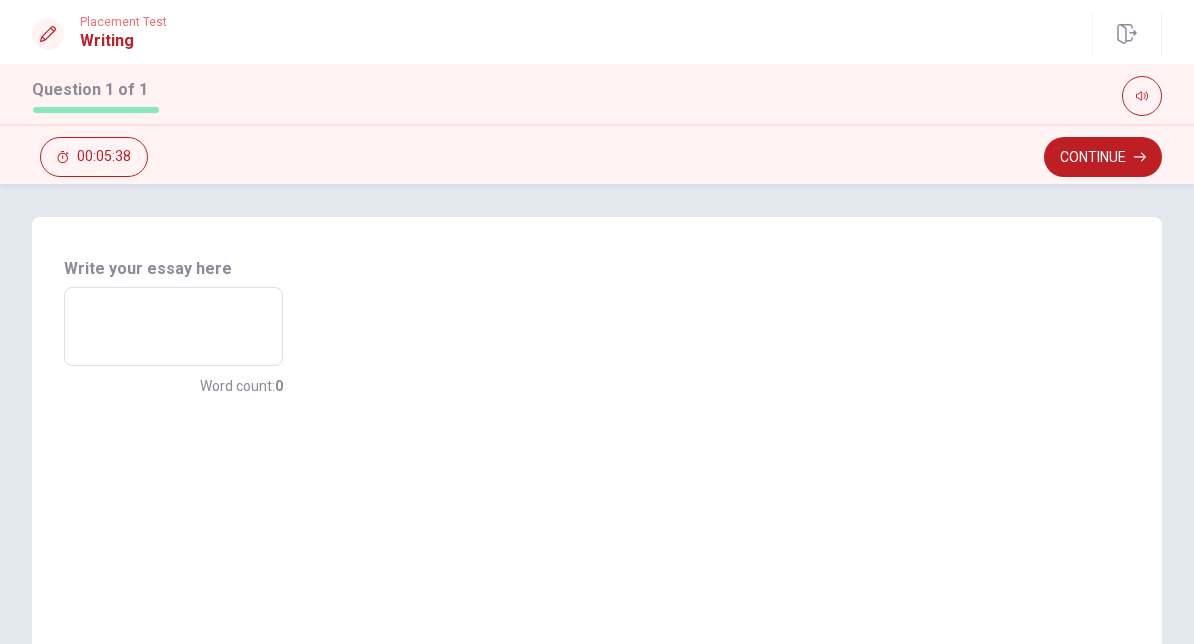 type on "Recently i watched a movie about F" 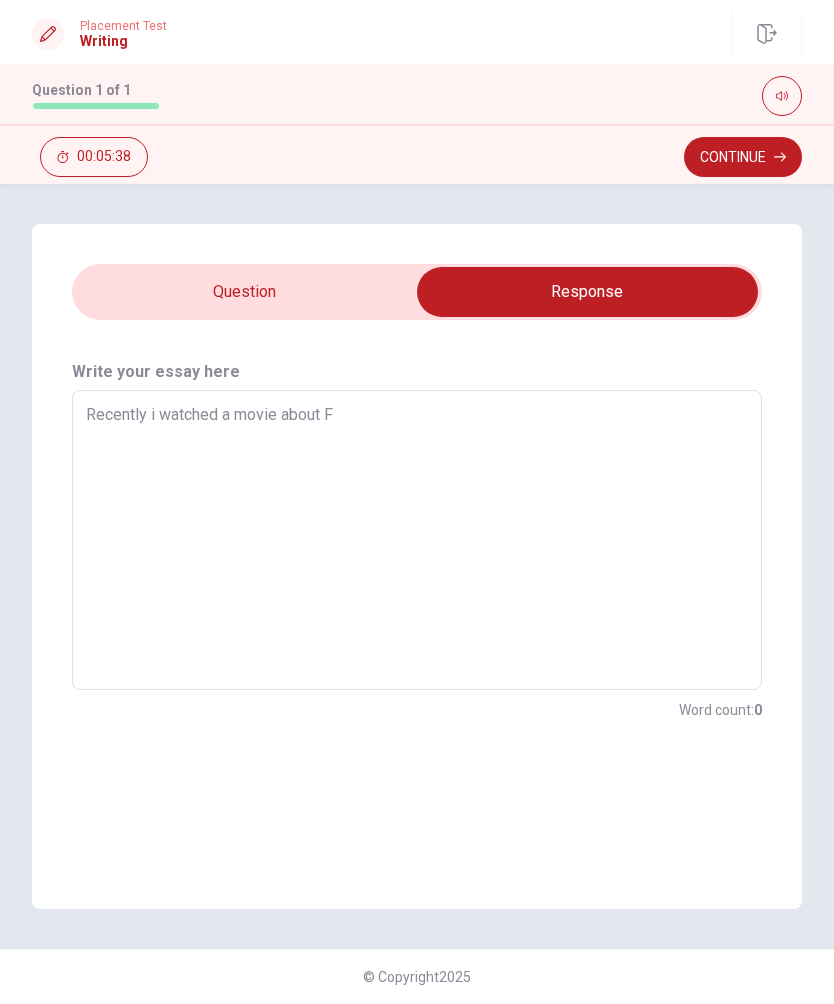 scroll, scrollTop: 0, scrollLeft: 0, axis: both 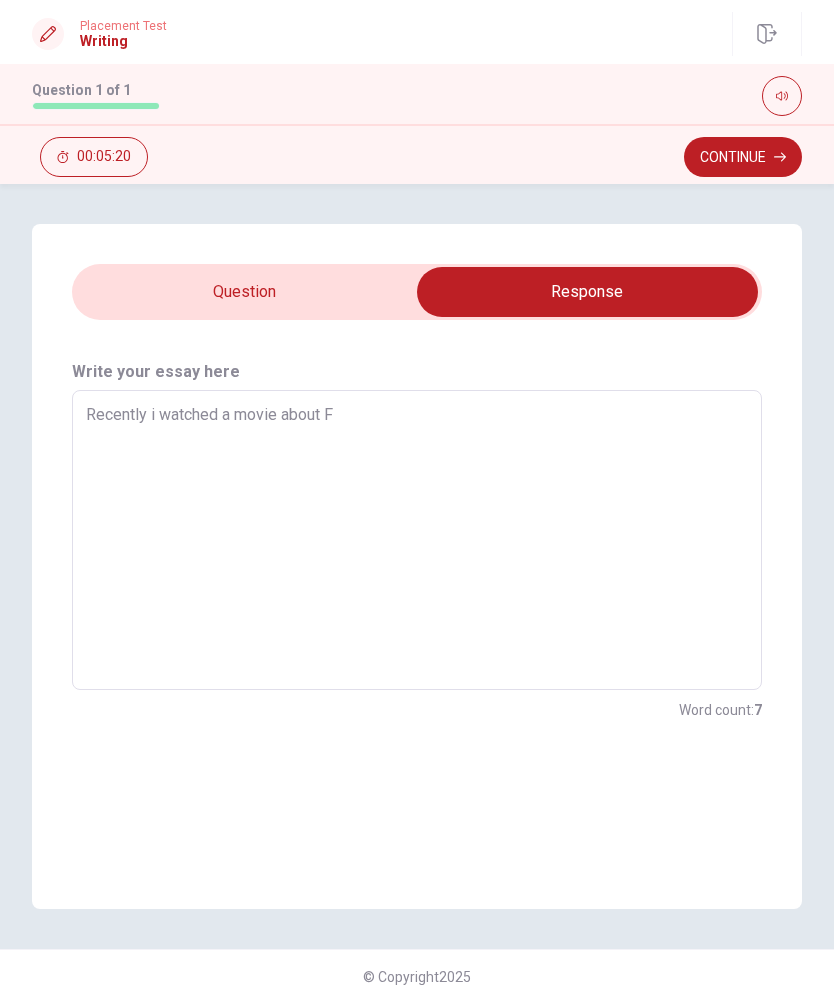 type on "x" 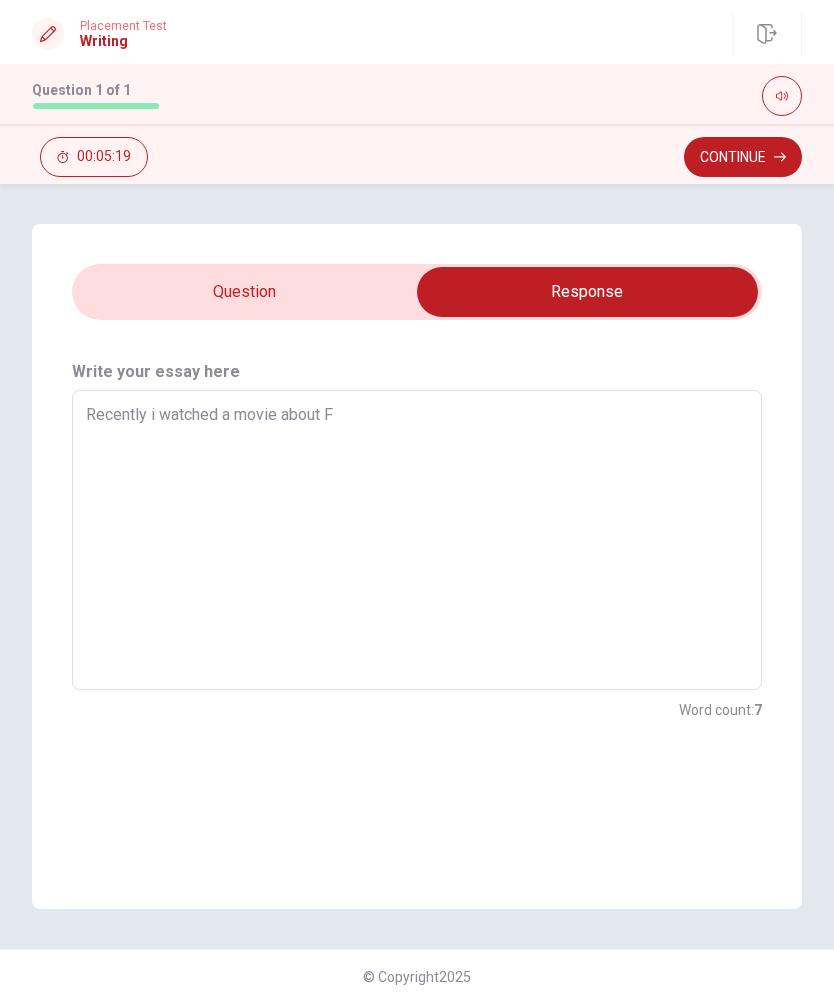 type on "Recently i watched a movie about F1" 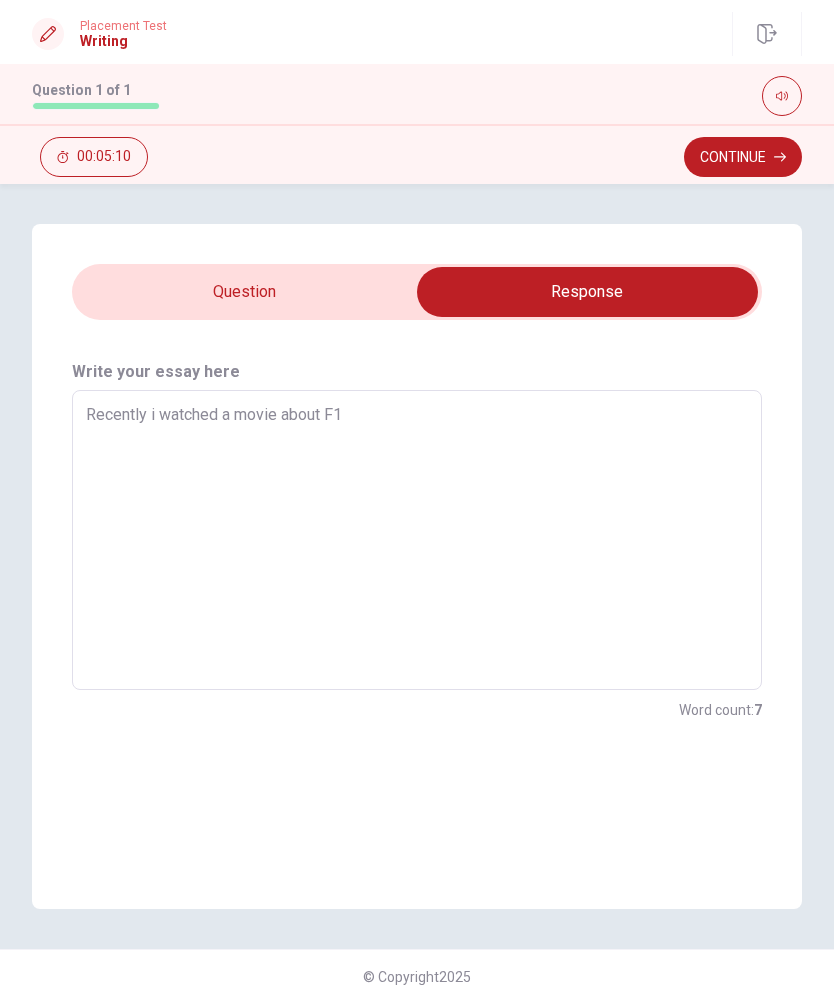type on "x" 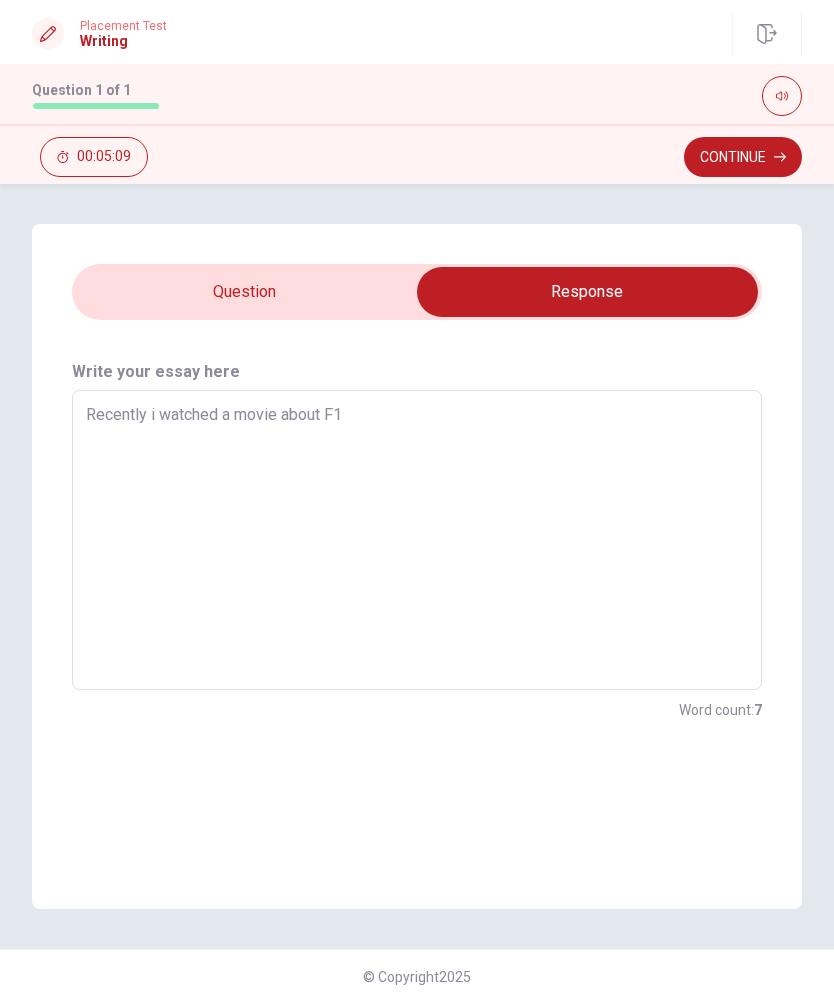 type on "Recently i watched a movie about F1 and" 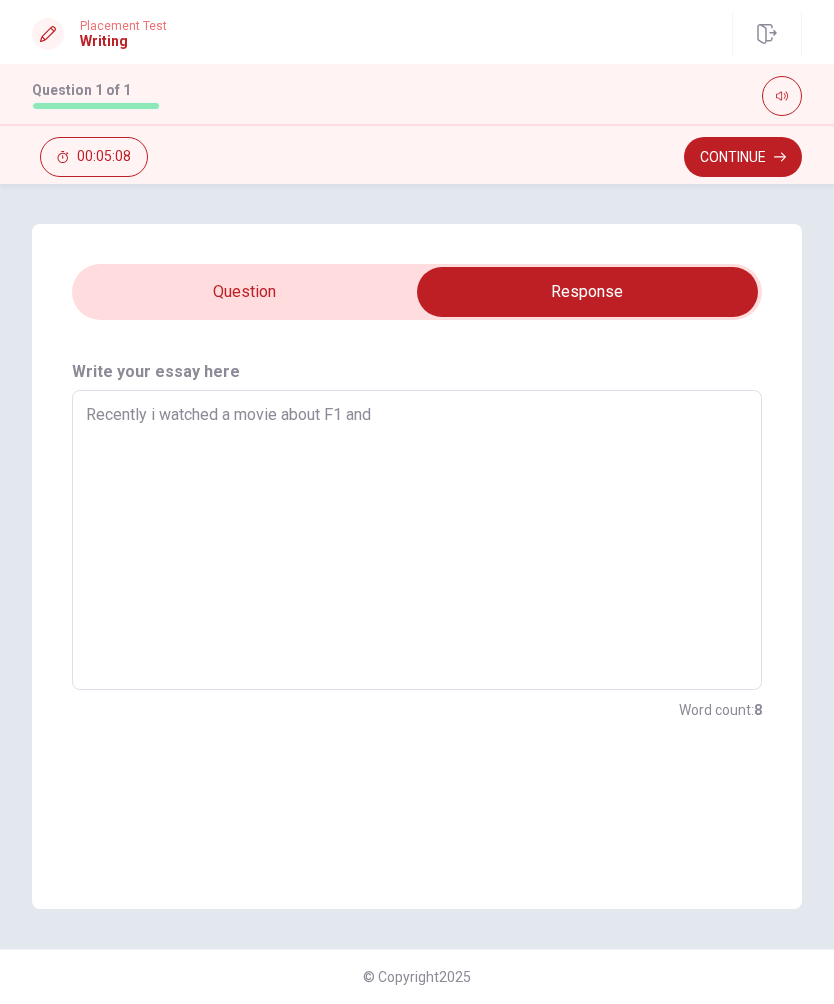 type on "x" 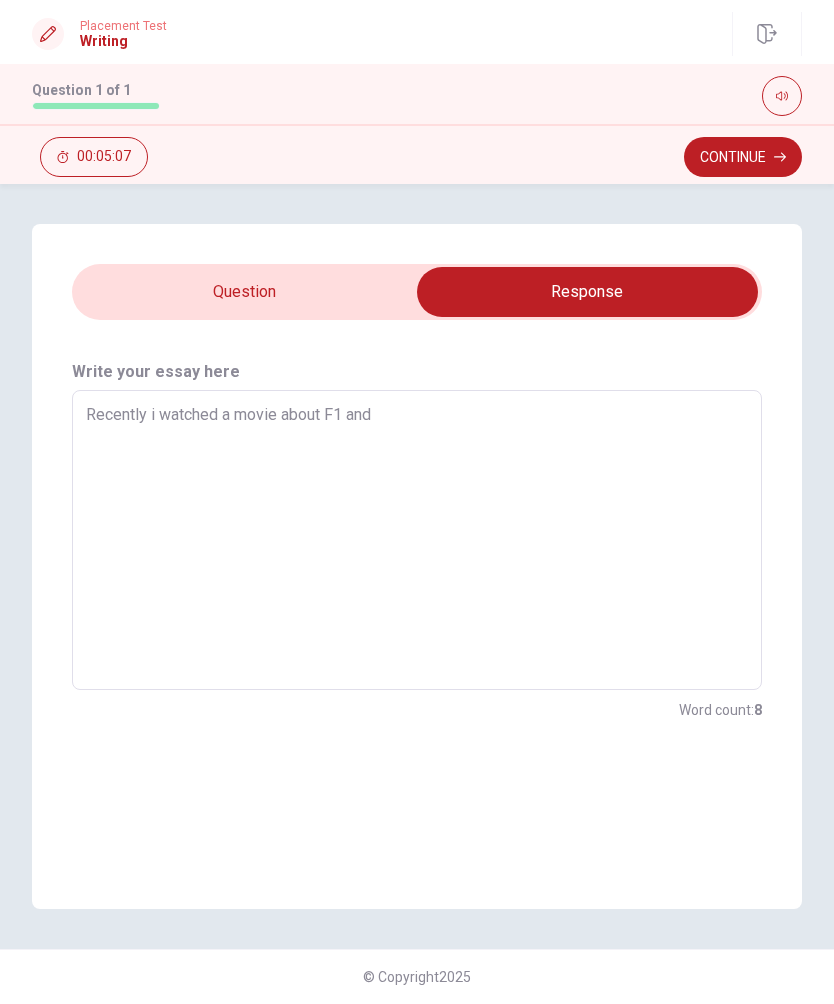 type on "Recently i watched a movie about F1 and it" 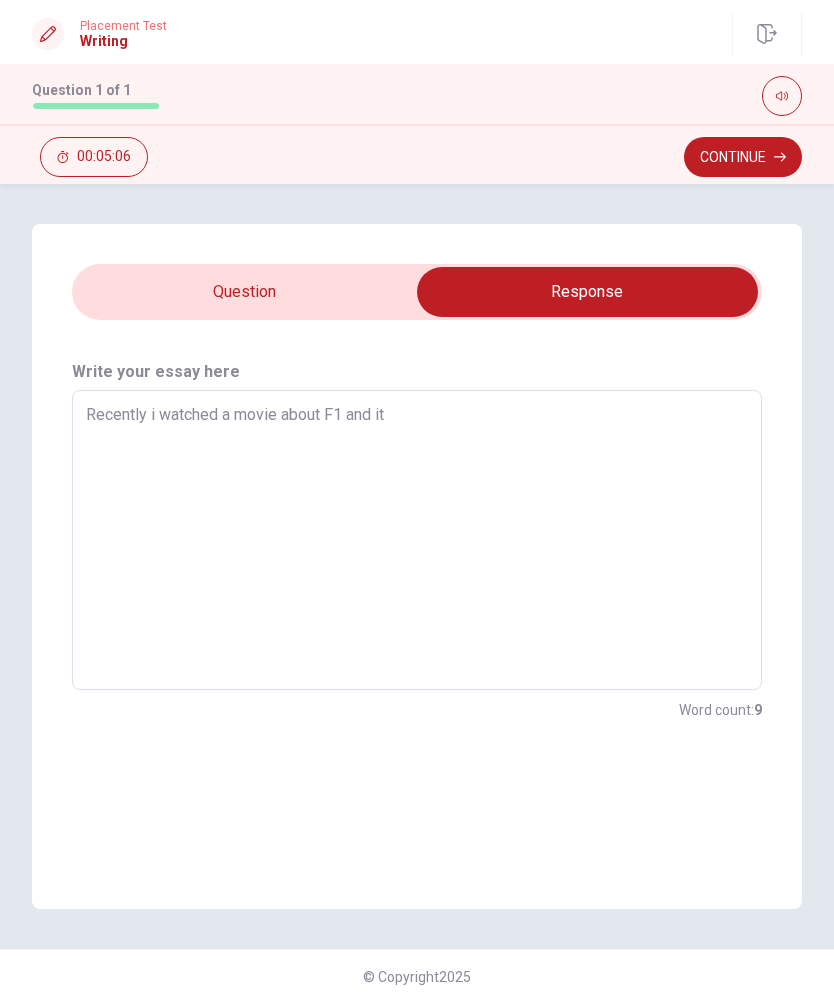 type on "x" 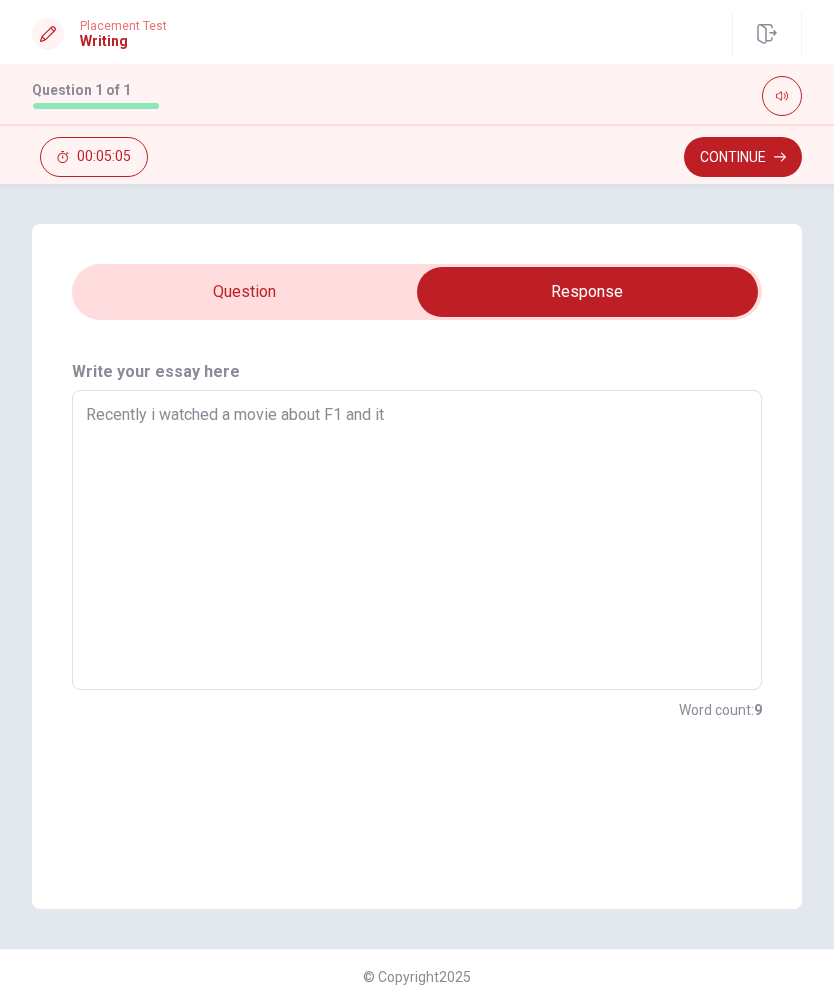 type on "Recently i watched a movie about F1 and it made" 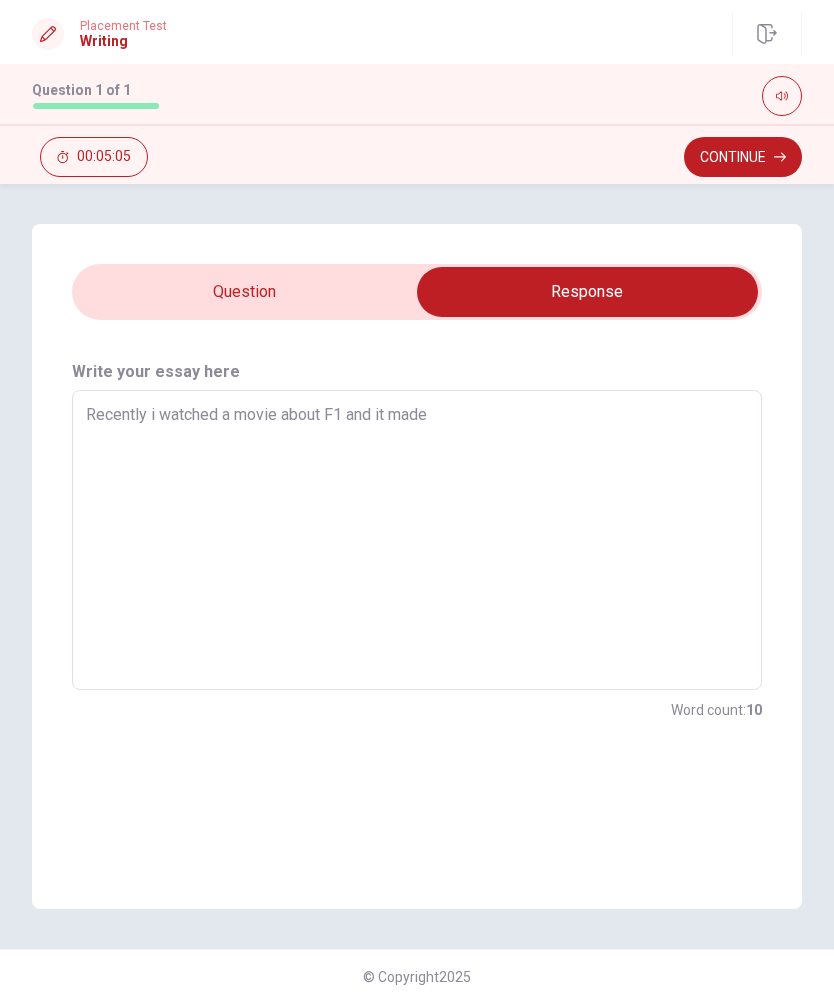 type on "x" 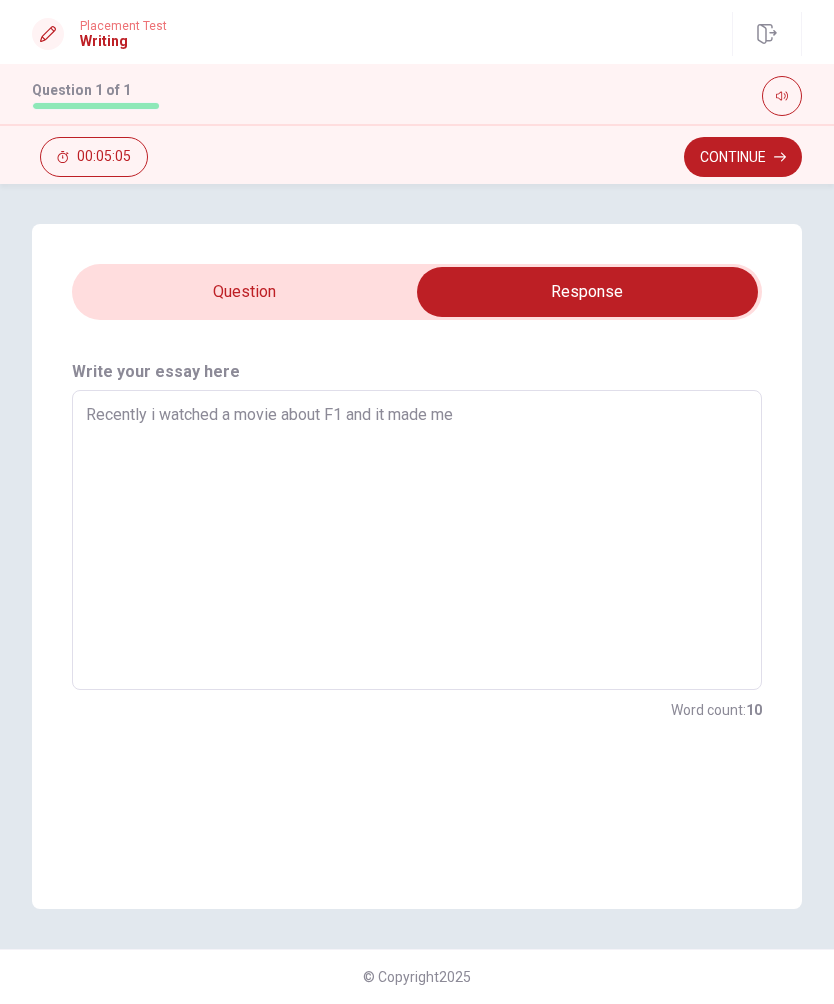 type on "Recently i watched a movie about F1 and it made me really" 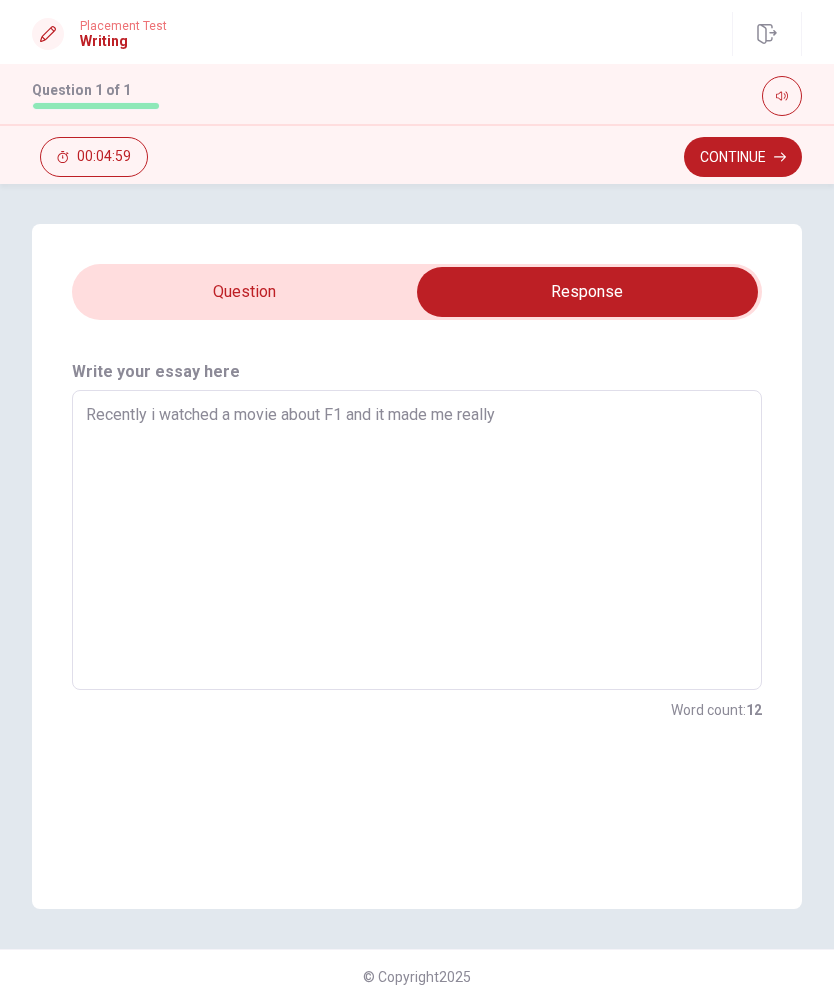 type on "x" 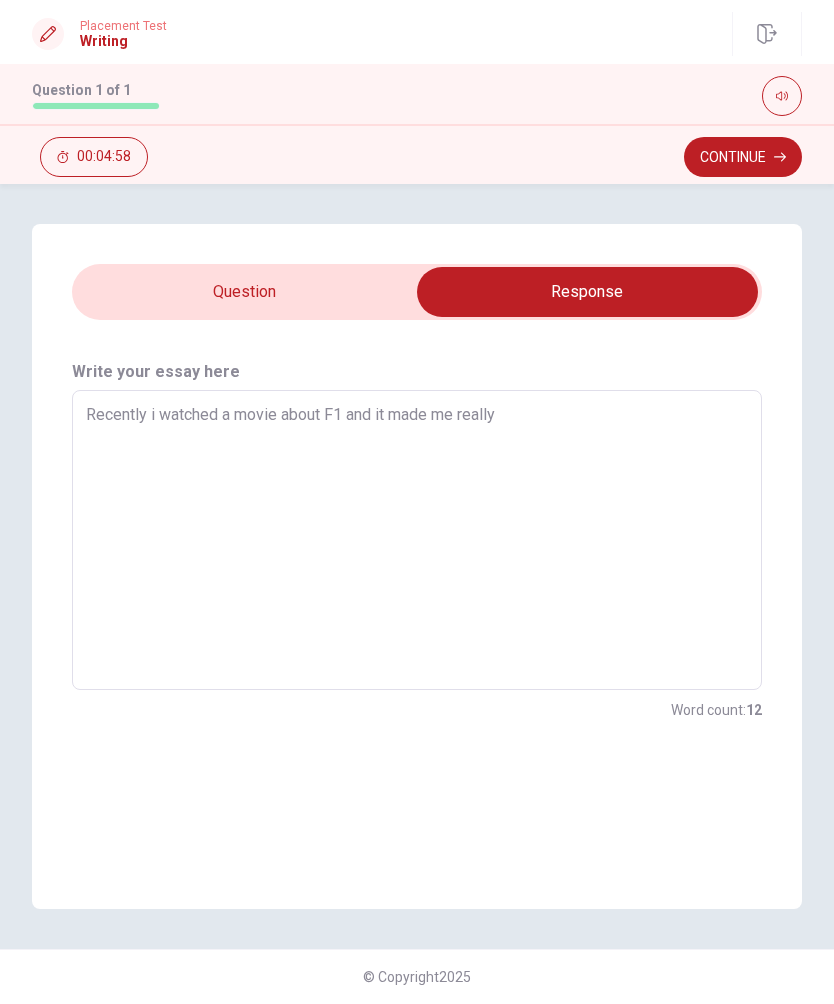 type on "Recently i watched a movie about F1 and it made me really interested" 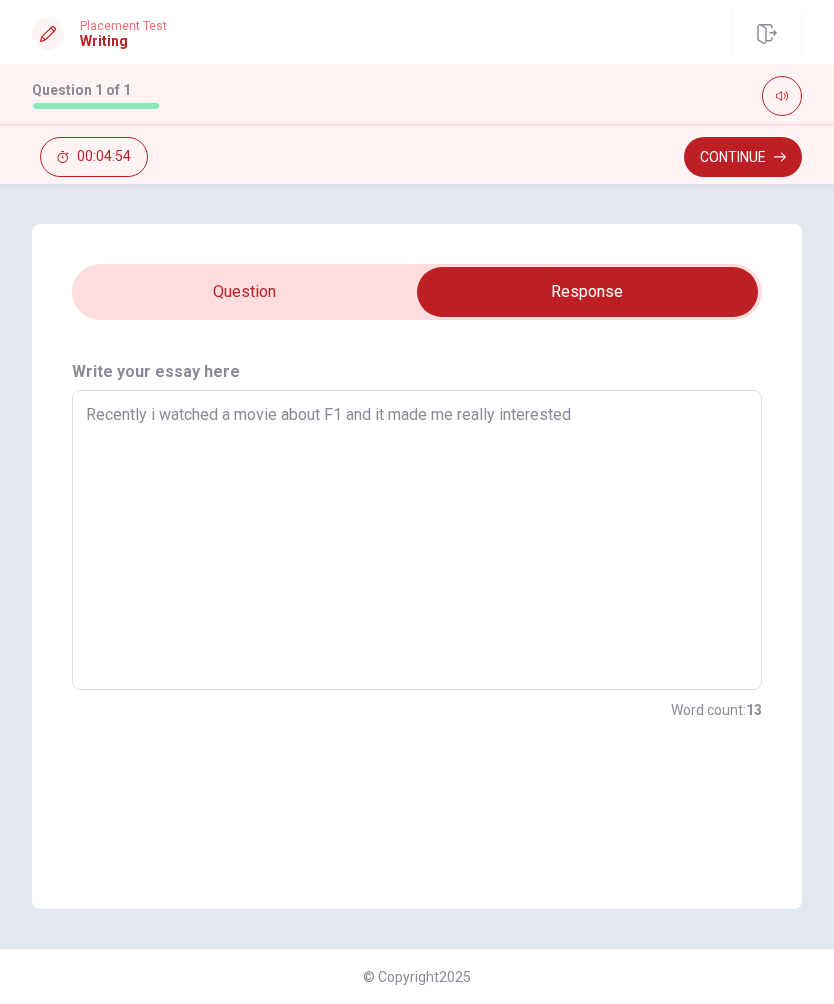 type on "x" 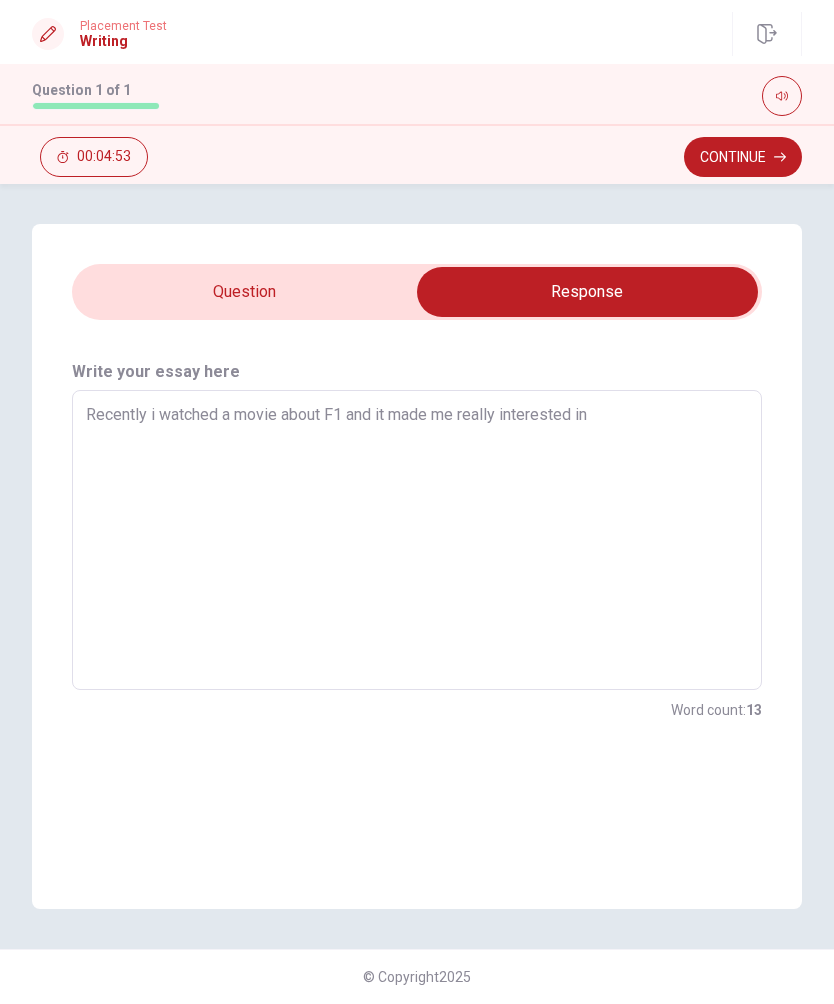 type on "Recently i watched a movie about F1 and it made me really interested in the" 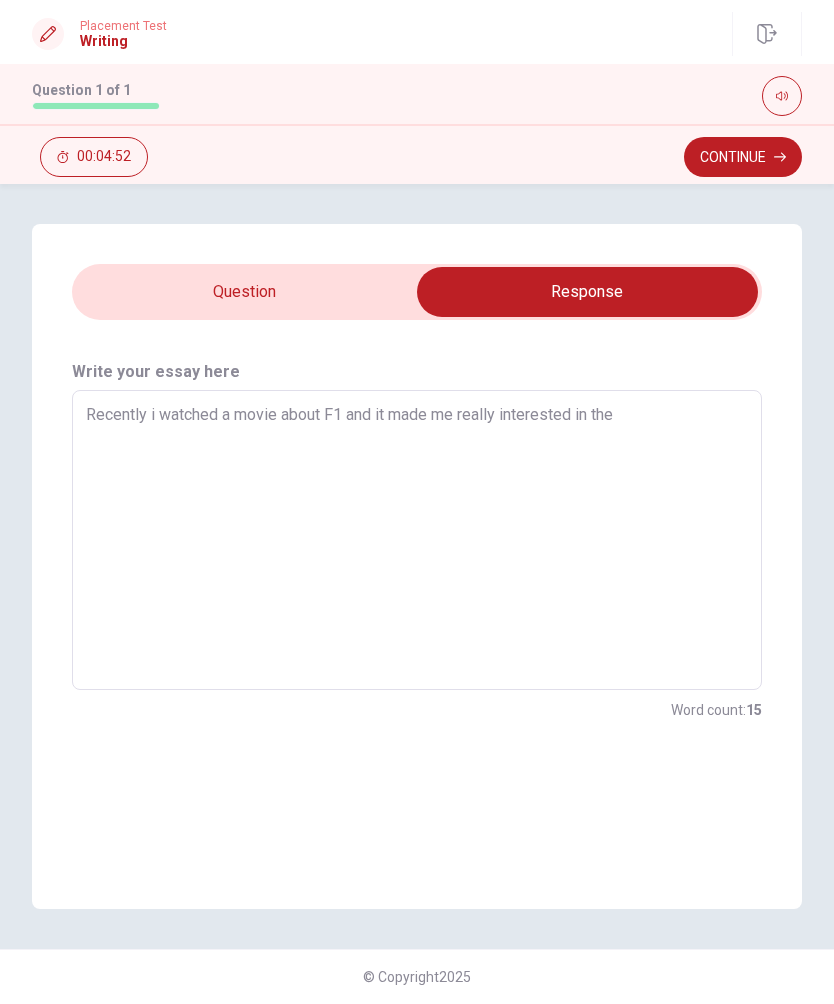 type on "x" 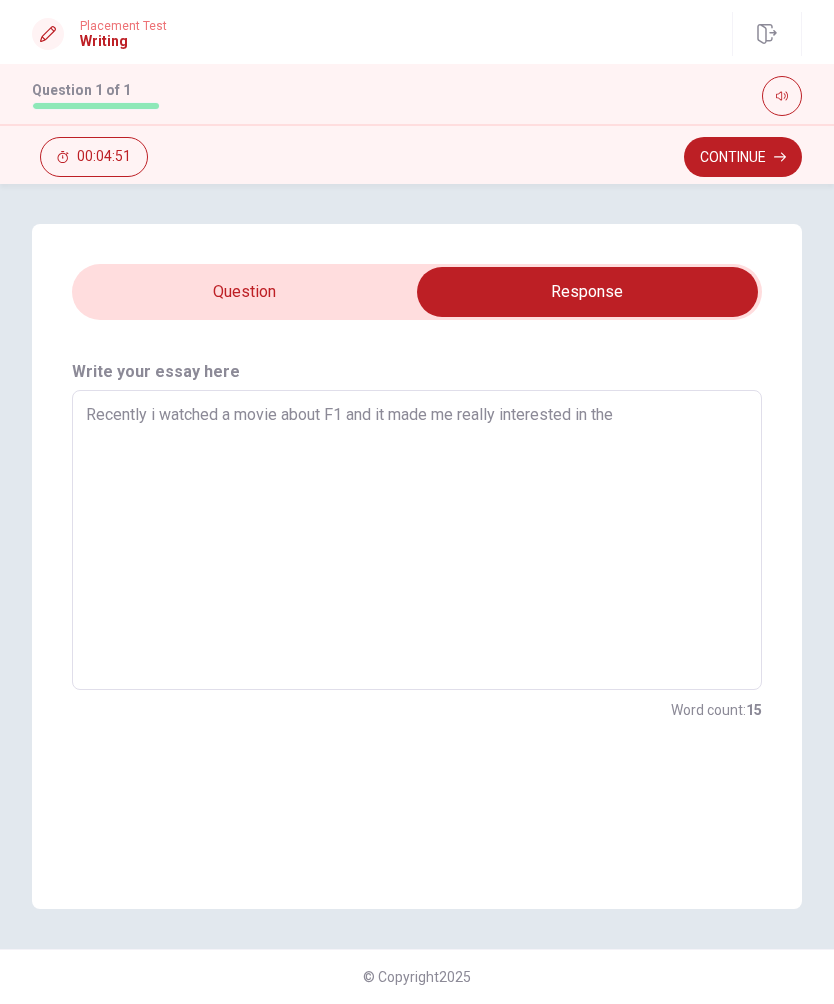 type on "Recently i watched a movie about F1 and it made me really interested in the H" 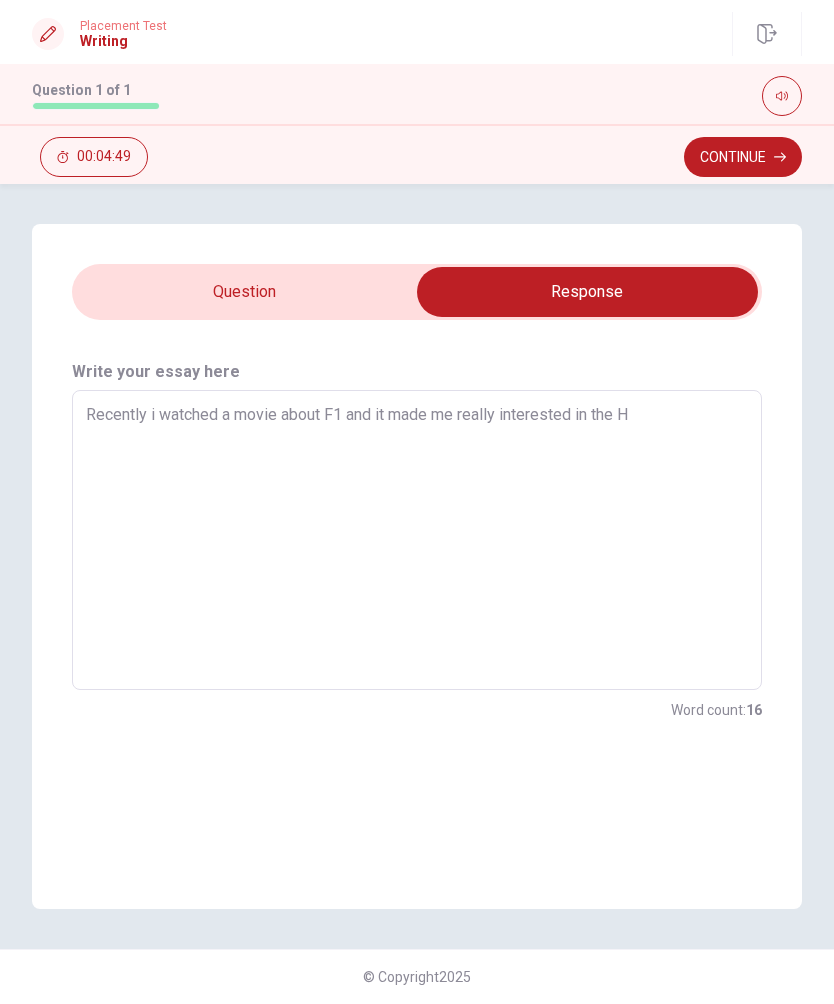type on "x" 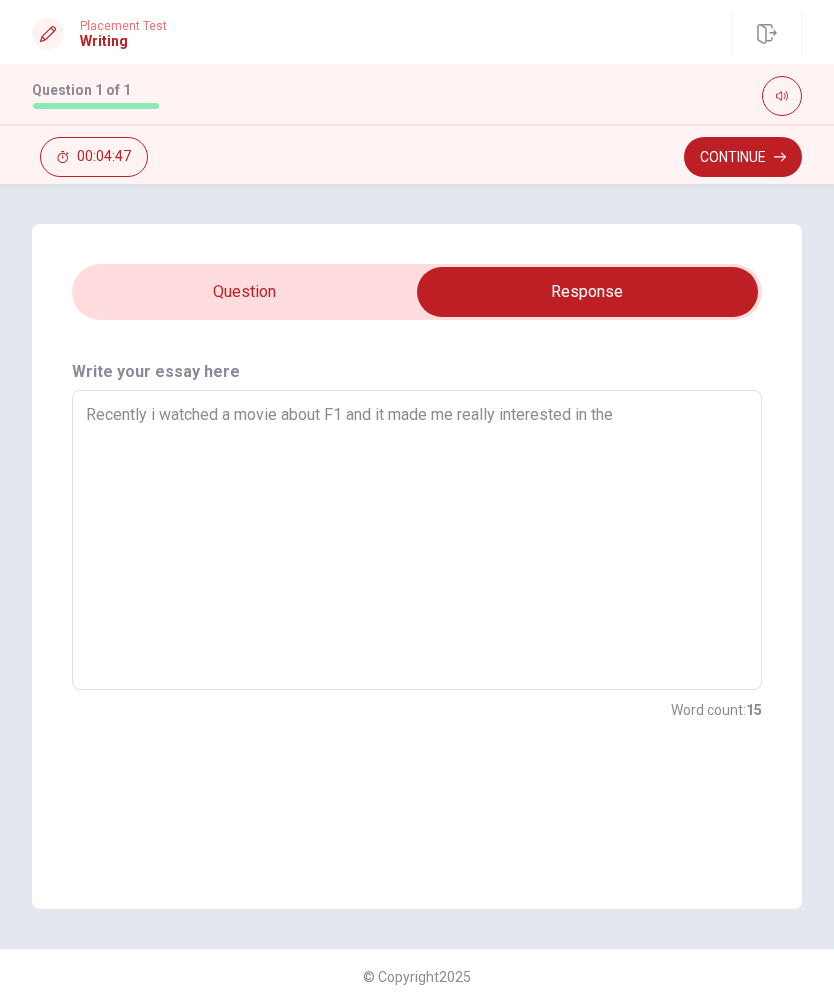 type on "x" 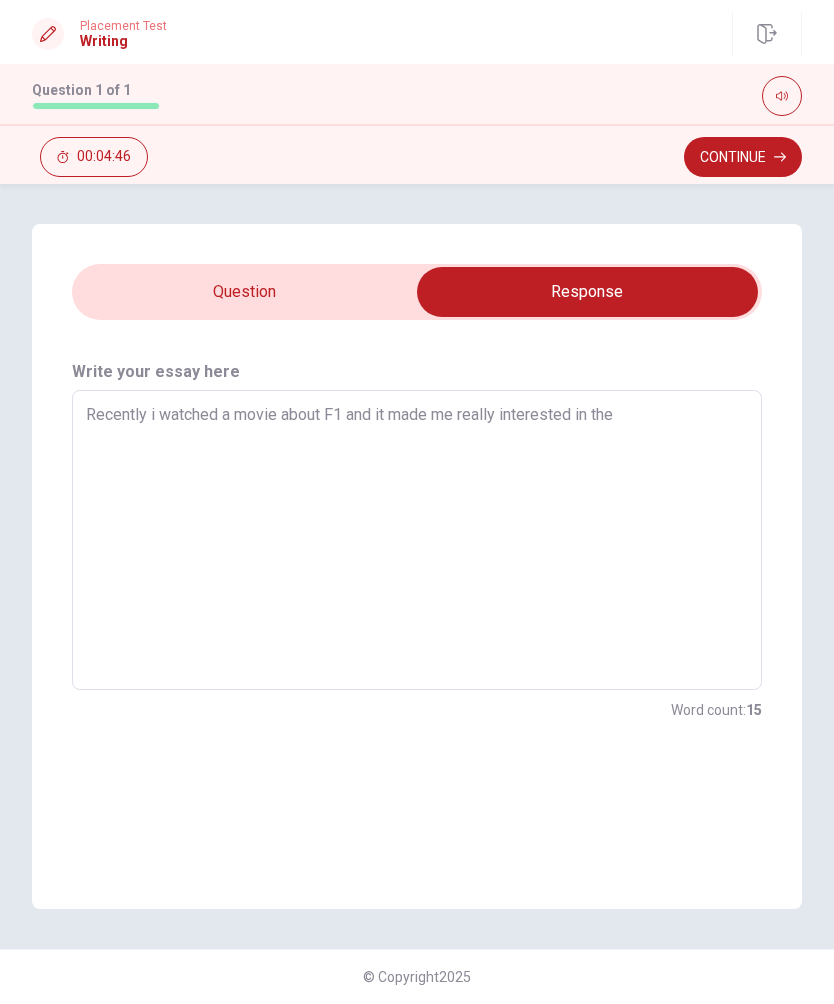 type on "Recently i watched a movie about F1 and it made me really interested in the H" 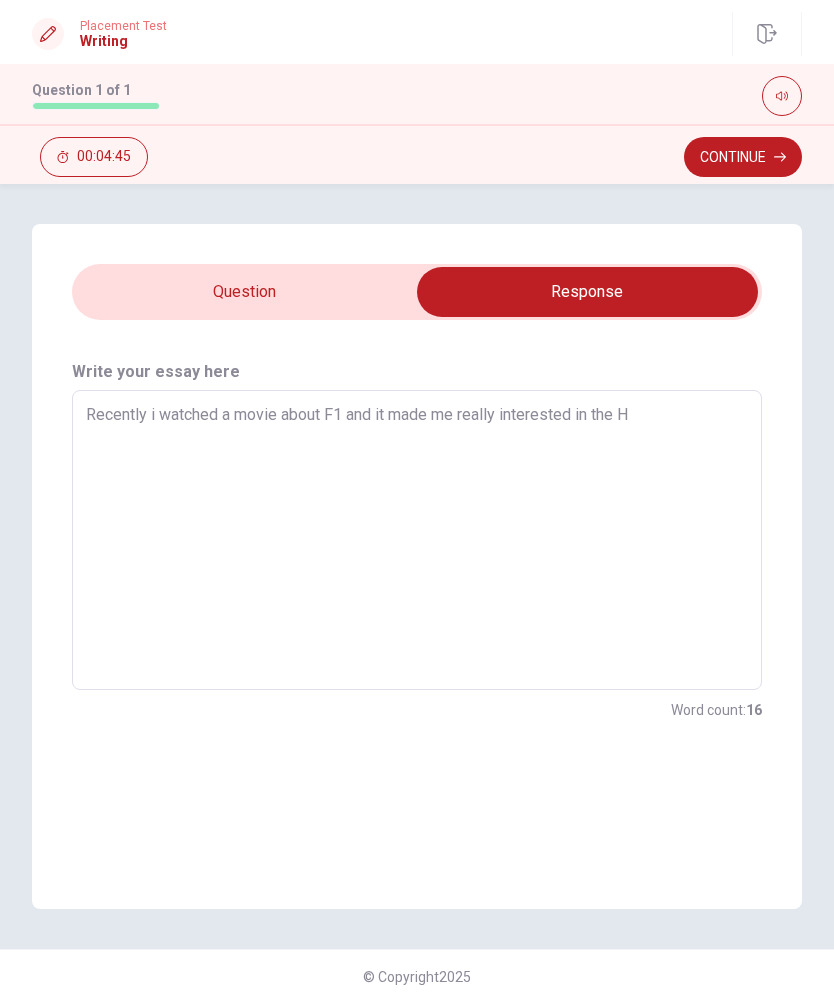 type on "x" 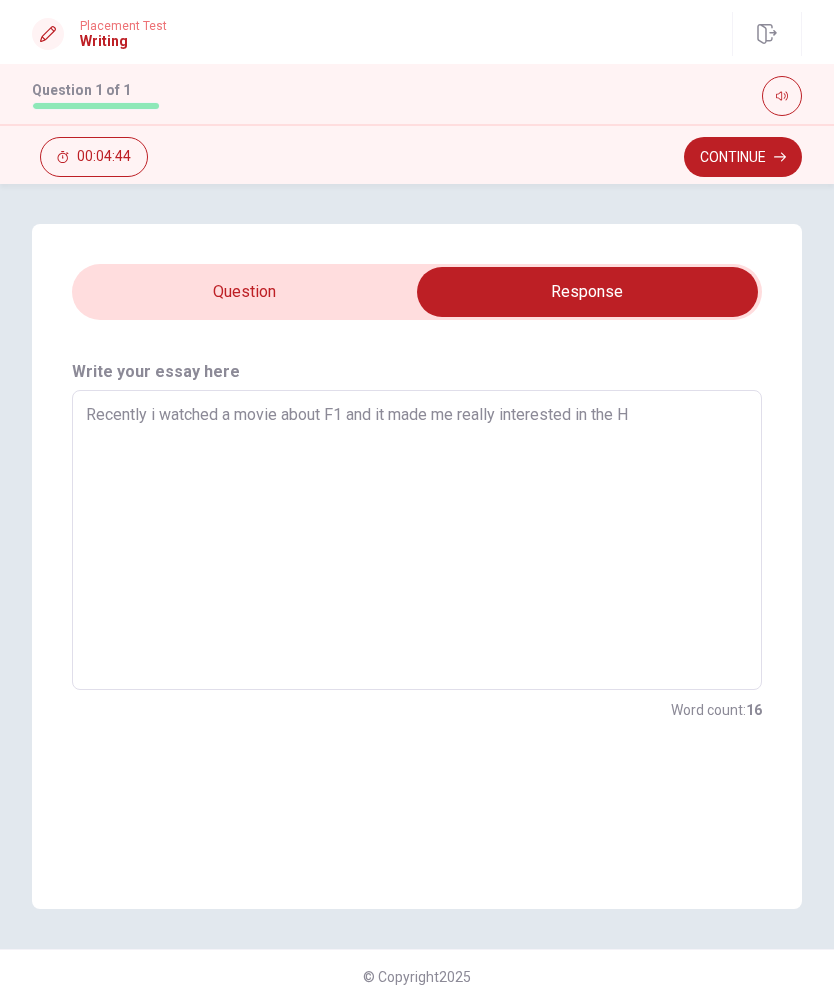 type on "Recently i watched a movie about F1 and it made me really interested in the" 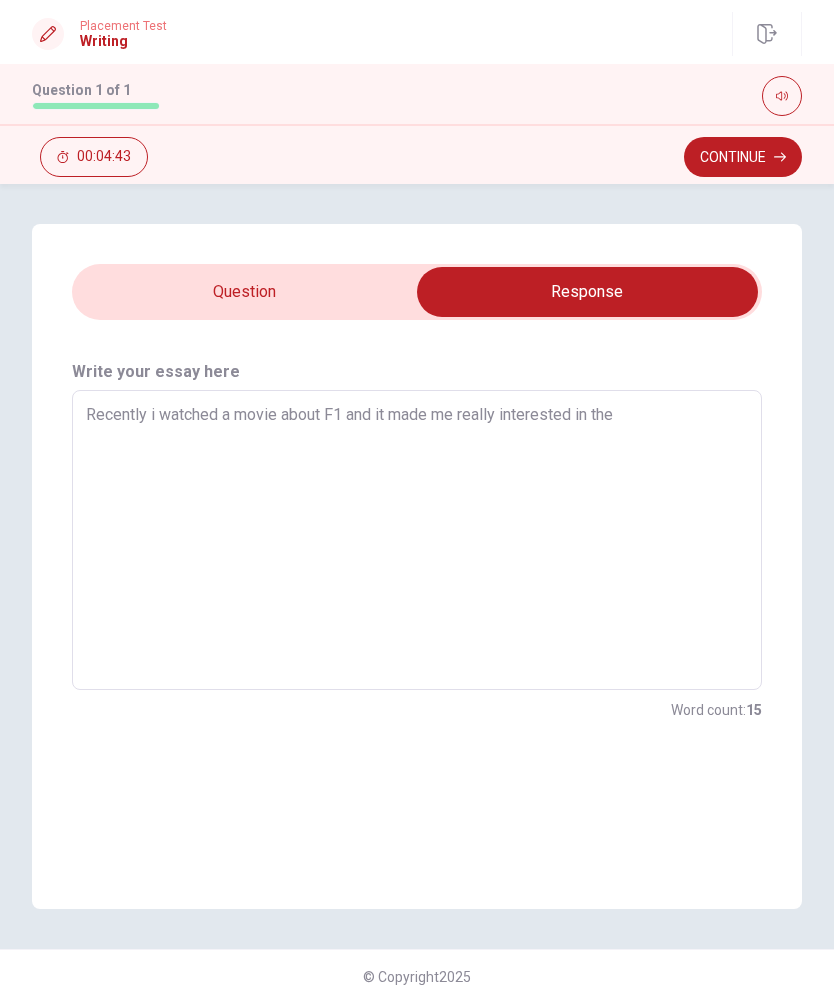 type on "x" 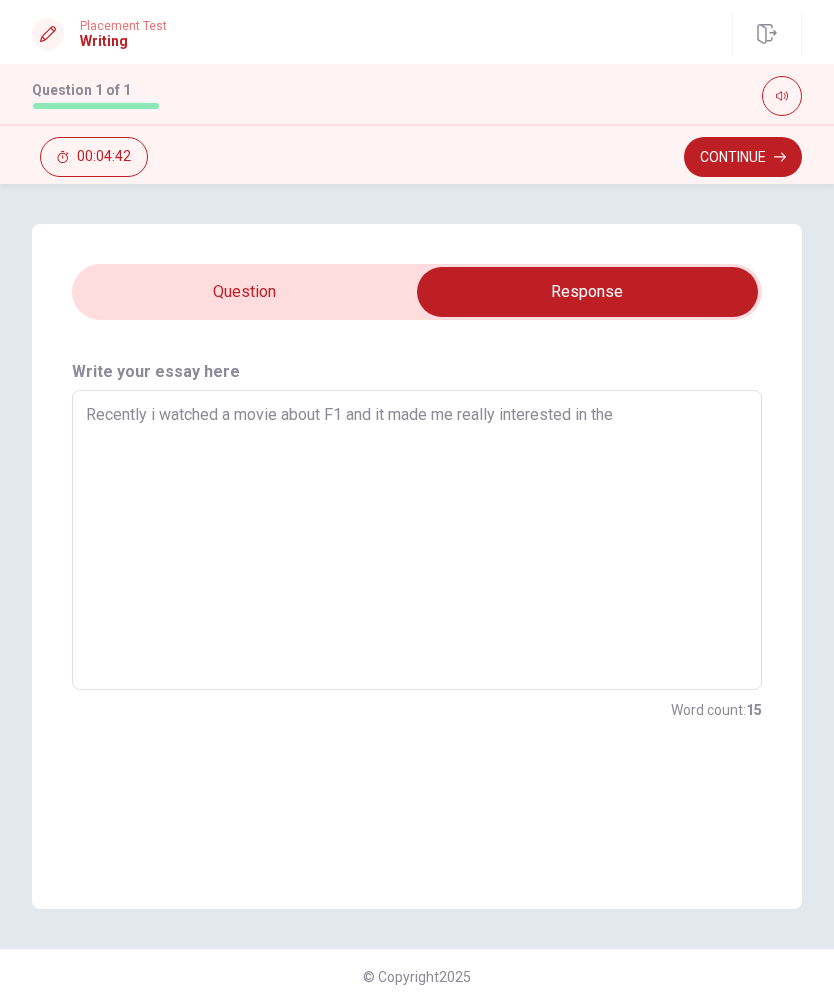 type on "Recently i watched a movie about F1 and it made me really interested in the F1" 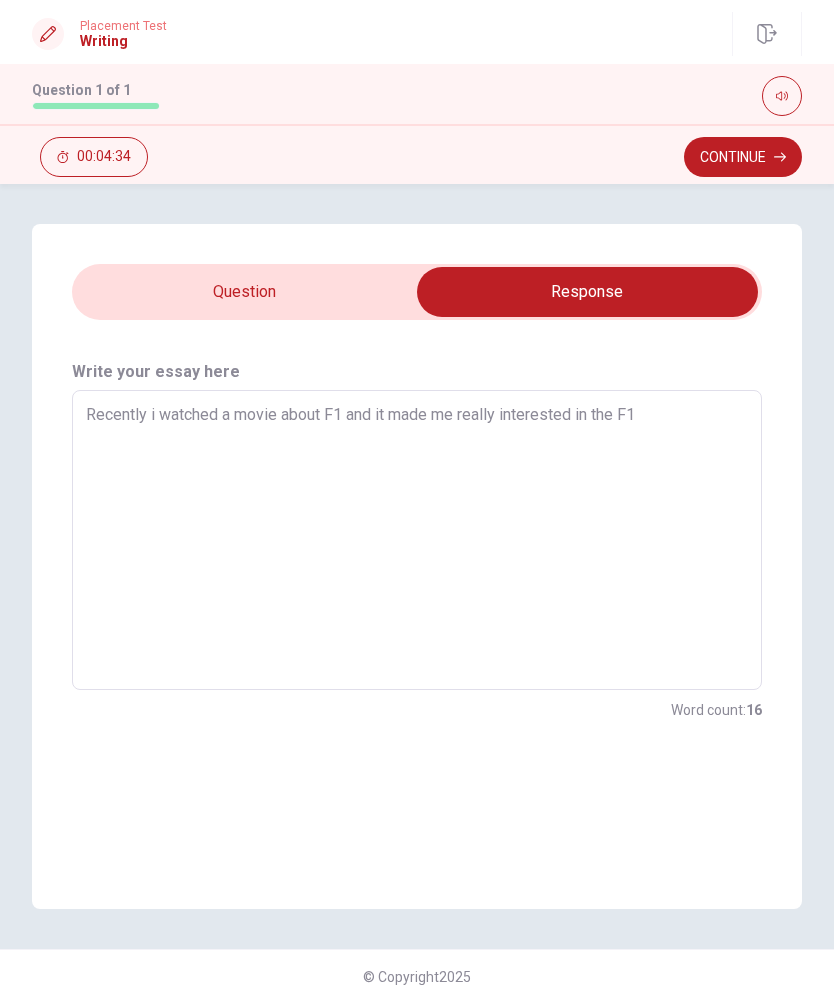 type on "x" 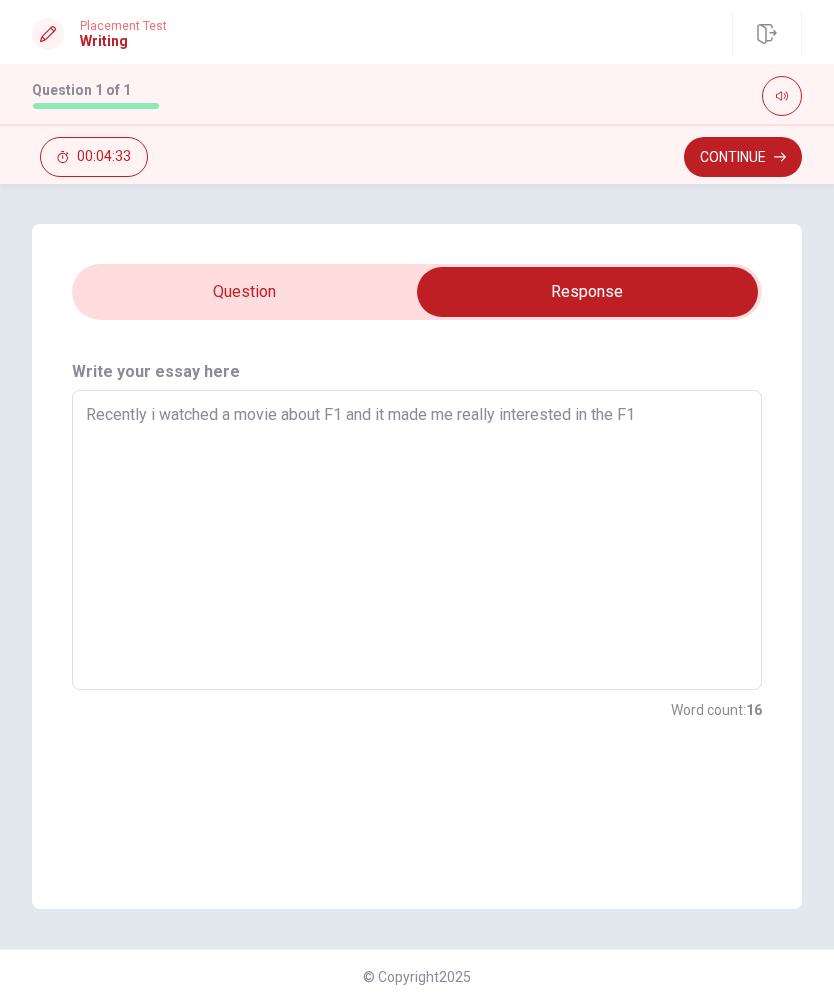 type on "Recently i watched a movie about F1 and it made me really interested in the F1 I" 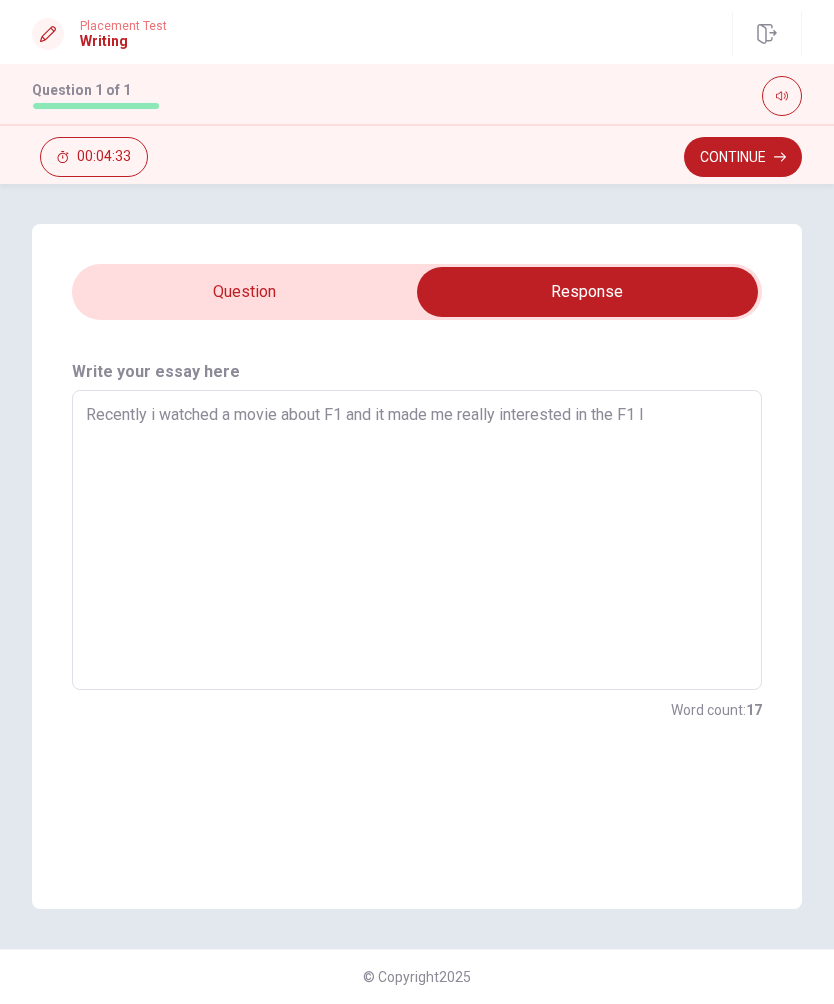 type on "x" 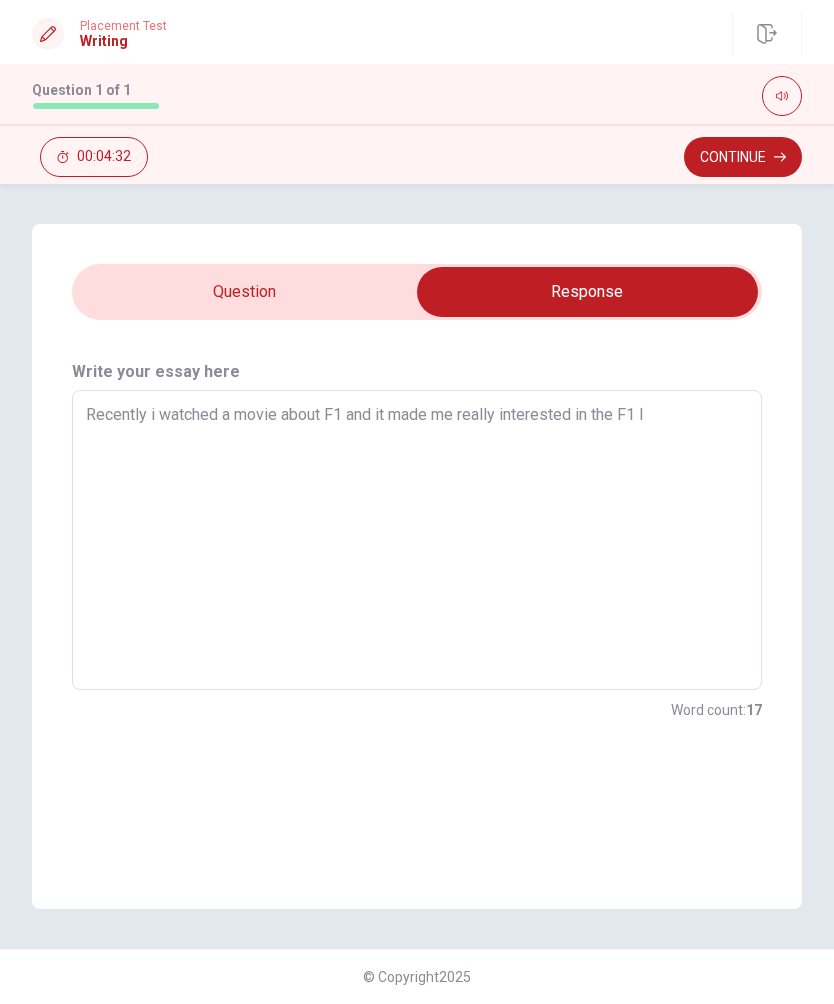 type on "Recently i watched a movie about F1 and it made me really interested in the F1 I." 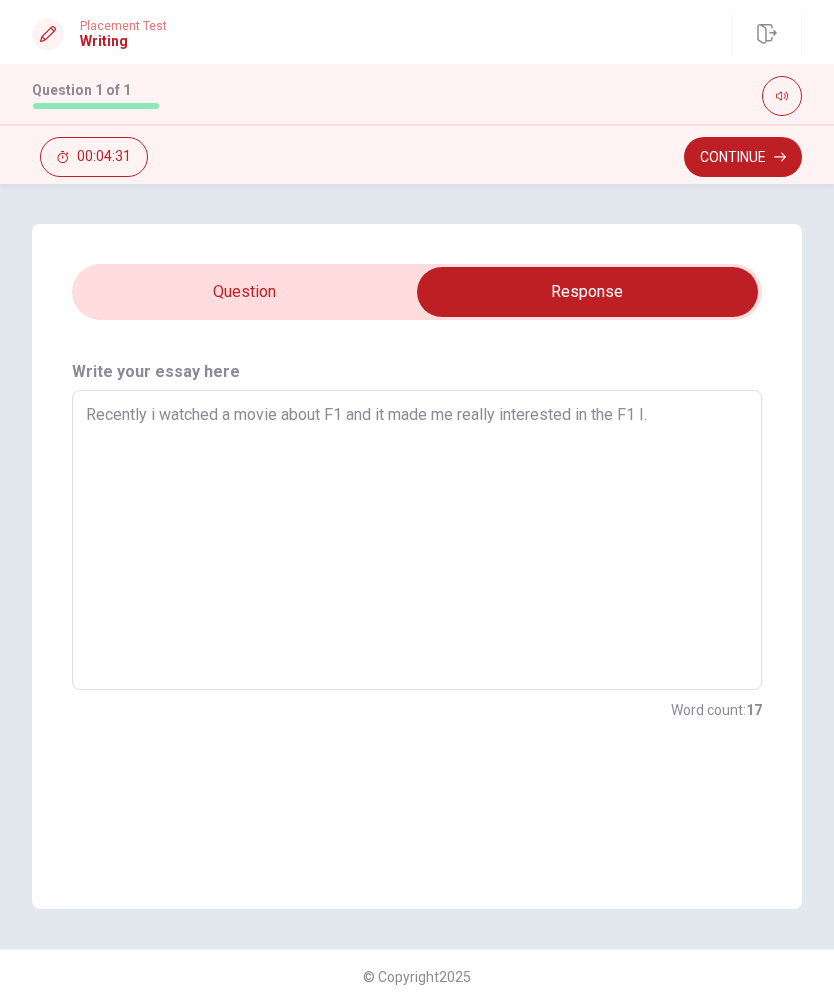 type on "x" 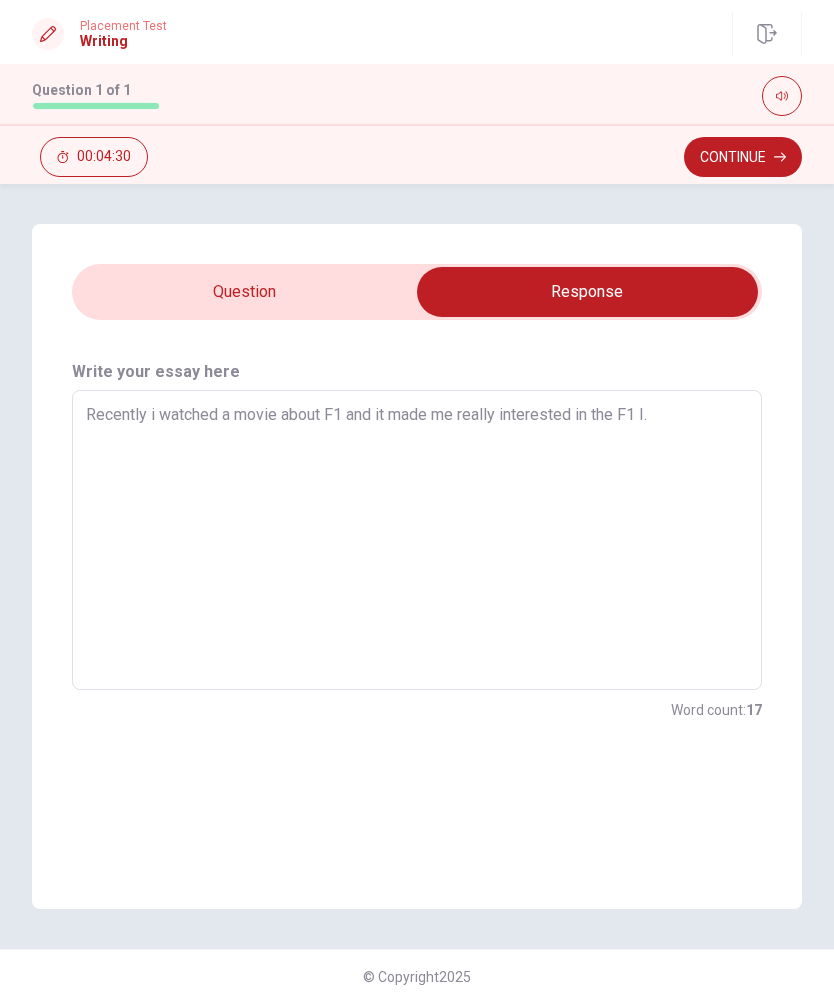 type on "Recently i watched a movie about F1 and it made me really interested in the F1" 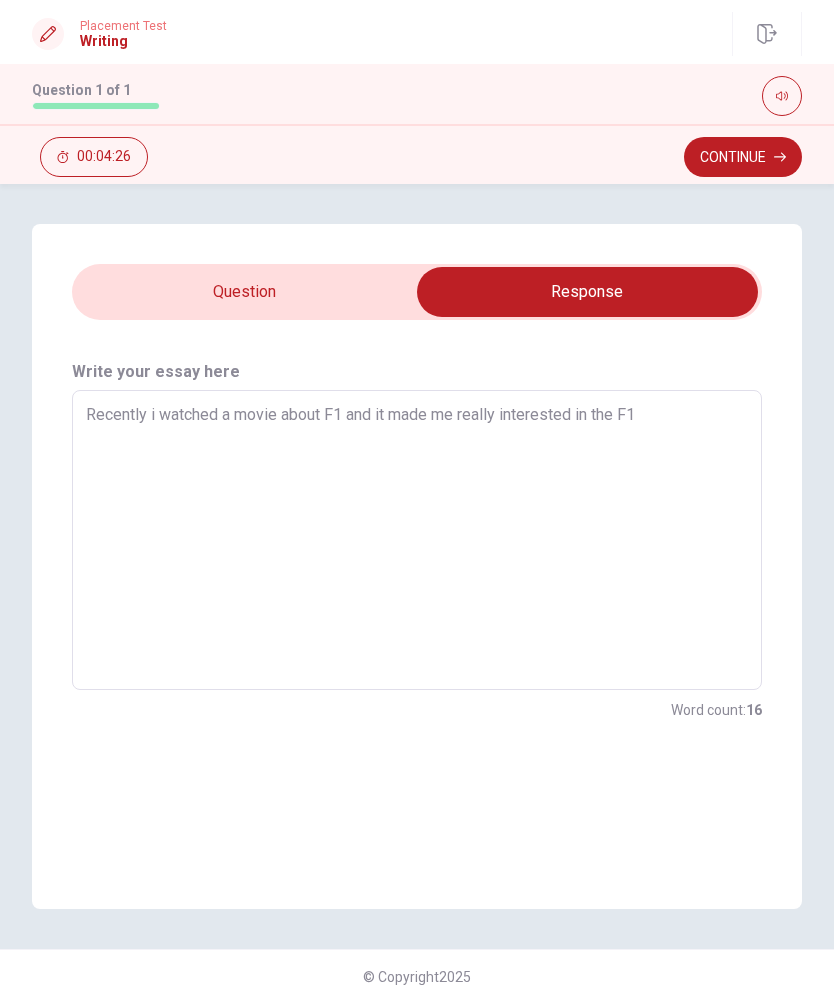 type on "x" 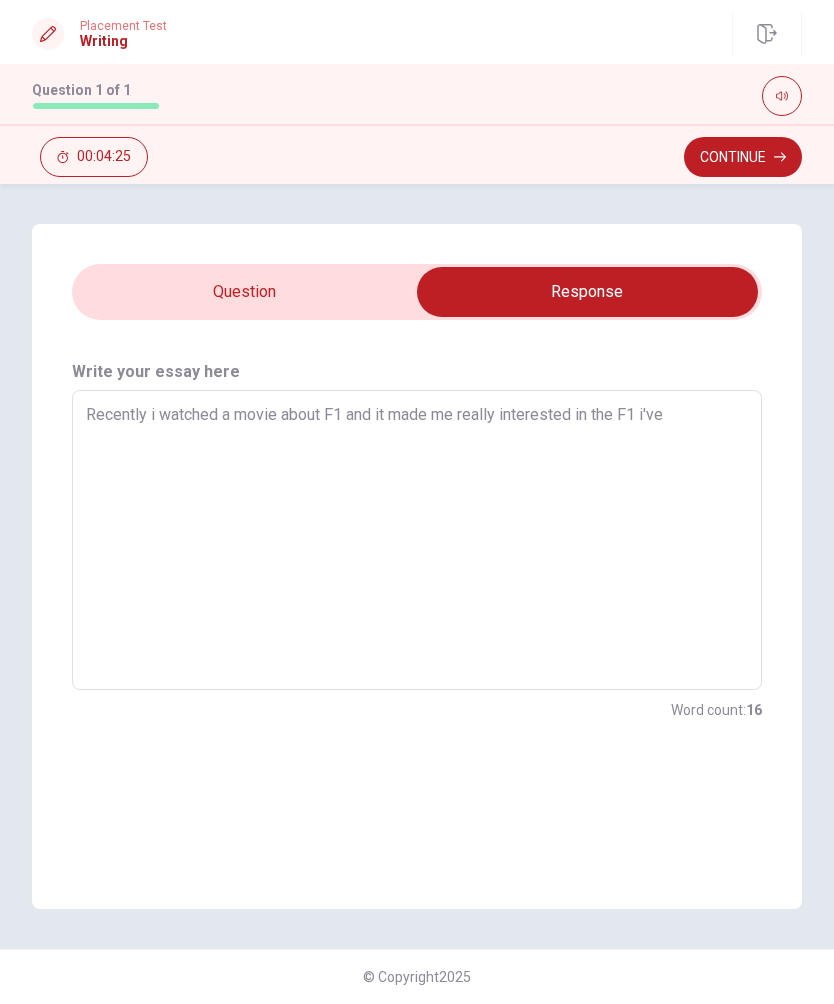 type on "Recently i watched a movie about F1 and it made me really interested in the F1 i've dreamed" 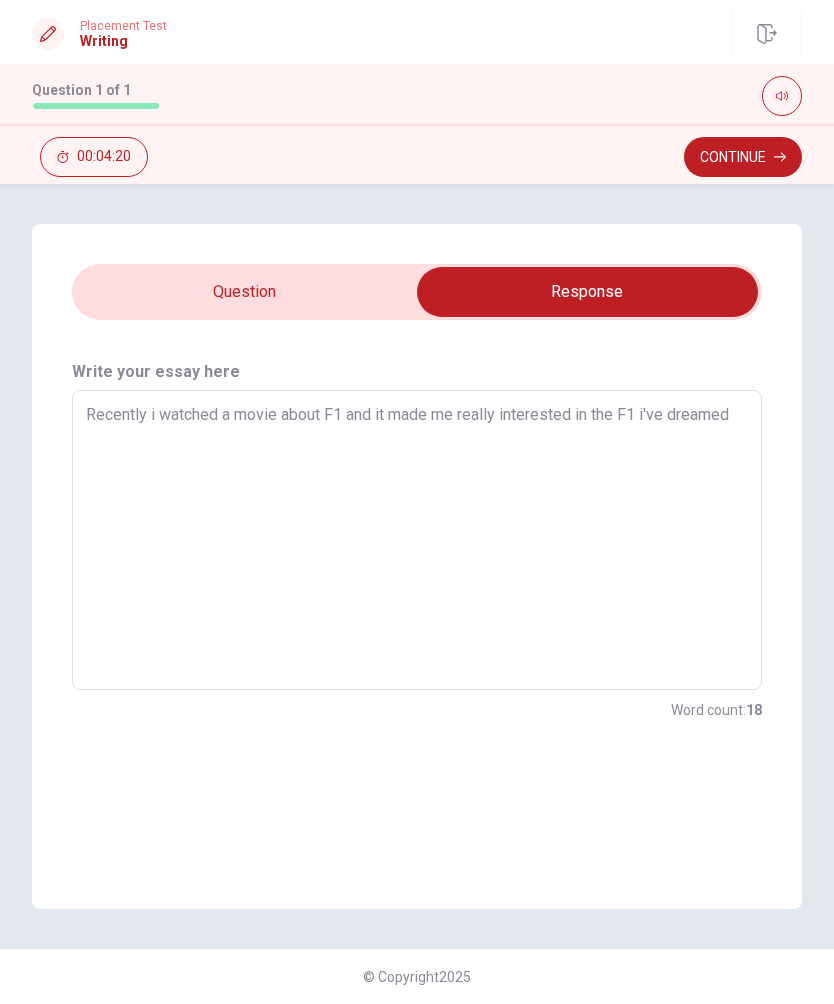 type on "x" 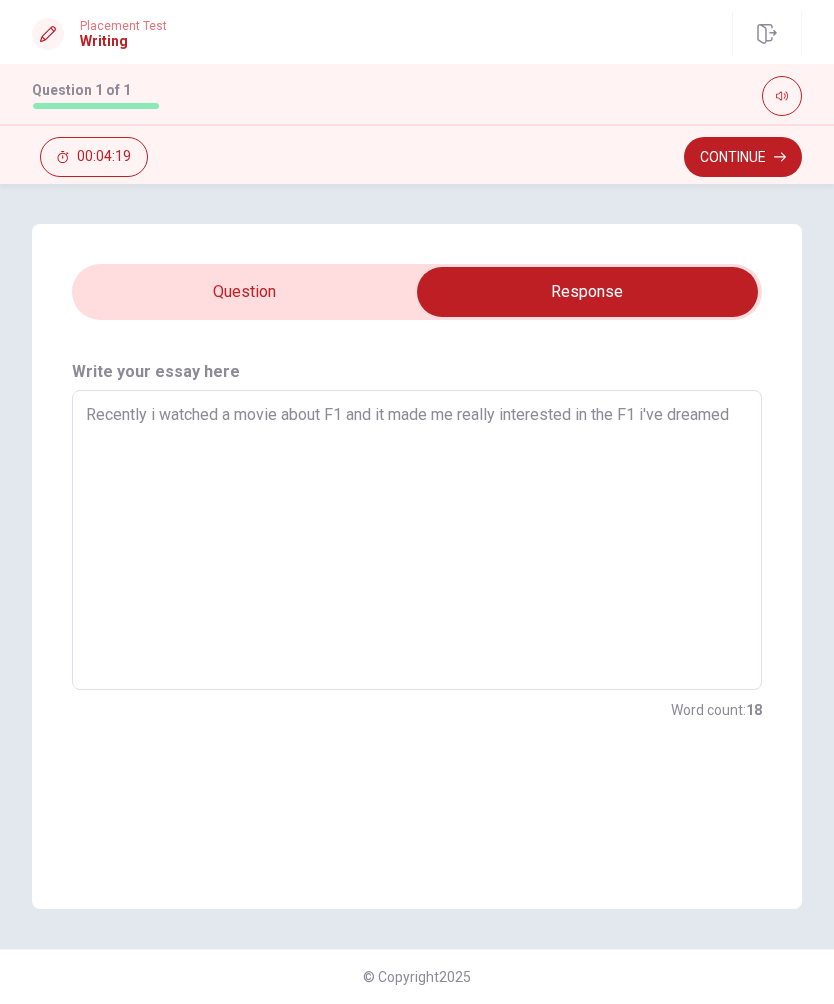 type on "Recently i watched a movie about F1 and it made me really interested in the F1 i've dreamed of" 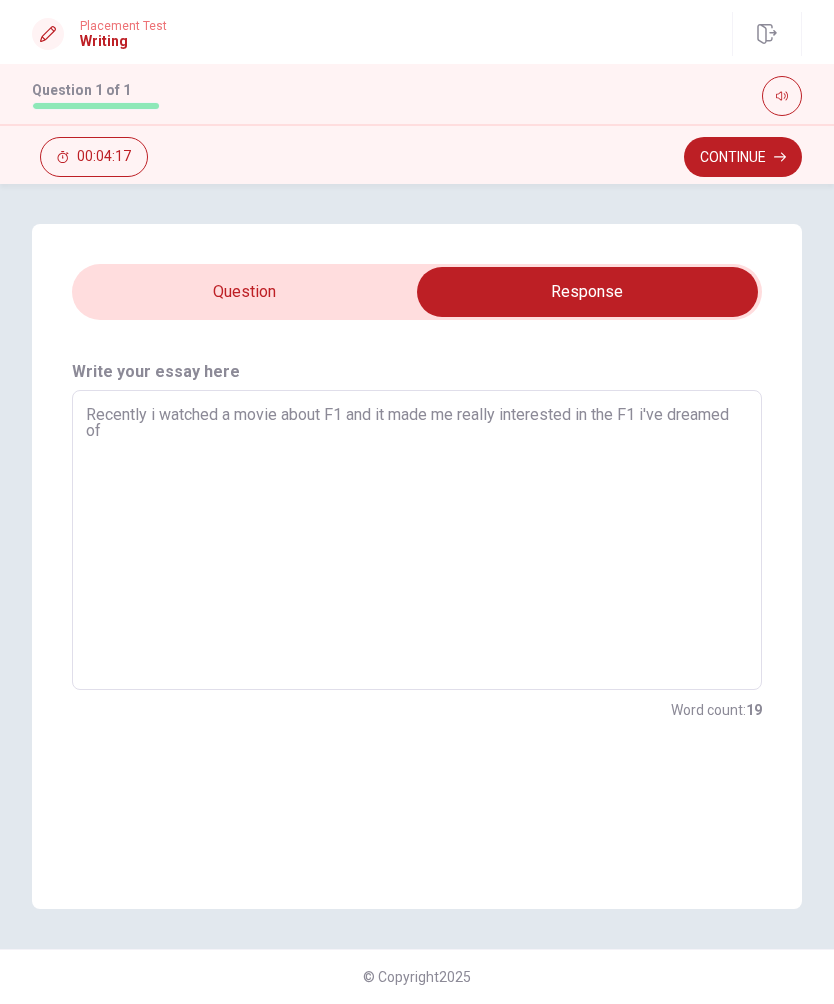 type on "x" 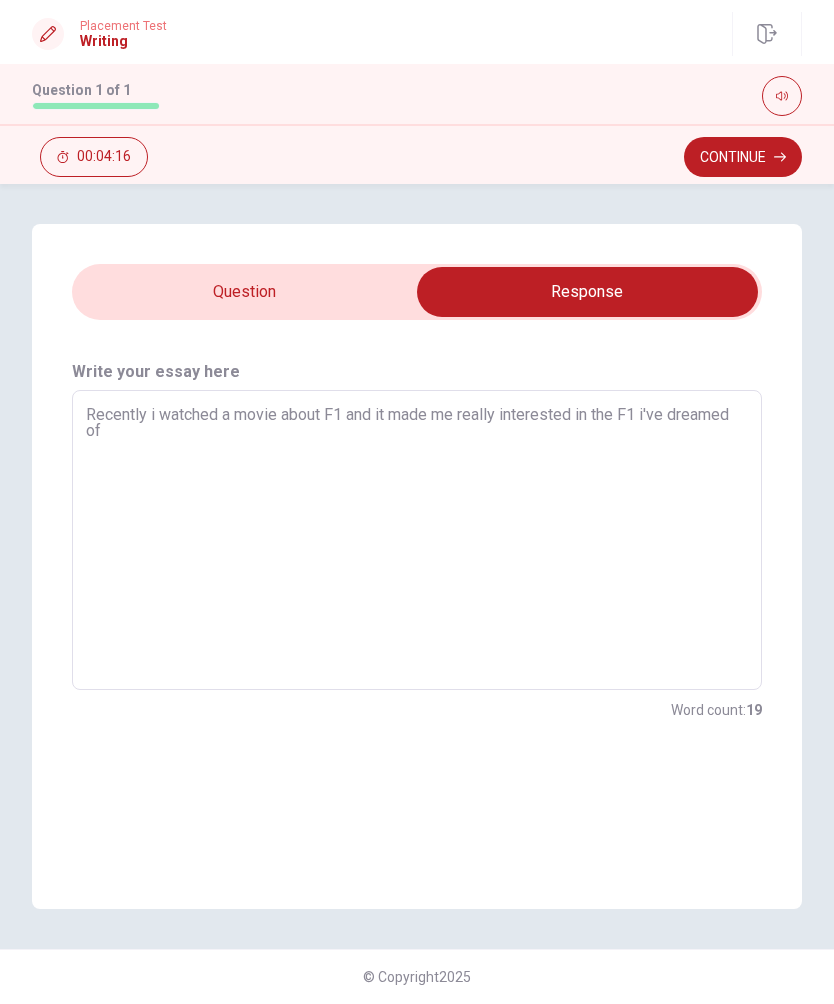 type on "Recently i watched a movie about F1 and it made me really interested in the F1 i've dreamed of going" 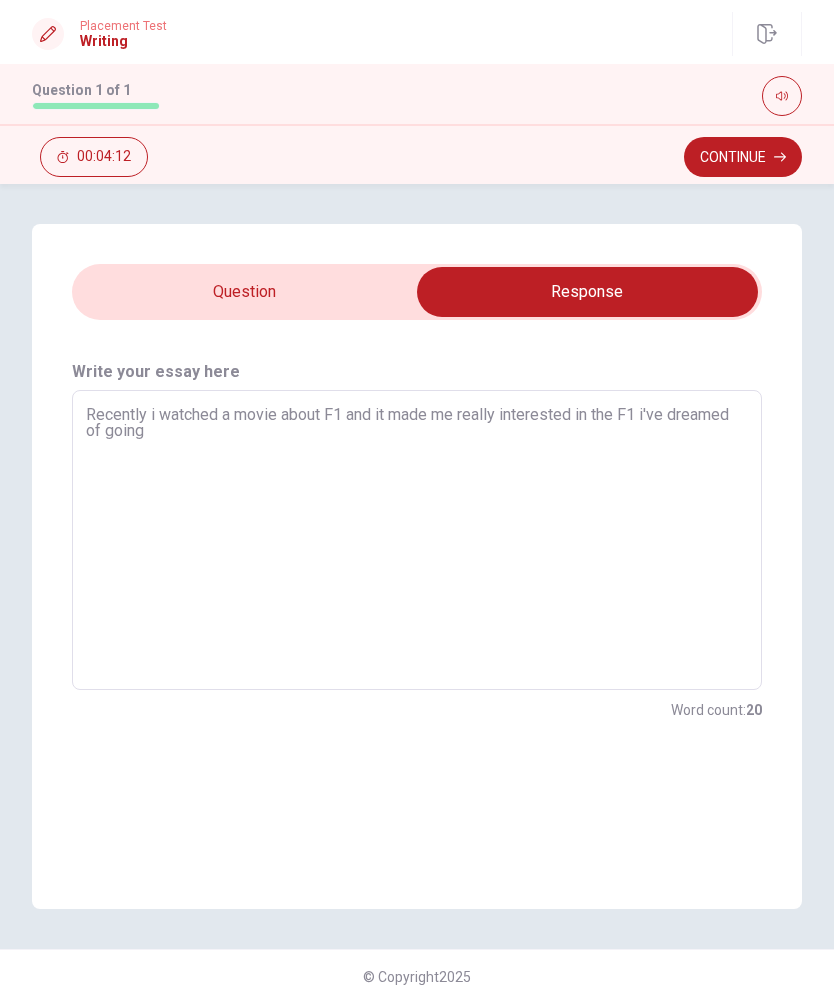 type on "x" 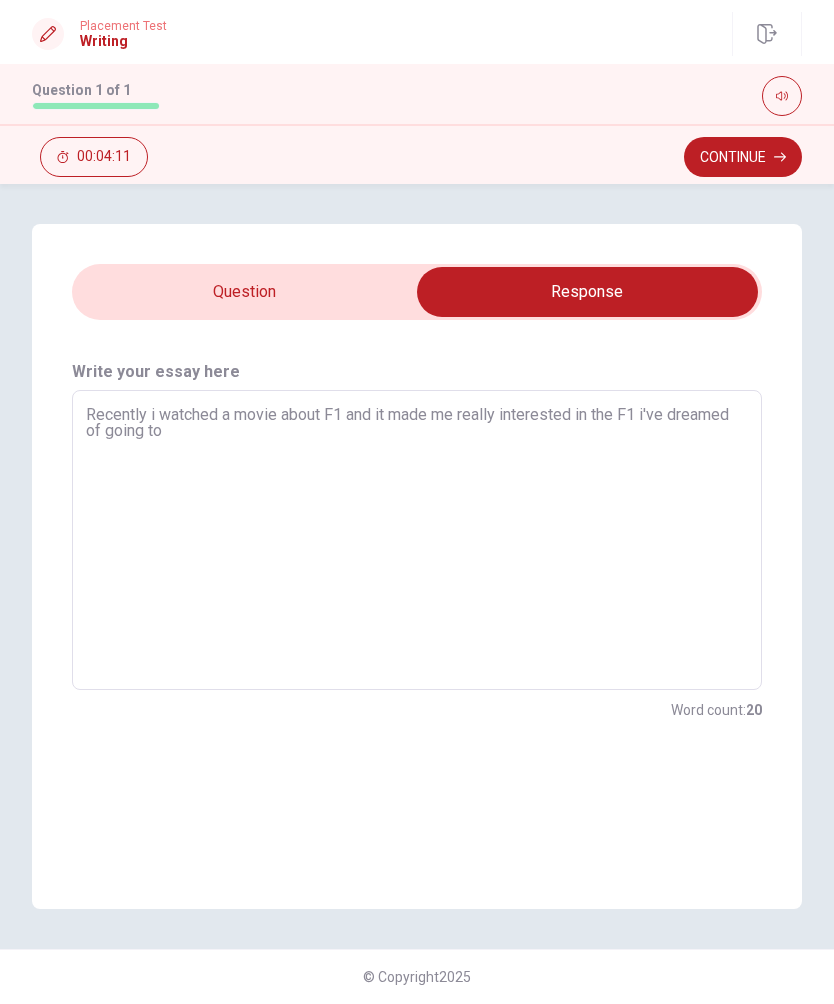 type on "Recently i watched a movie about F1 and it made me really interested in the F1 i've dreamed of going to [GEOGRAPHIC_DATA]" 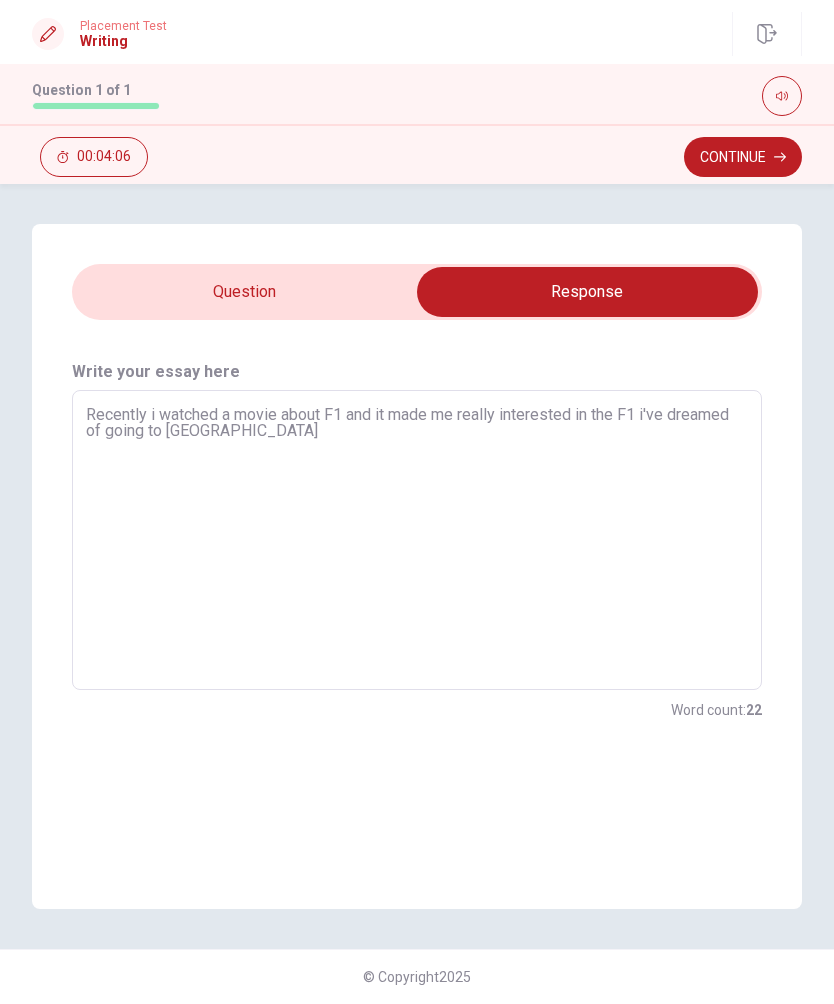 type on "x" 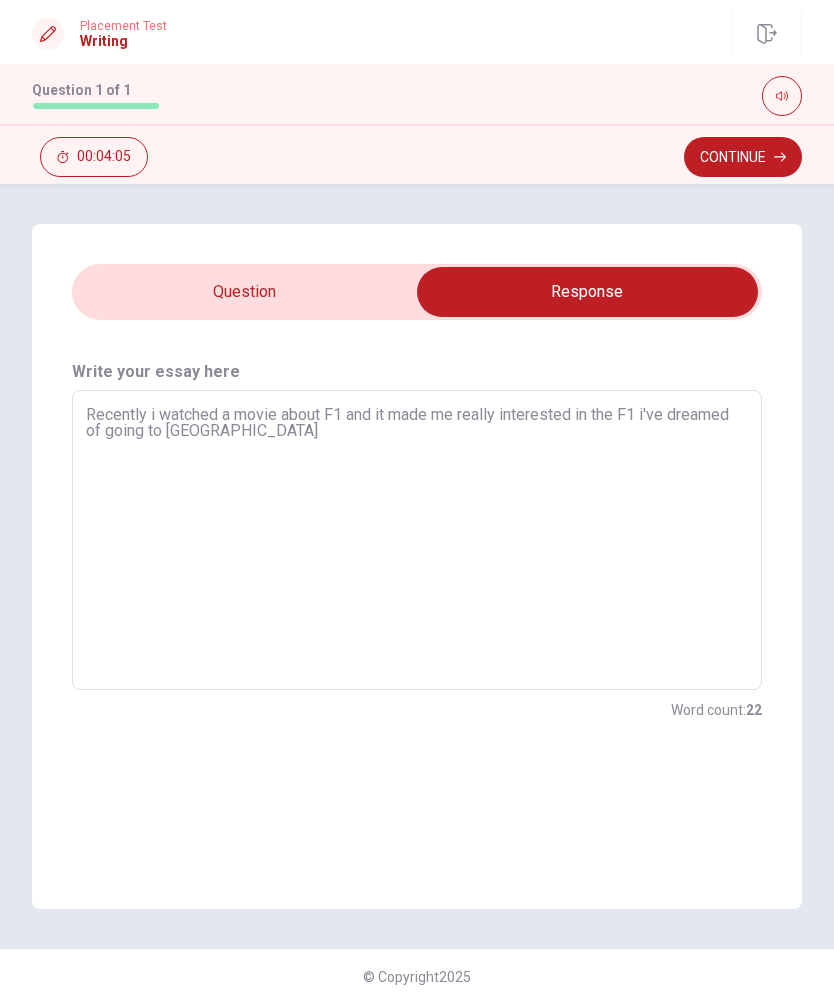 type on "Recently i watched a movie about F1 and it made me really interested in the F1 i've dreamed of going to [GEOGRAPHIC_DATA] with" 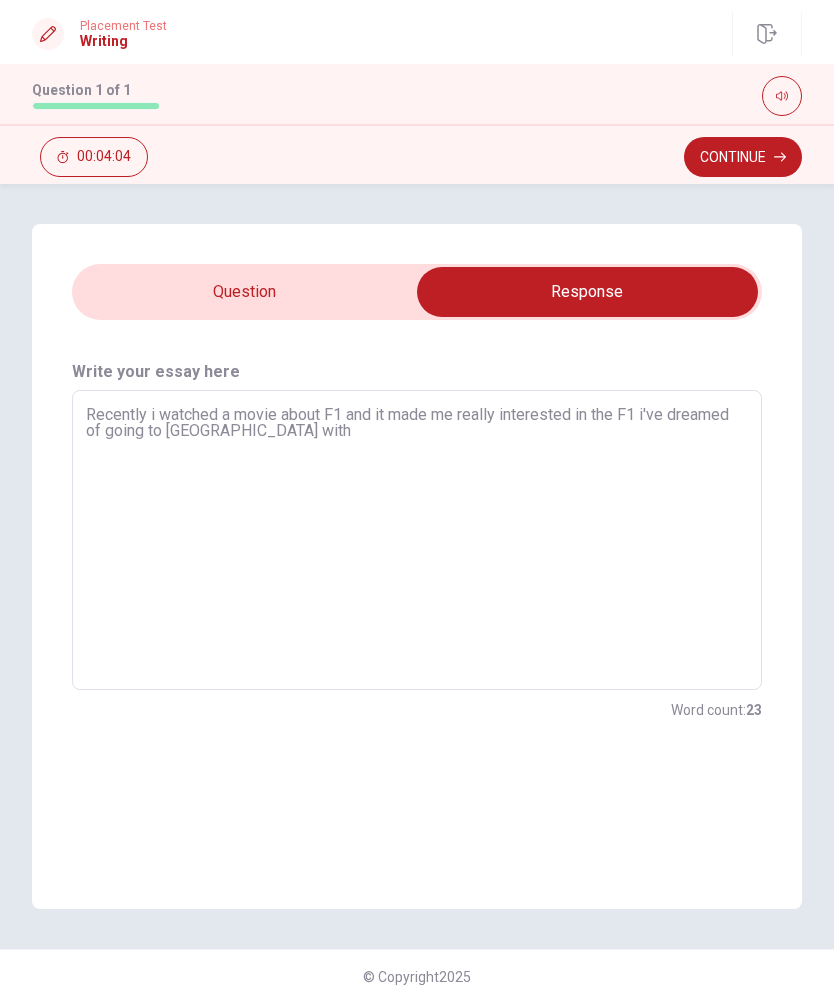 type on "x" 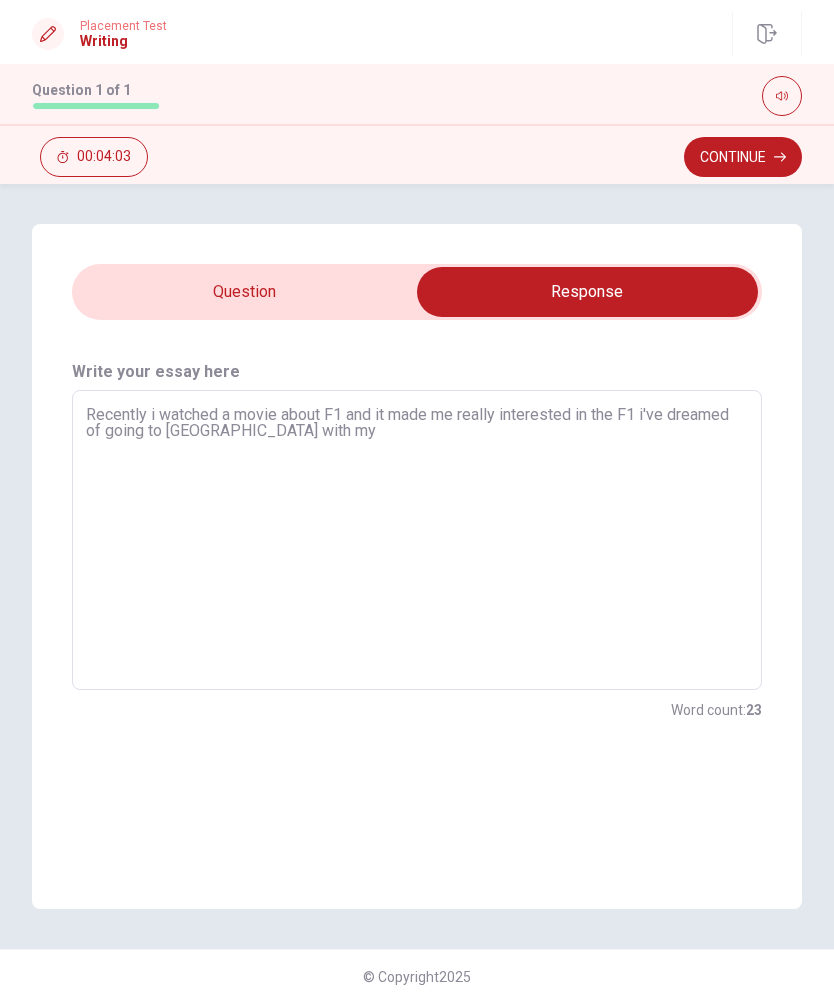 type on "Recently i watched a movie about F1 and it made me really interested in the F1 i've dreamed of going to [GEOGRAPHIC_DATA] with my friends" 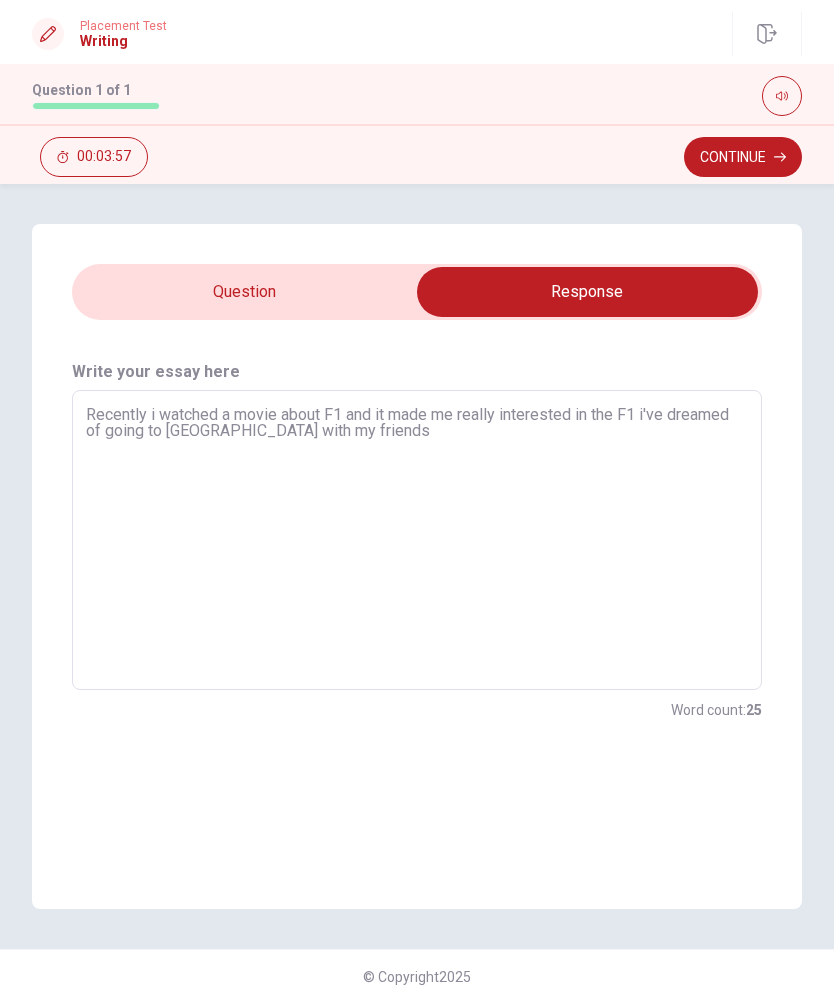 type on "x" 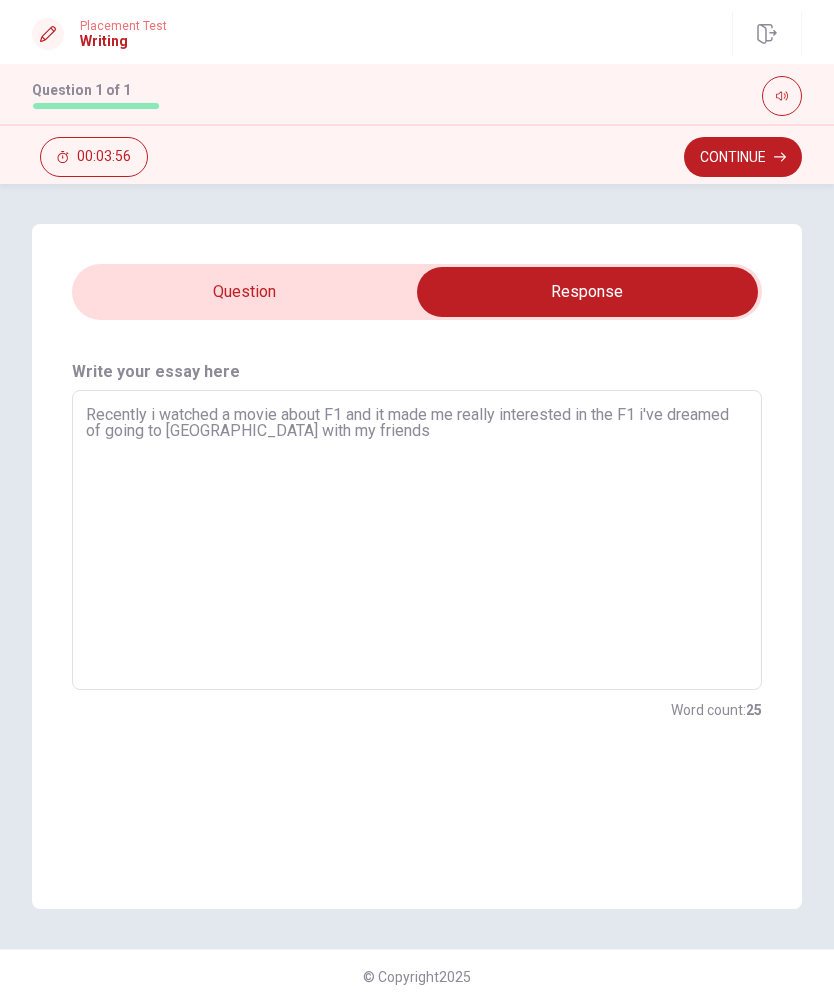 type on "Recently i watched a movie about F1 and it made me really interested in the F1 i've dreamed of going to [GEOGRAPHIC_DATA] with my friends to match" 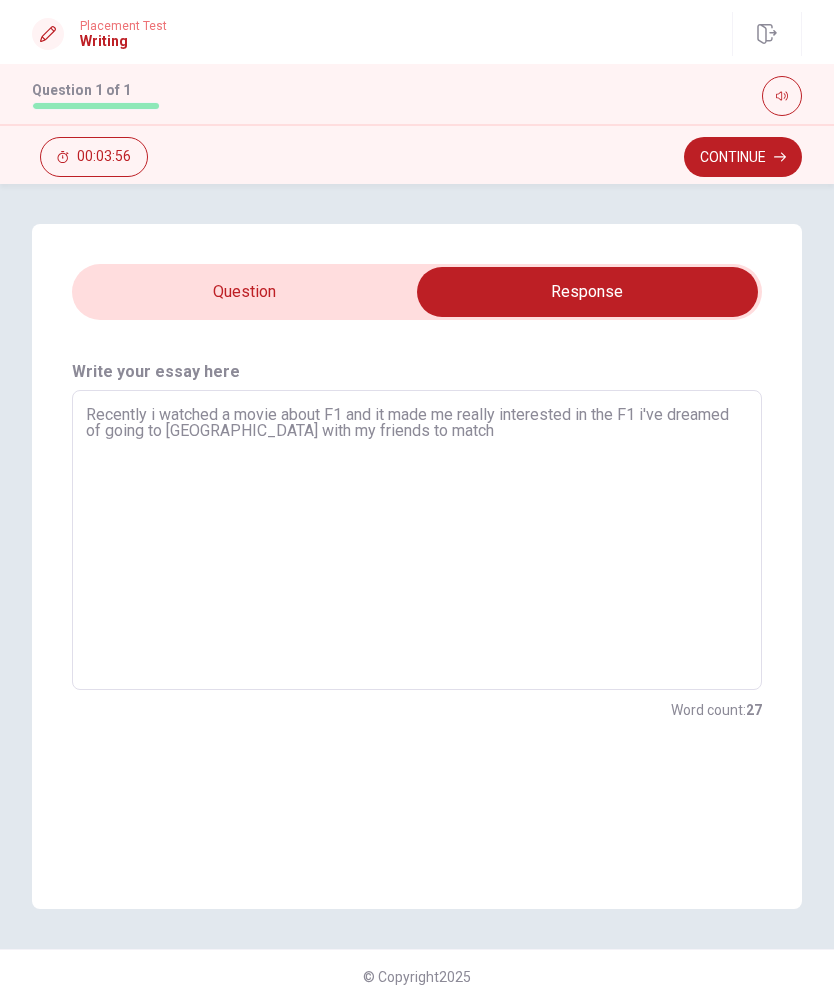 type on "x" 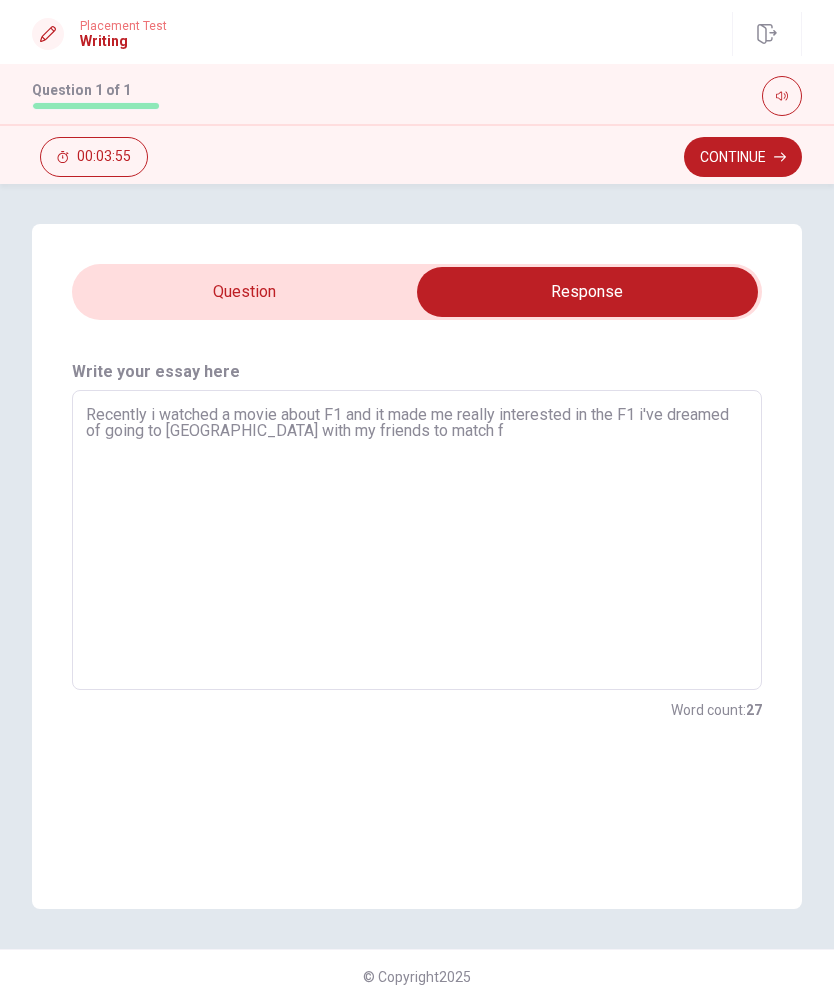 type on "Recently i watched a movie about F1 and it made me really interested in the F1 i've dreamed of going to [GEOGRAPHIC_DATA] with my friends to match f" 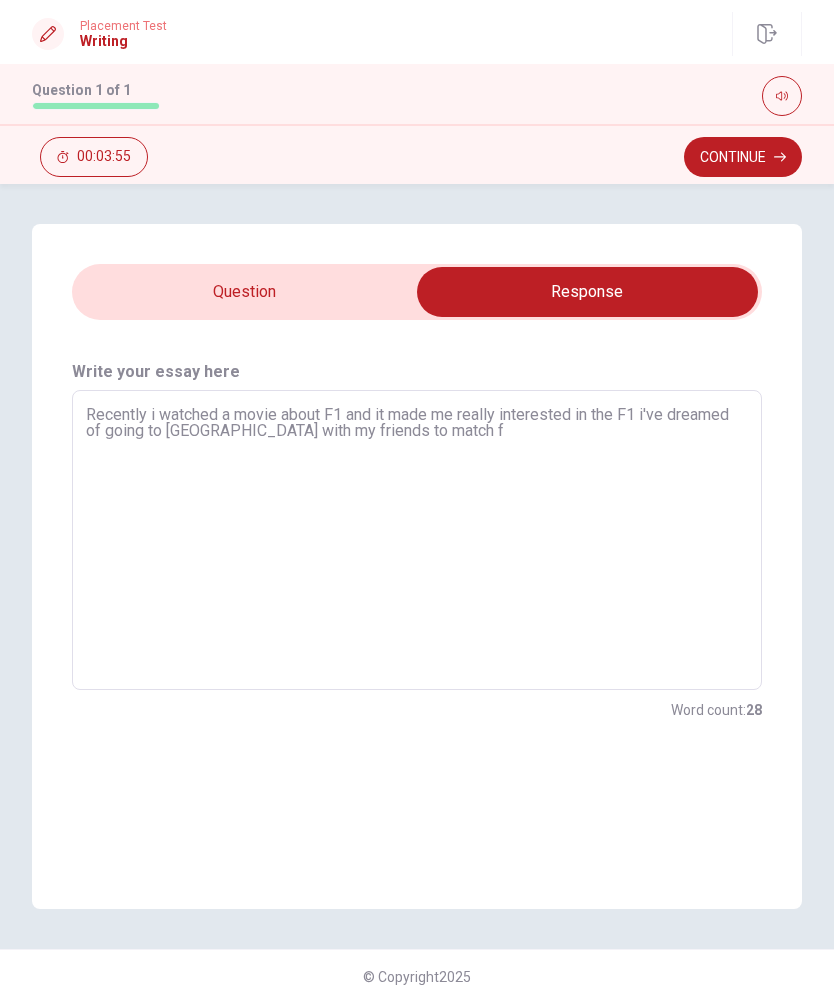 type on "x" 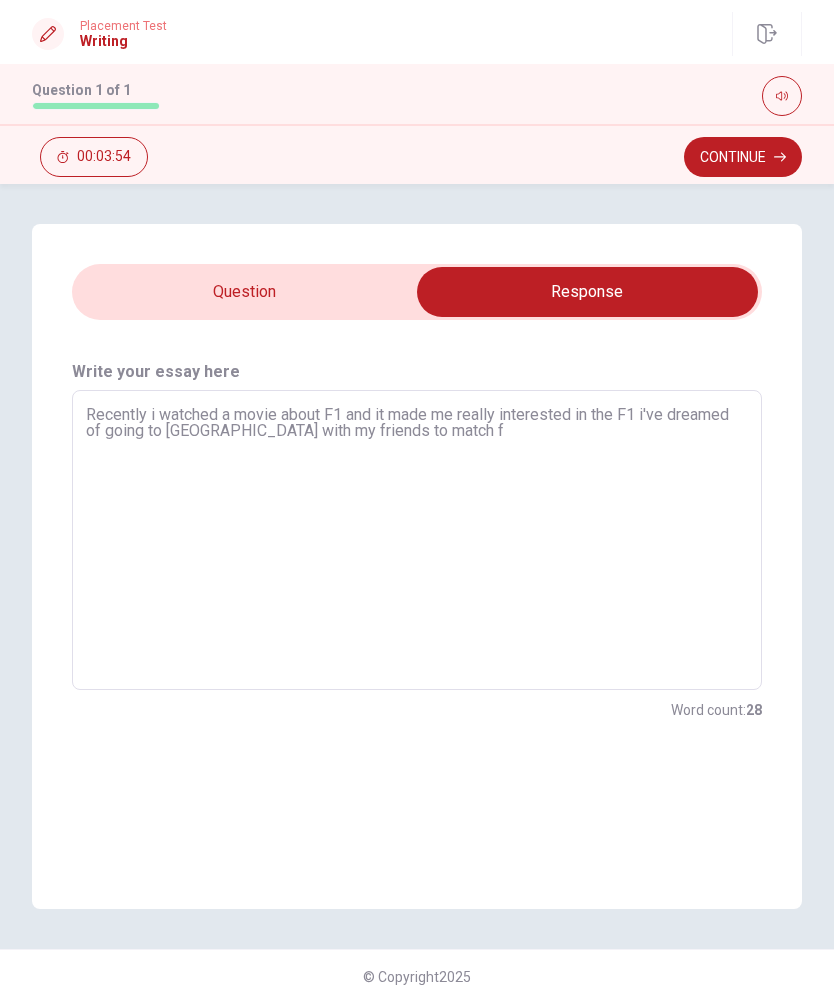type on "Recently i watched a movie about F1 and it made me really interested in the F1 i've dreamed of going to [GEOGRAPHIC_DATA] with my friends to match f그" 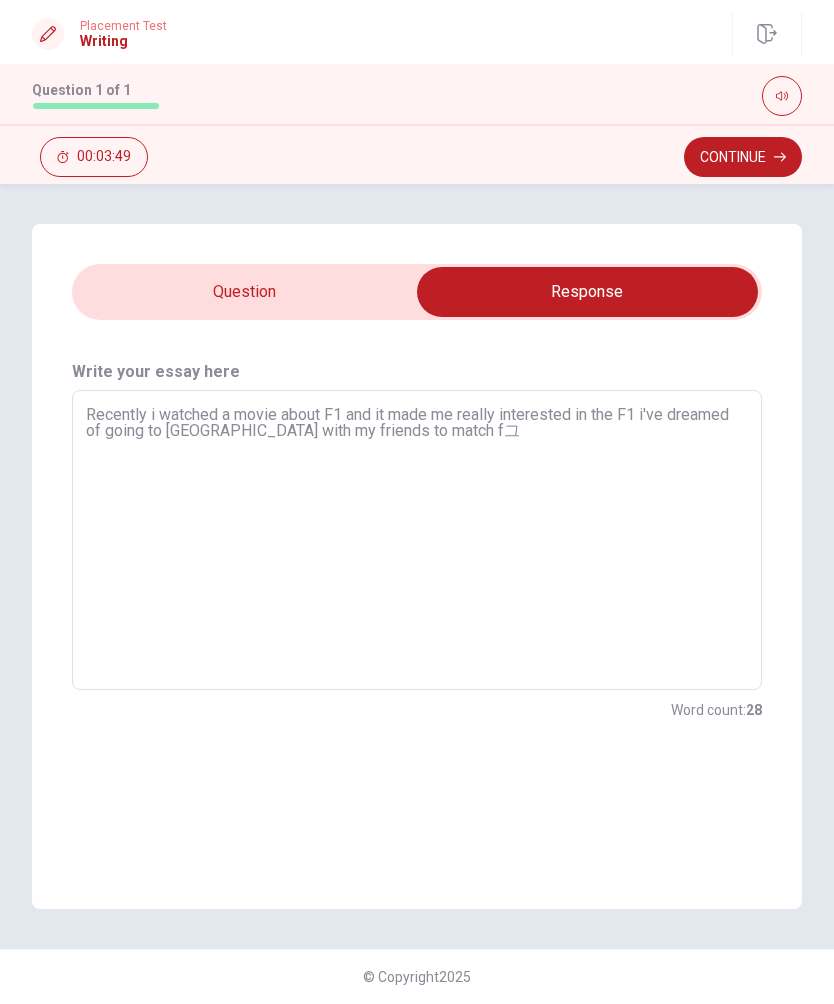 type on "x" 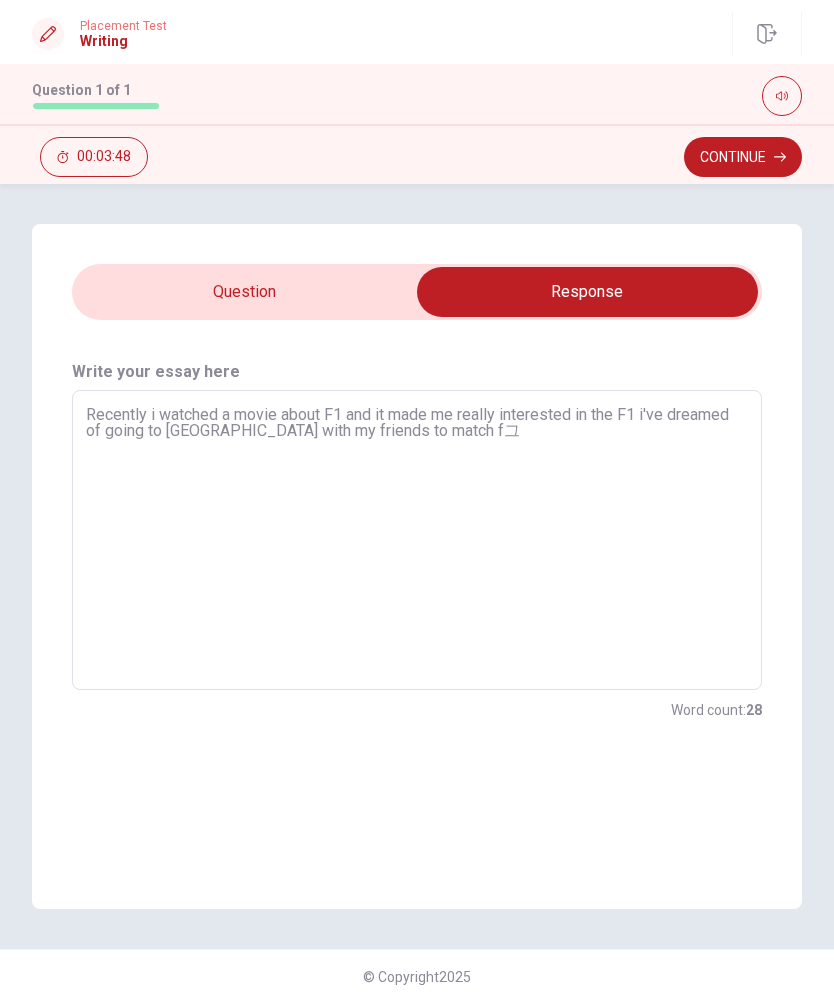 type on "Recently i watched a movie about F1 and it made me really interested in the F1 i've dreamed of going to [GEOGRAPHIC_DATA] with my friends to .." 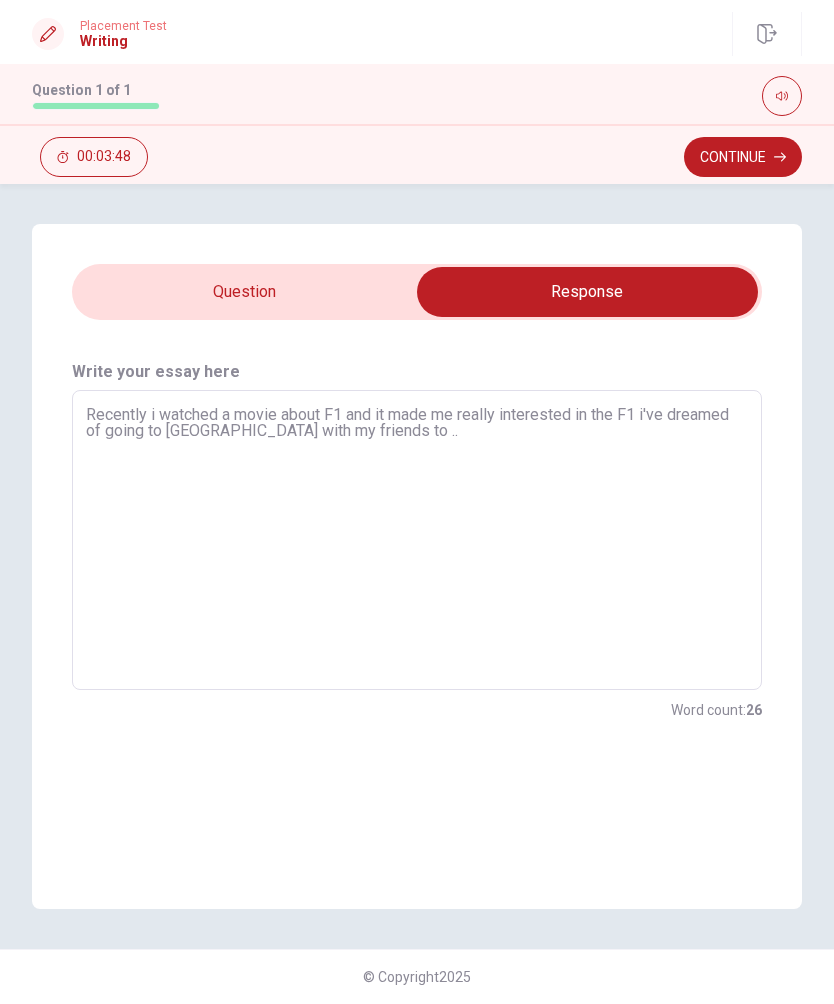 click on "Recently i watched a movie about F1 and it made me really interested in the F1 i've dreamed of going to [GEOGRAPHIC_DATA] with my friends to .." at bounding box center (417, 540) 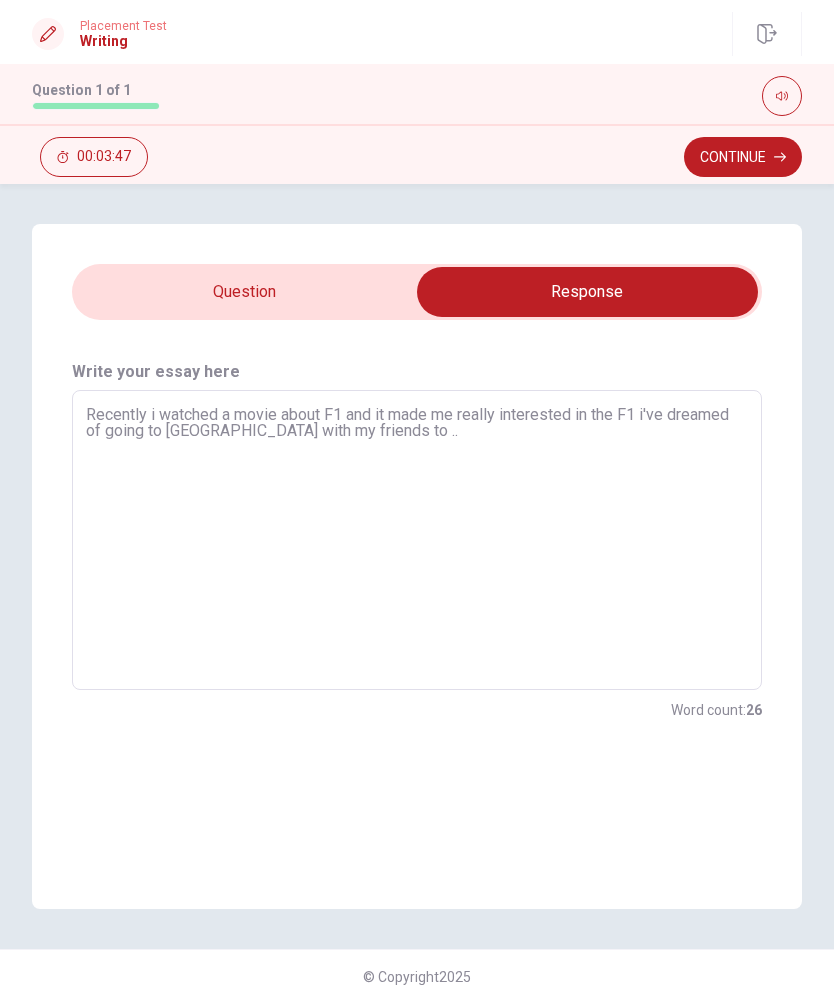 type on "x" 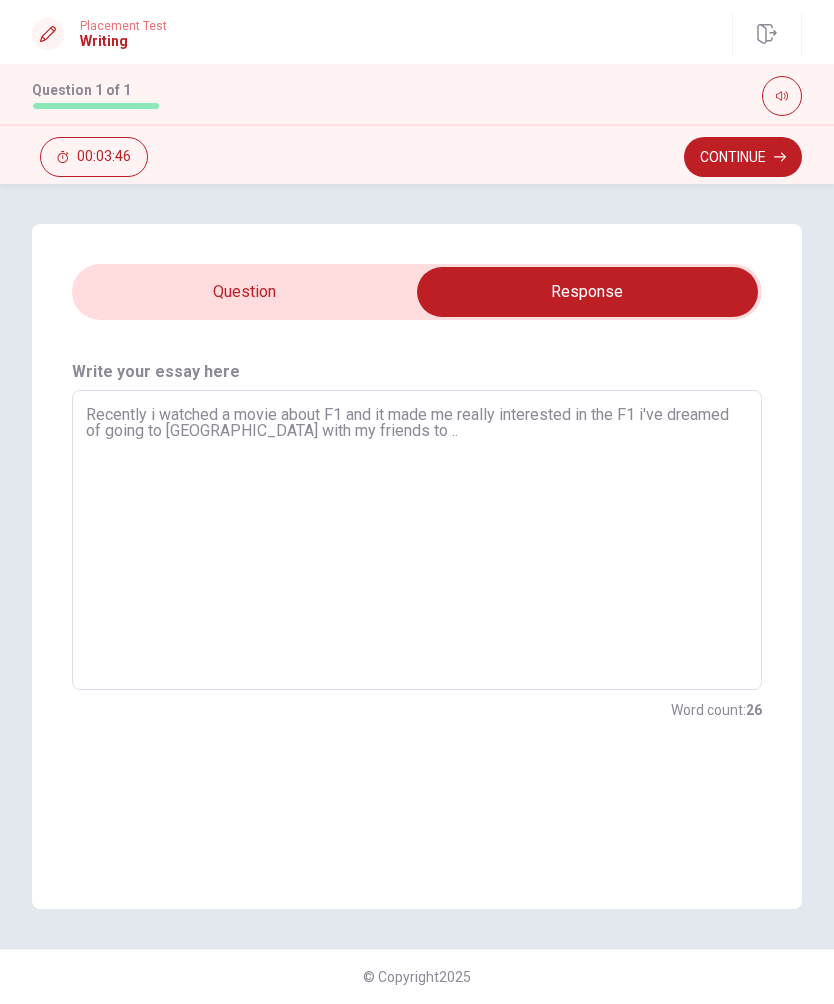 type on "Recently i watched a movie about F1 and it made me really interested in the F1 i've dreamed of going to [GEOGRAPHIC_DATA] with my friends to ." 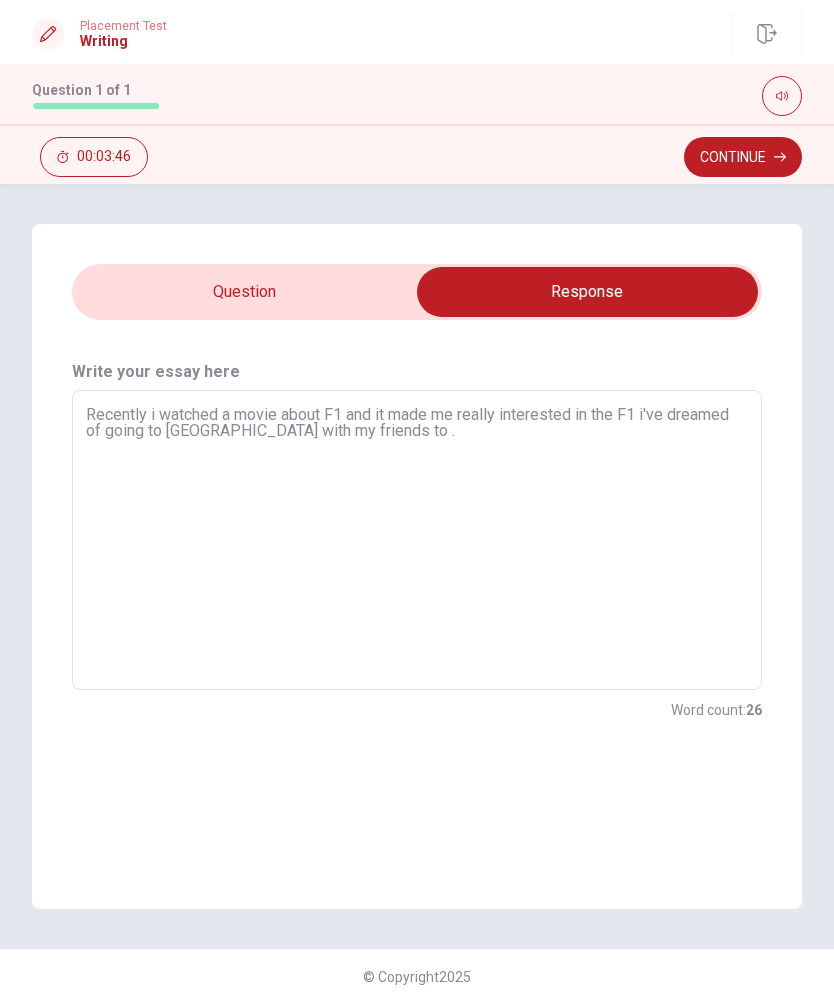 type on "x" 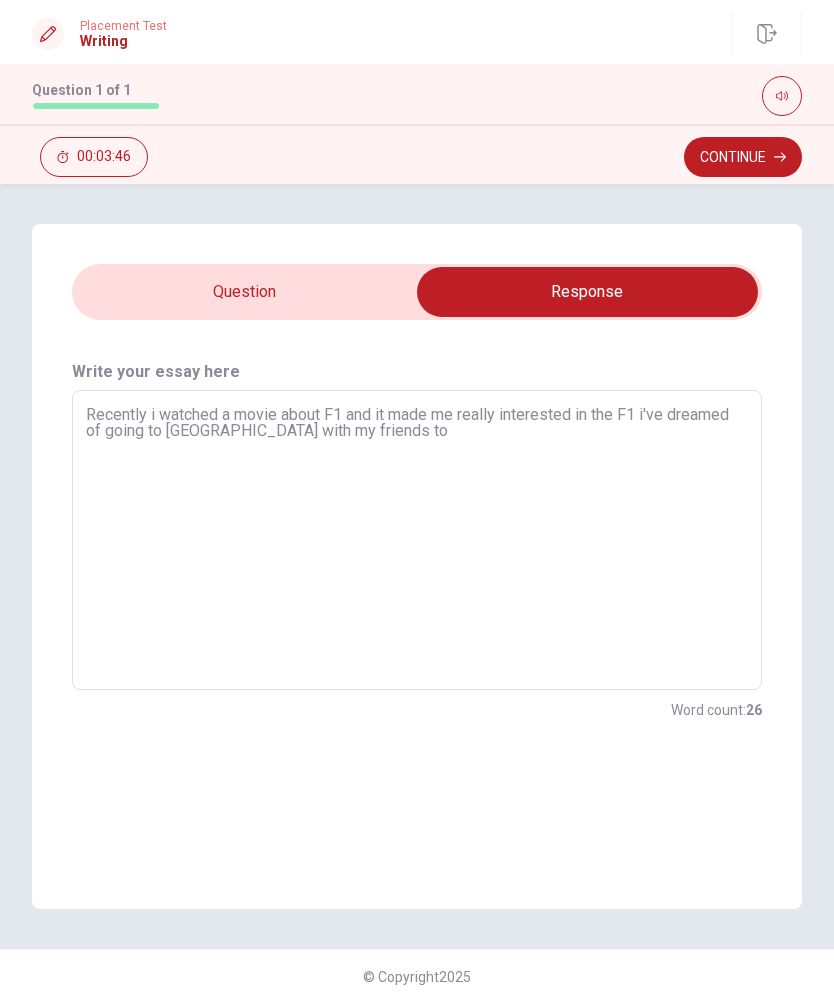 type on "x" 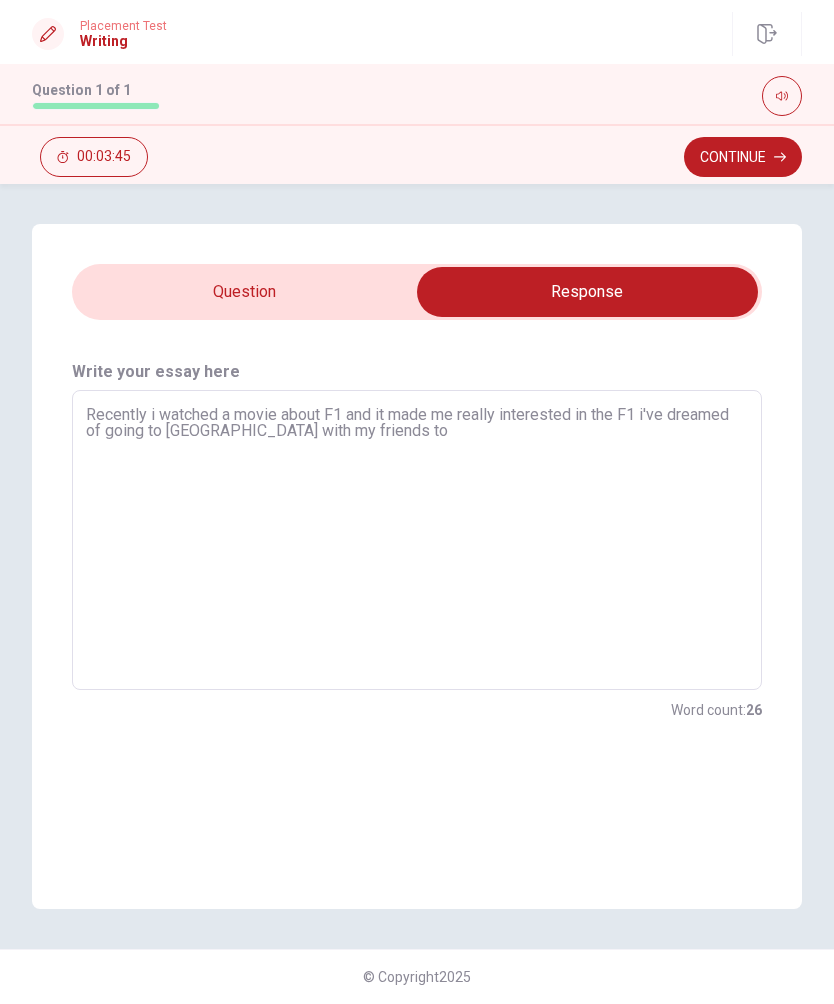 type on "Recently i watched a movie about F1 and it made me really interested in the F1 i've dreamed of going to [GEOGRAPHIC_DATA] with my friends to" 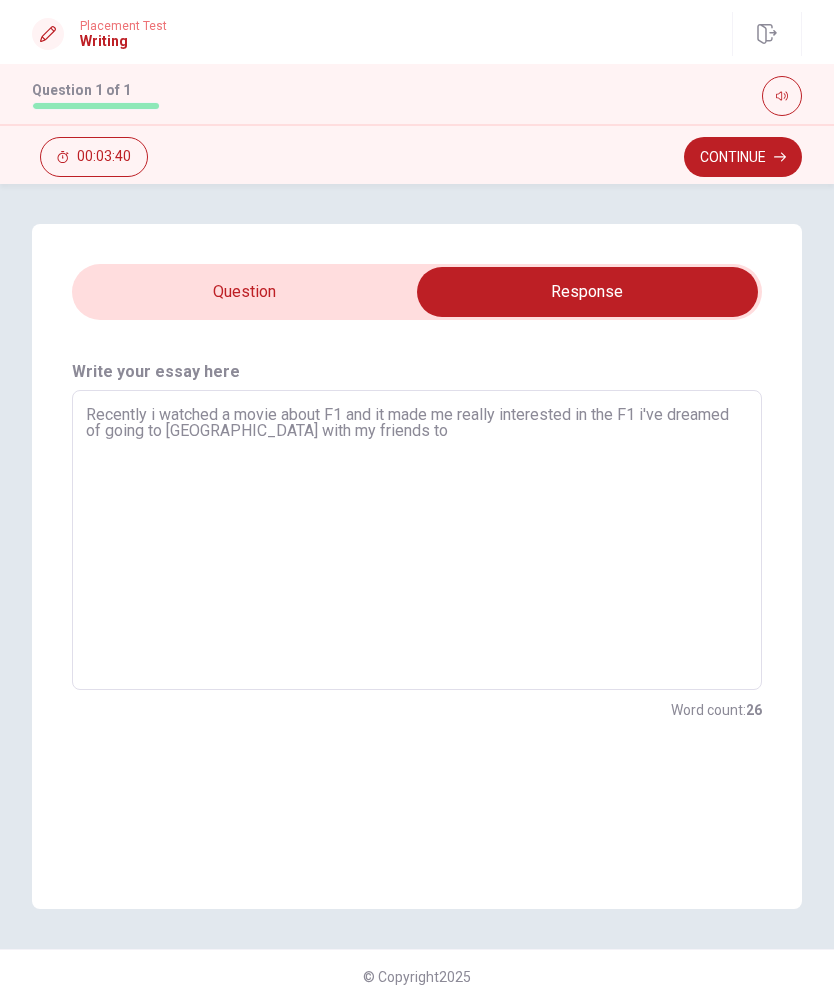 type on "x" 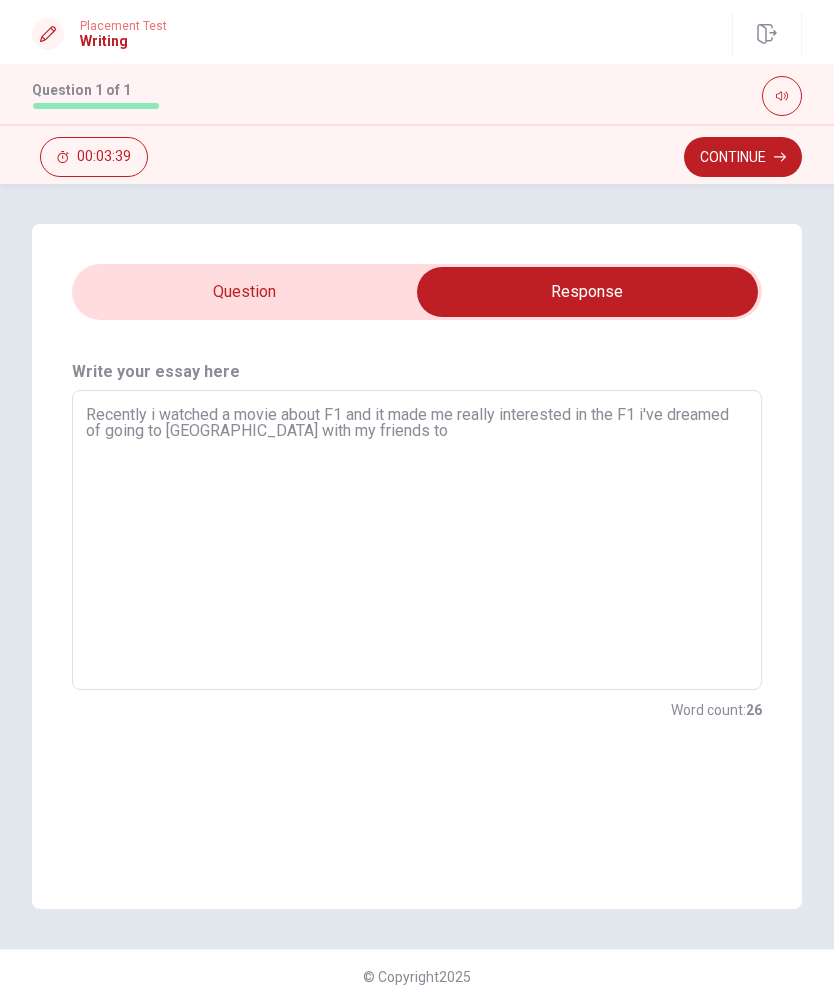 type on "Recently i watched a movie about F1 and it made me really interested in the F1 i've dreamed of going to [GEOGRAPHIC_DATA] with my friends to watch" 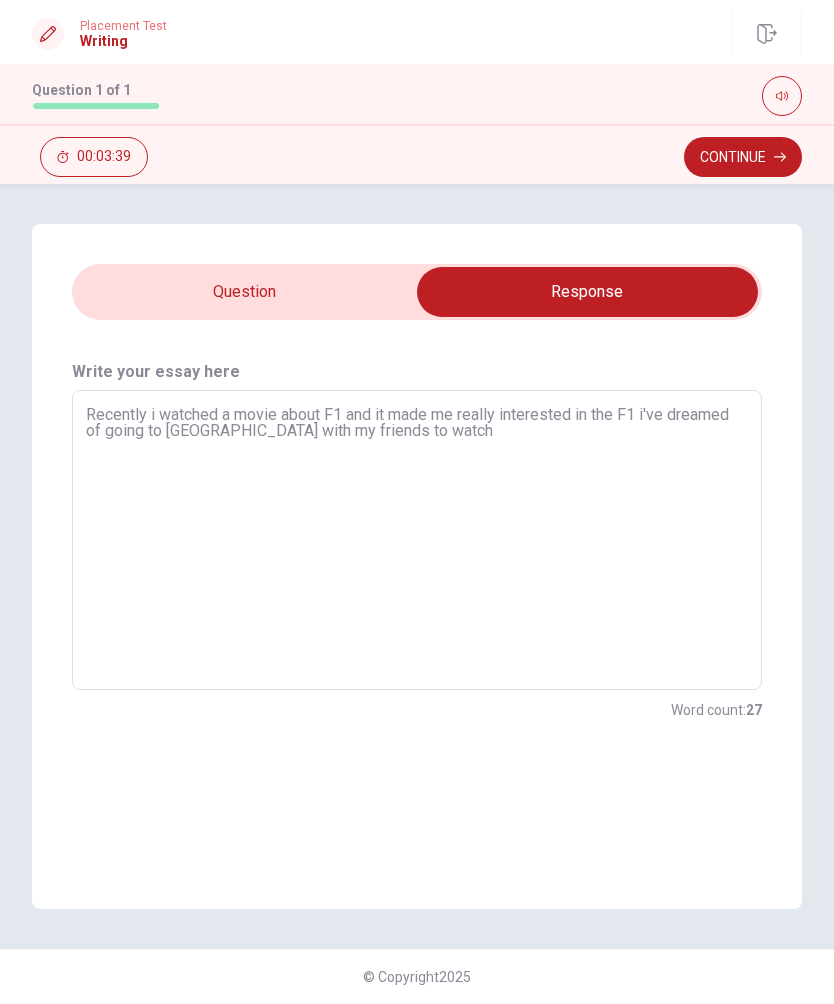 type on "x" 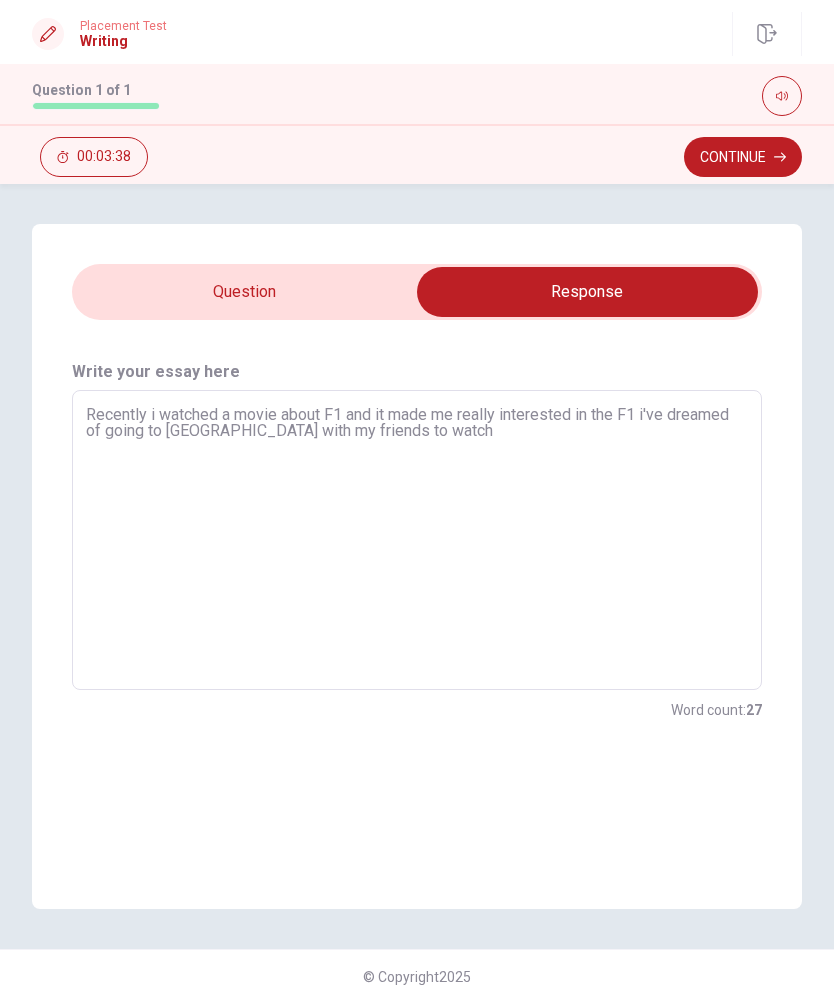 type on "Recently i watched a movie about F1 and it made me really interested in the F1 i've dreamed of going to [GEOGRAPHIC_DATA] with my friends to watch a" 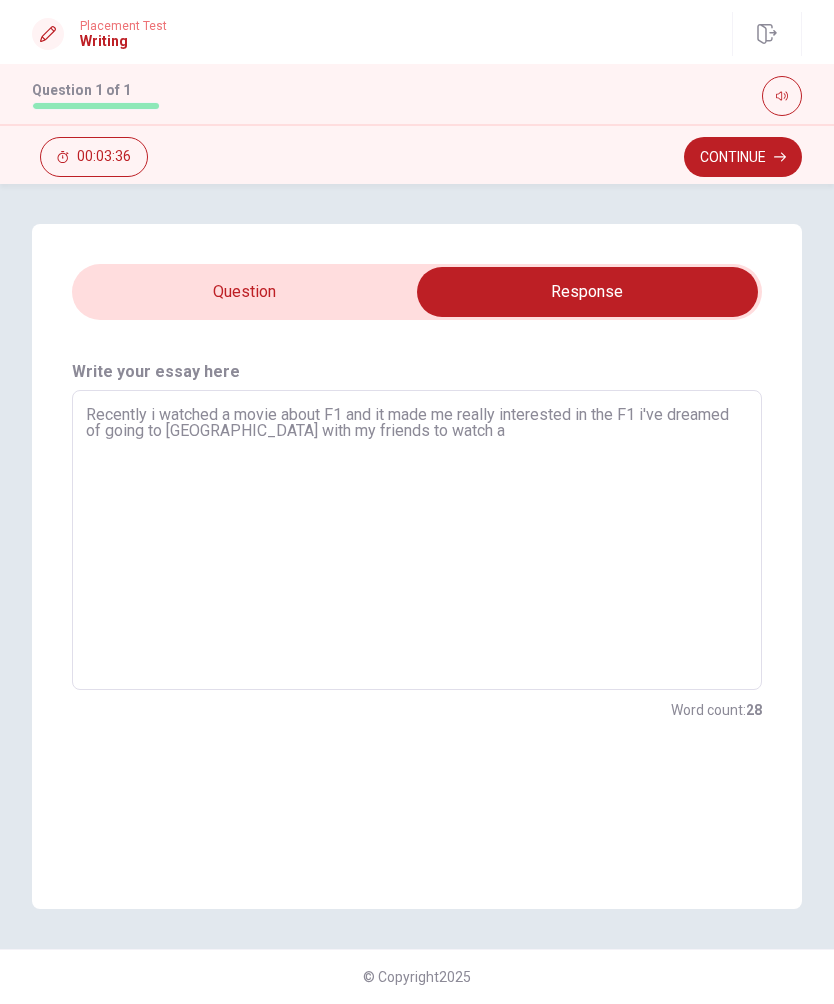 type on "x" 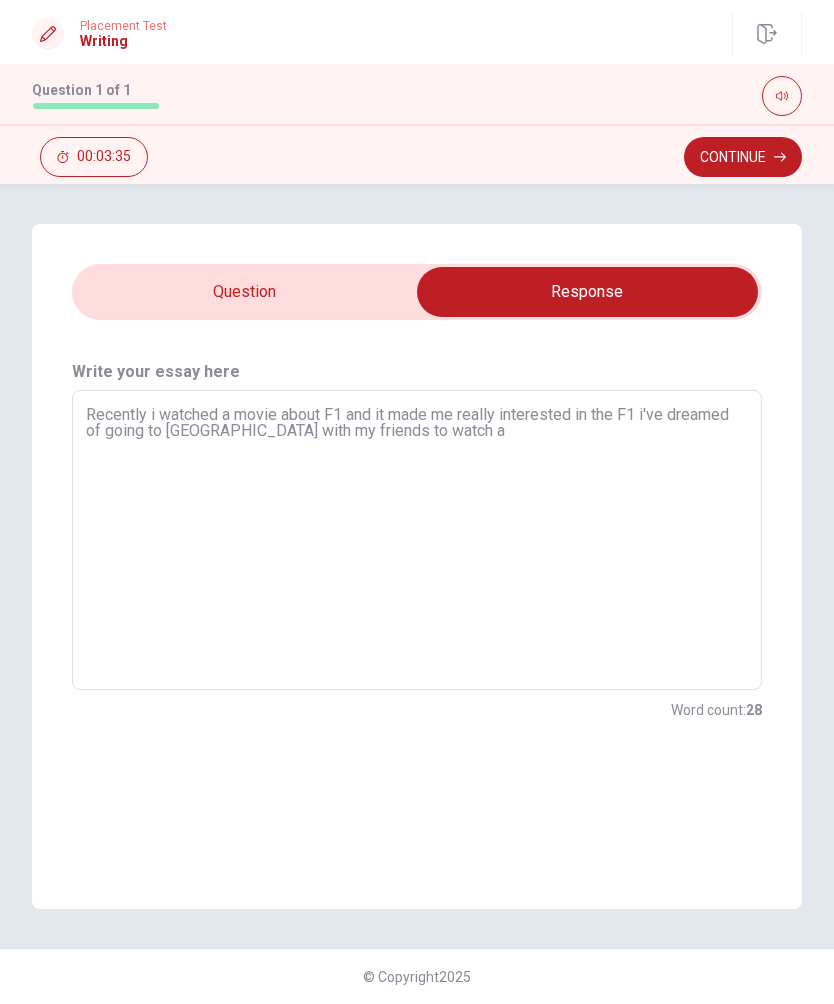 type on "Recently i watched a movie about F1 and it made me really interested in the F1 i've dreamed of going to [GEOGRAPHIC_DATA] with my friends to watch a F1" 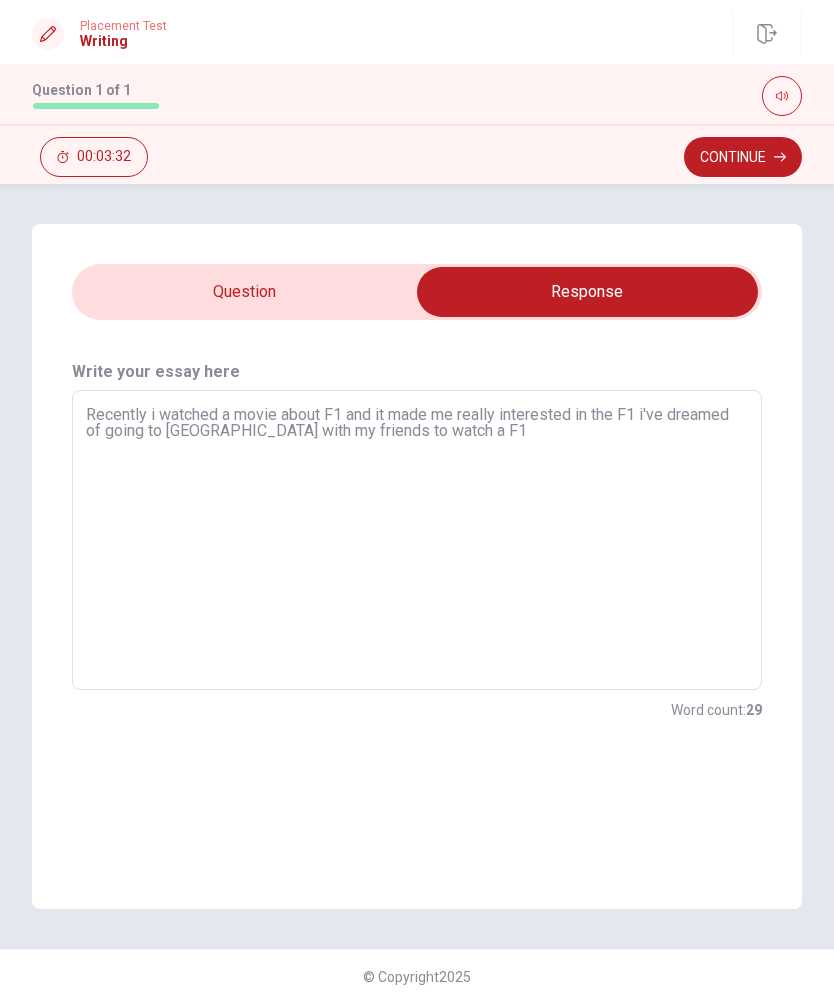 type on "x" 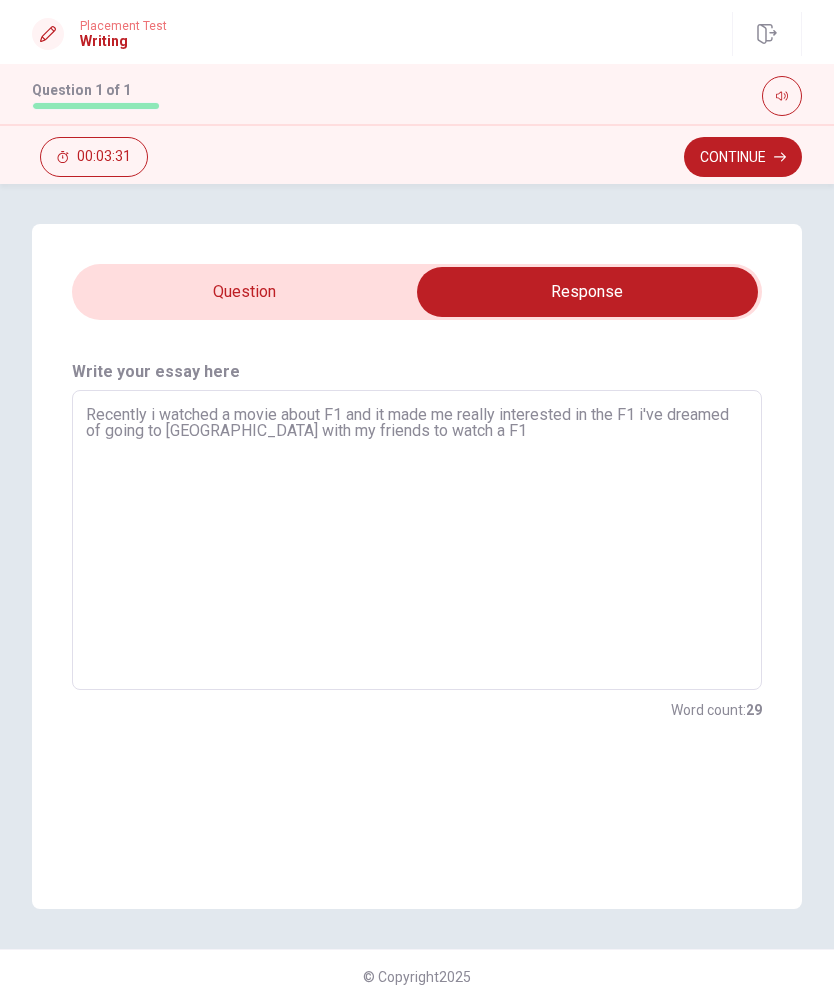 type on "Recently i watched a movie about F1 and it made me really interested in the F1 i've dreamed of going to [GEOGRAPHIC_DATA] with my friends to watch a F1 race" 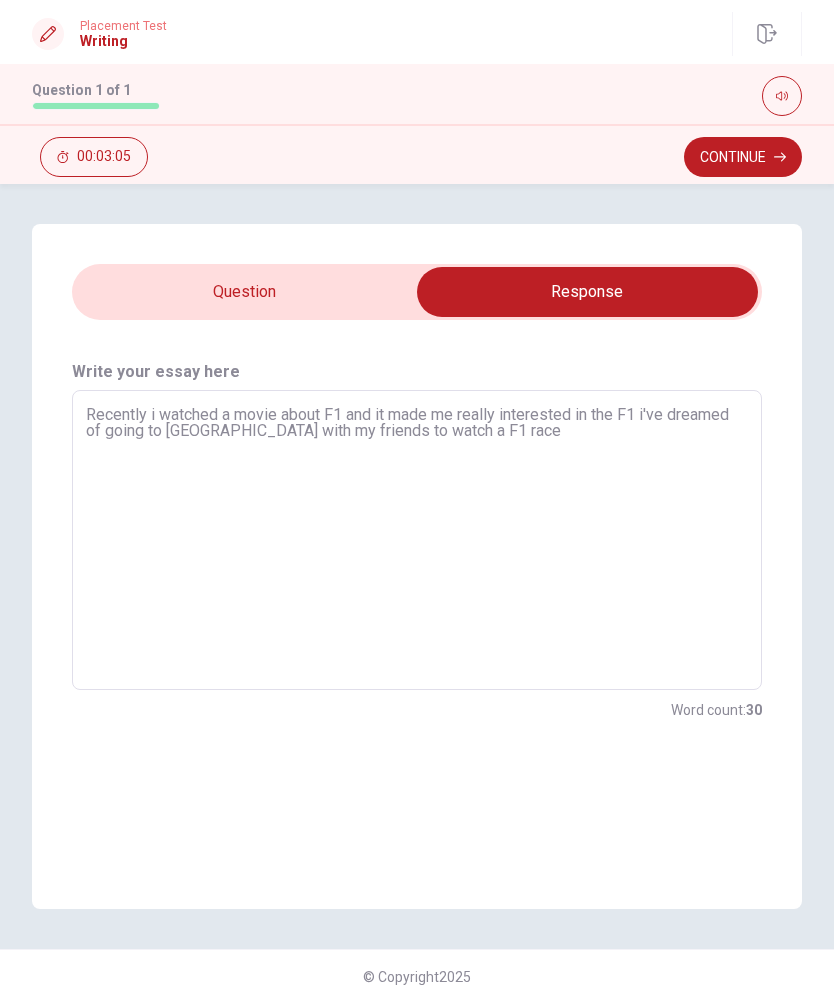 type on "x" 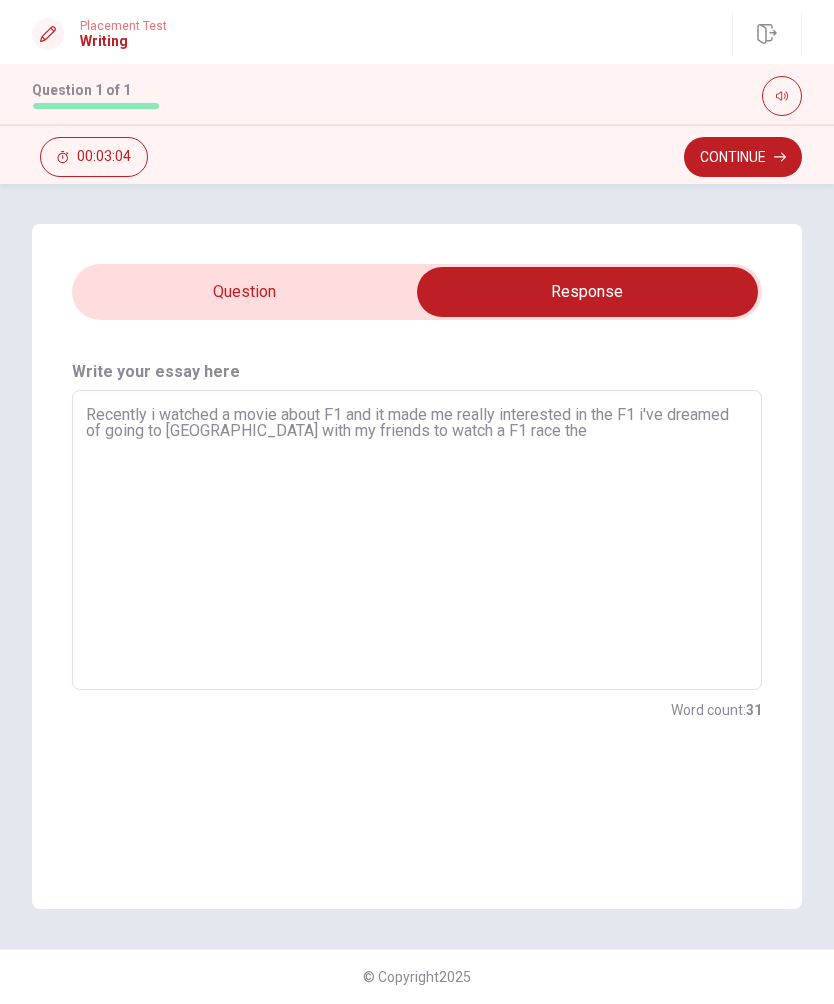 type on "x" 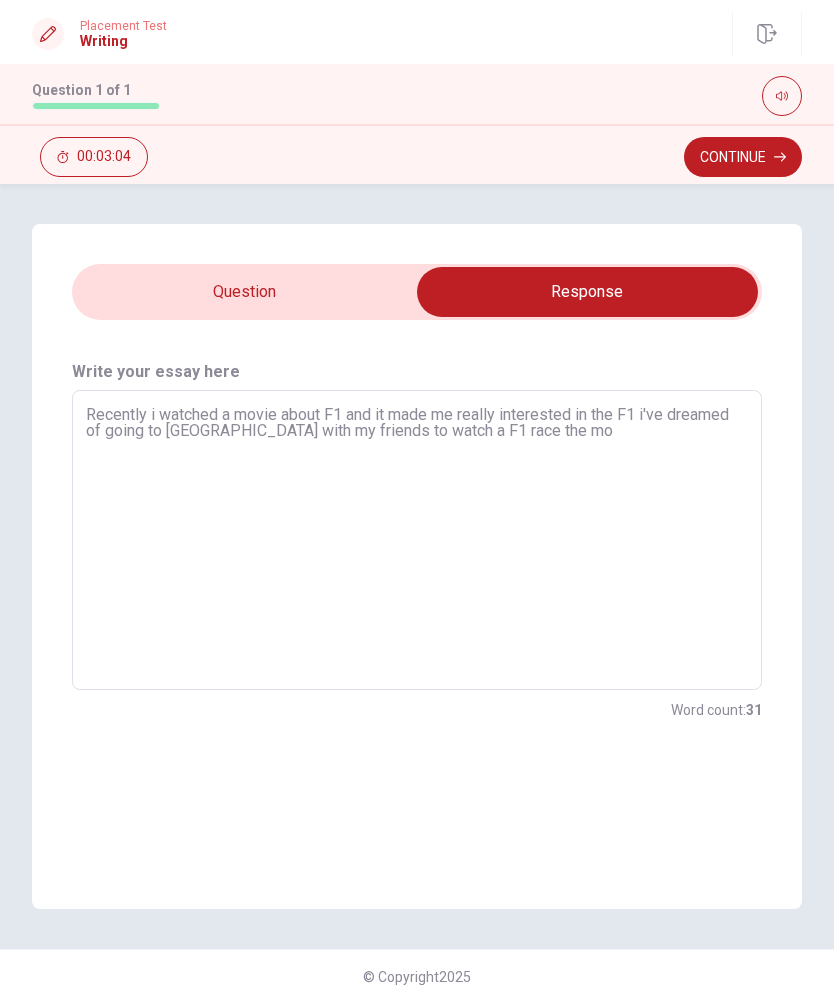type on "x" 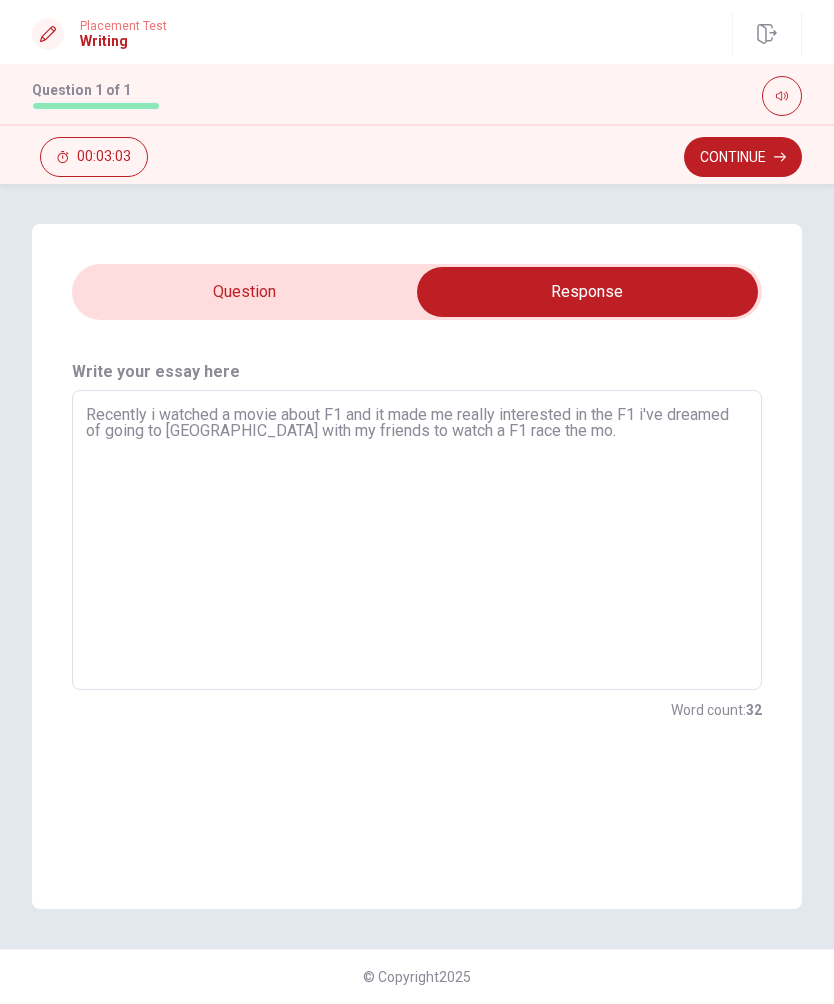 type on "Recently i watched a movie about F1 and it made me really interested in the F1 i've dreamed of going to [GEOGRAPHIC_DATA] with my friends to watch a F1 race the mo." 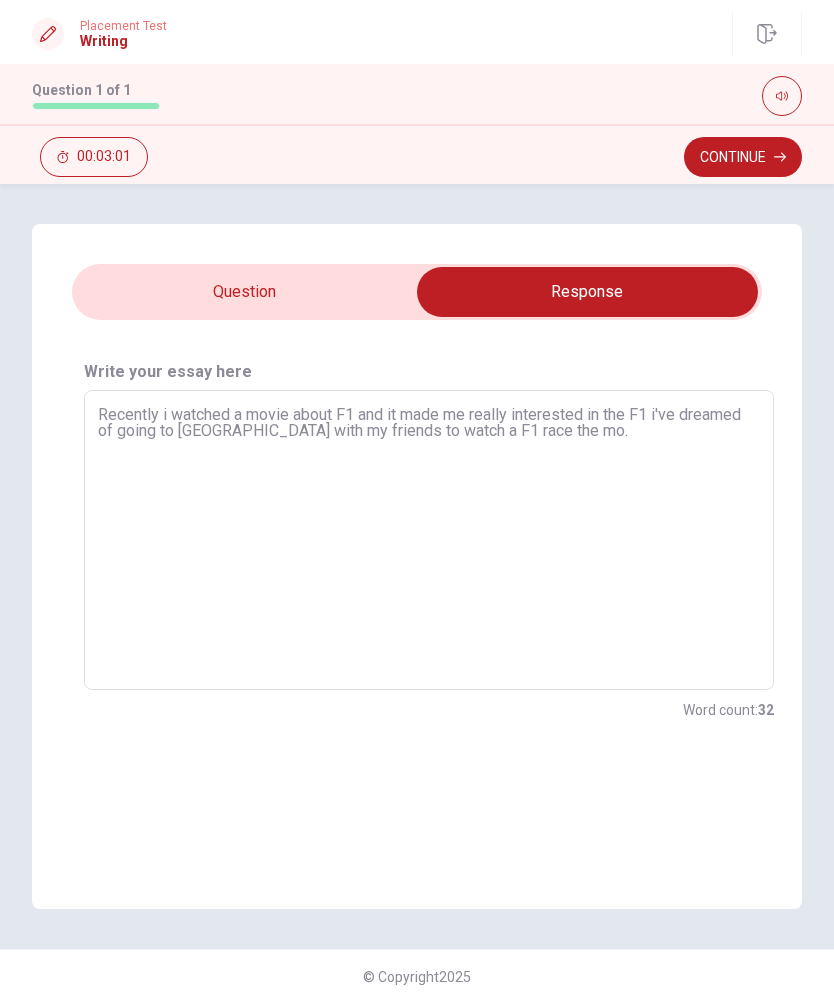 type on "x" 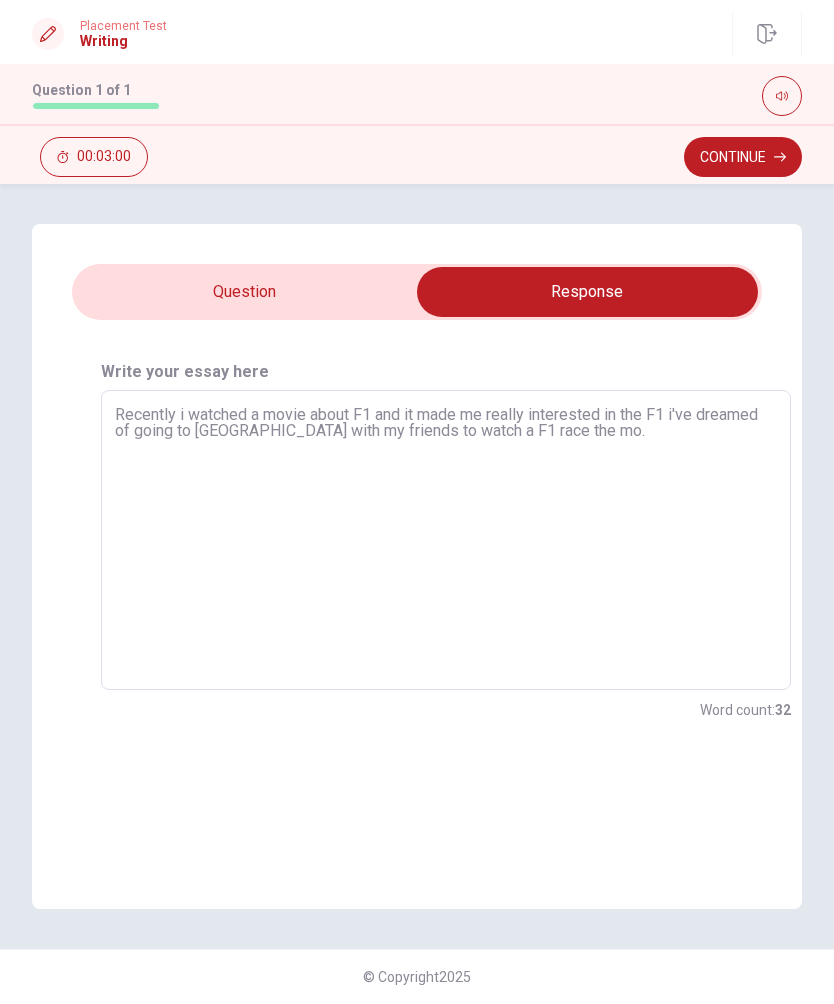 type on "Recently i watched a movie about F1 and it made me really interested in the F1 i've dreamed of going to [GEOGRAPHIC_DATA] with my friends to watch a F1 race." 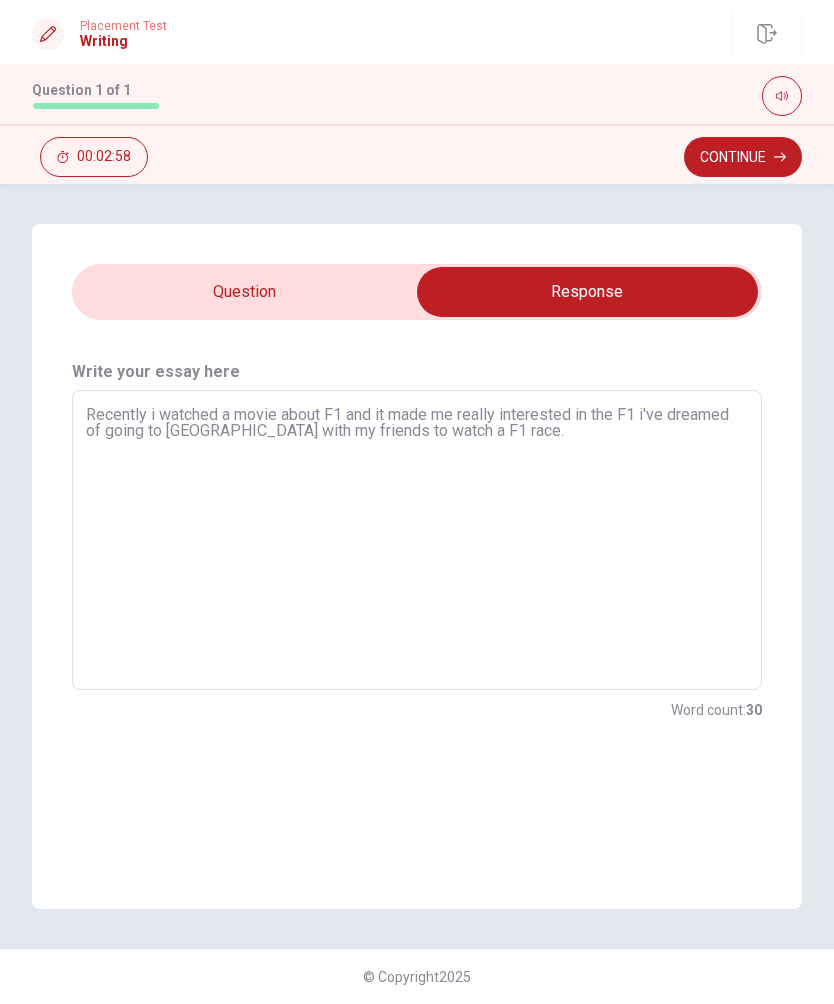 type on "x" 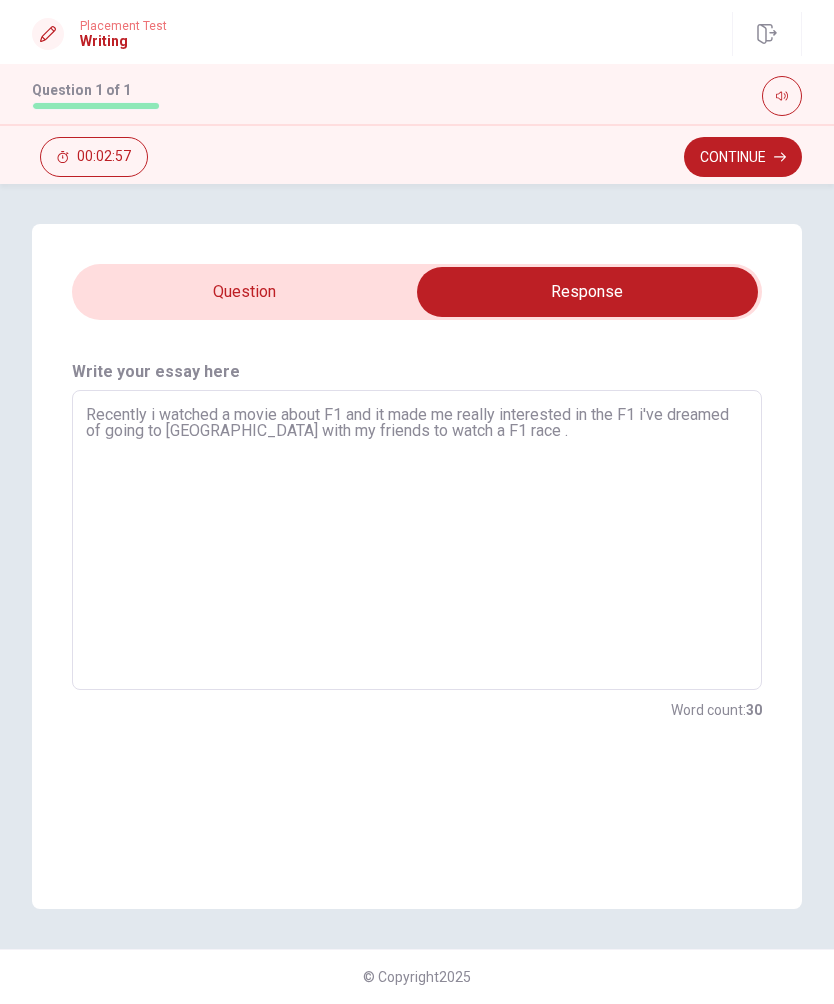 type on "Recently i watched a movie about F1 and it made me really interested in the F1 i've dreamed of going to [GEOGRAPHIC_DATA] with my friends to watch a F1 race the." 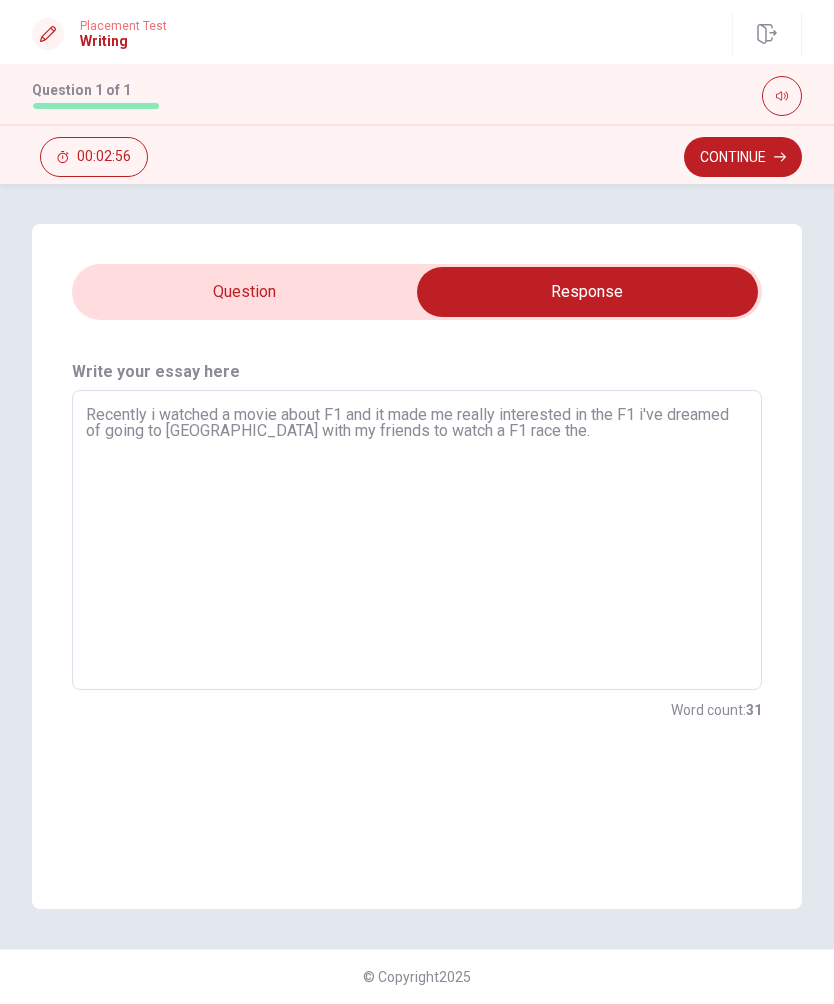 type on "x" 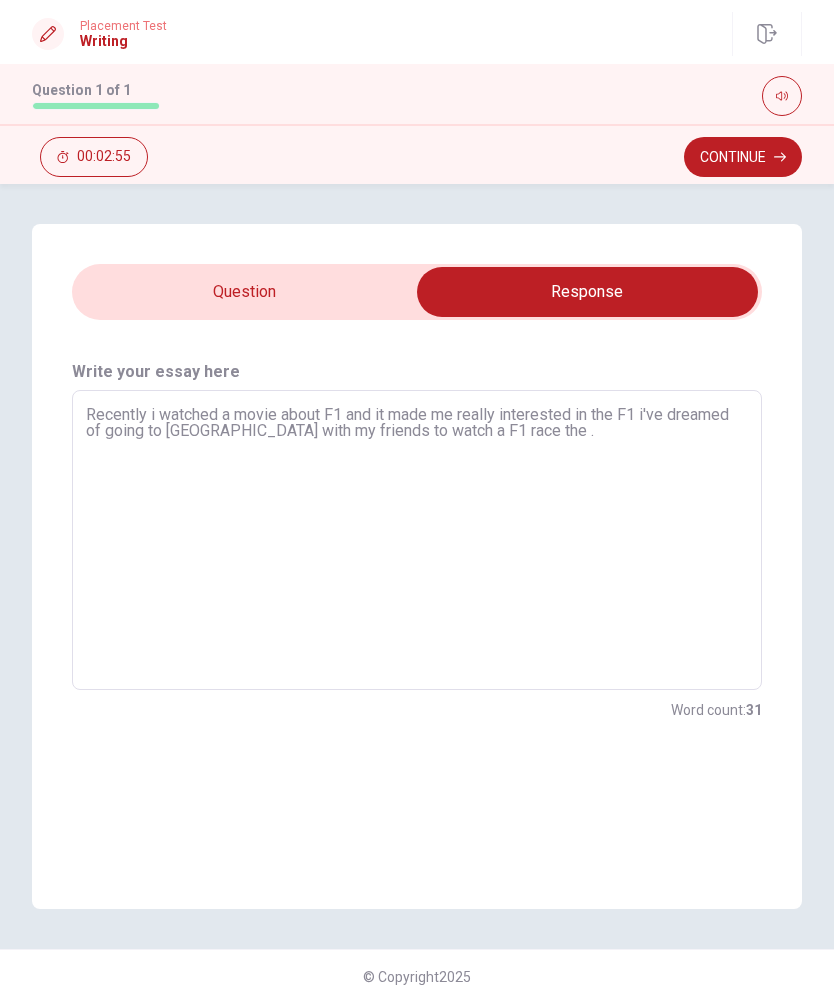 type on "Recently i watched a movie about F1 and it made me really interested in the F1 i've dreamed of going to [GEOGRAPHIC_DATA] with my friends to watch a F1 race the morocco." 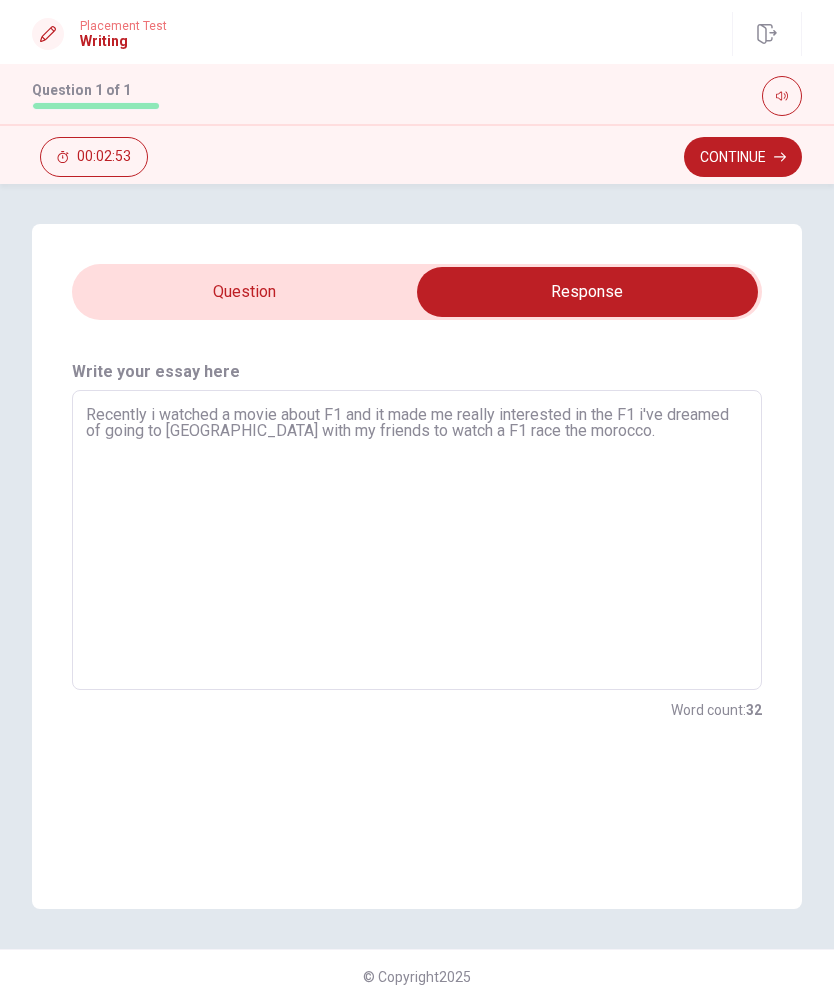 type on "x" 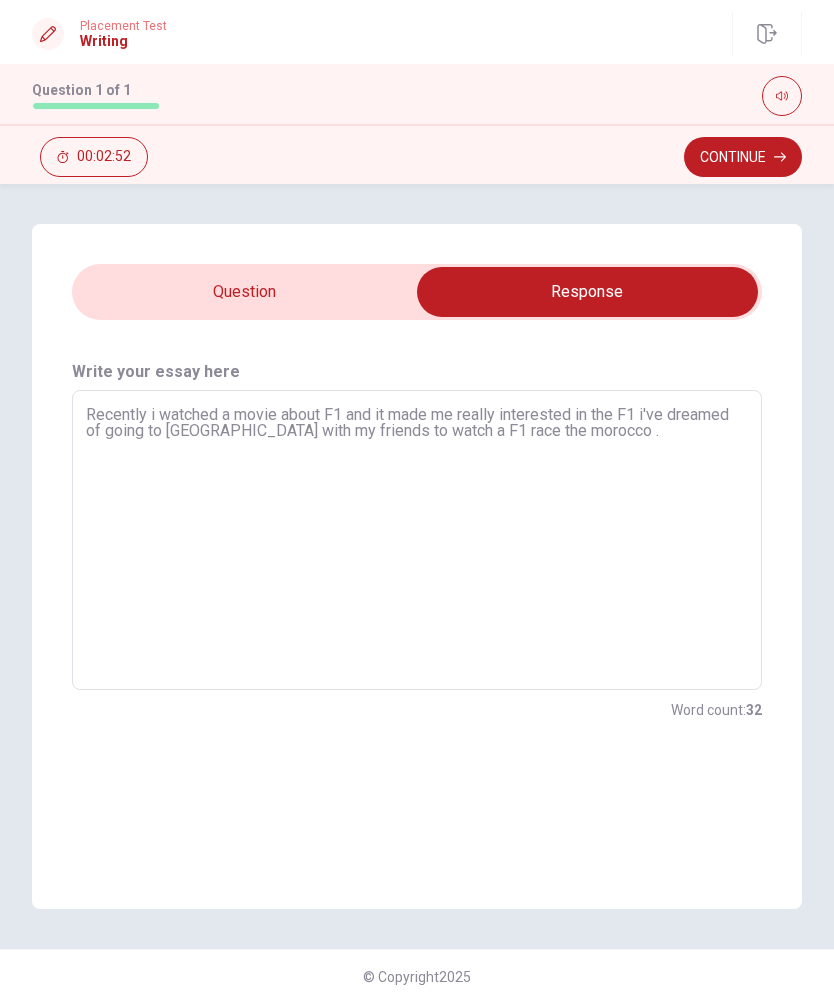 type on "Recently i watched a movie about F1 and it made me really interested in the F1 i've dreamed of going to [GEOGRAPHIC_DATA] with my friends to watch a F1 race the morocco is." 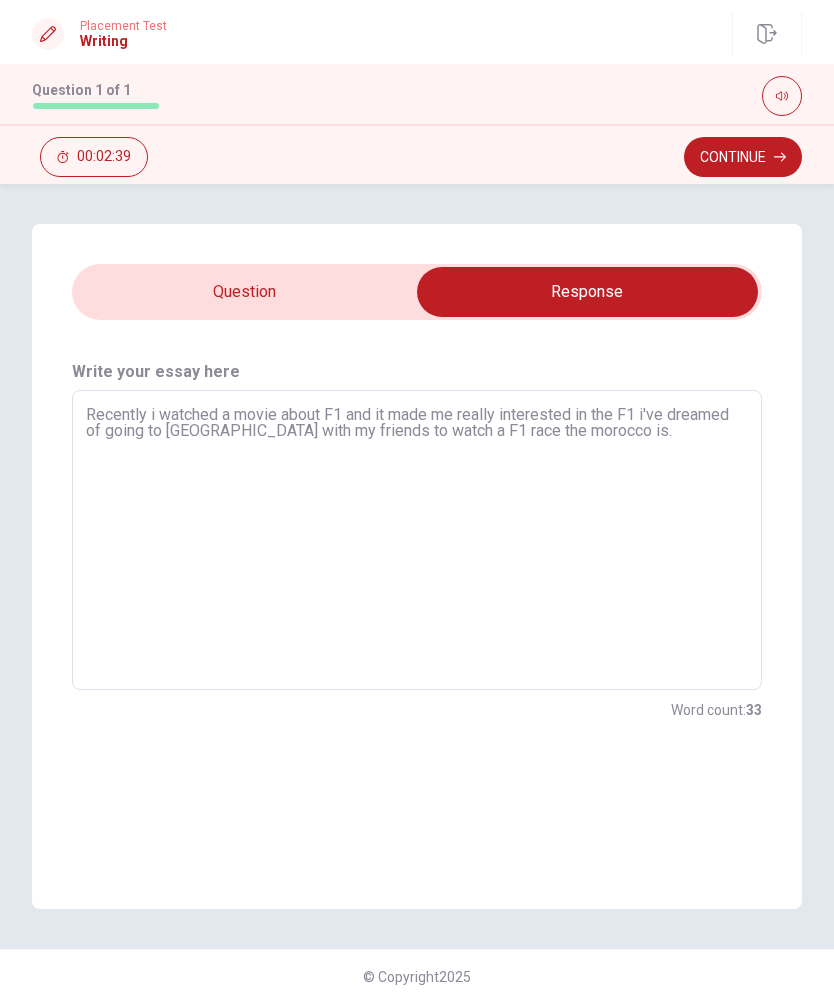 type on "x" 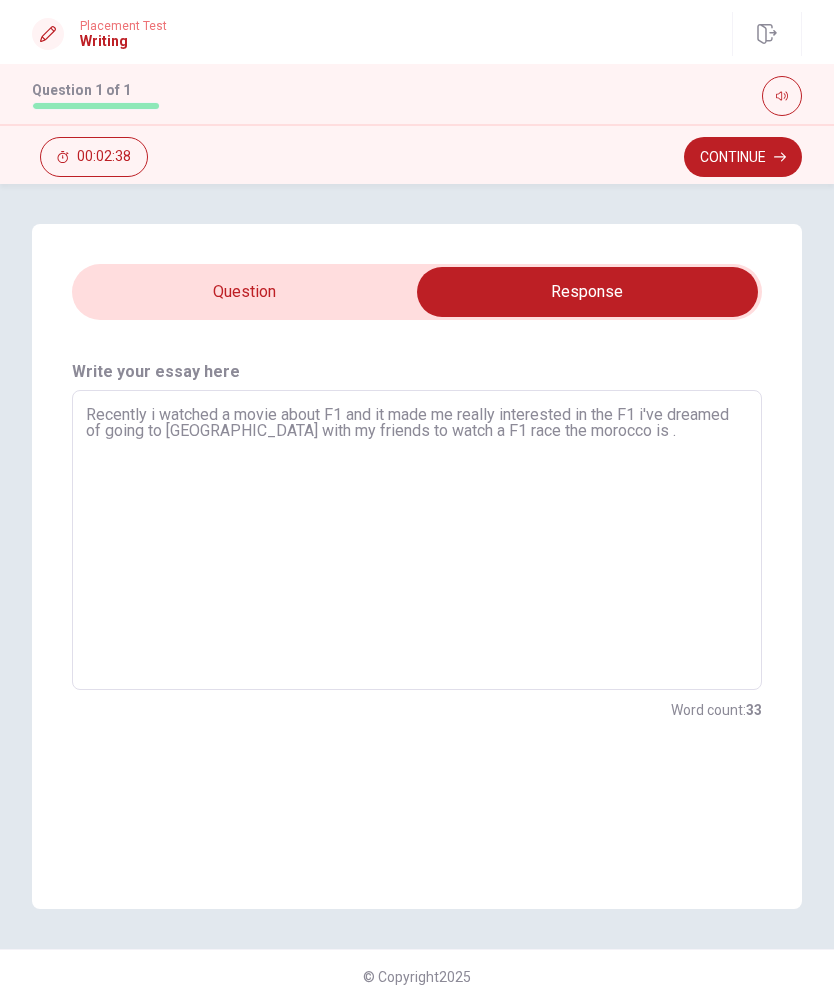 type on "Recently i watched a movie about F1 and it made me really interested in the F1 i've dreamed of going to [GEOGRAPHIC_DATA] with my friends to watch a F1 race the morocco is beautiful." 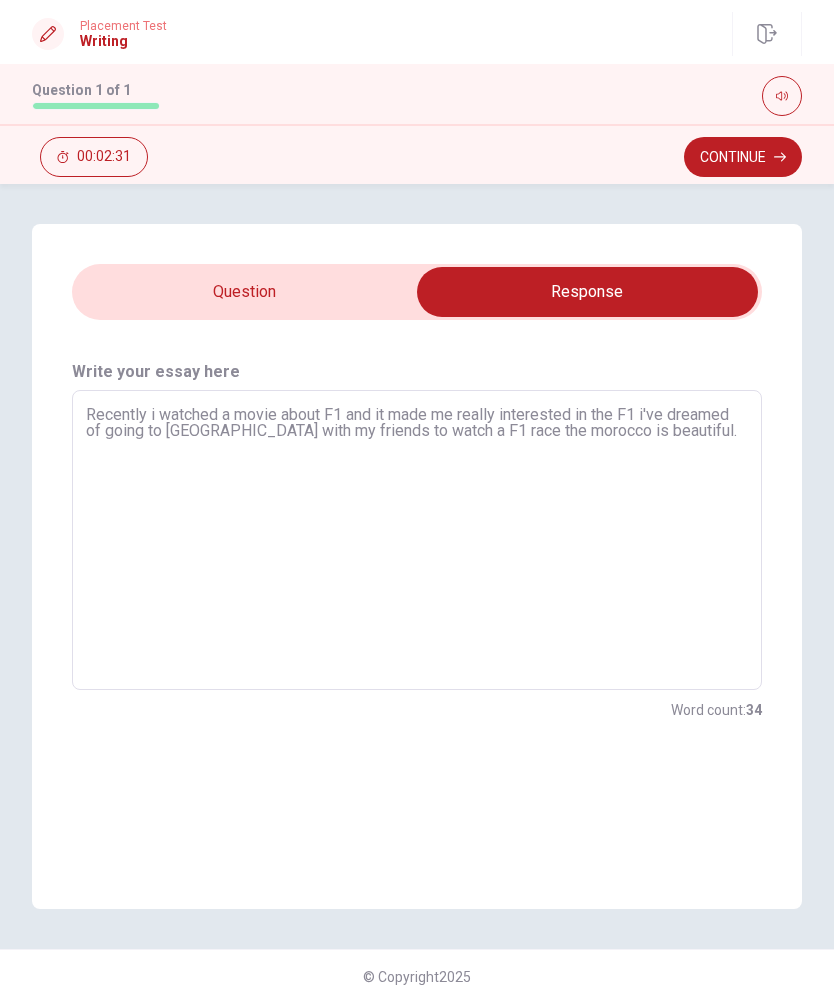 type on "x" 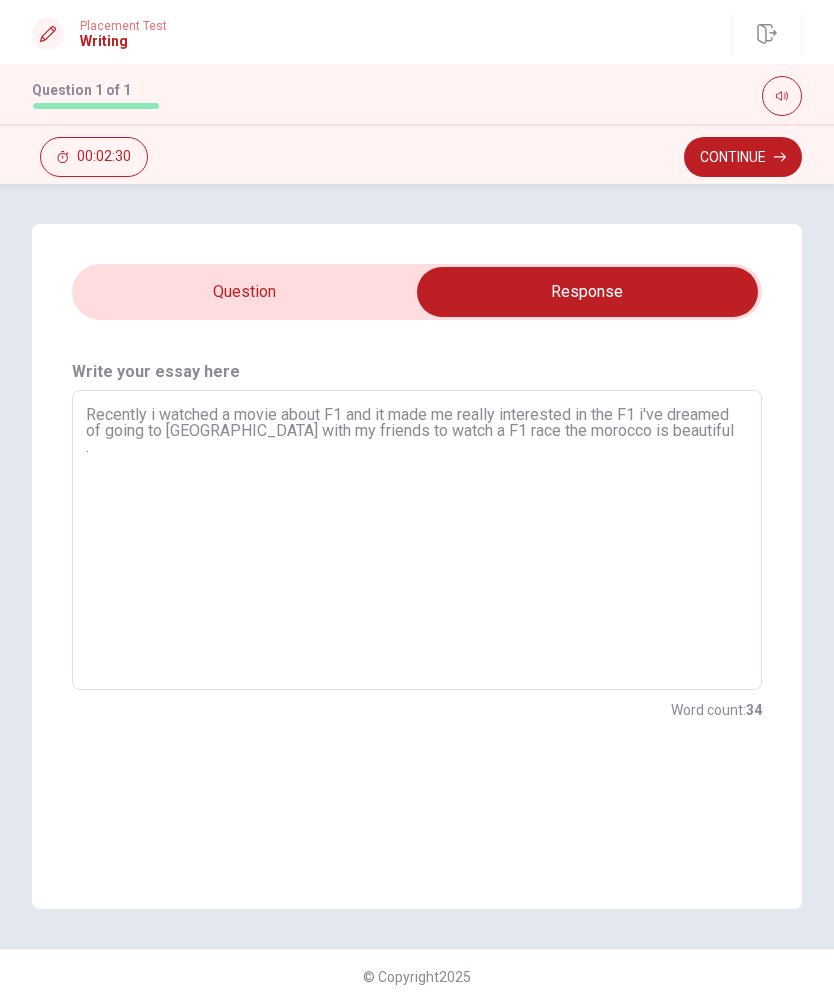 type on "Recently i watched a movie about F1 and it made me really interested in the F1 i've dreamed of going to [GEOGRAPHIC_DATA] with my friends to watch a F1 race the morocco is beautiful landscapes." 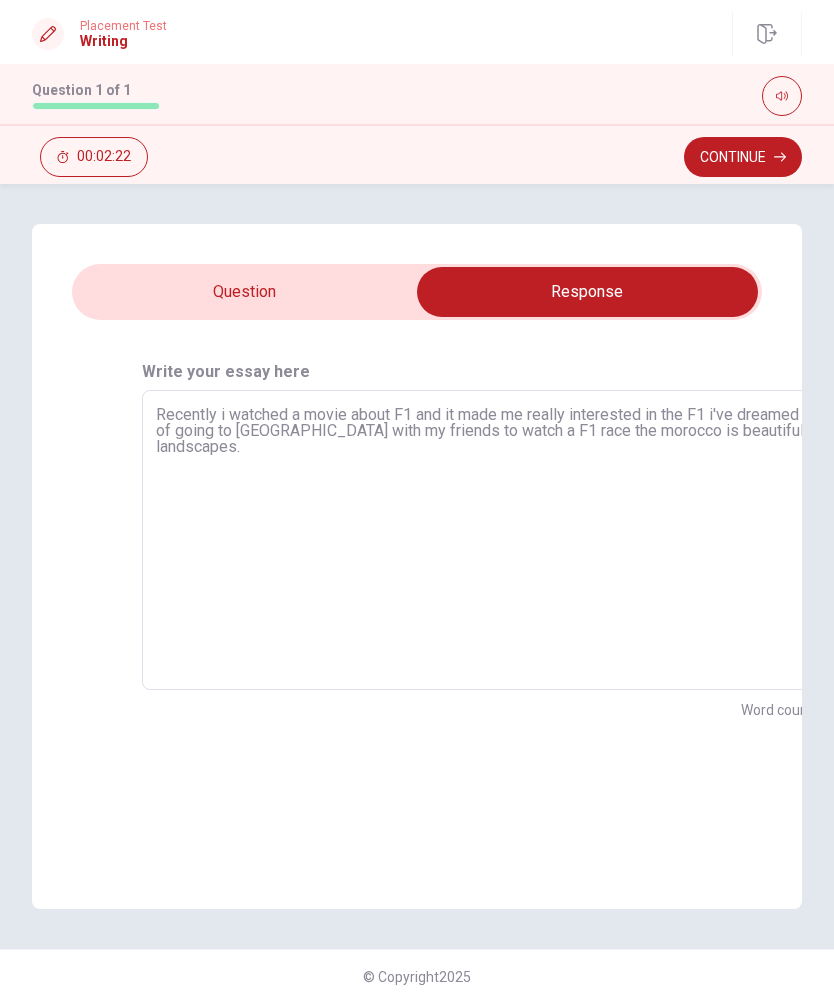 type on "x" 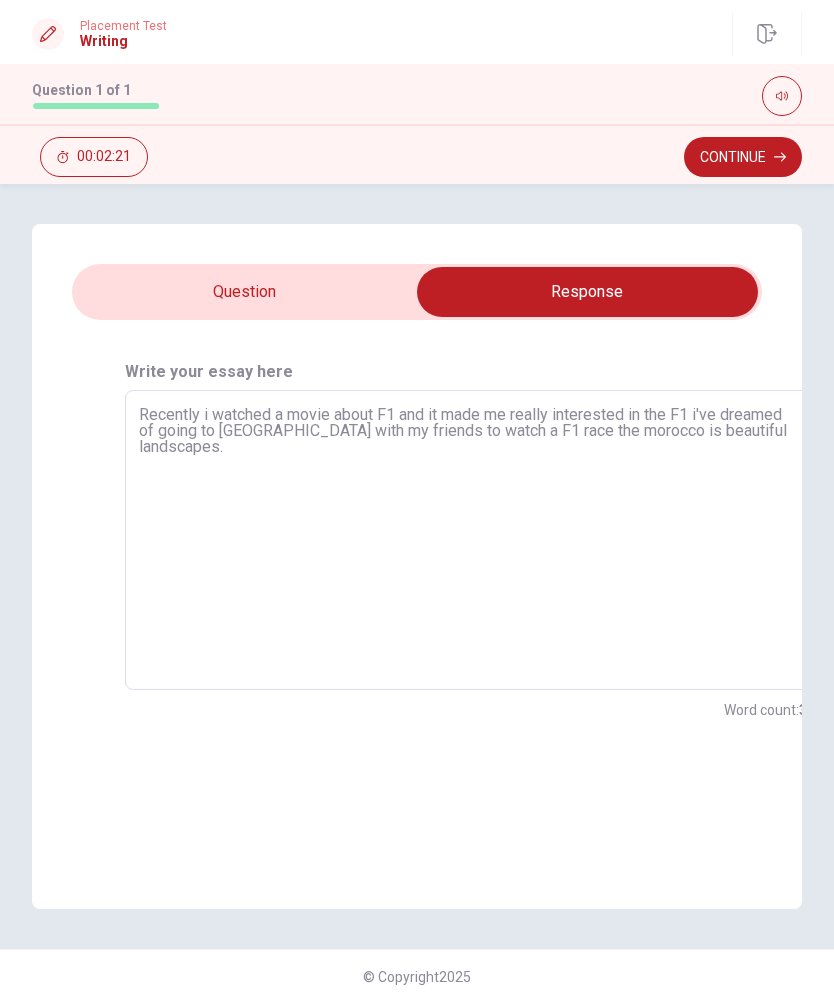 type on "Recently i watched a movie about F1 and it made me really interested in the F1 i've dreamed of going to [GEOGRAPHIC_DATA] with my friends to watch a F1 race the morocco is beautiful." 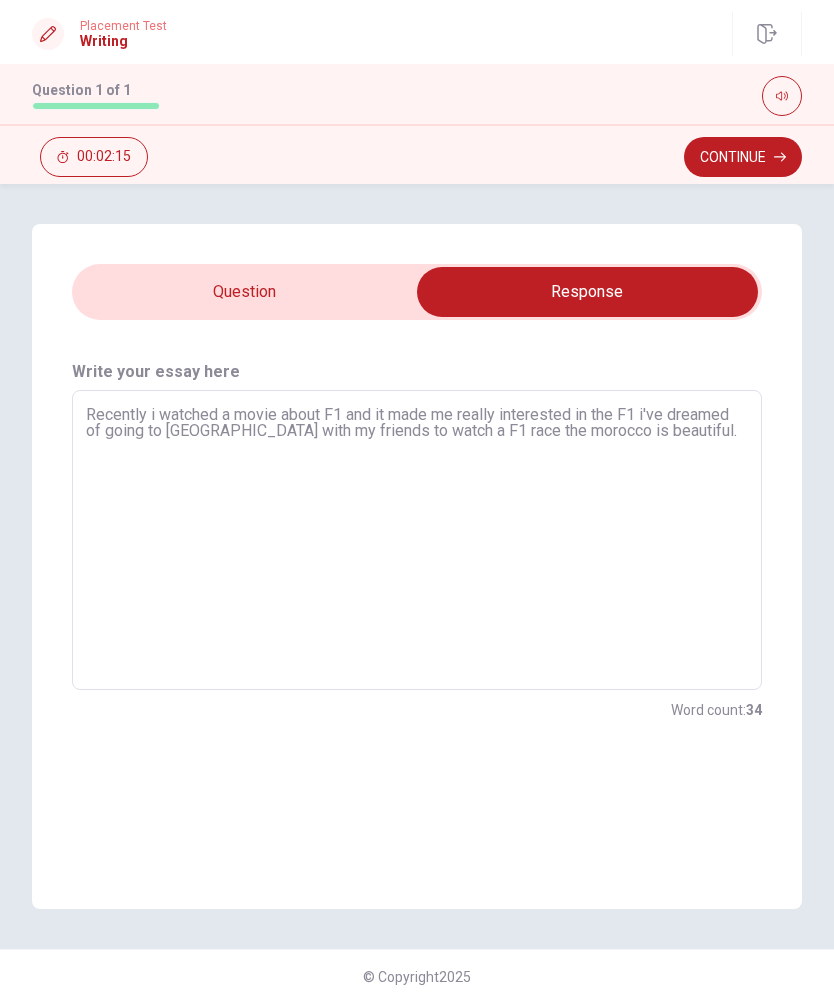 type on "x" 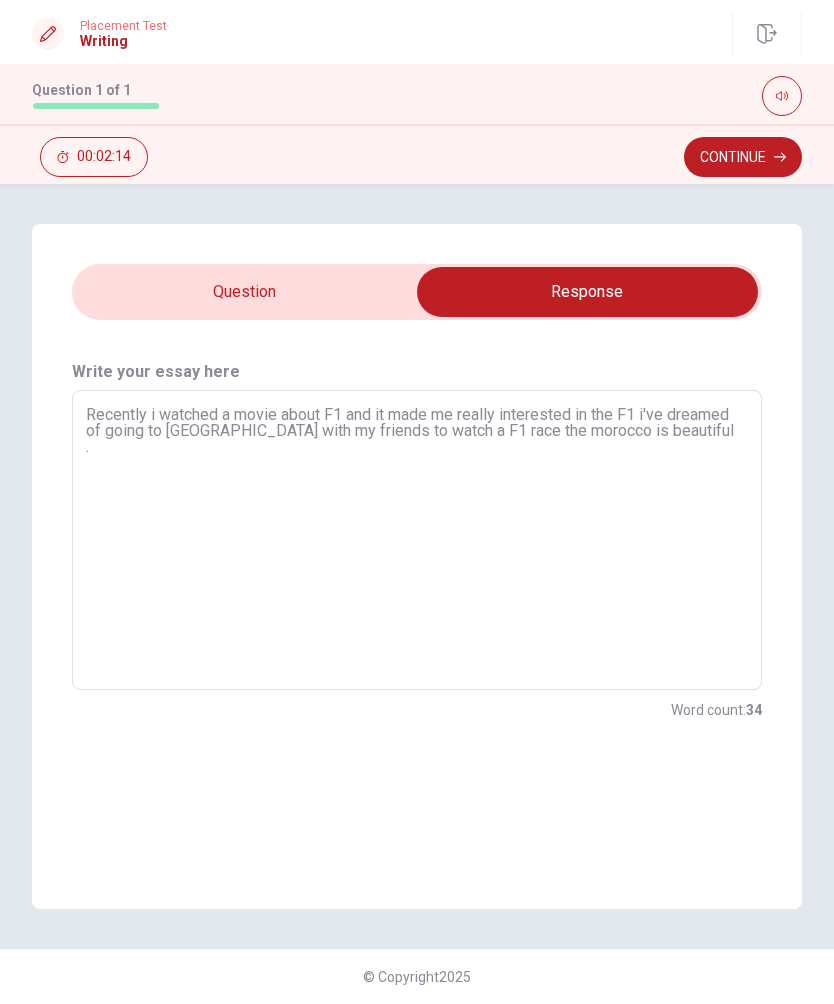 type on "Recently i watched a movie about F1 and it made me really interested in the F1 i've dreamed of going to [GEOGRAPHIC_DATA] with my friends to watch a F1 race the [GEOGRAPHIC_DATA] is beautiful island." 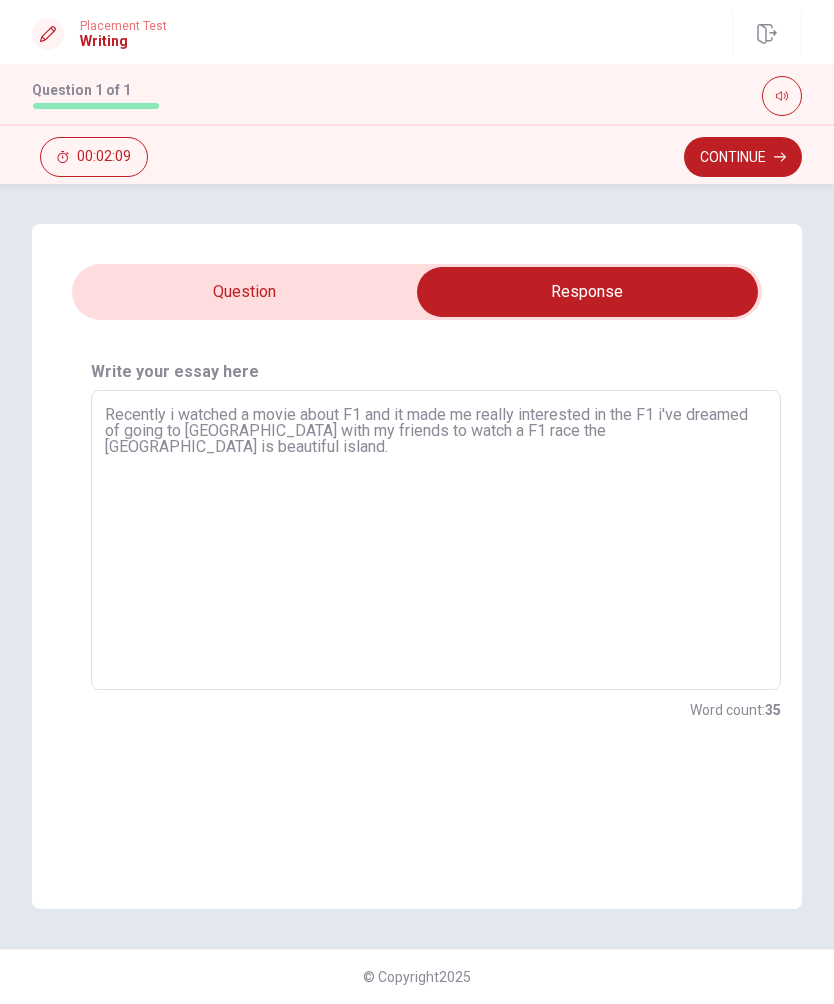 type on "x" 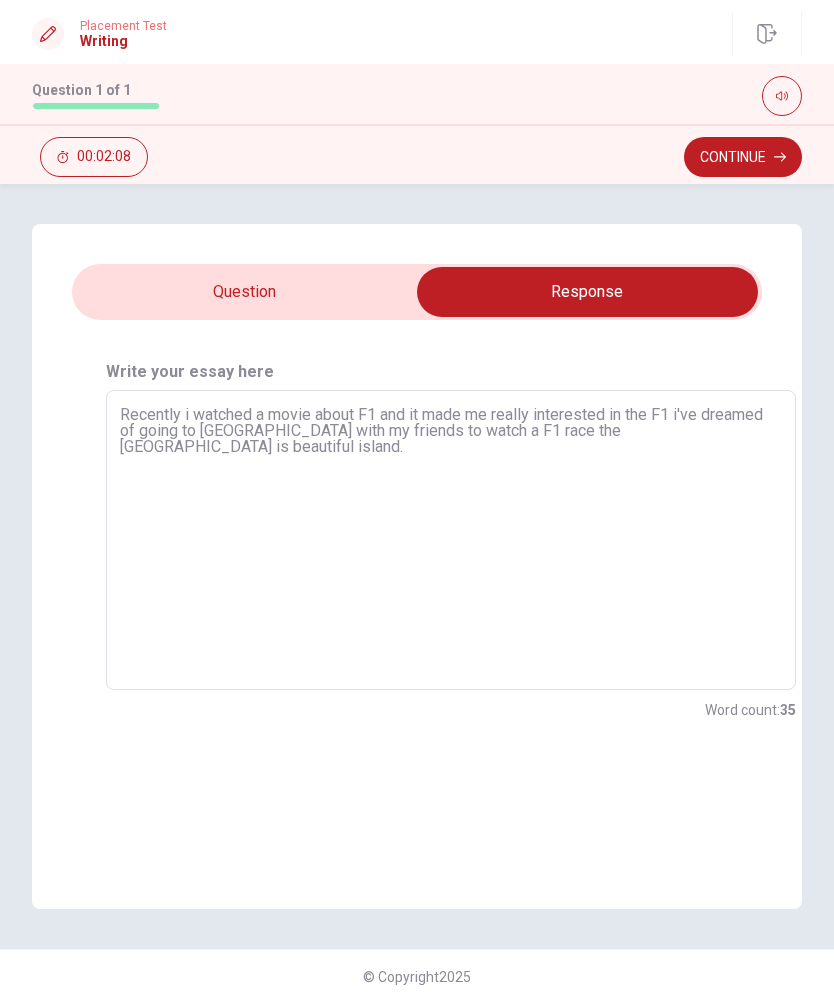type on "Recently i watched a movie about F1 and it made me really interested in the F1 i've dreamed of going to [GEOGRAPHIC_DATA] with my friends to watch a F1 race the morocco is beautifulisland." 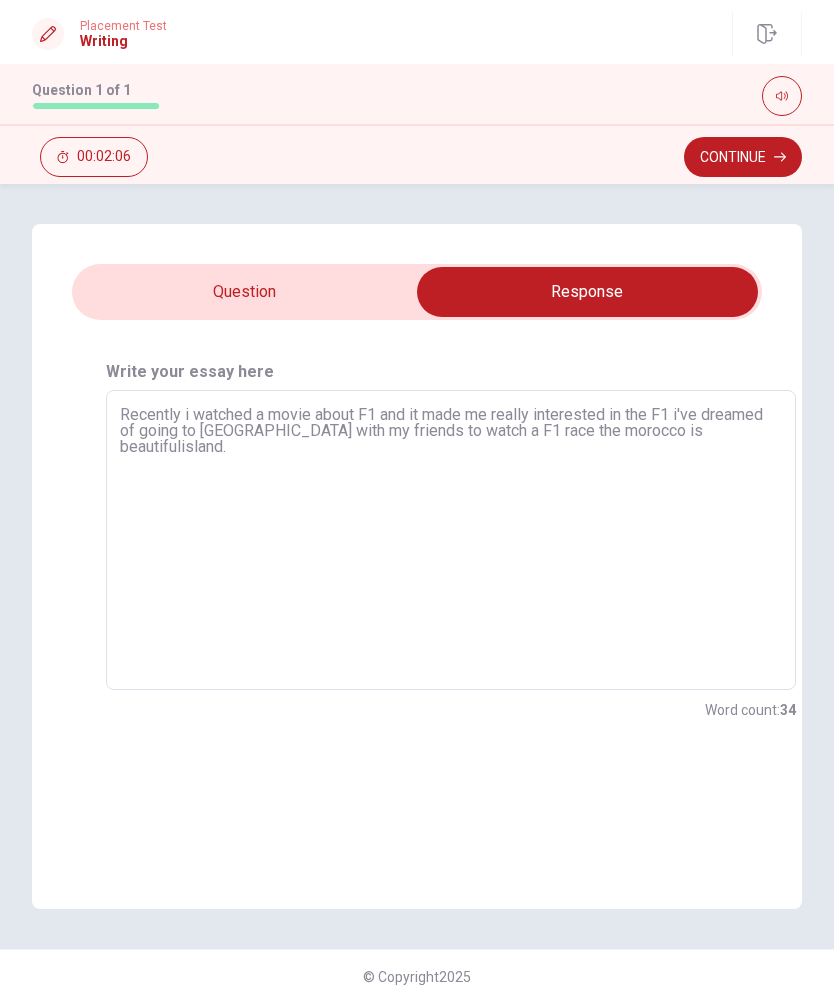 type on "x" 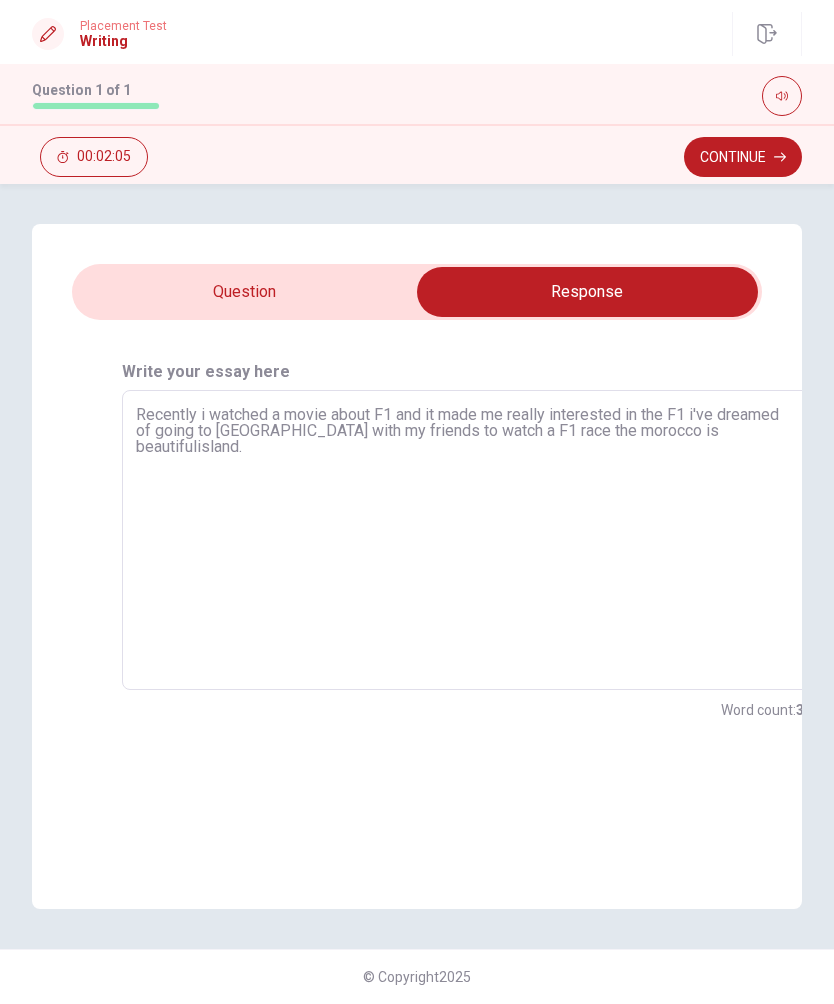 type on "Recently i watched a movie about F1 and it made me really interested in the F1 i've dreamed of going to [GEOGRAPHIC_DATA] with my friends to watch a F1 race the morocco is." 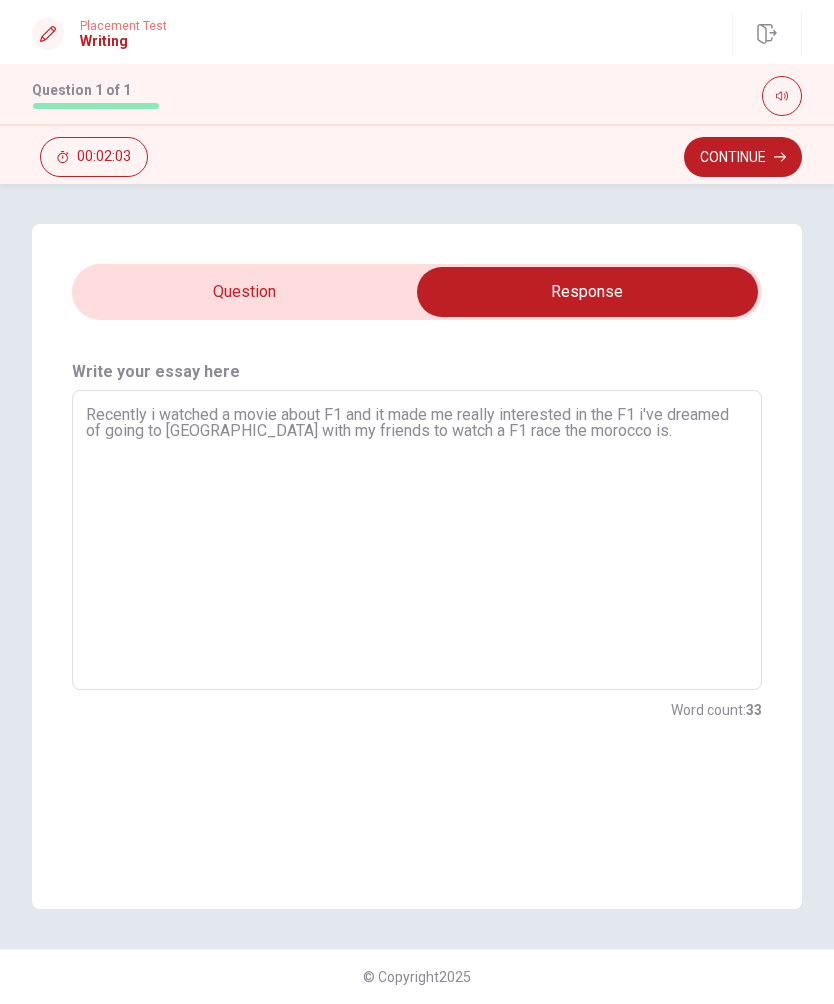 type on "x" 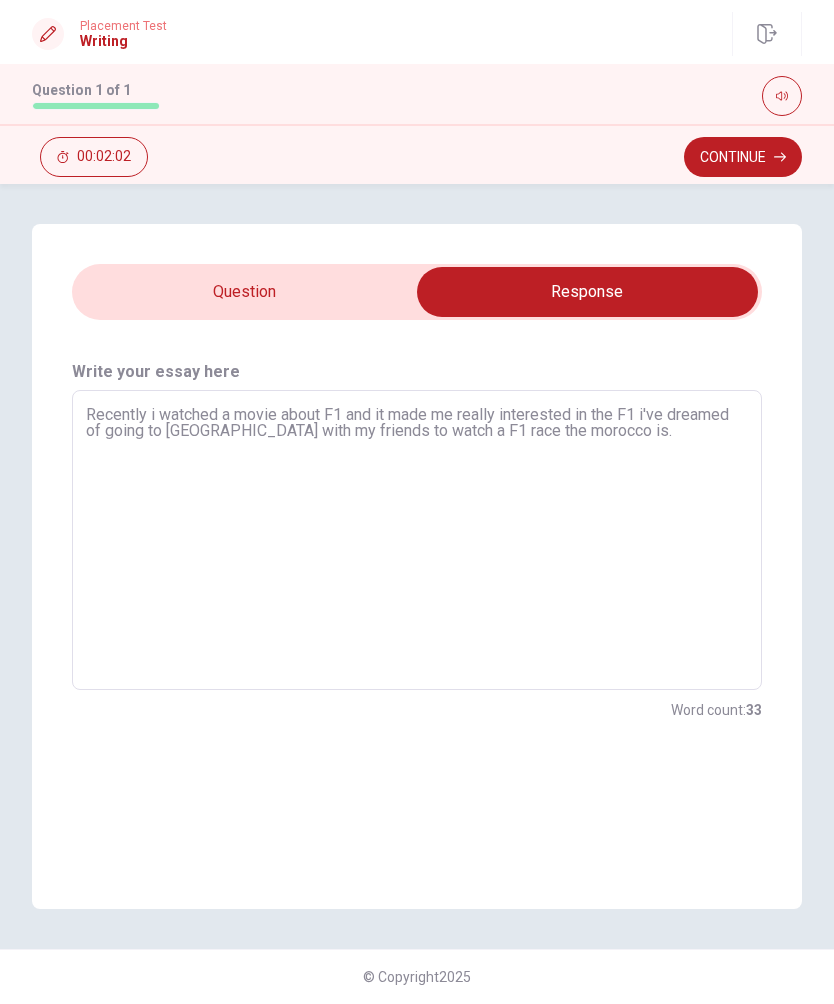 type on "Recently i watched a movie about F1 and it made me really interested in the F1 i've dreamed of going to [GEOGRAPHIC_DATA] with my friends to watch a F1 race the morocco is.." 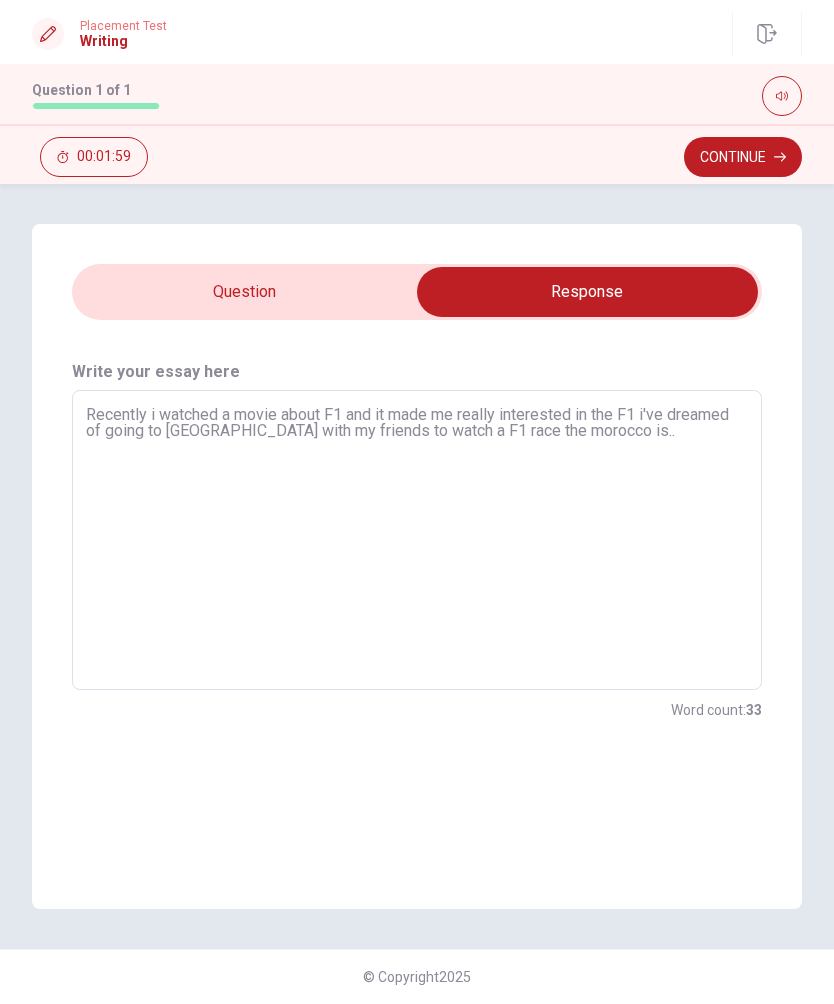 type on "x" 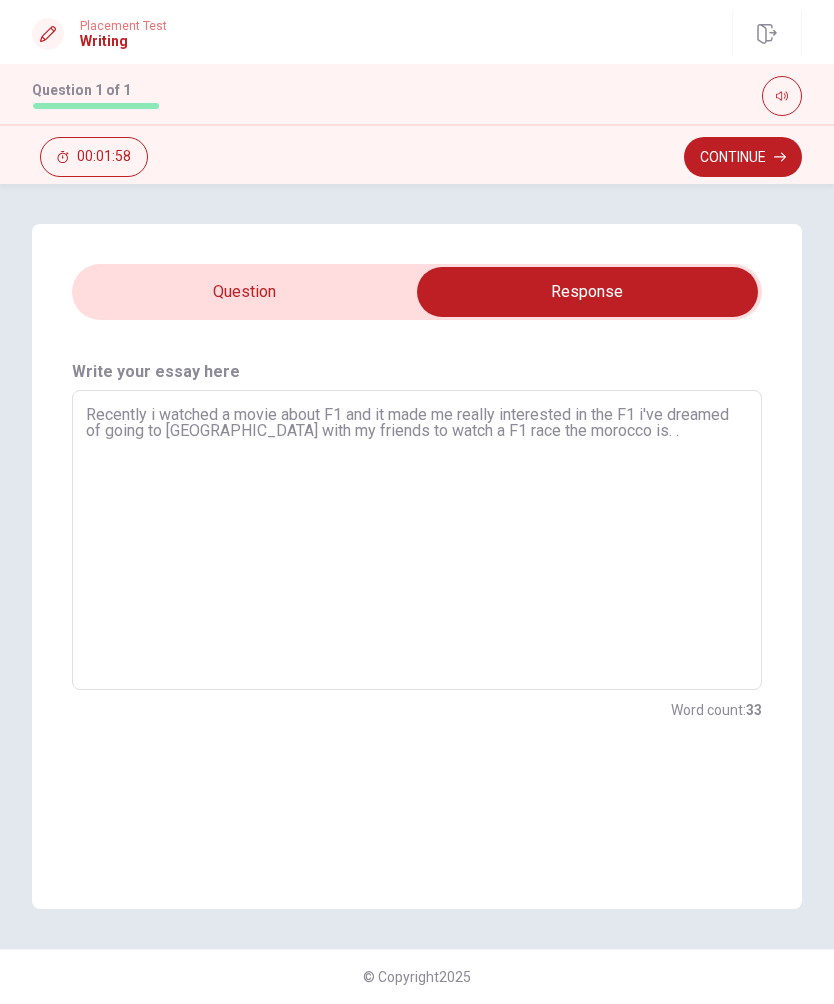 type on "Recently i watched a movie about F1 and it made me really interested in the F1 i've dreamed of going to [GEOGRAPHIC_DATA] with my friends to watch a F1 race the morocco is. Beautiful." 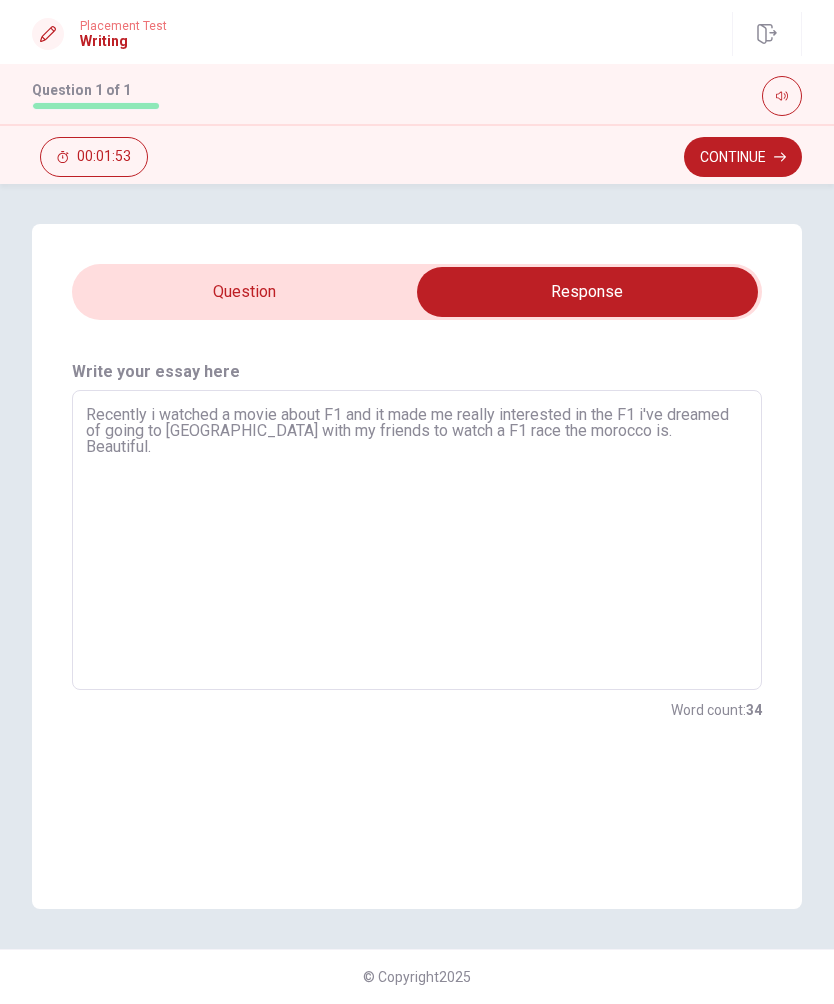 type on "x" 